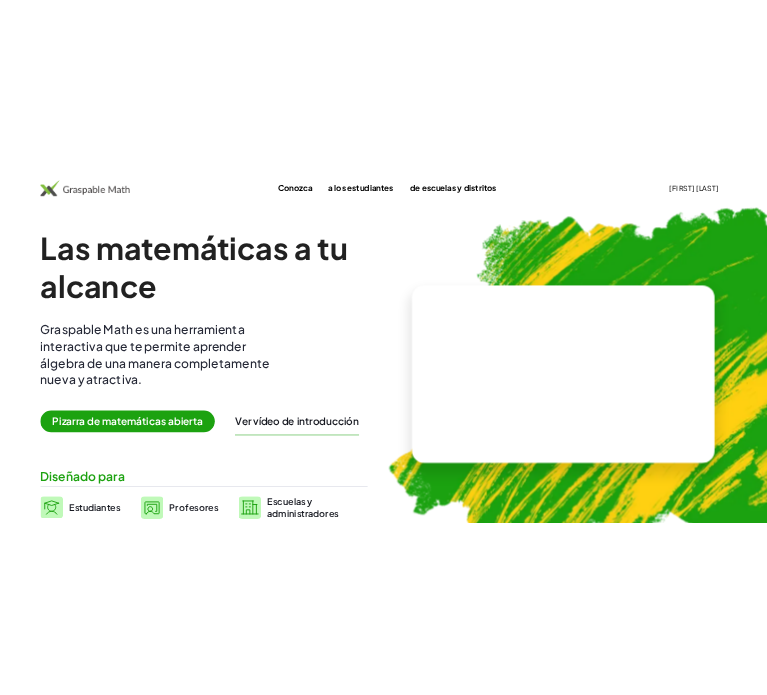 scroll, scrollTop: 0, scrollLeft: 0, axis: both 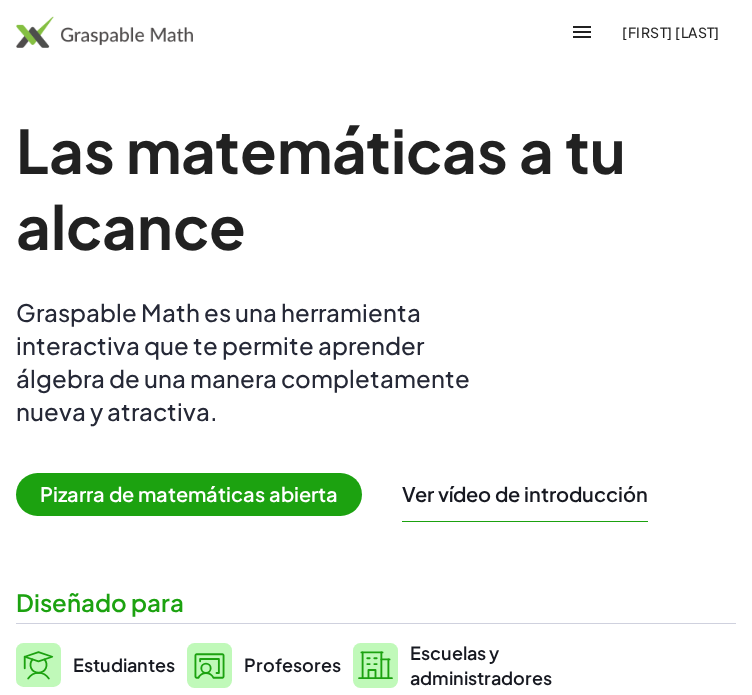 click on "Pizarra de matemáticas abierta" at bounding box center [189, 493] 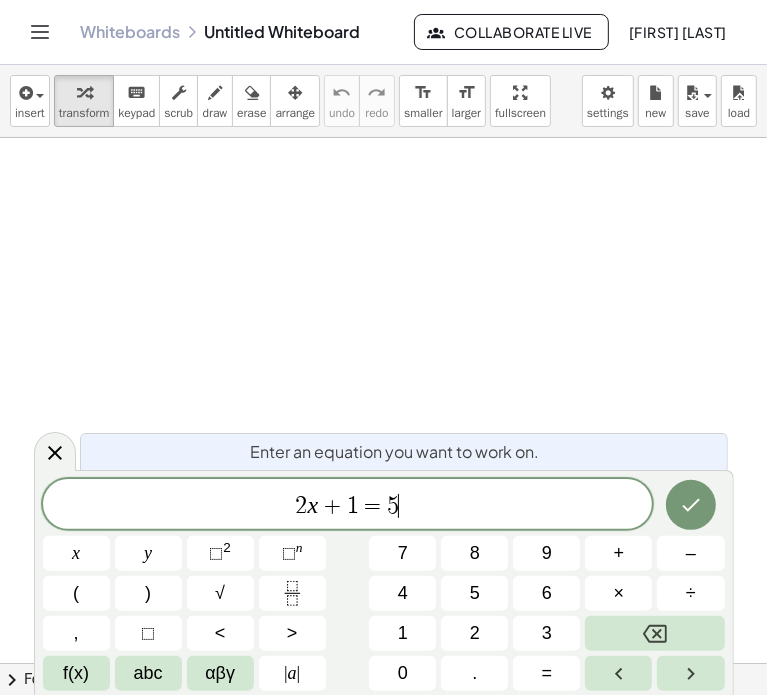 click on "2 x + 1 = 5 ​" at bounding box center [348, 506] 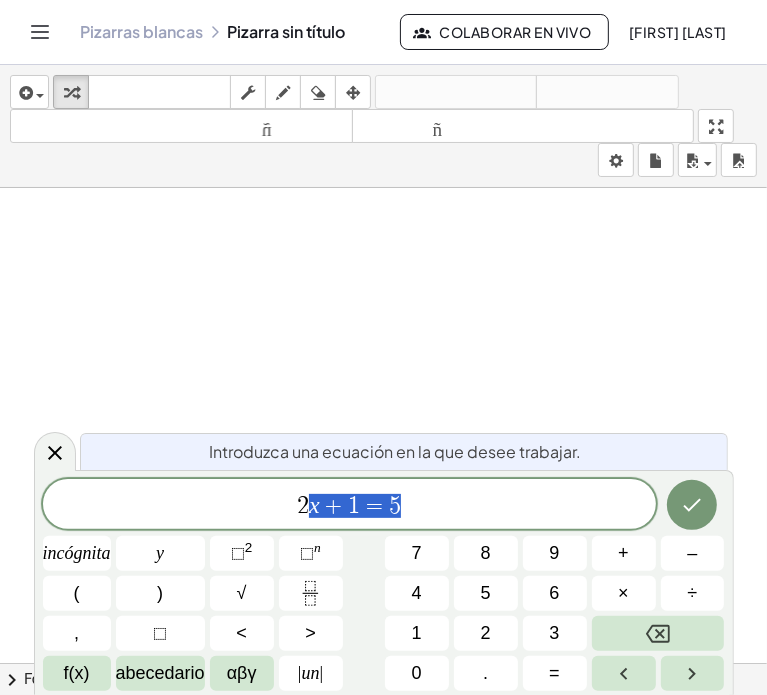 drag, startPoint x: 412, startPoint y: 506, endPoint x: 261, endPoint y: 498, distance: 151.21178 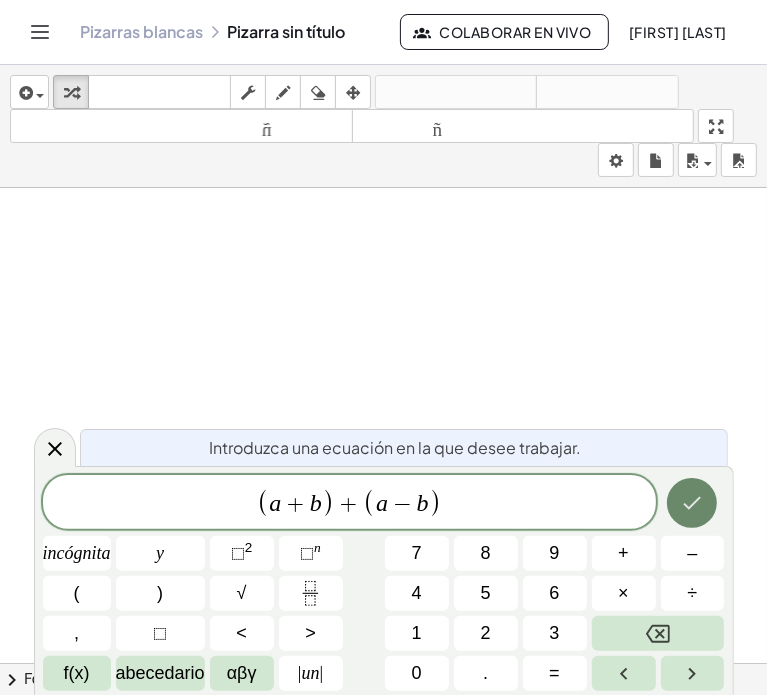 click 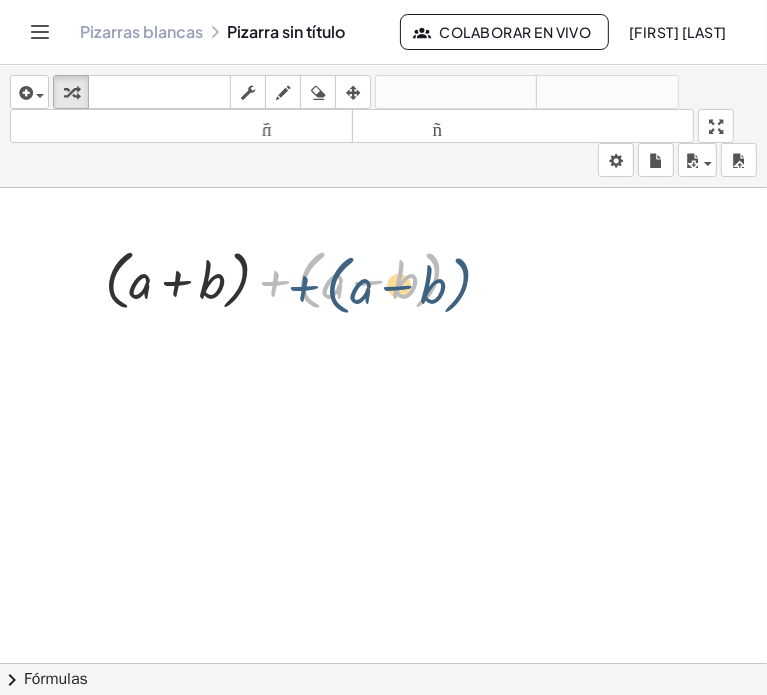 drag, startPoint x: 282, startPoint y: 288, endPoint x: 311, endPoint y: 293, distance: 29.427877 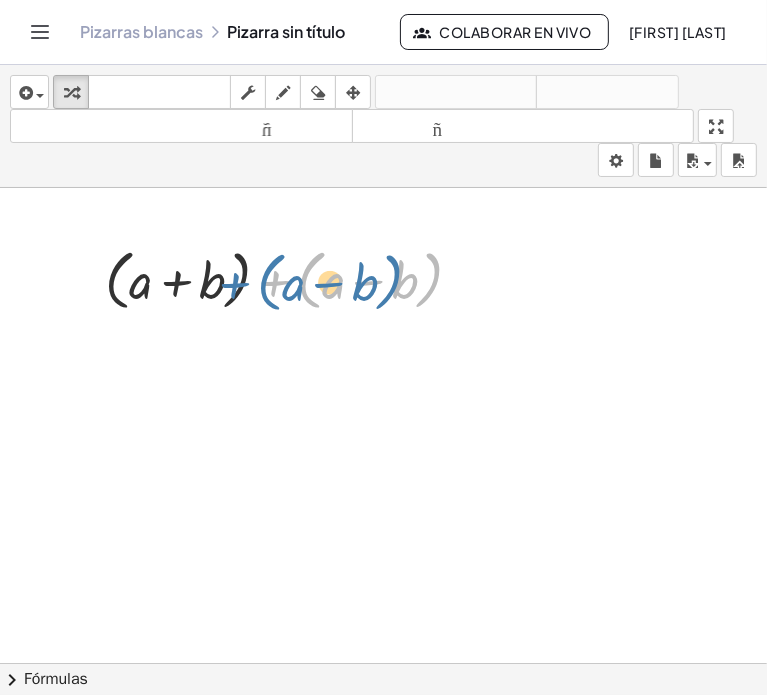 drag, startPoint x: 311, startPoint y: 285, endPoint x: 271, endPoint y: 287, distance: 40.04997 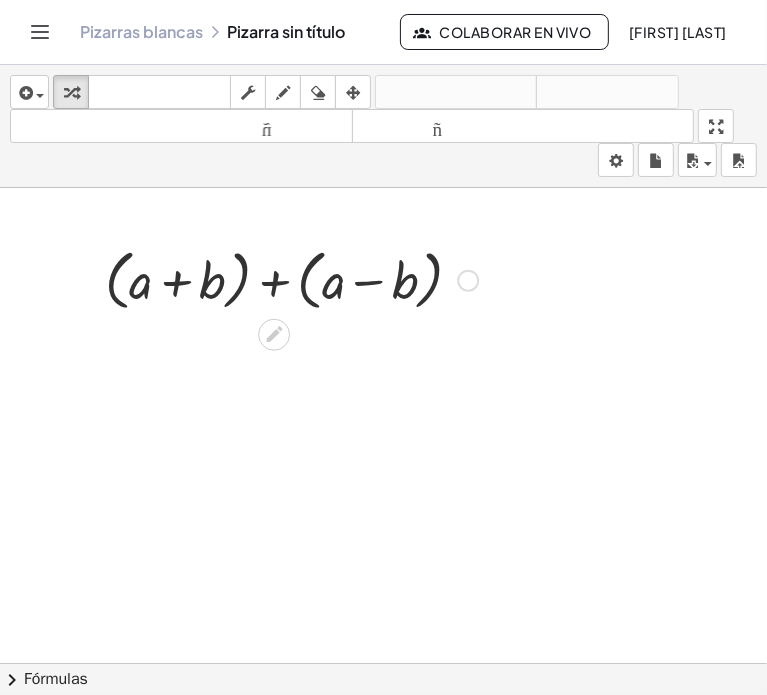 click at bounding box center [468, 281] 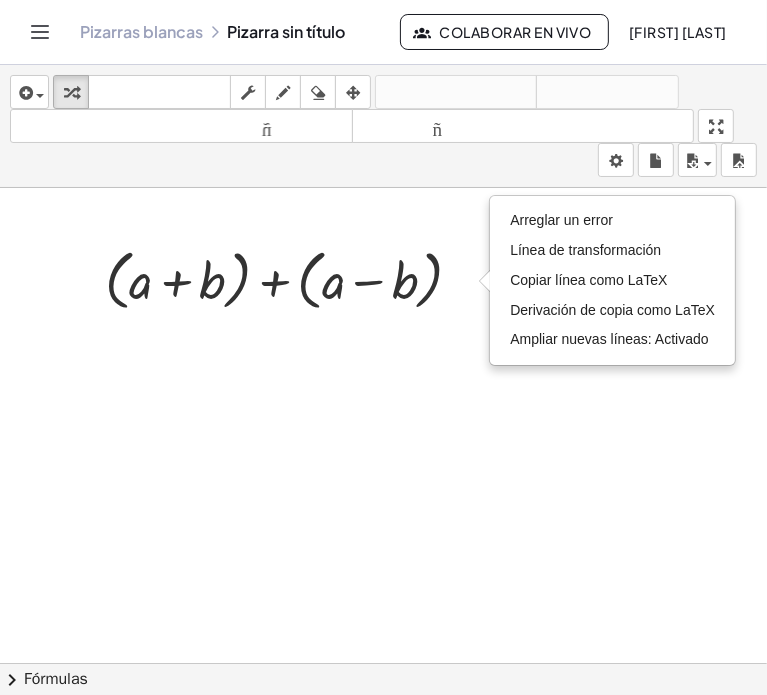 click at bounding box center (383, 723) 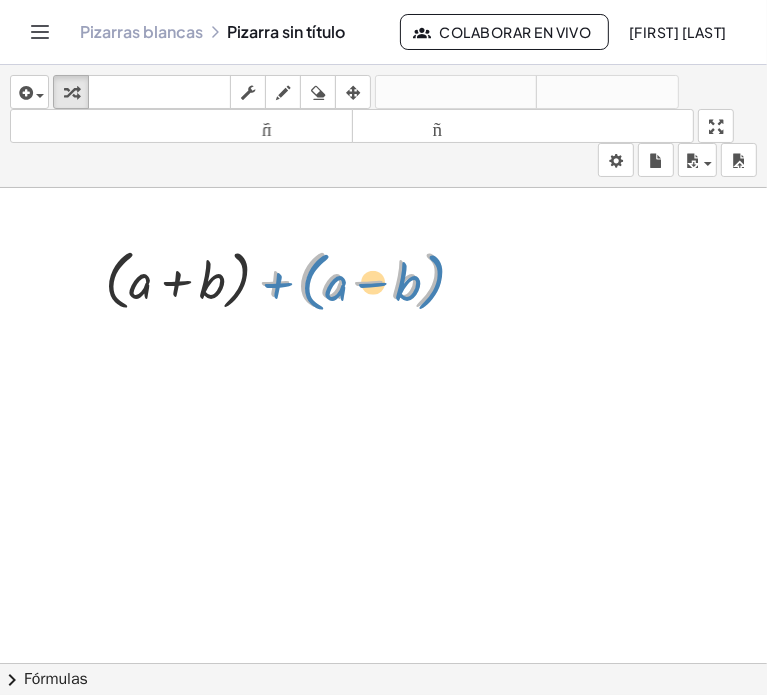click at bounding box center [291, 279] 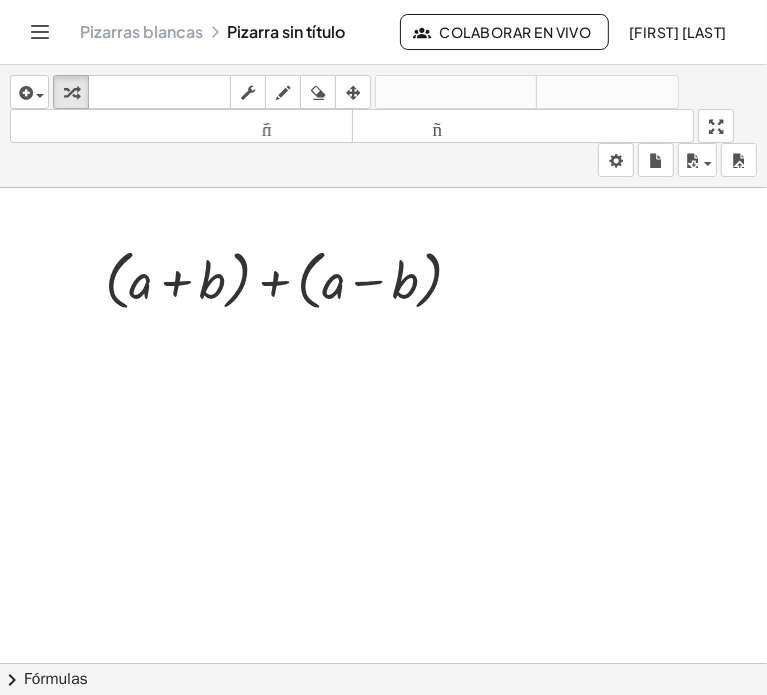 click at bounding box center [383, 723] 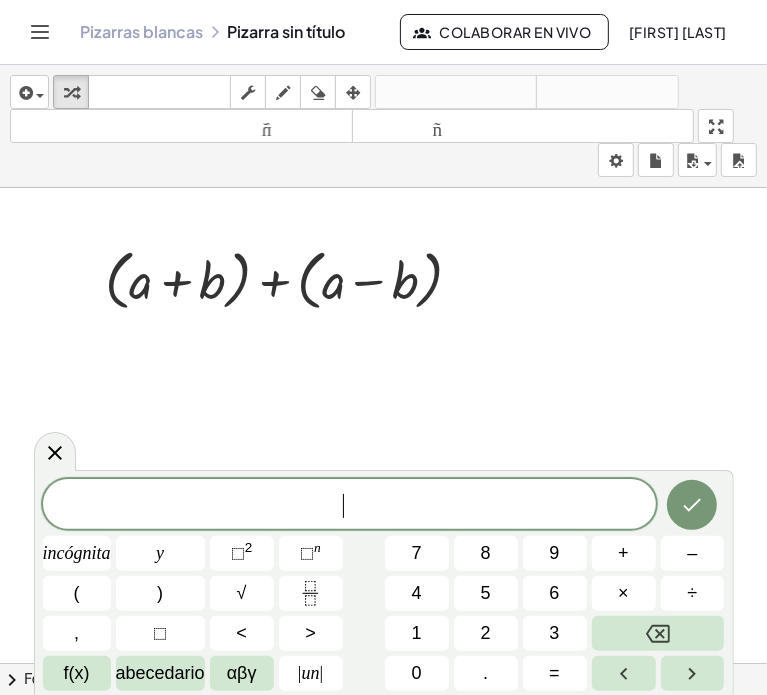 click on "​" at bounding box center (349, 506) 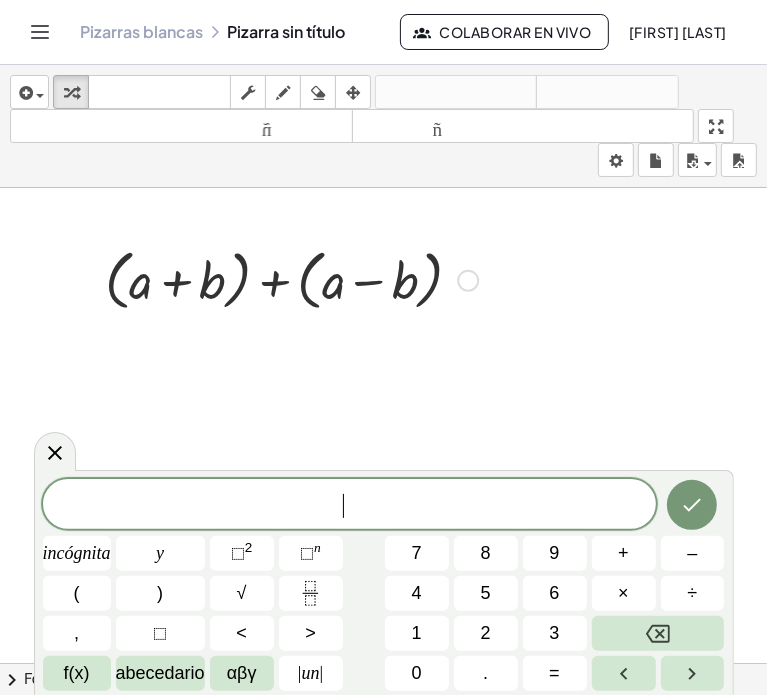 click at bounding box center [291, 279] 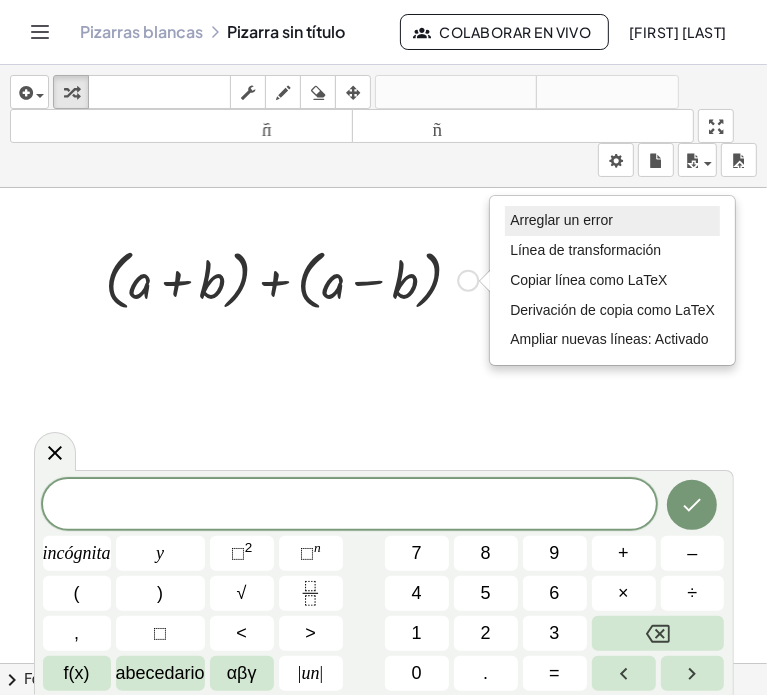 click on "Arreglar un error" at bounding box center [561, 220] 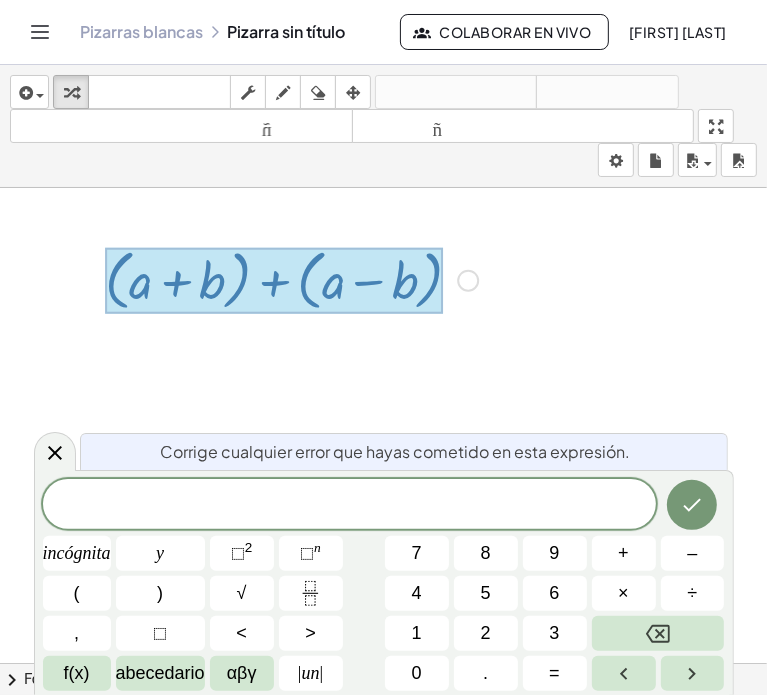 click on "Arreglar un error Línea de transformación Copiar línea como LaTeX Derivación de copia como LaTeX Ampliar nuevas líneas: Activado" at bounding box center (468, 281) 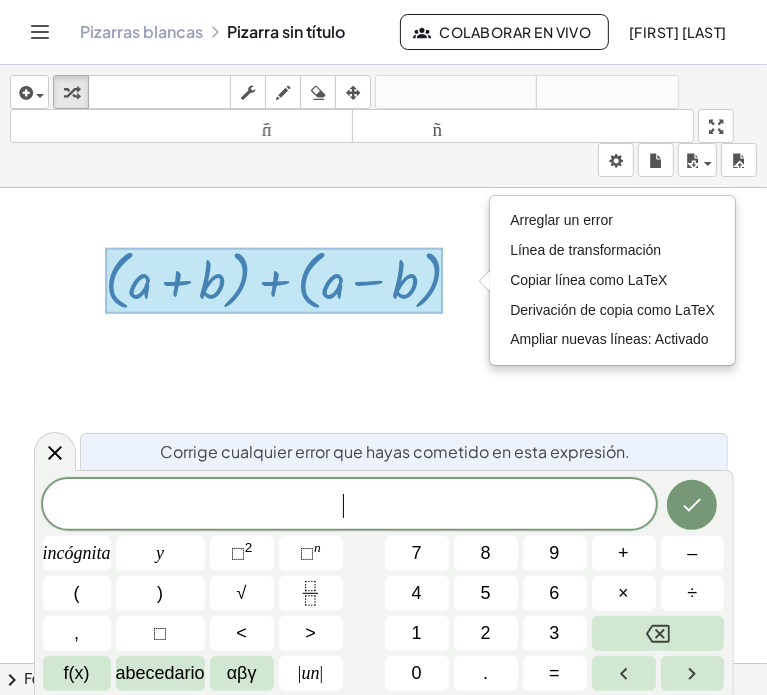 click at bounding box center (383, 723) 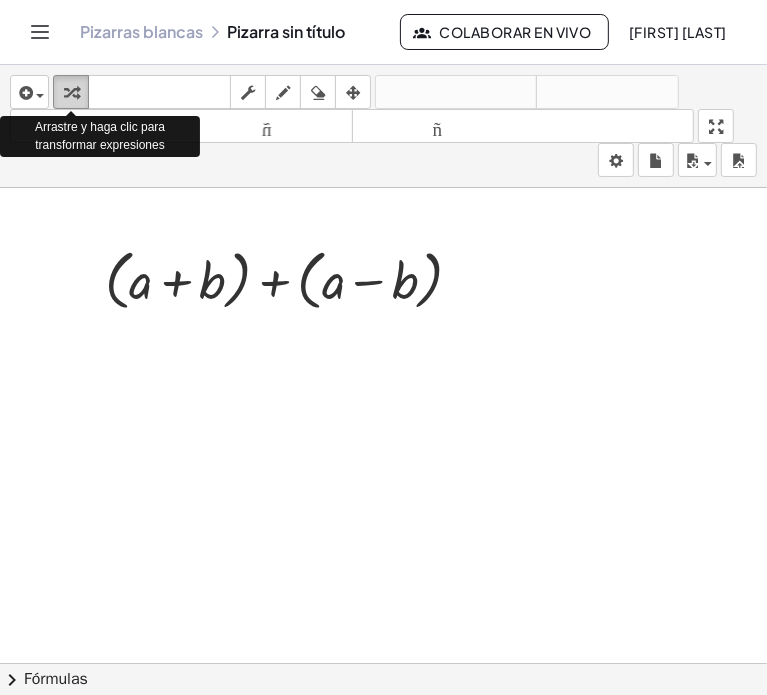 click at bounding box center [71, 93] 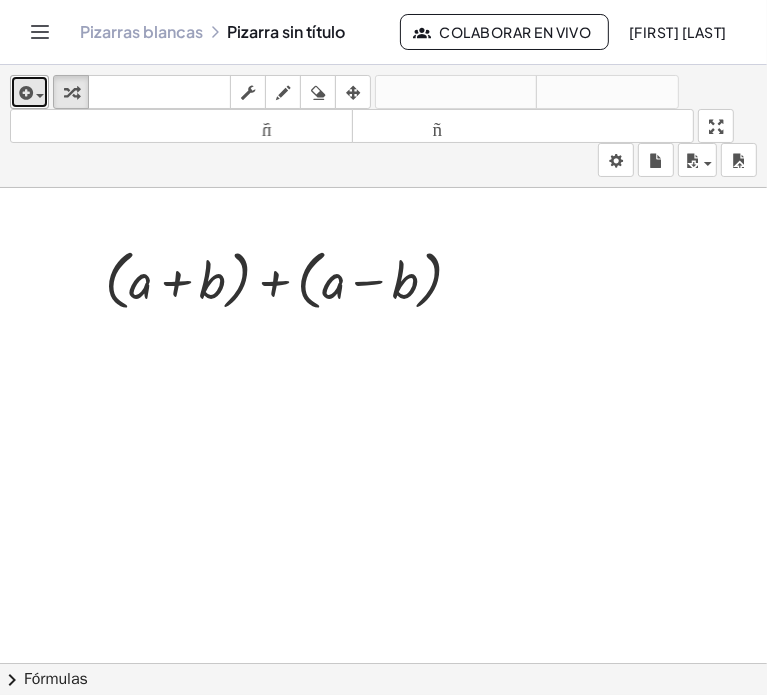 click at bounding box center [29, 92] 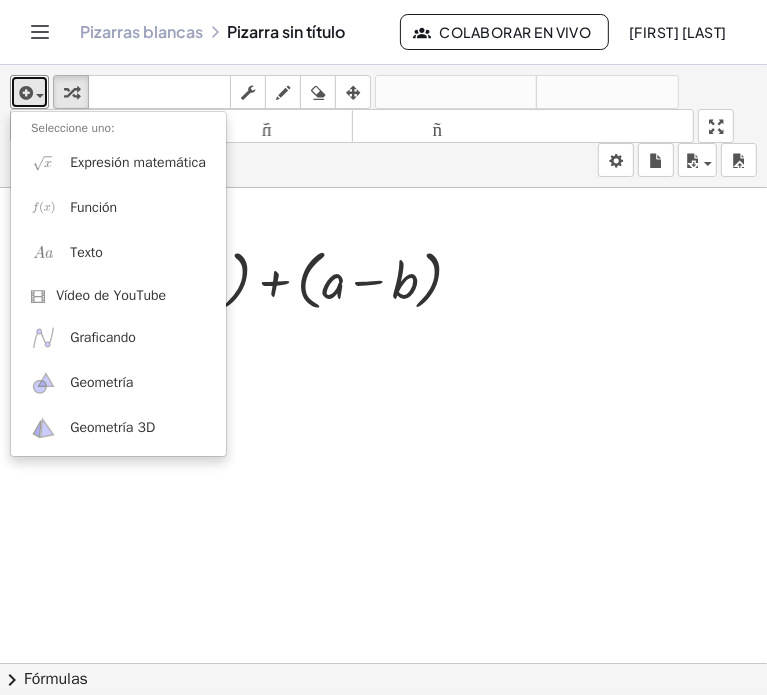 click at bounding box center (383, 723) 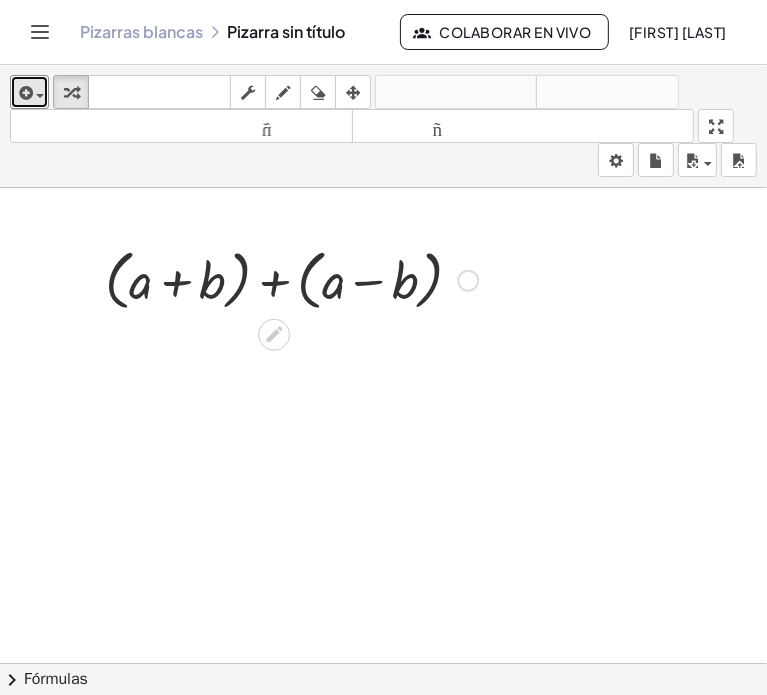 click at bounding box center (291, 279) 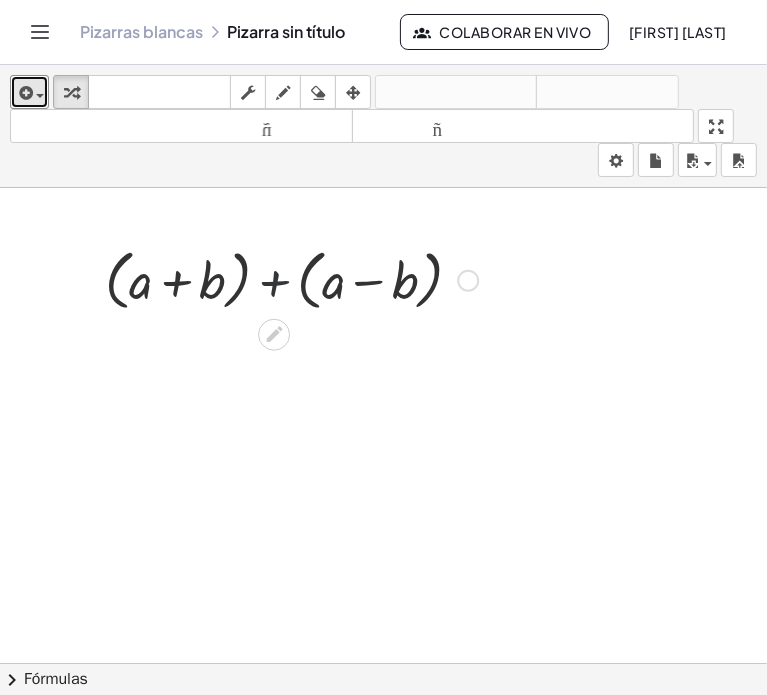 click at bounding box center (291, 279) 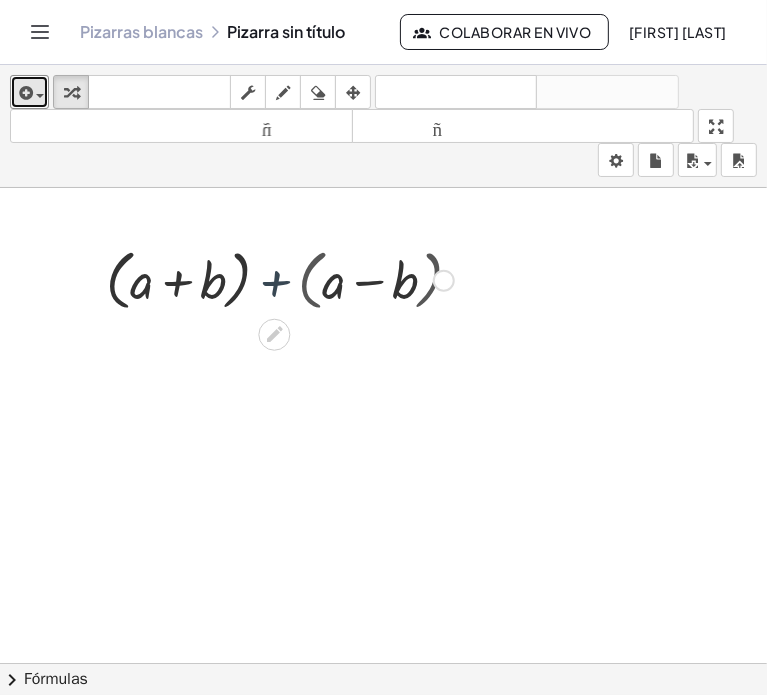 click at bounding box center (292, 279) 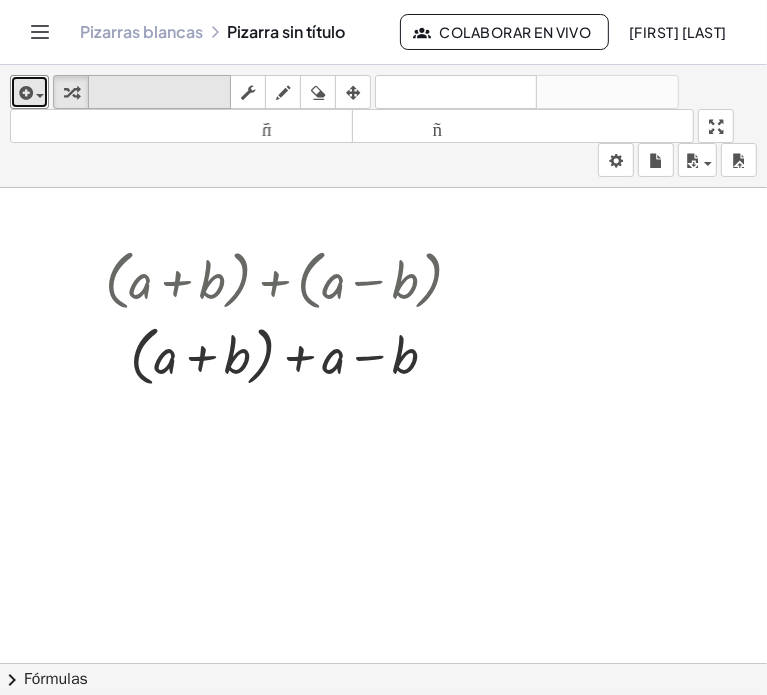 click on "teclado teclado" at bounding box center (159, 92) 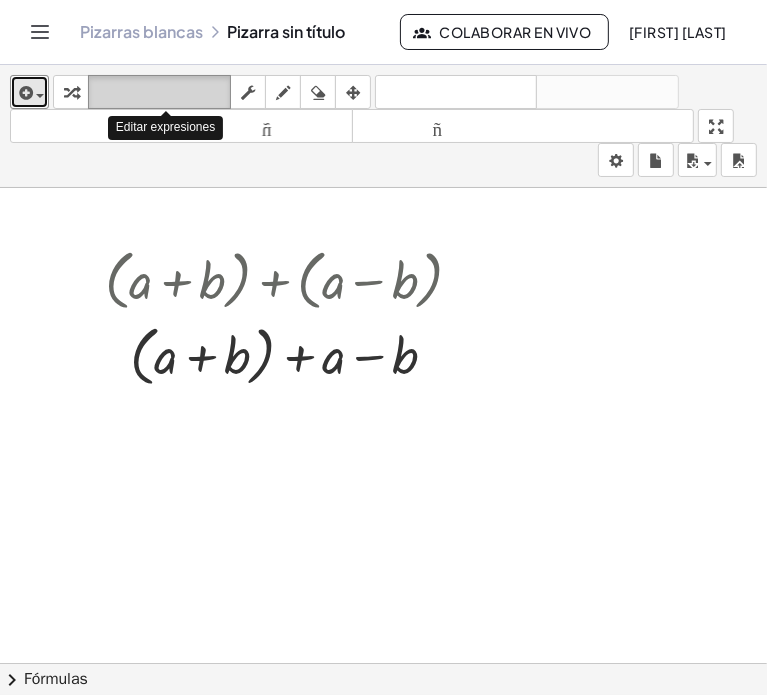 click on "teclado teclado" at bounding box center [159, 92] 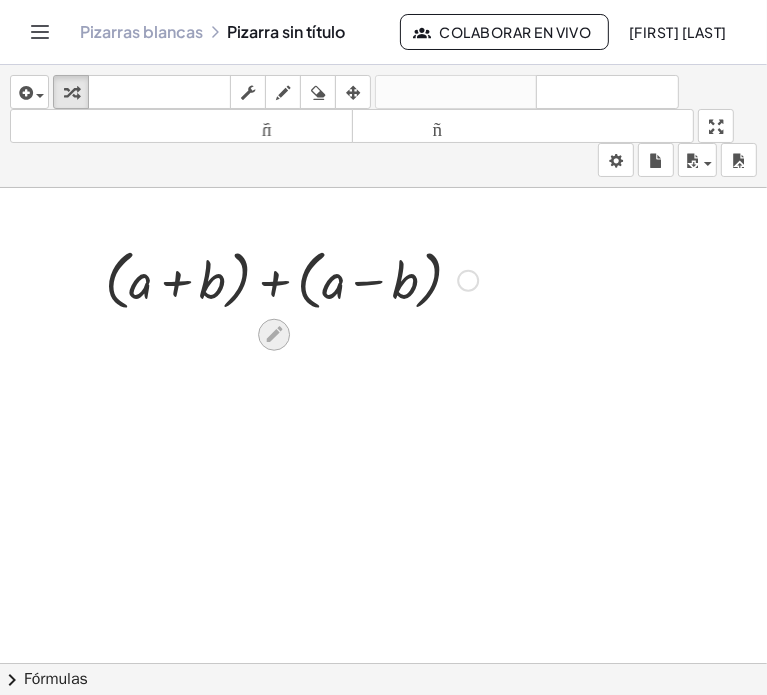 click 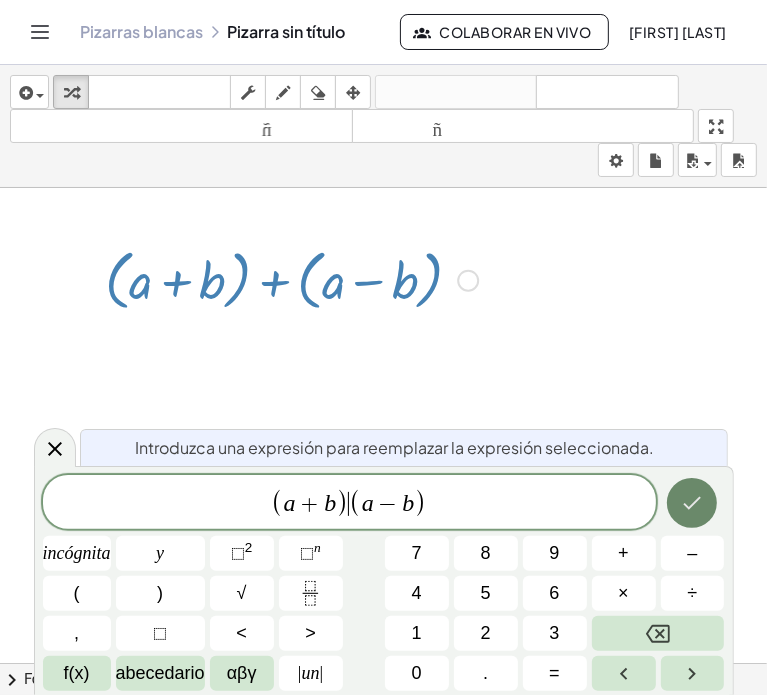 click 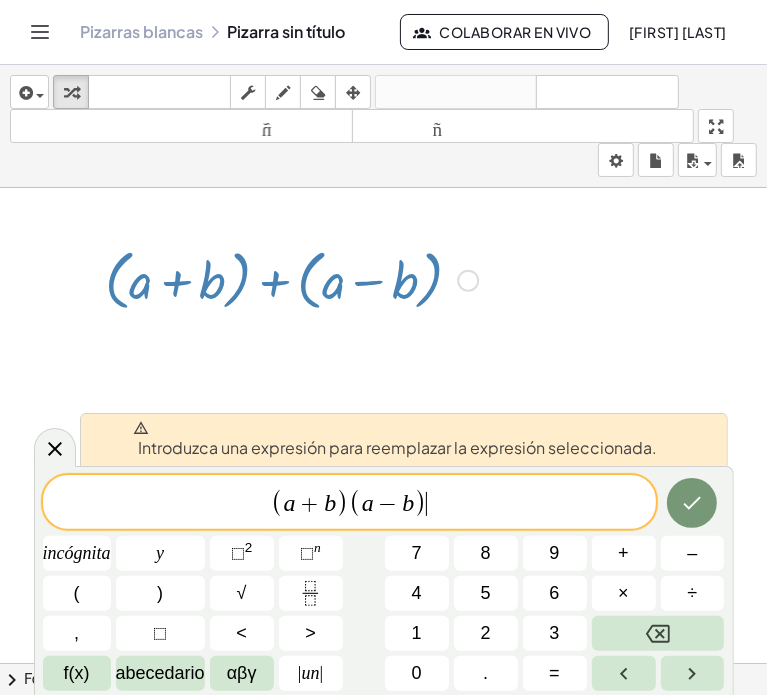 click on "( a + b ) ( a − b ) ​" at bounding box center (349, 503) 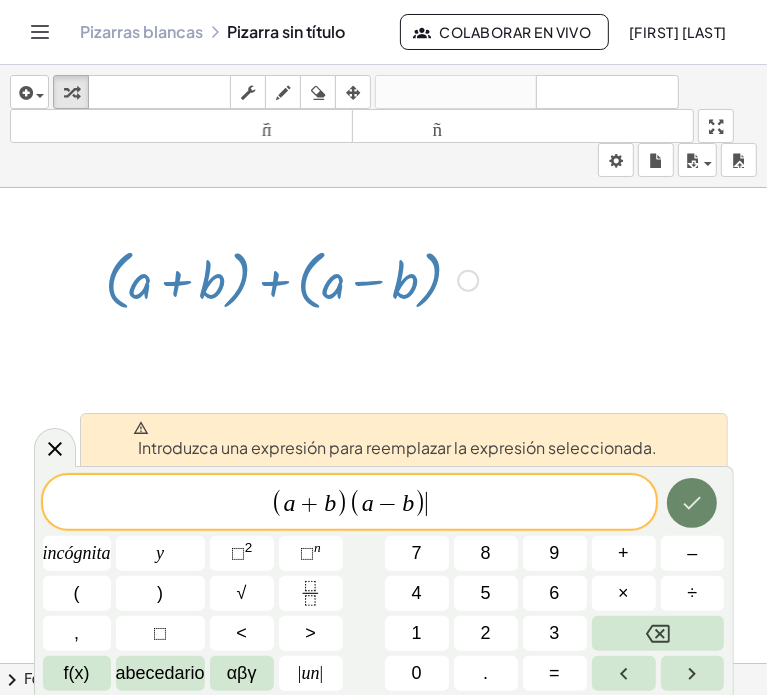 click at bounding box center (692, 503) 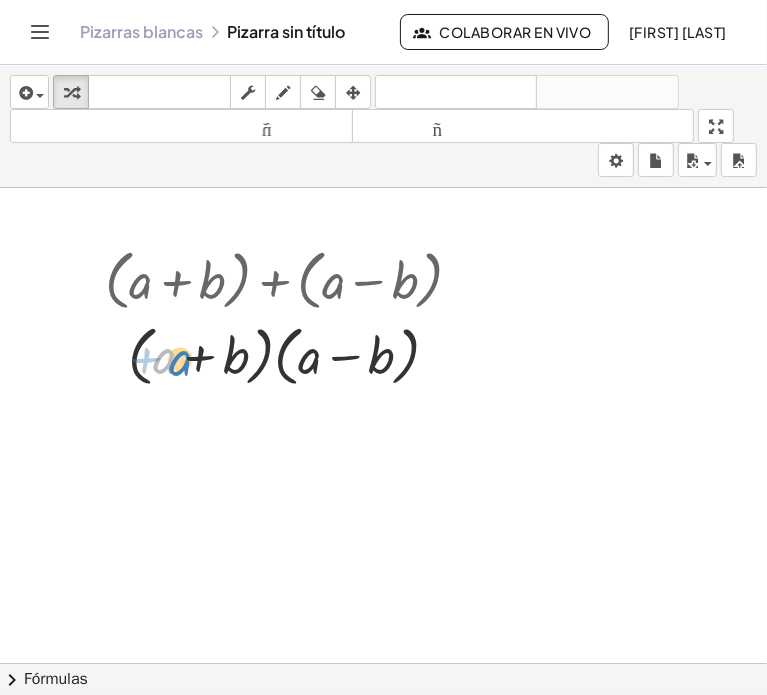 drag, startPoint x: 172, startPoint y: 363, endPoint x: 183, endPoint y: 365, distance: 11.18034 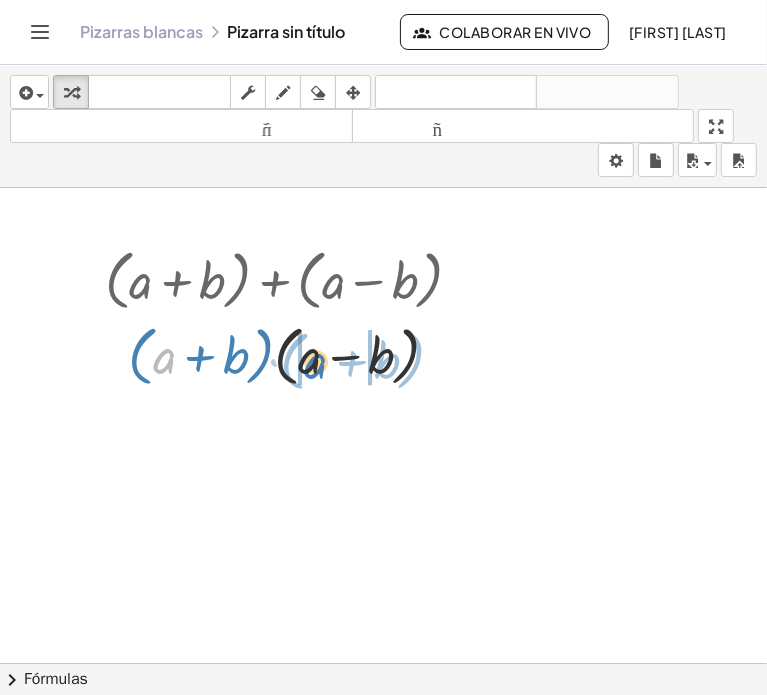 drag, startPoint x: 173, startPoint y: 359, endPoint x: 325, endPoint y: 364, distance: 152.08221 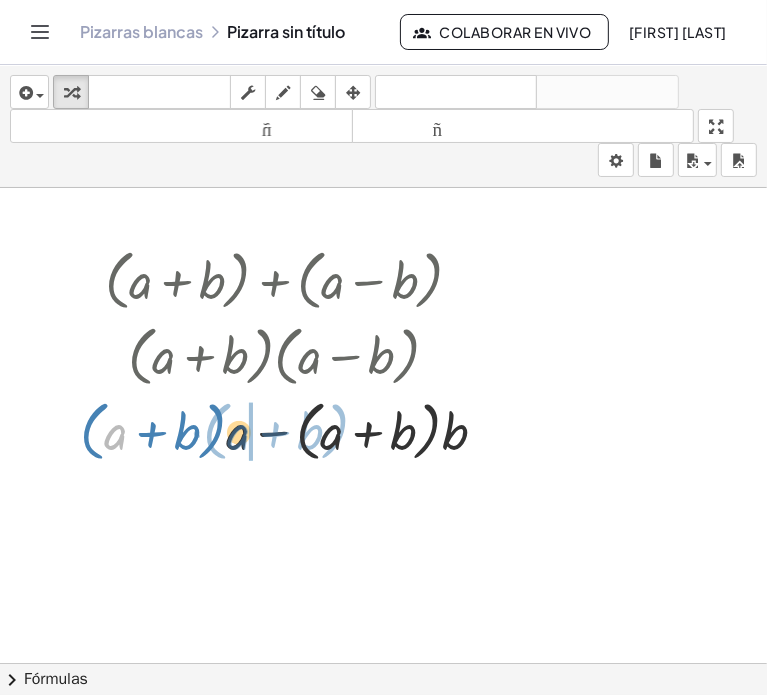 drag, startPoint x: 120, startPoint y: 441, endPoint x: 244, endPoint y: 443, distance: 124.01613 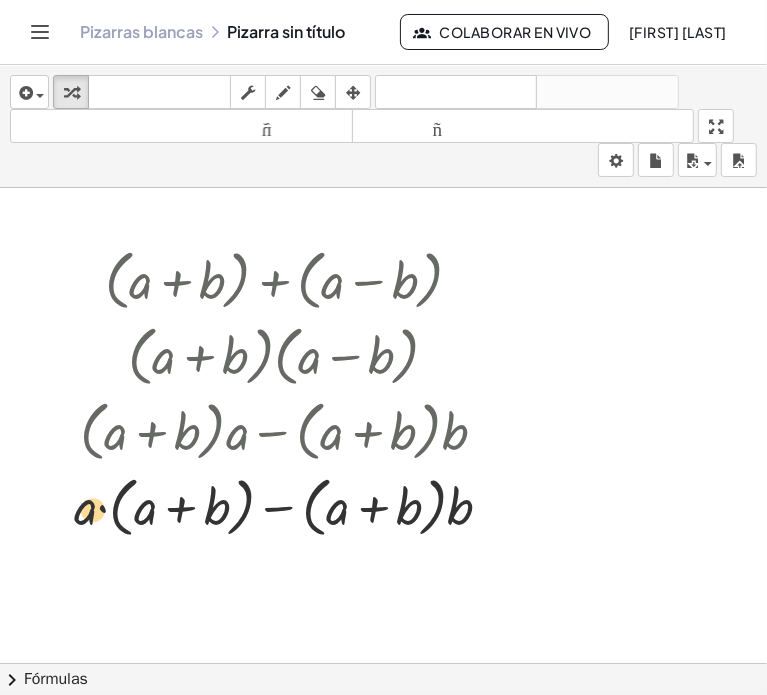 click at bounding box center (291, 505) 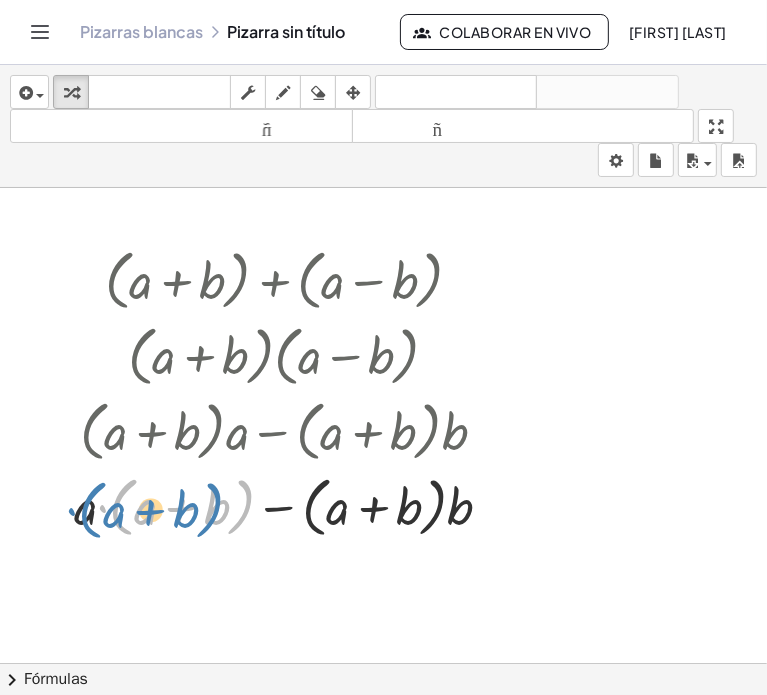 drag, startPoint x: 111, startPoint y: 513, endPoint x: 80, endPoint y: 516, distance: 31.144823 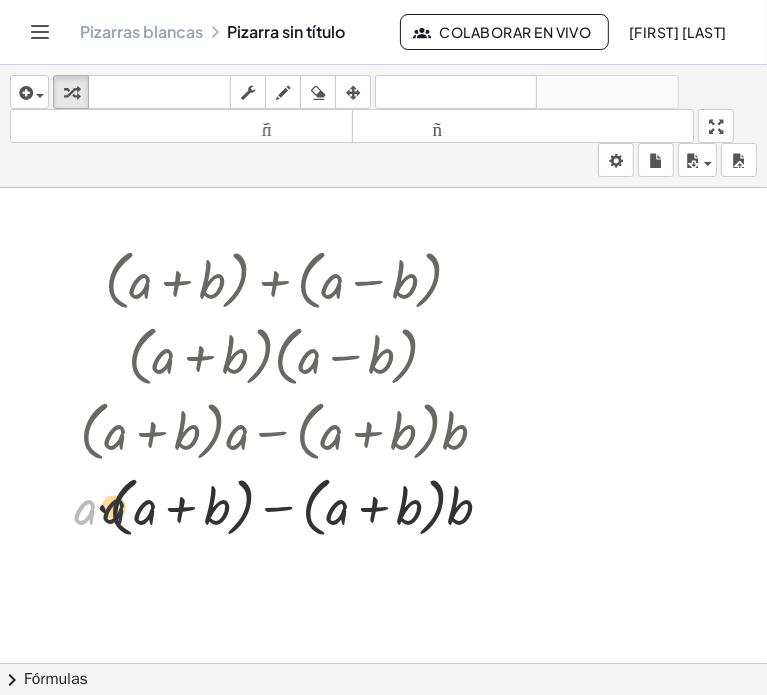 drag, startPoint x: 80, startPoint y: 516, endPoint x: 117, endPoint y: 514, distance: 37.054016 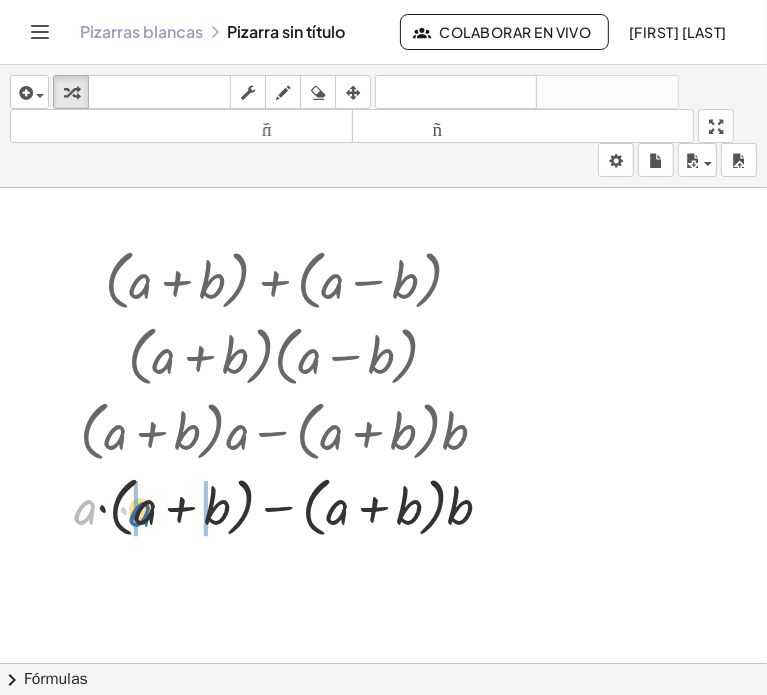 drag, startPoint x: 89, startPoint y: 507, endPoint x: 145, endPoint y: 509, distance: 56.0357 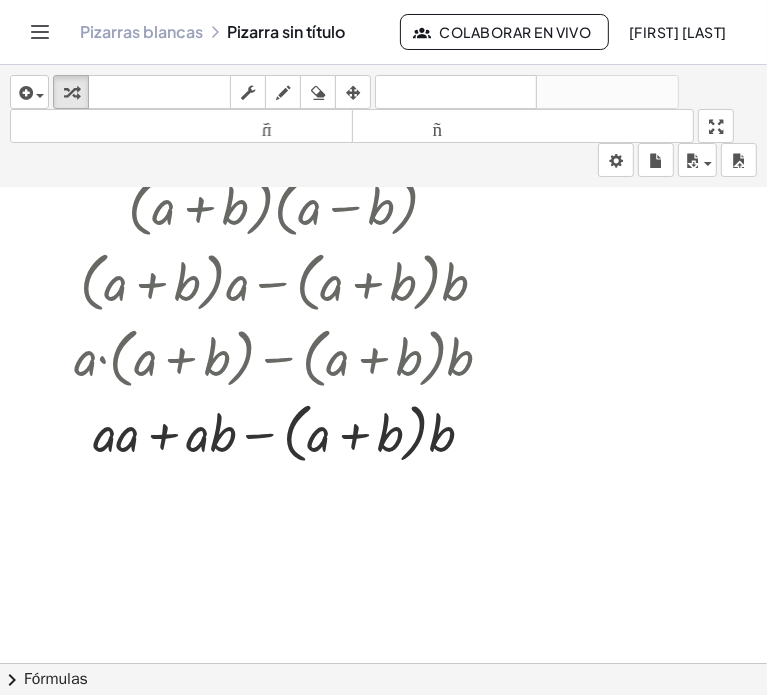 scroll, scrollTop: 200, scrollLeft: 0, axis: vertical 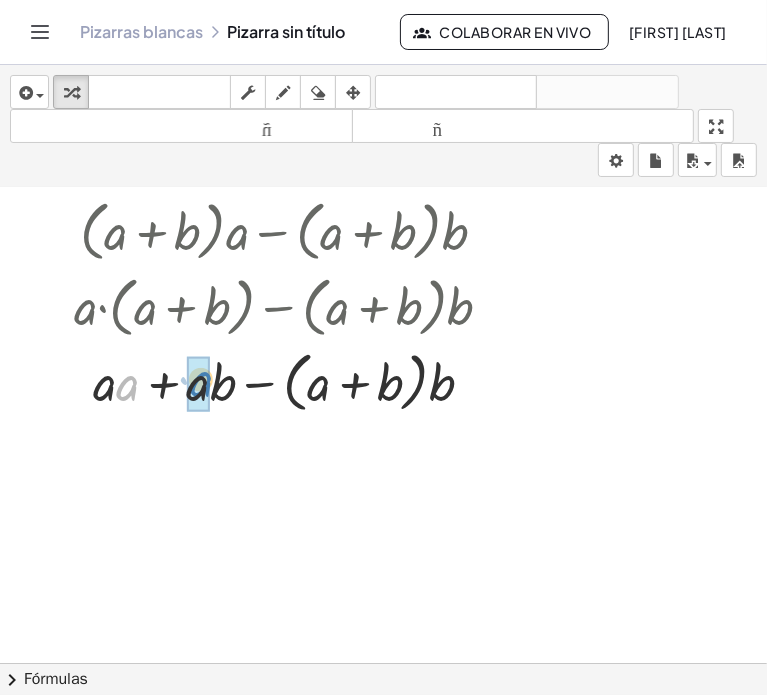 drag, startPoint x: 122, startPoint y: 393, endPoint x: 196, endPoint y: 389, distance: 74.10803 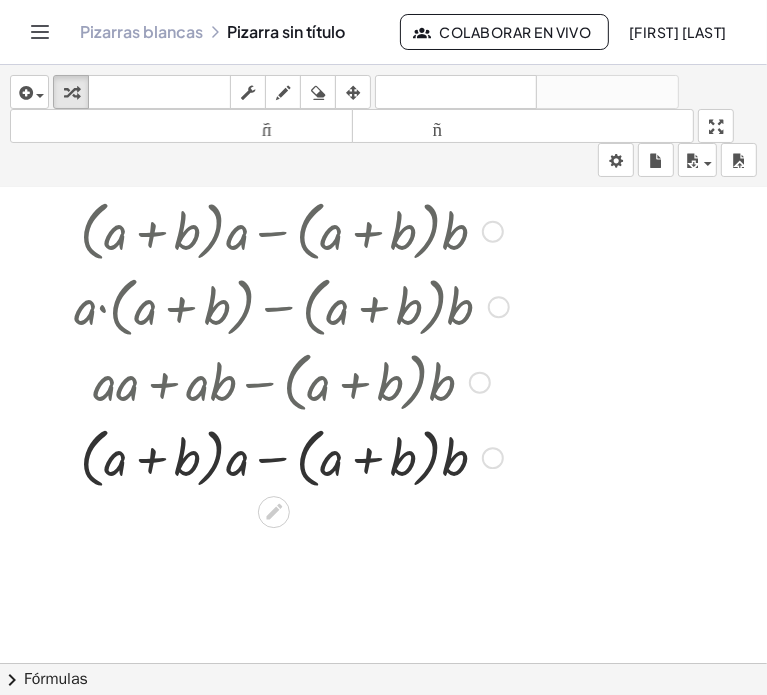 scroll, scrollTop: 0, scrollLeft: 0, axis: both 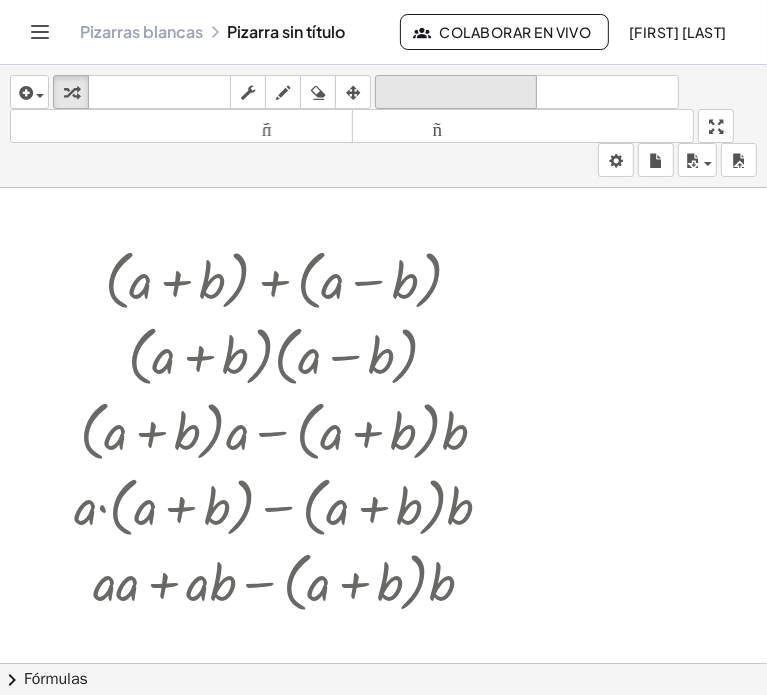 click on "deshacer" at bounding box center [456, 92] 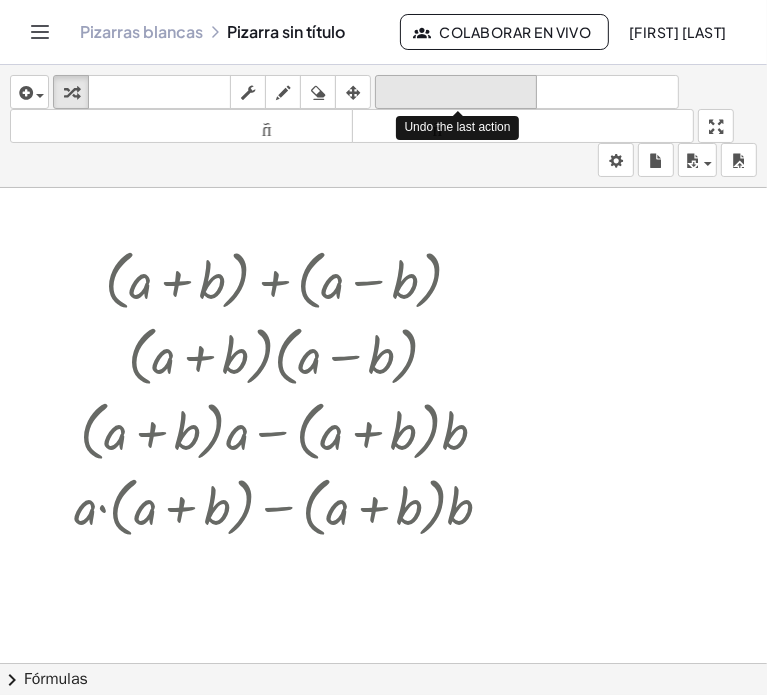 click on "deshacer" at bounding box center (456, 92) 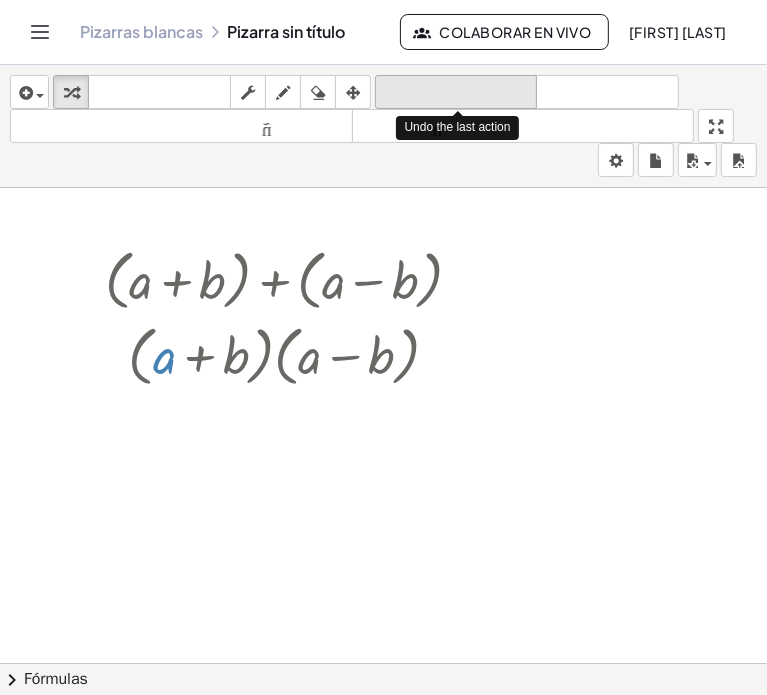 click on "deshacer" at bounding box center [456, 92] 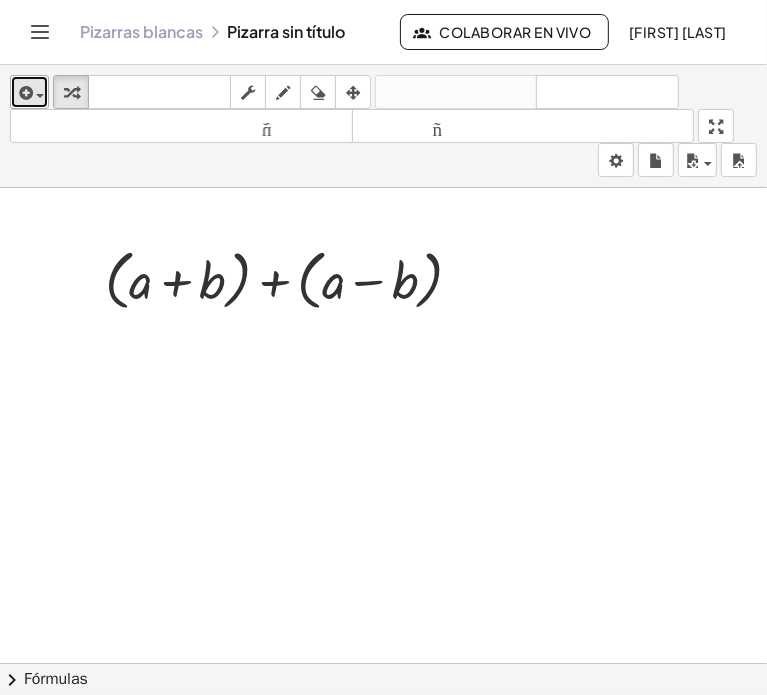 click on "insertar" at bounding box center (29, 92) 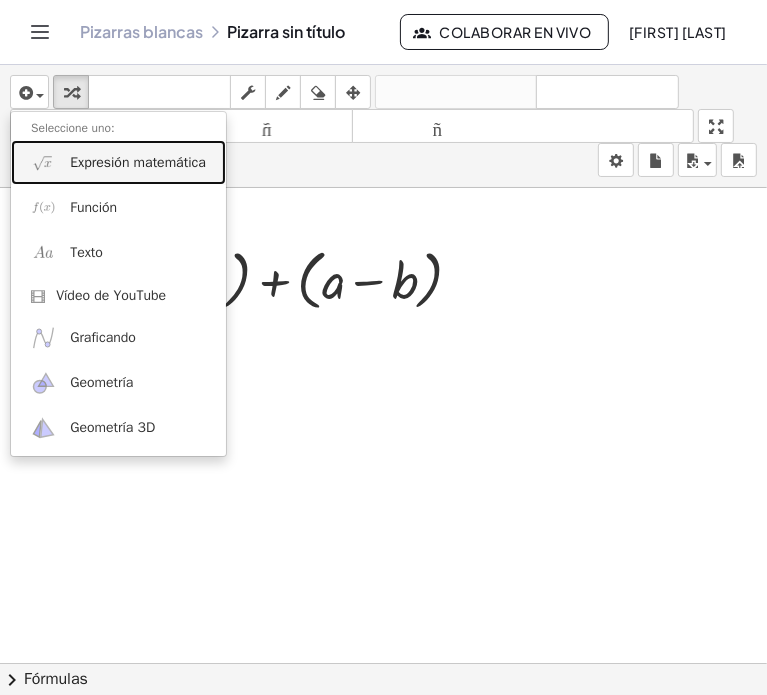 click on "Expresión matemática" at bounding box center [118, 162] 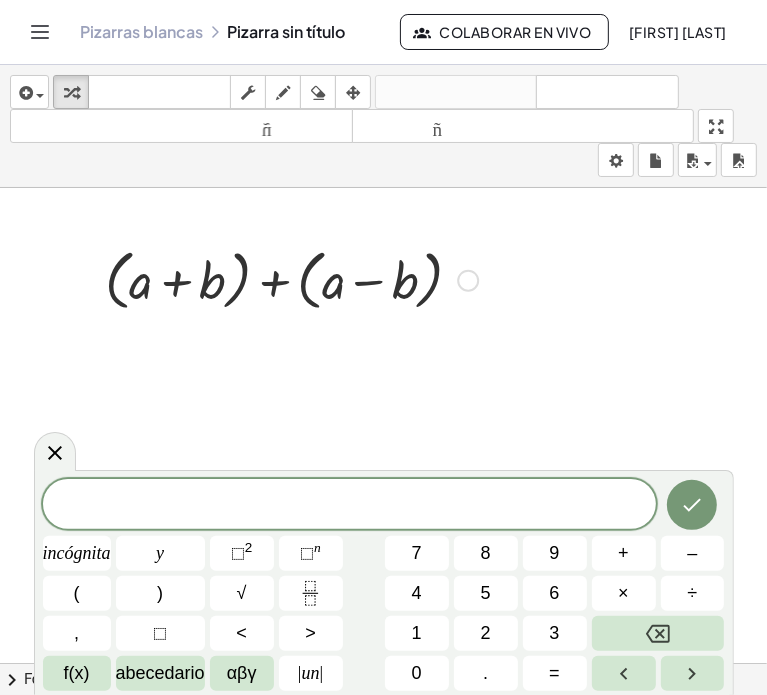 click on "+ ( + a + b ) + ( + a − b )" at bounding box center (274, 281) 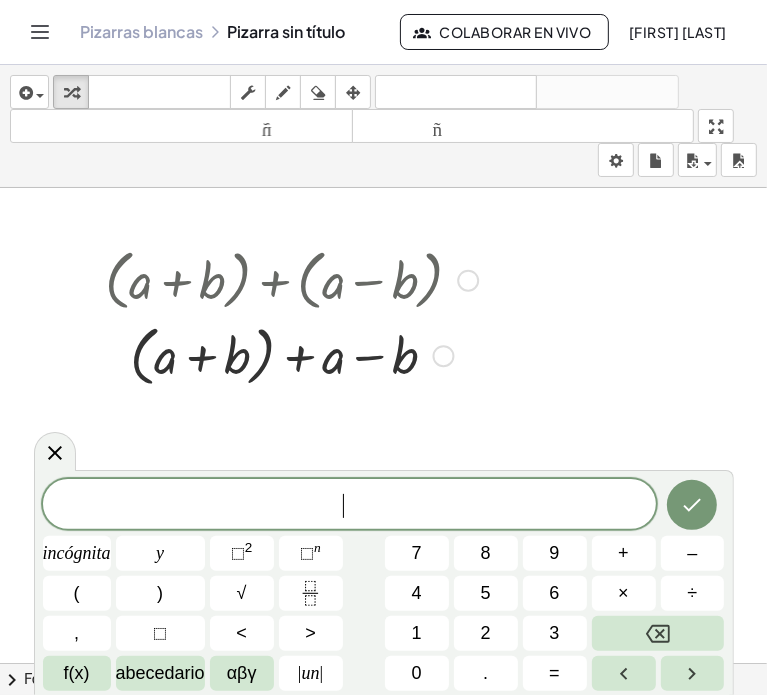 click at bounding box center (291, 354) 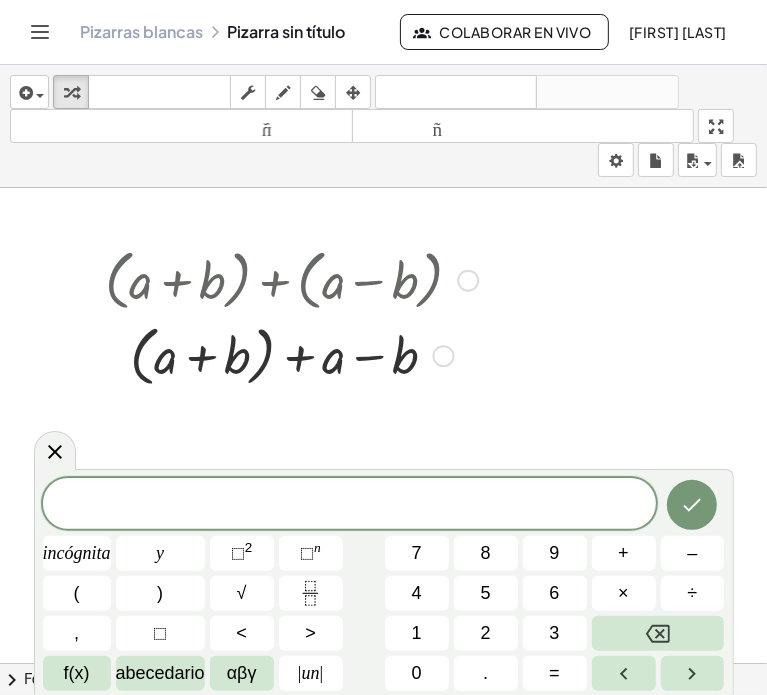 click at bounding box center (444, 356) 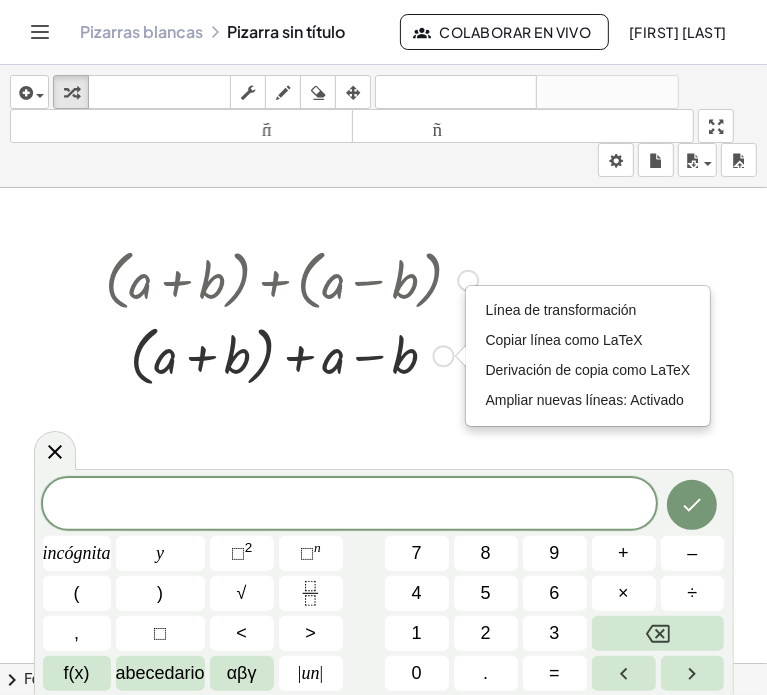 click at bounding box center [383, 663] 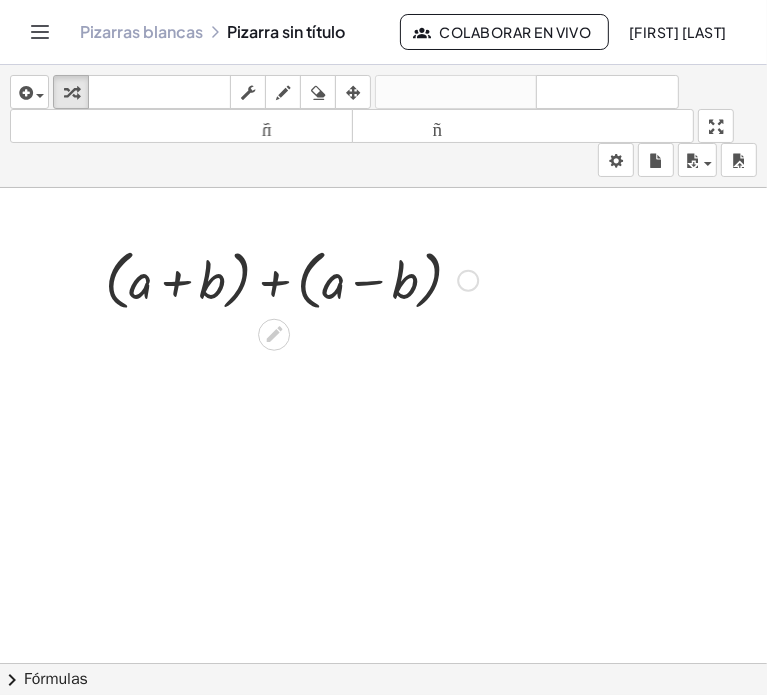 click at bounding box center (468, 281) 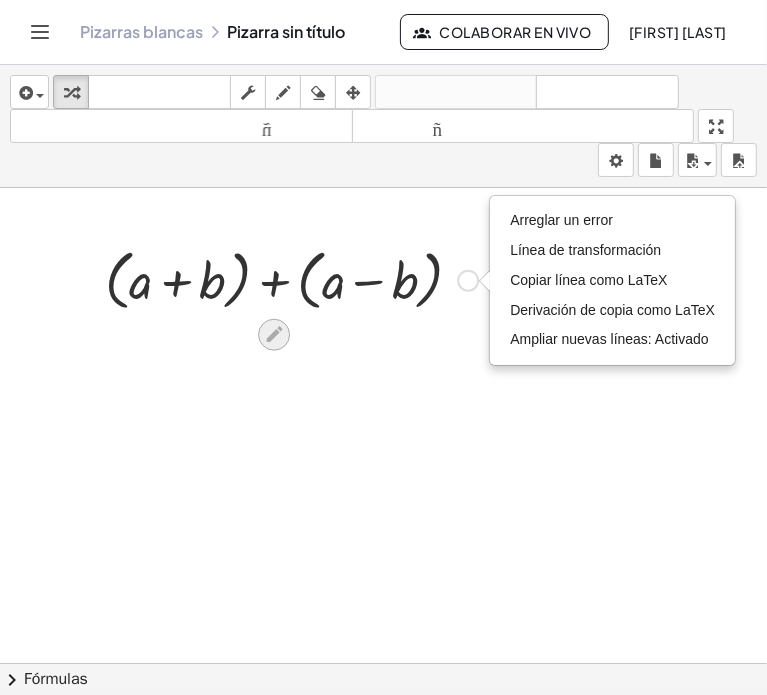 click 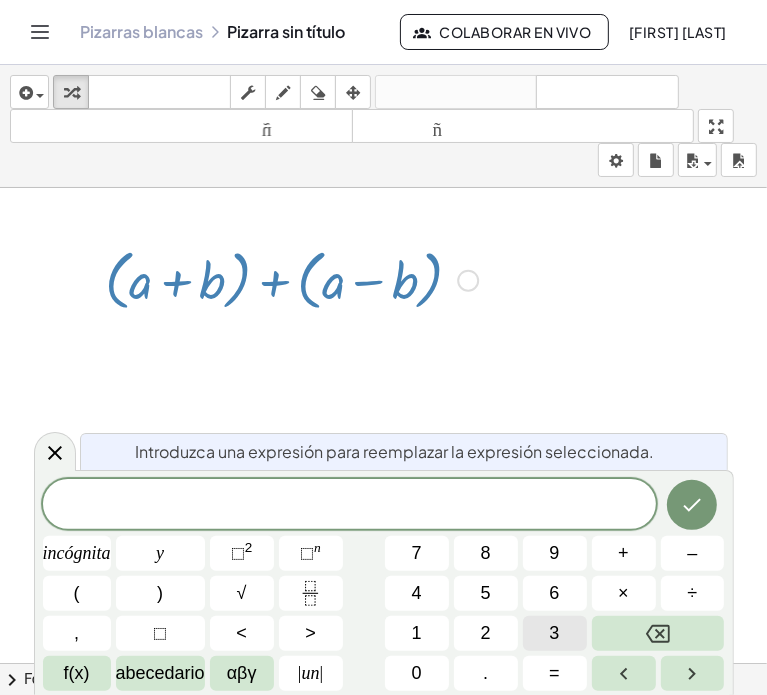 click on "3" at bounding box center [555, 633] 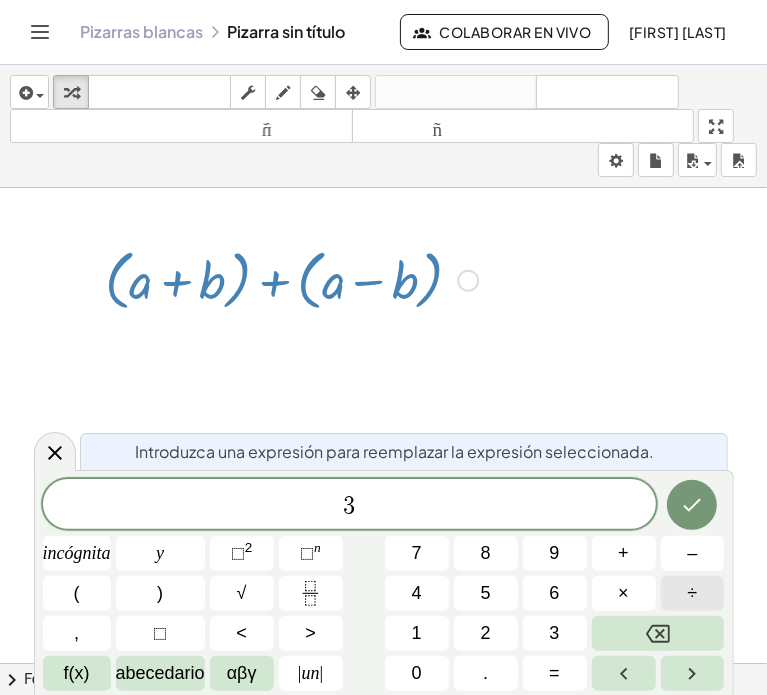 click on "÷" at bounding box center [693, 593] 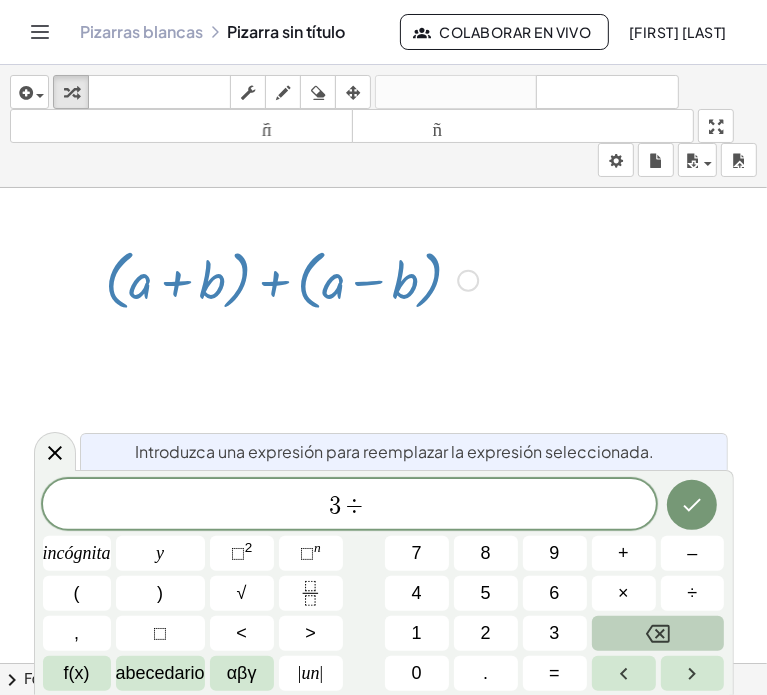 click 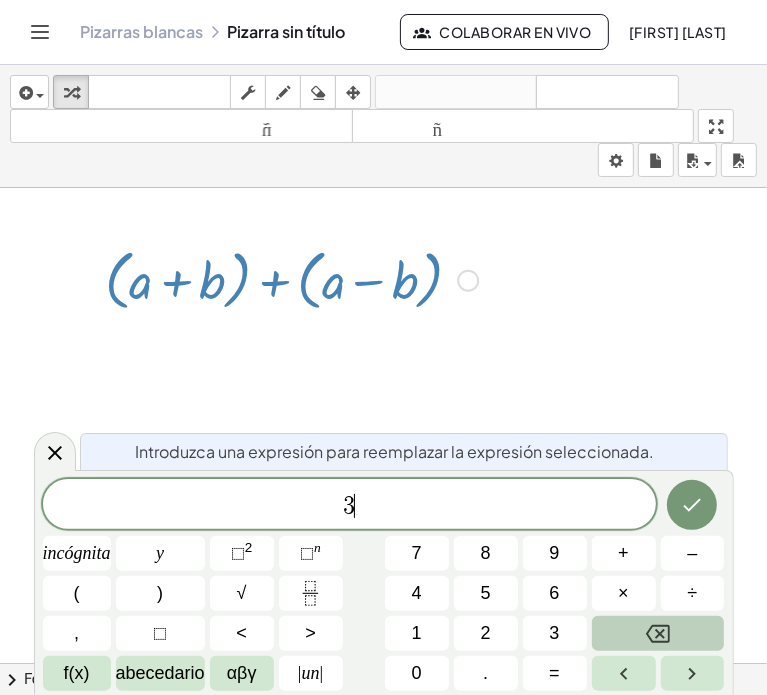 click 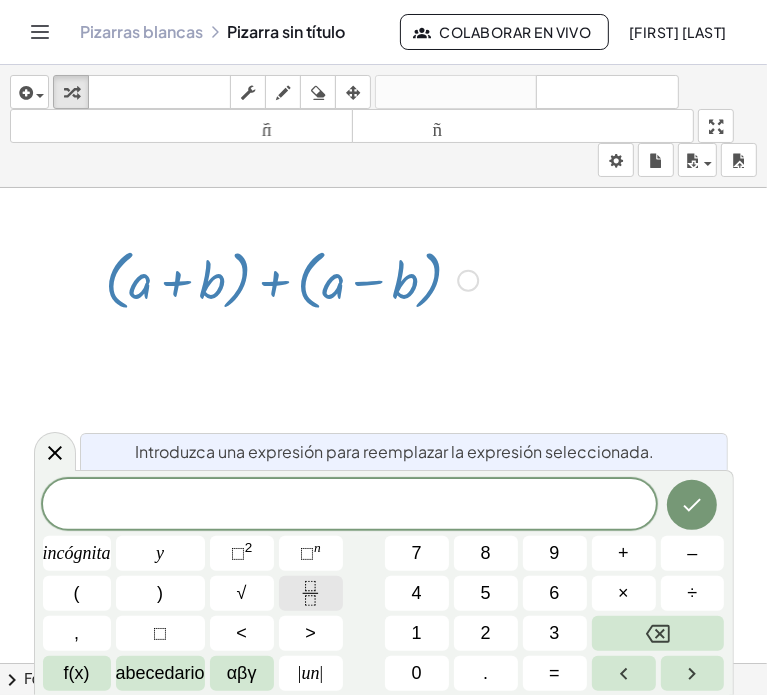 click at bounding box center (311, 593) 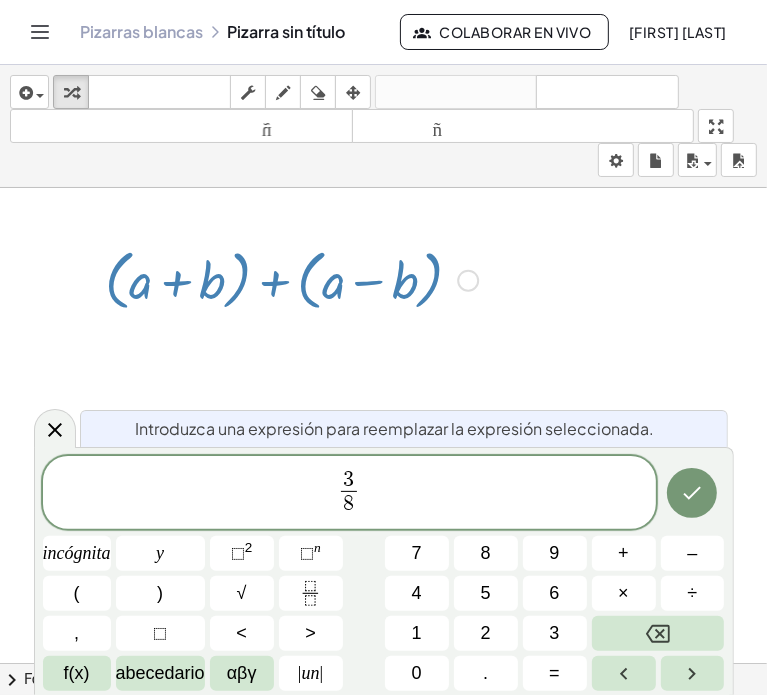 click on "3" at bounding box center (349, 480) 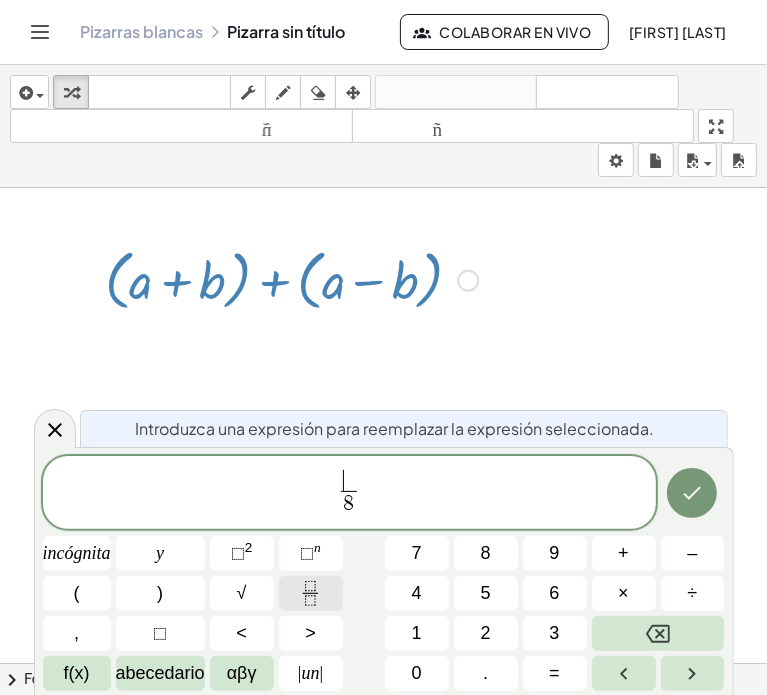 click at bounding box center [311, 593] 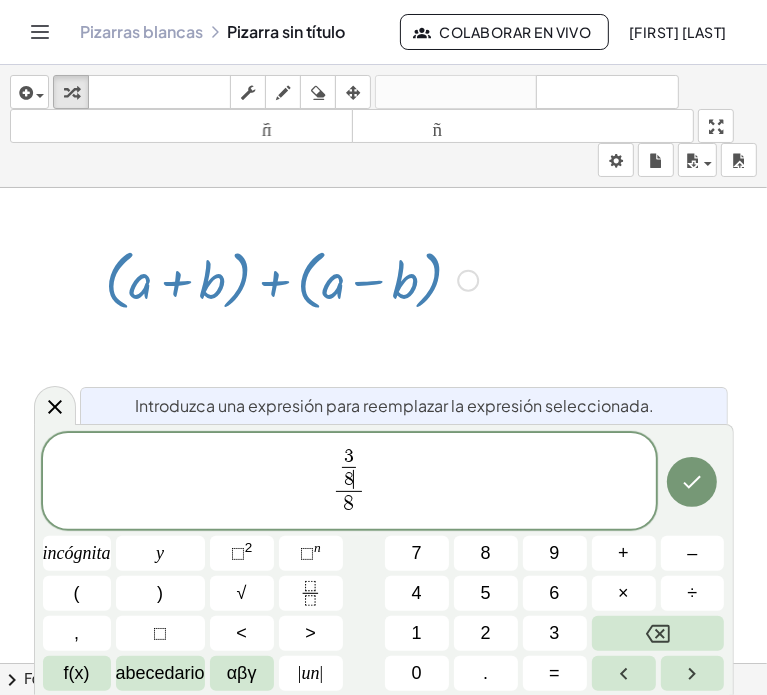 click on "8" at bounding box center (349, 504) 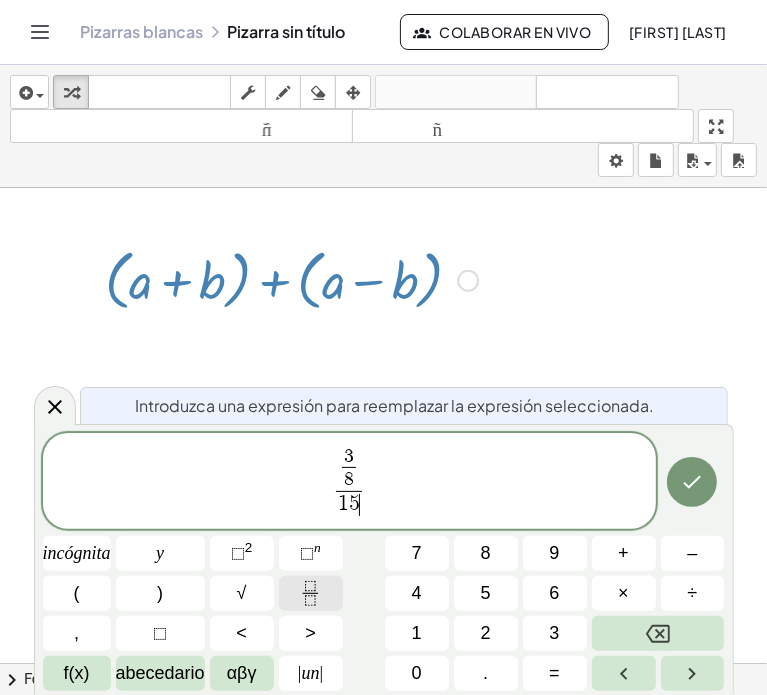 click 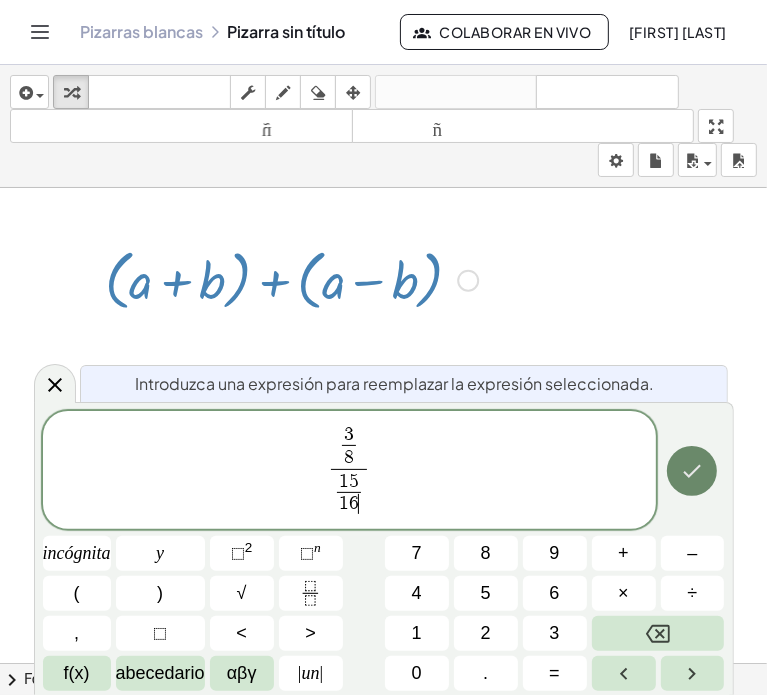 click at bounding box center [692, 471] 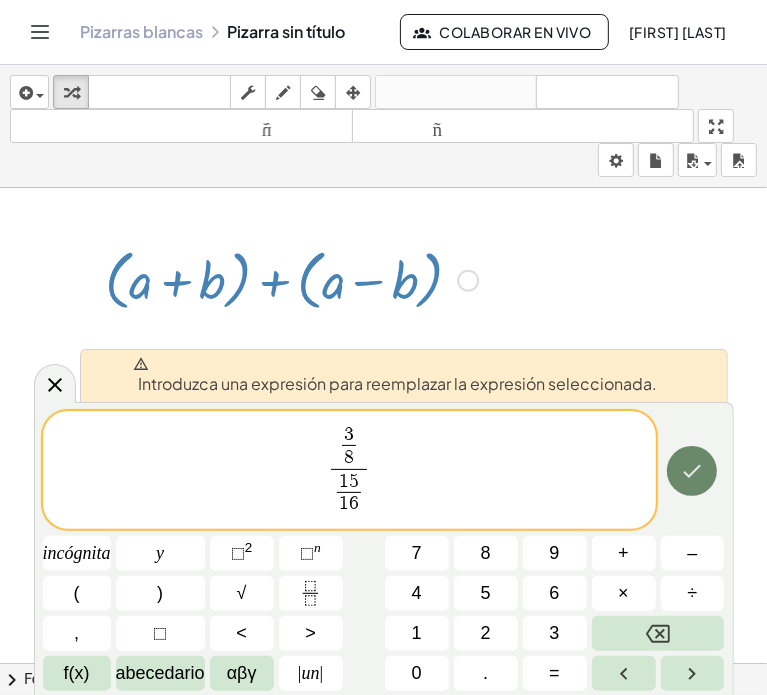 click 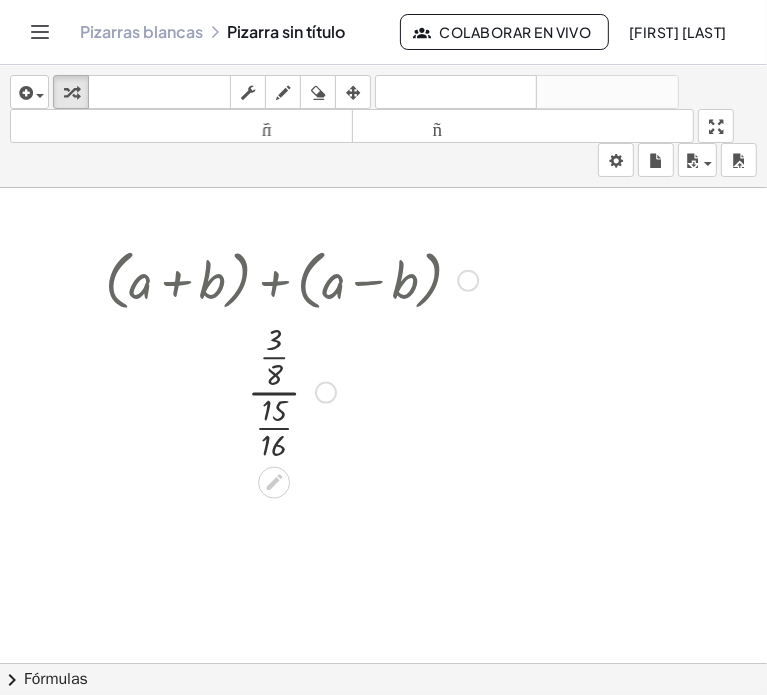 click at bounding box center (468, 281) 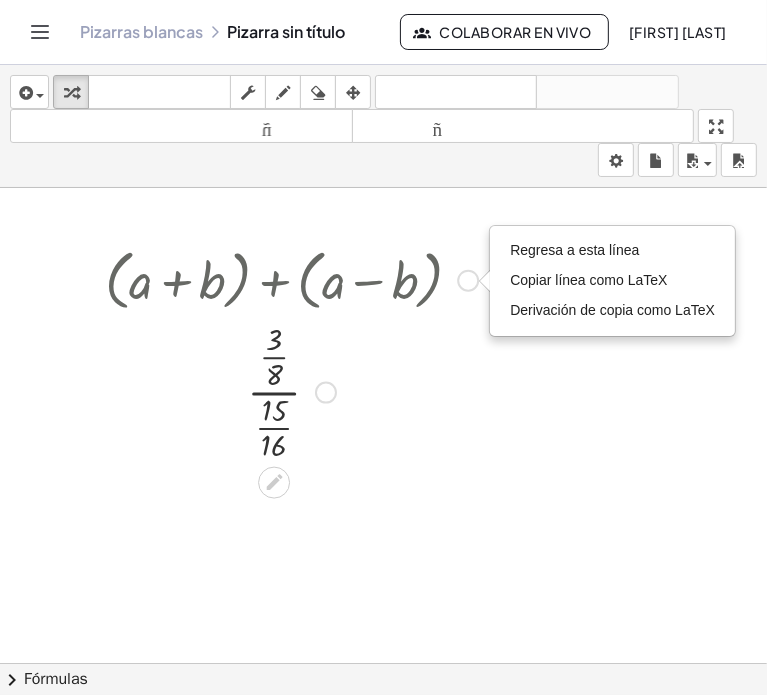 click at bounding box center (291, 390) 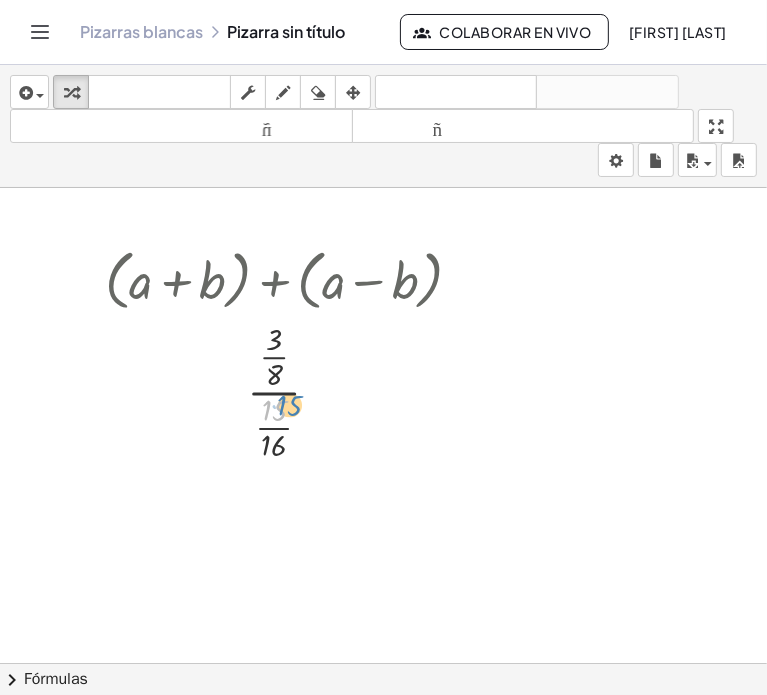 click at bounding box center (291, 390) 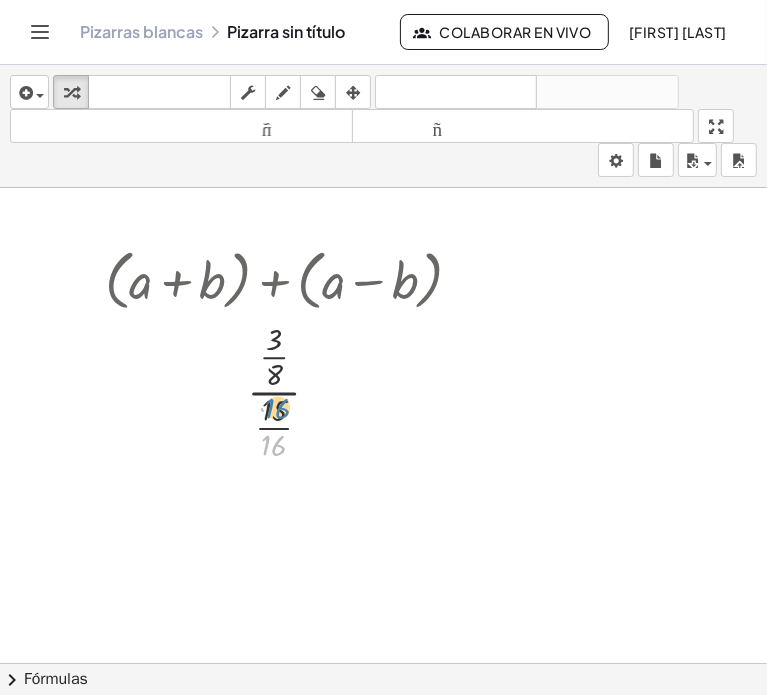 drag, startPoint x: 280, startPoint y: 440, endPoint x: 284, endPoint y: 403, distance: 37.215588 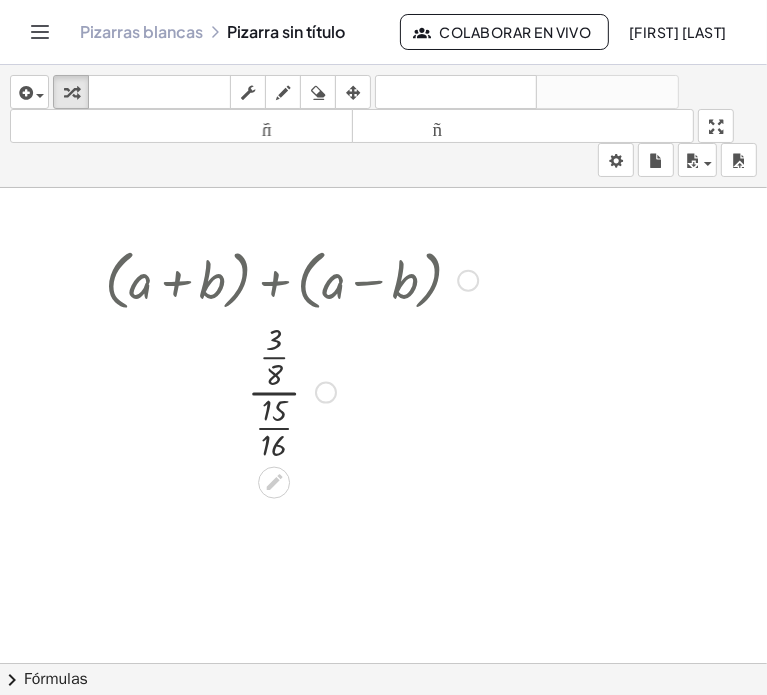 click at bounding box center (291, 390) 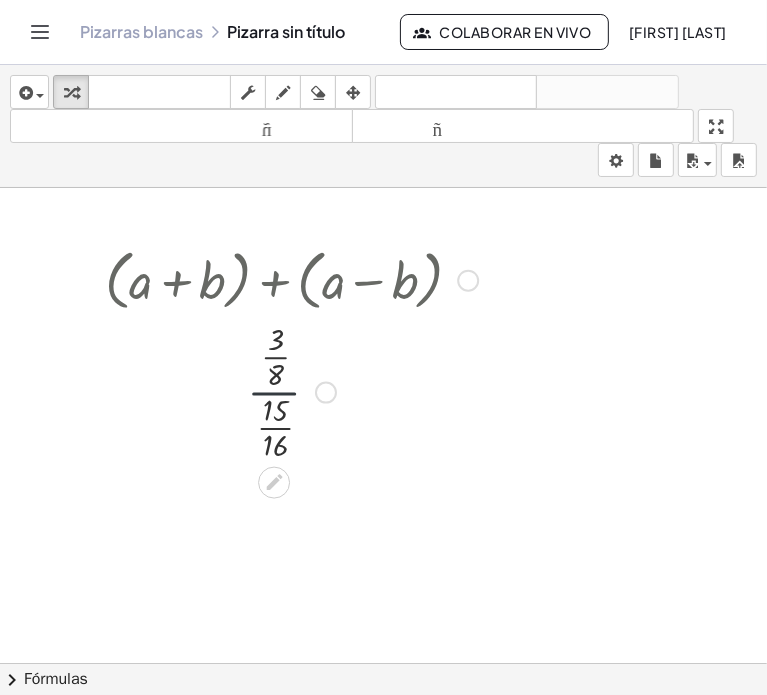 click at bounding box center [291, 390] 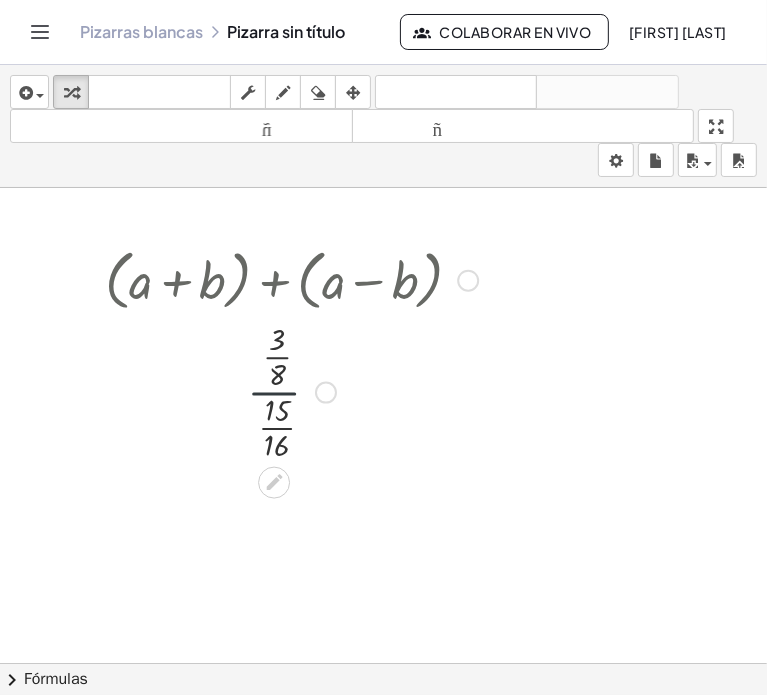 click at bounding box center [291, 390] 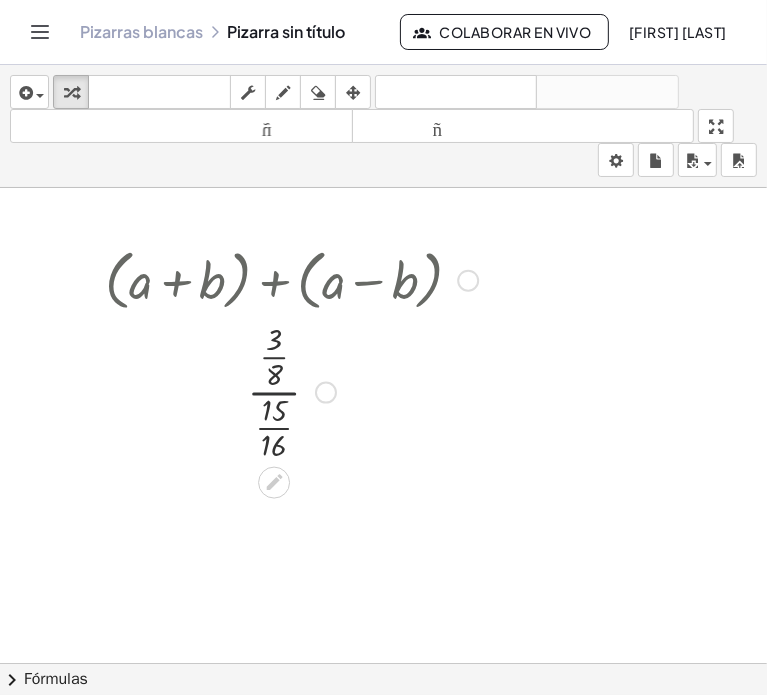 click at bounding box center (291, 390) 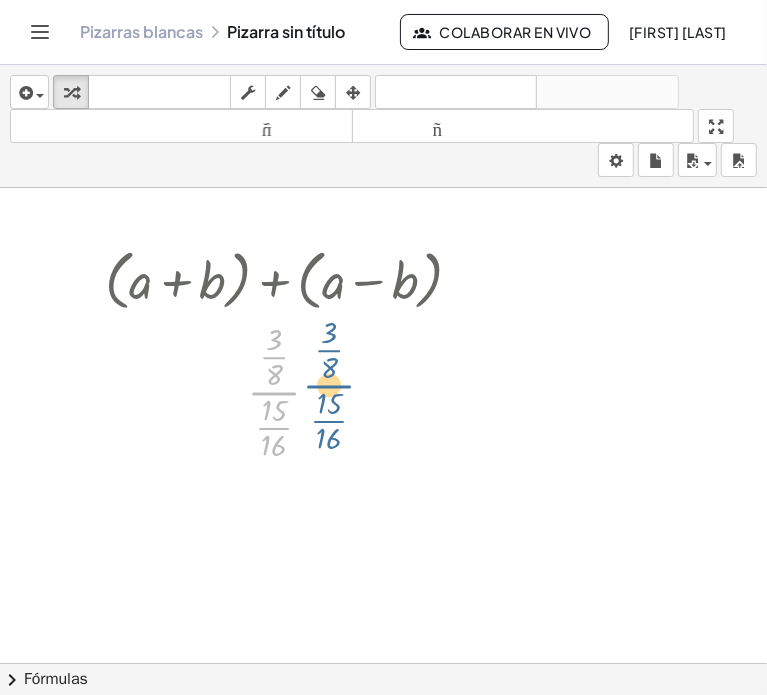 drag, startPoint x: 260, startPoint y: 402, endPoint x: 315, endPoint y: 395, distance: 55.443665 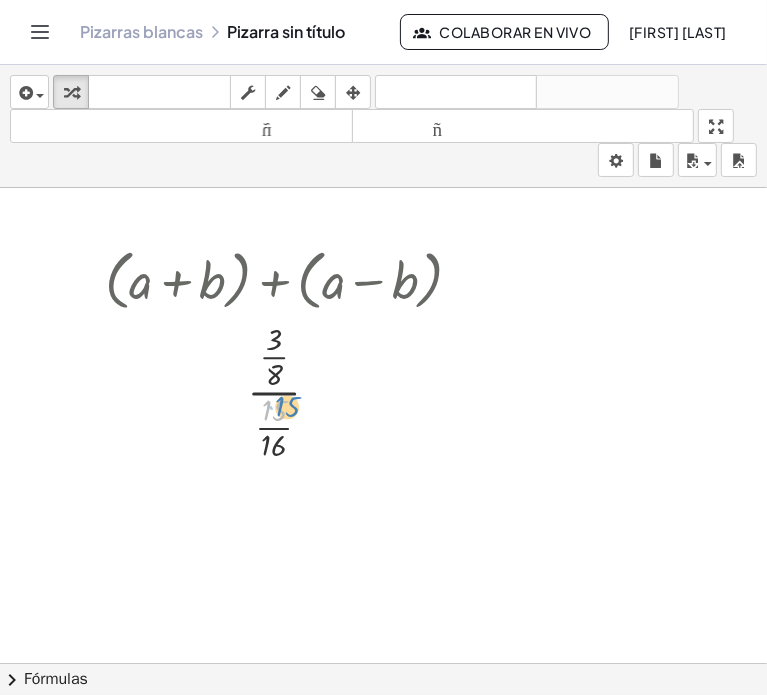drag, startPoint x: 272, startPoint y: 408, endPoint x: 282, endPoint y: 409, distance: 10.049875 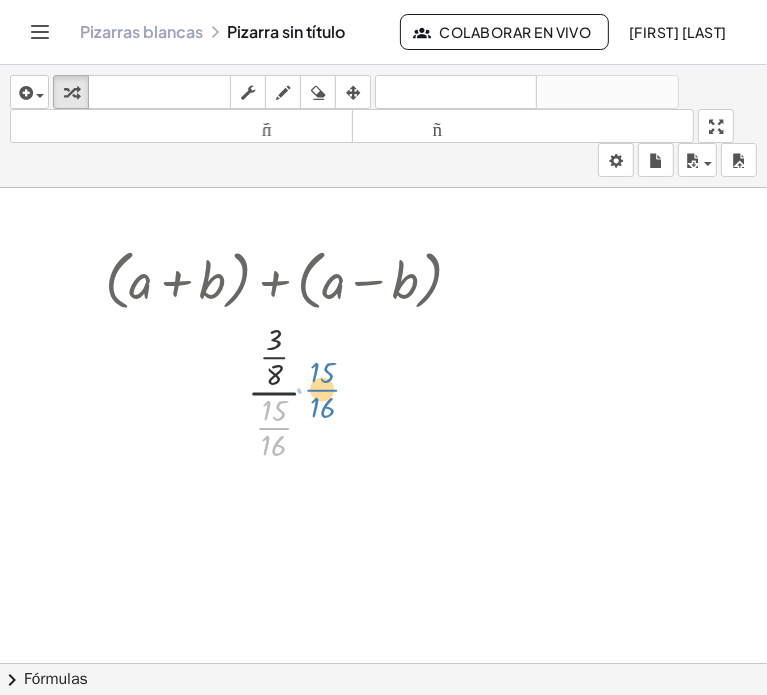 drag, startPoint x: 276, startPoint y: 425, endPoint x: 323, endPoint y: 387, distance: 60.440052 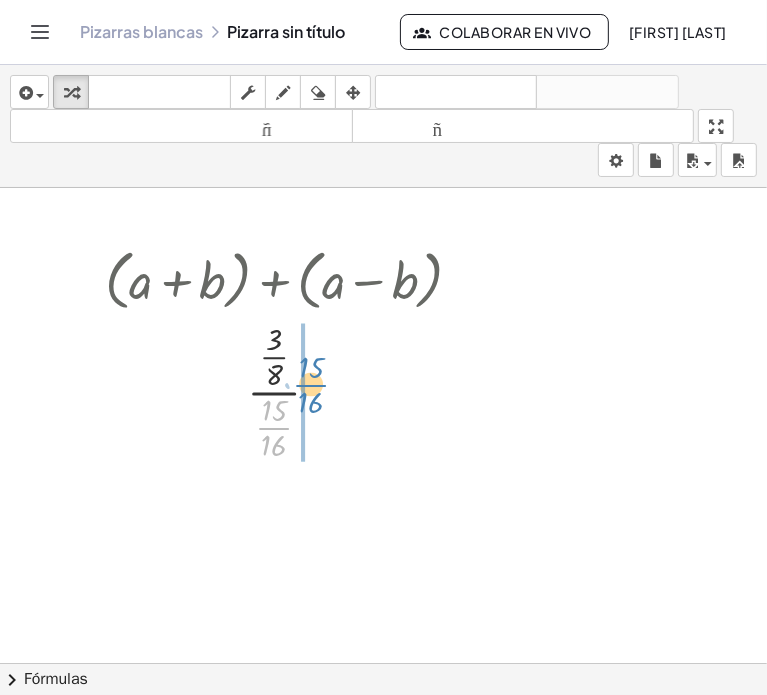 drag, startPoint x: 271, startPoint y: 427, endPoint x: 308, endPoint y: 384, distance: 56.727417 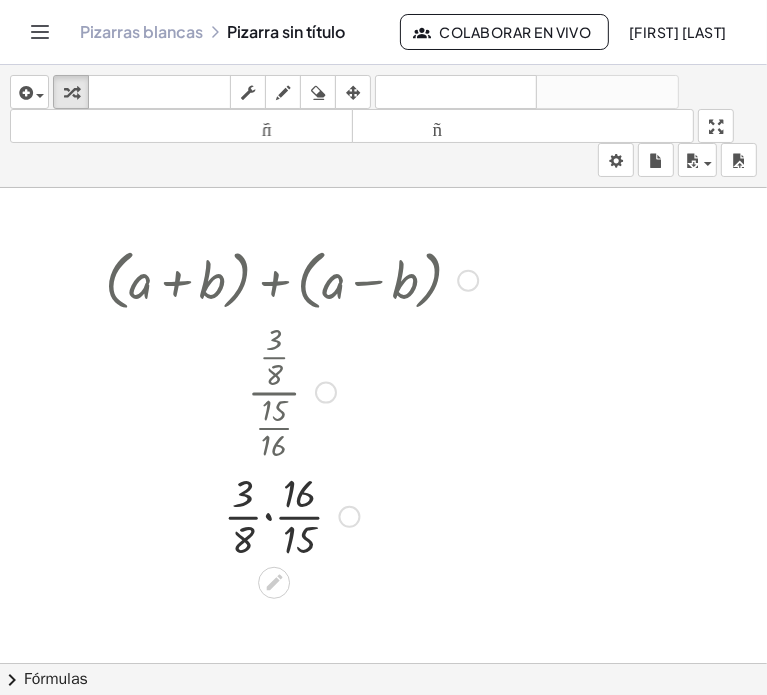 scroll, scrollTop: 100, scrollLeft: 0, axis: vertical 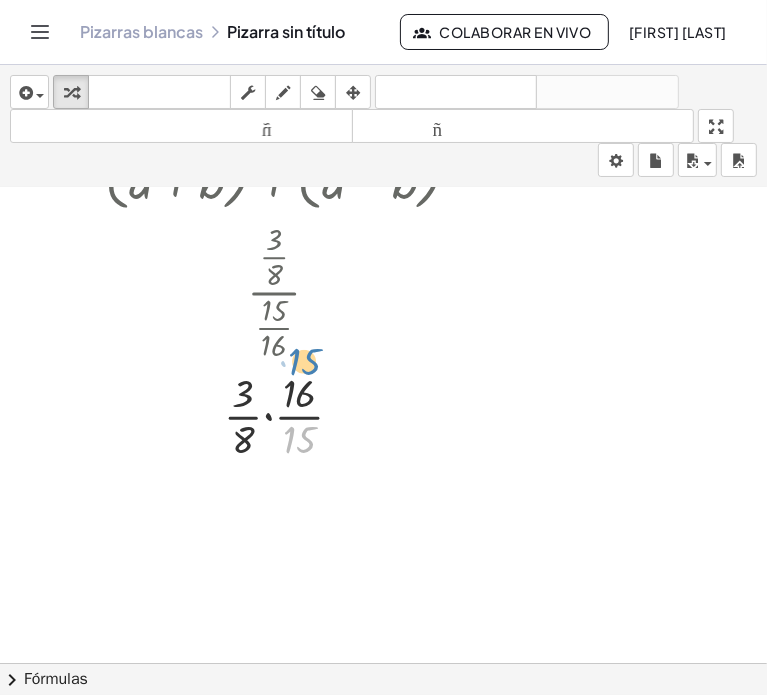 drag, startPoint x: 303, startPoint y: 435, endPoint x: 308, endPoint y: 355, distance: 80.1561 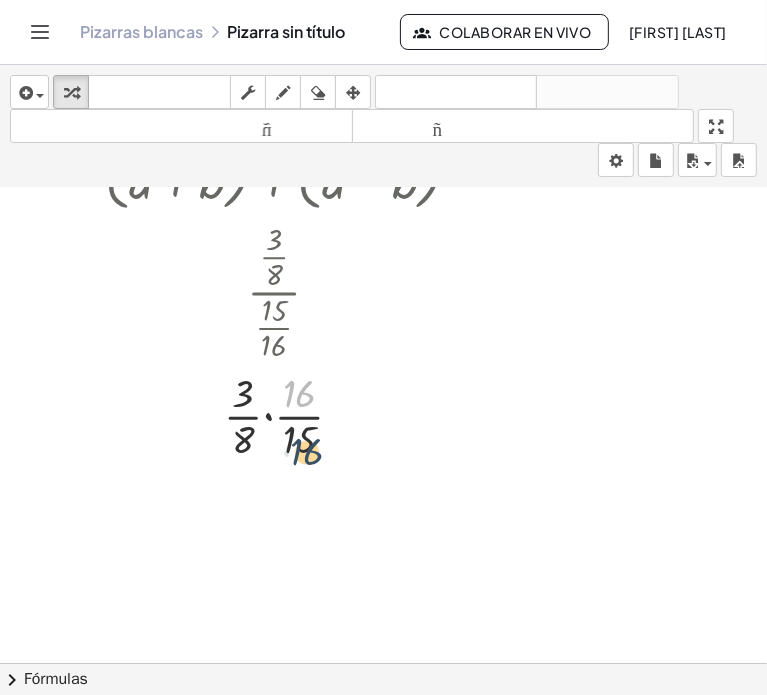 drag, startPoint x: 296, startPoint y: 385, endPoint x: 304, endPoint y: 446, distance: 61.522354 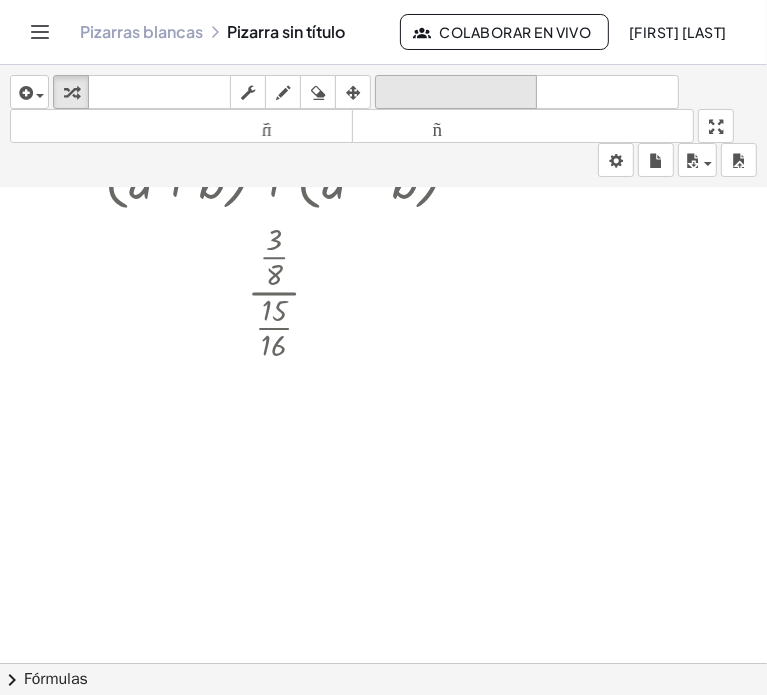 click on "deshacer deshacer" at bounding box center (456, 92) 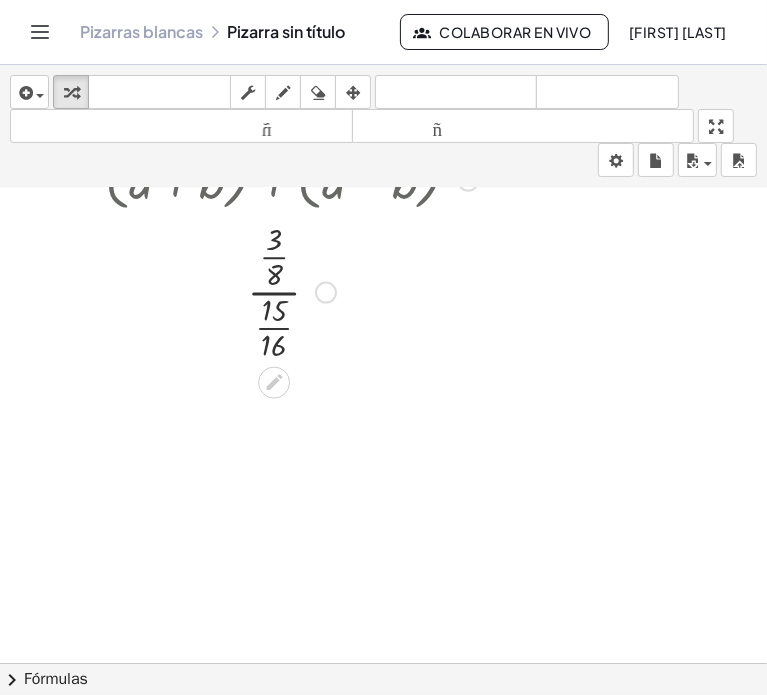scroll, scrollTop: 0, scrollLeft: 0, axis: both 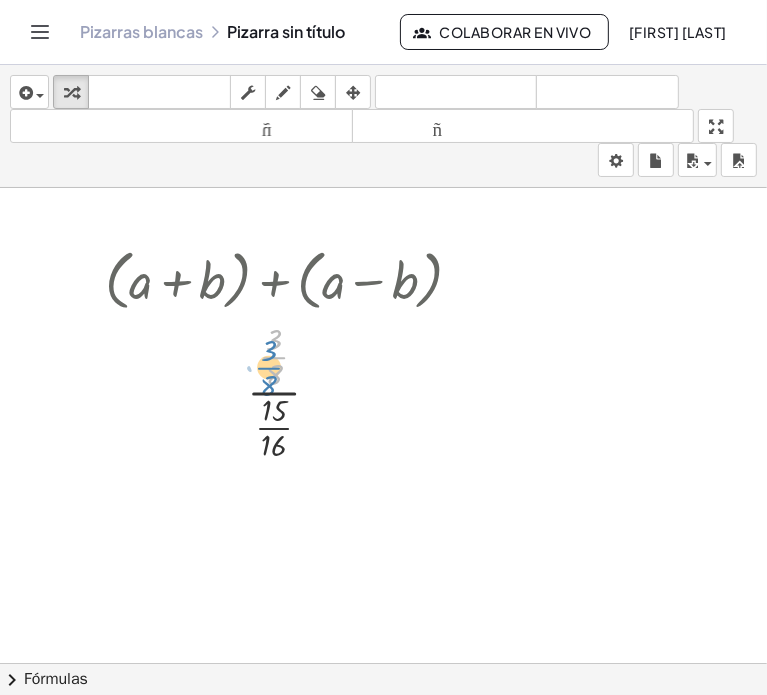 drag, startPoint x: 279, startPoint y: 353, endPoint x: 274, endPoint y: 363, distance: 11.18034 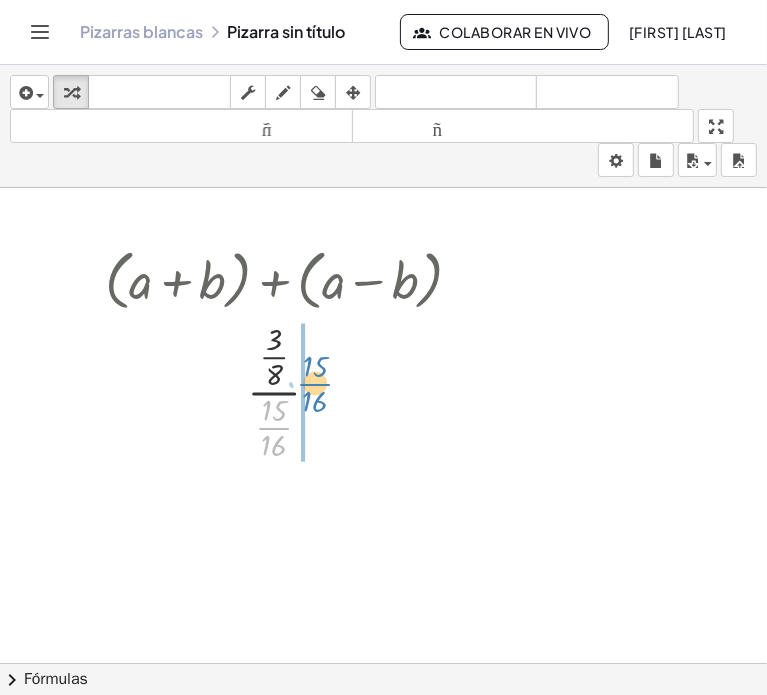 drag, startPoint x: 285, startPoint y: 427, endPoint x: 326, endPoint y: 383, distance: 60.1415 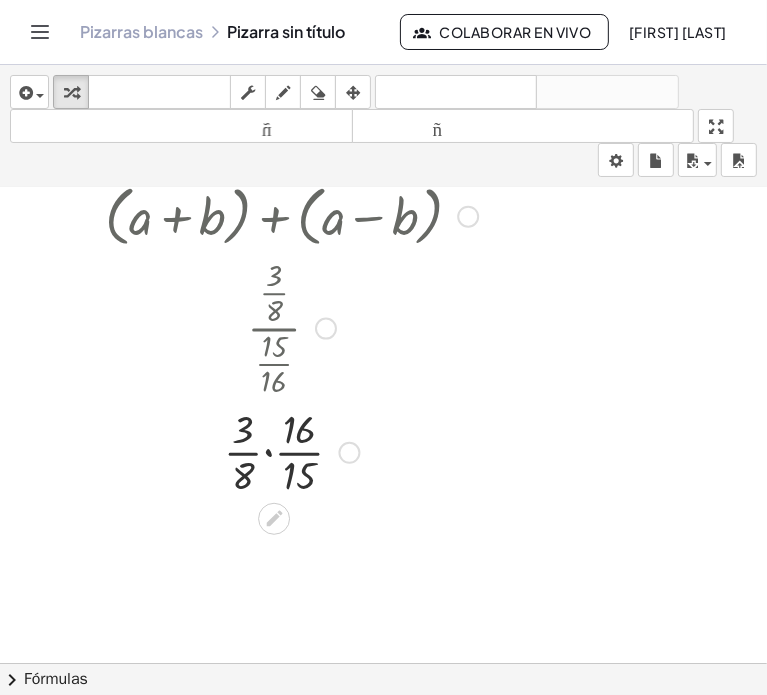 scroll, scrollTop: 100, scrollLeft: 0, axis: vertical 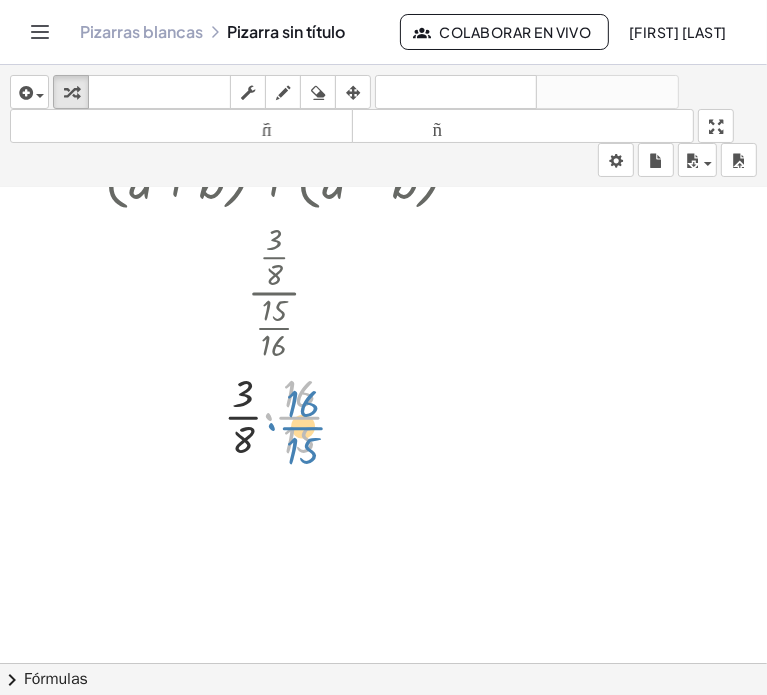 click at bounding box center (291, 415) 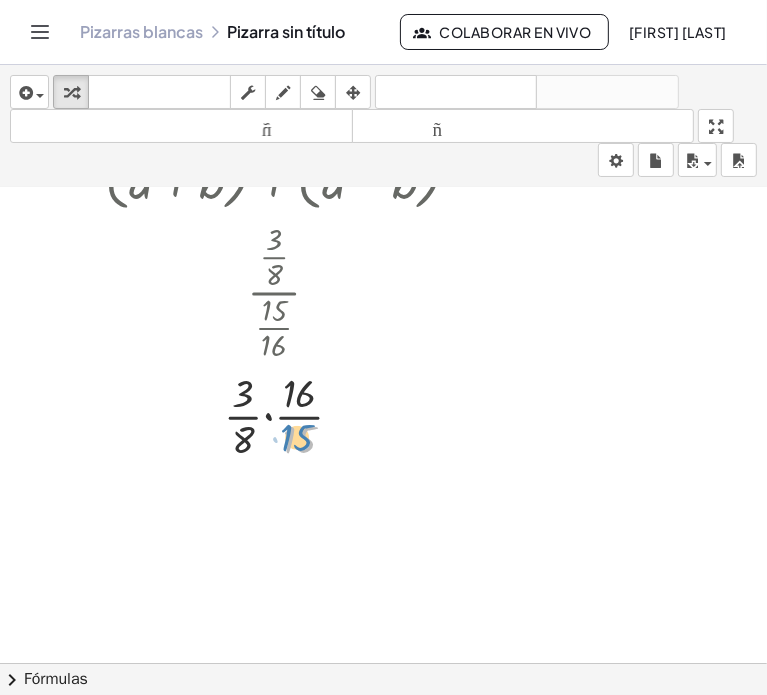 click at bounding box center [291, 415] 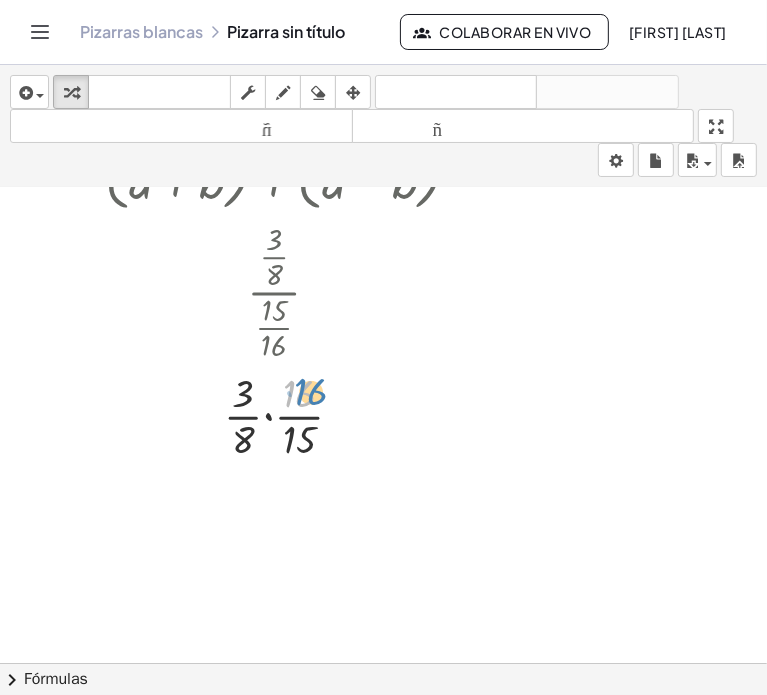 drag, startPoint x: 283, startPoint y: 394, endPoint x: 290, endPoint y: 384, distance: 12.206555 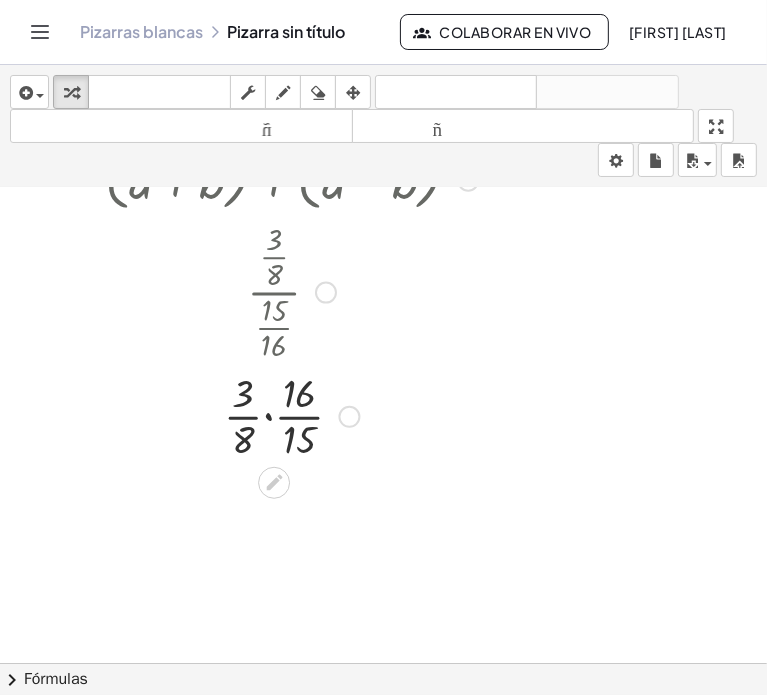 click at bounding box center (291, 415) 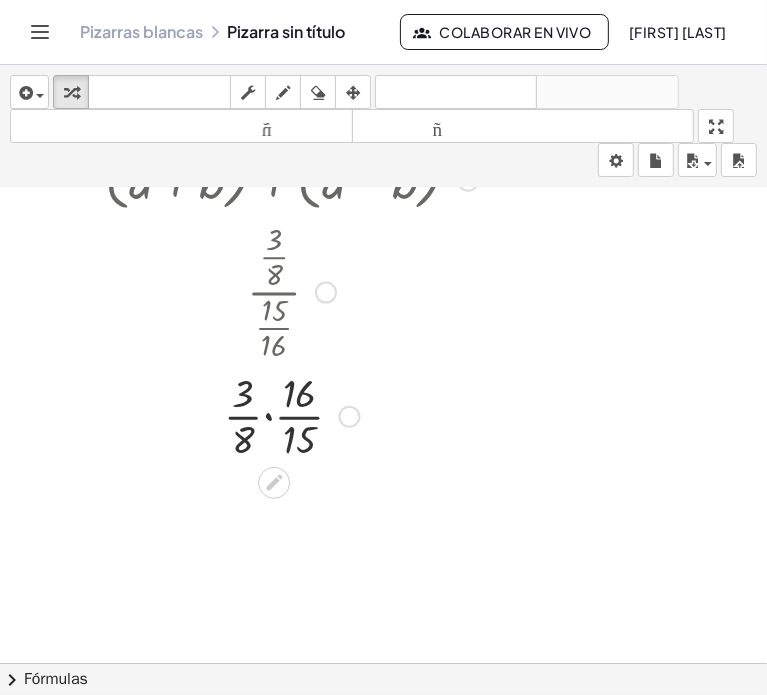 drag, startPoint x: 289, startPoint y: 417, endPoint x: 268, endPoint y: 417, distance: 21 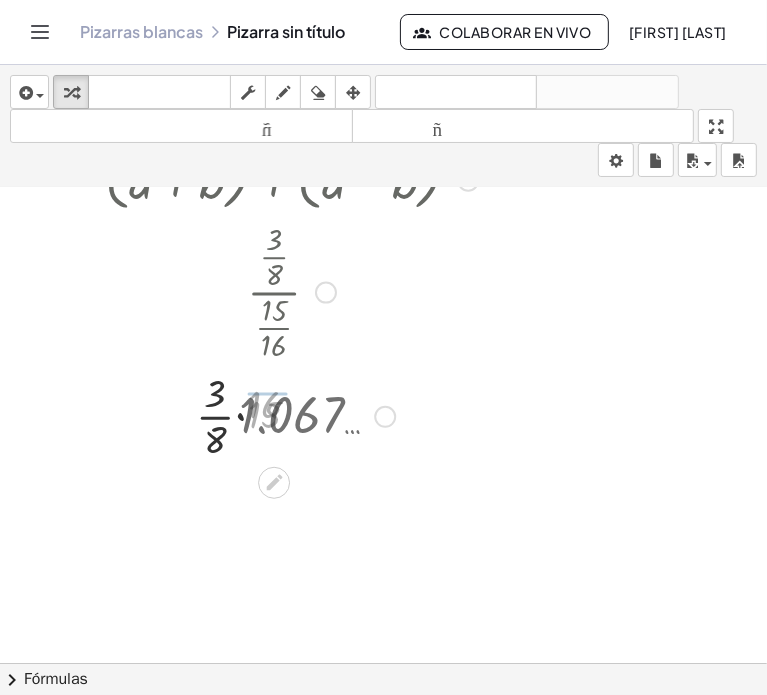 click at bounding box center [291, 415] 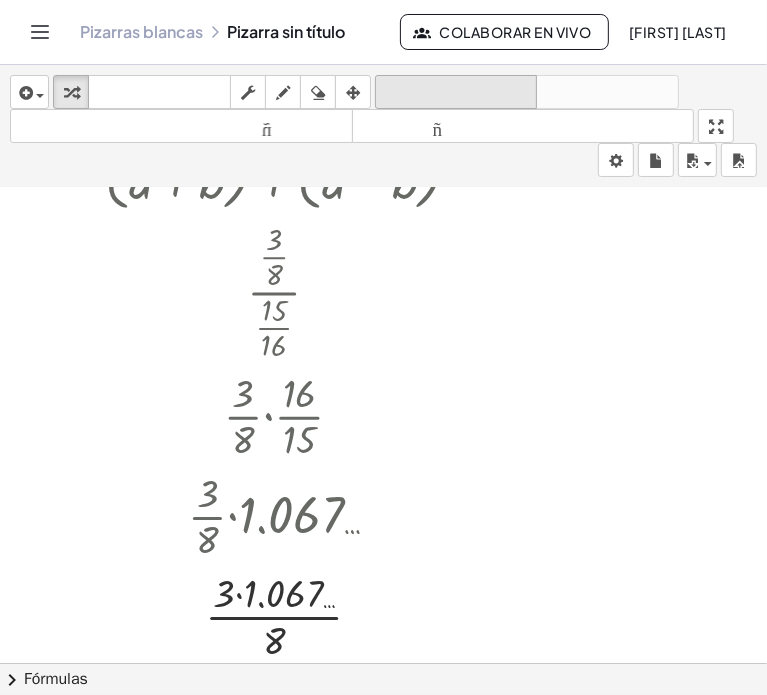 click on "deshacer deshacer" at bounding box center [456, 92] 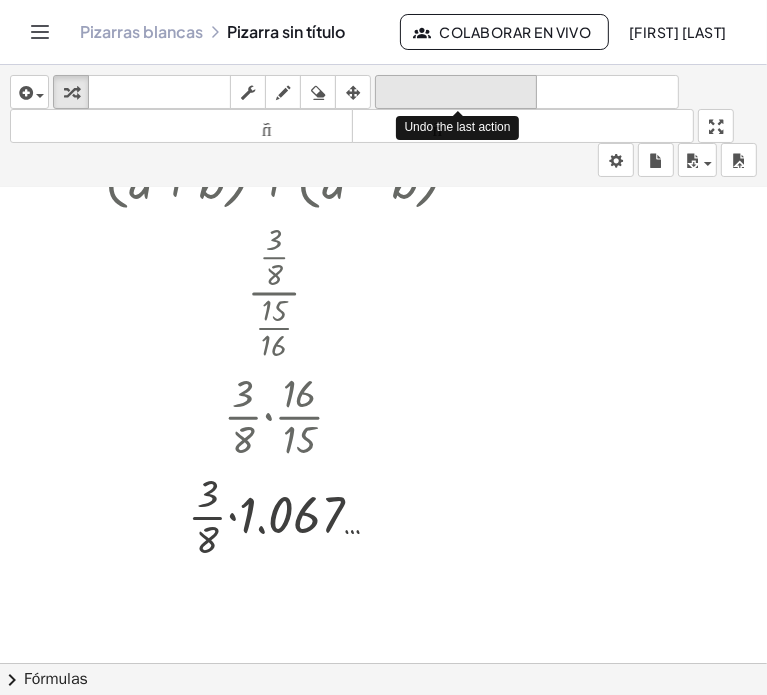 click on "deshacer deshacer" at bounding box center [456, 92] 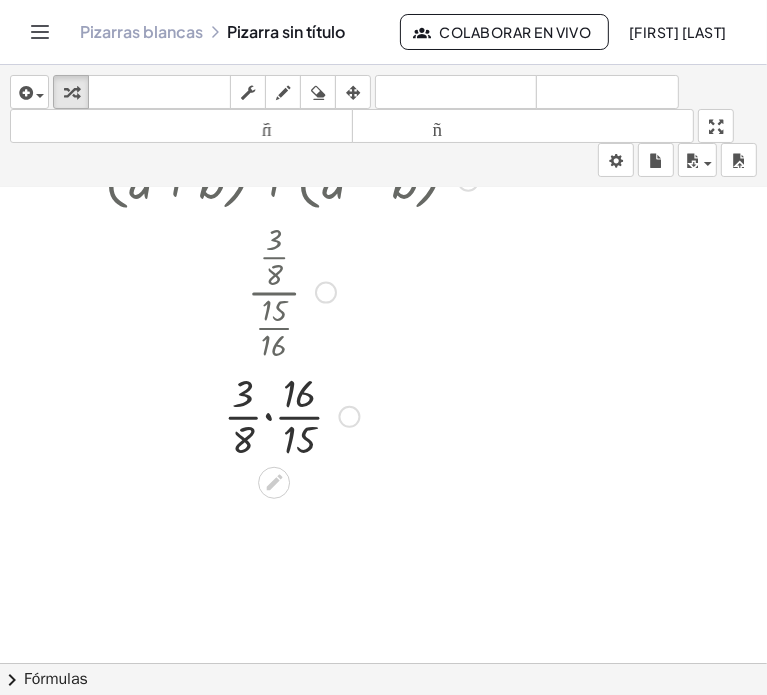 drag, startPoint x: 267, startPoint y: 343, endPoint x: 270, endPoint y: 314, distance: 29.15476 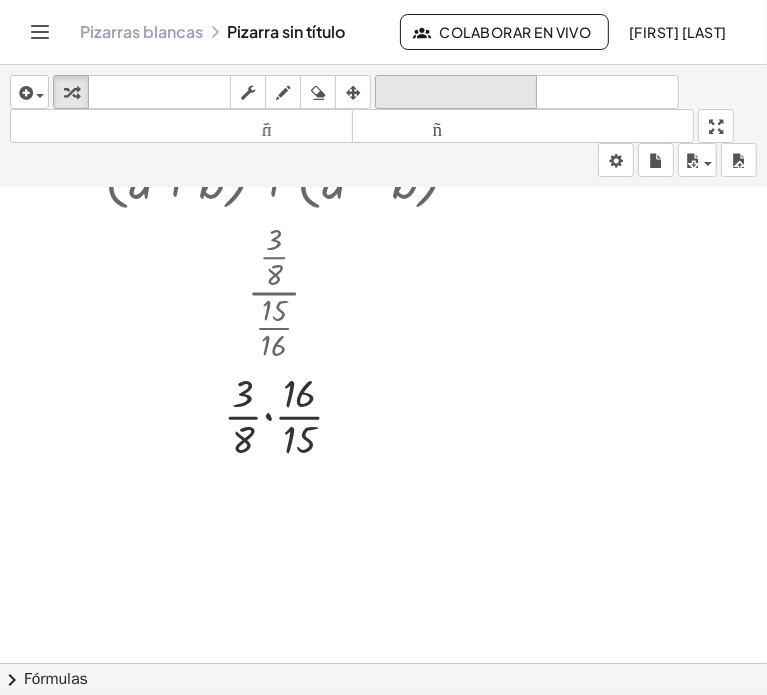 click on "deshacer" at bounding box center (456, 92) 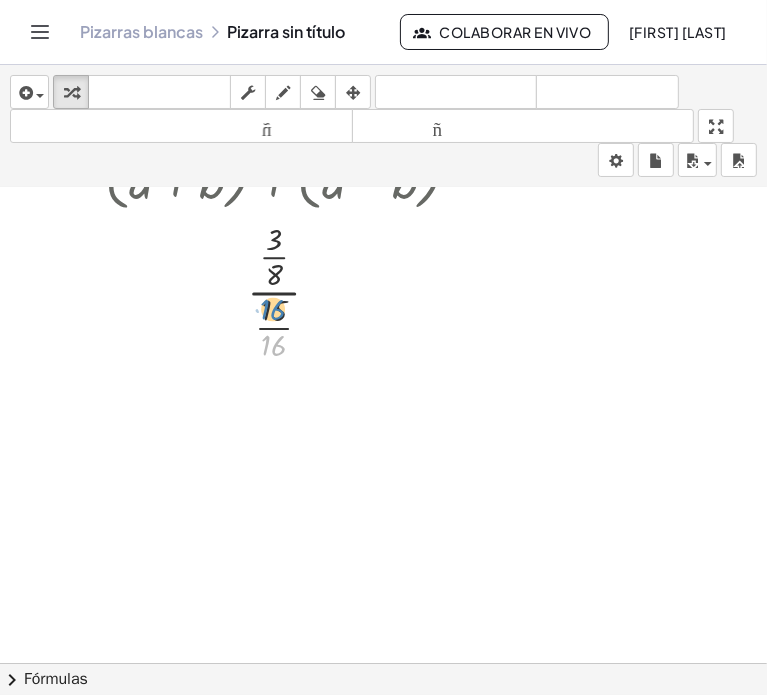 drag, startPoint x: 274, startPoint y: 343, endPoint x: 272, endPoint y: 307, distance: 36.05551 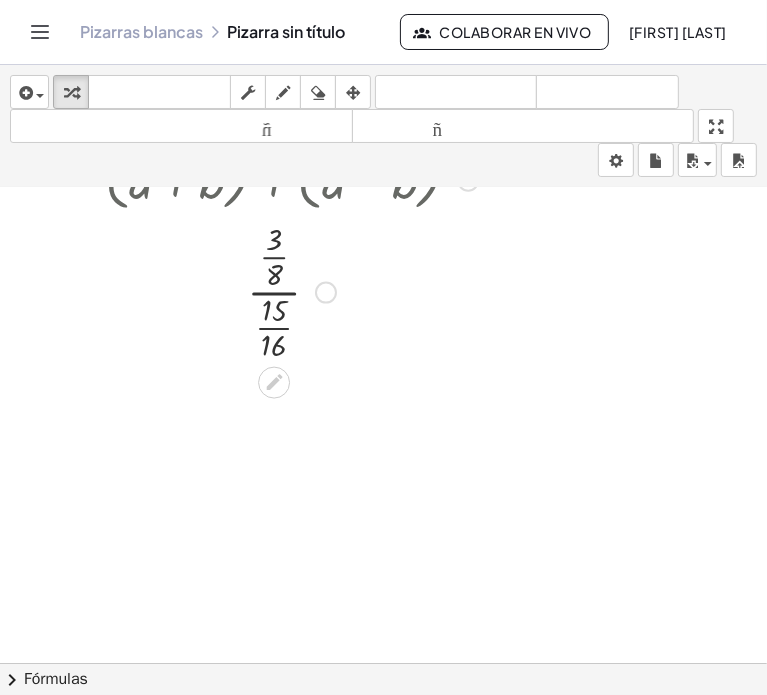 click at bounding box center [291, 290] 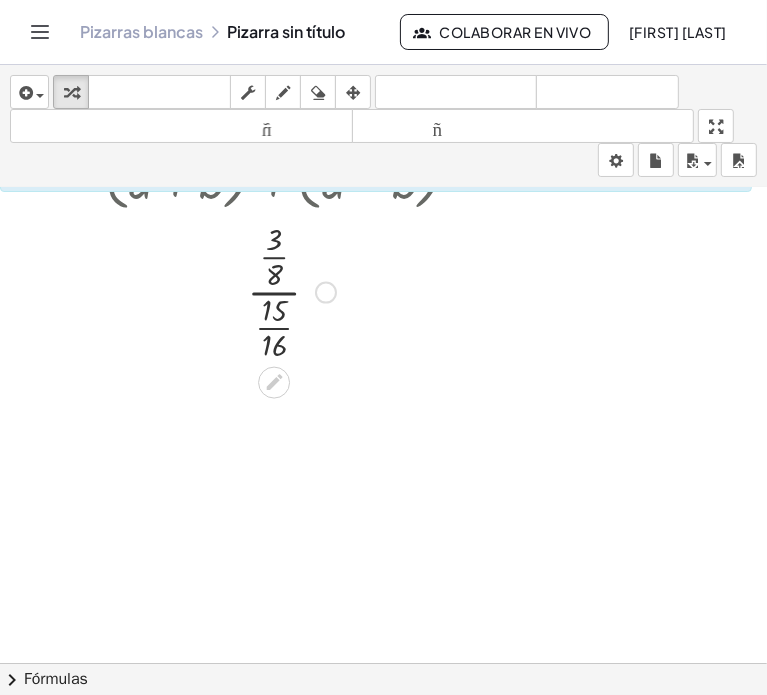 scroll, scrollTop: 0, scrollLeft: 0, axis: both 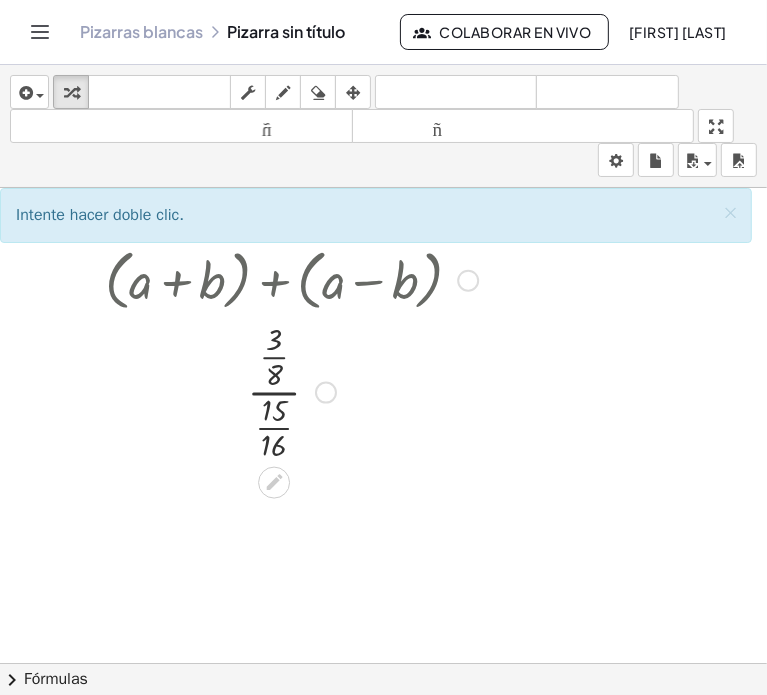 click at bounding box center (291, 390) 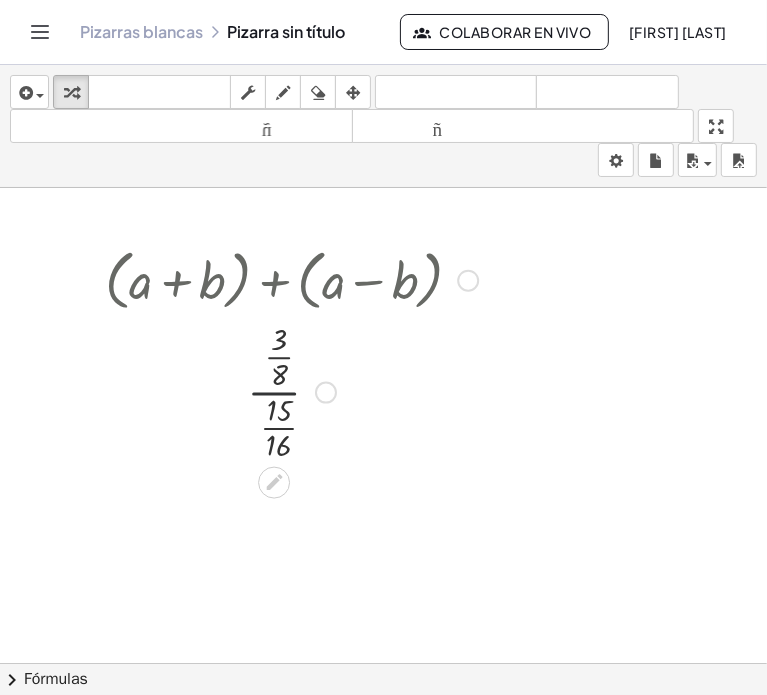 click at bounding box center [291, 390] 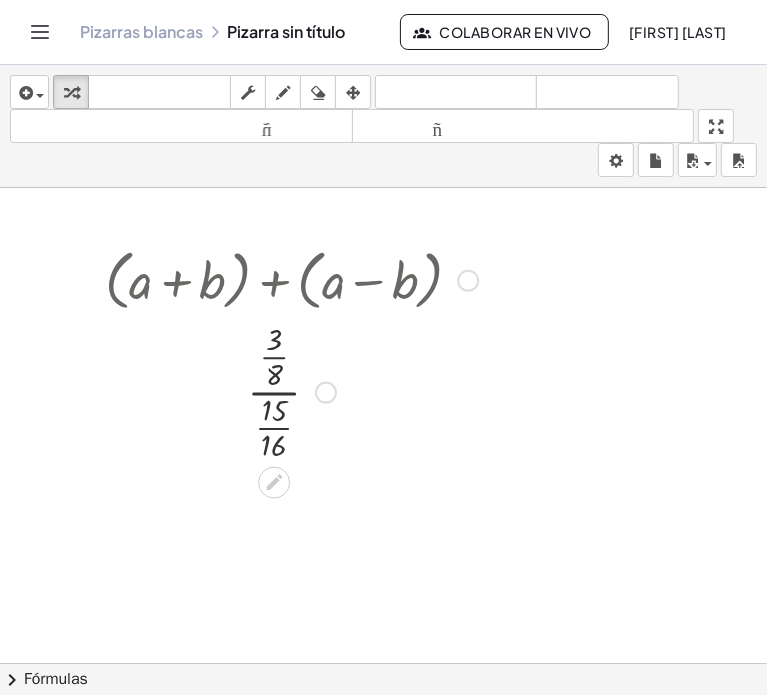 click at bounding box center [291, 390] 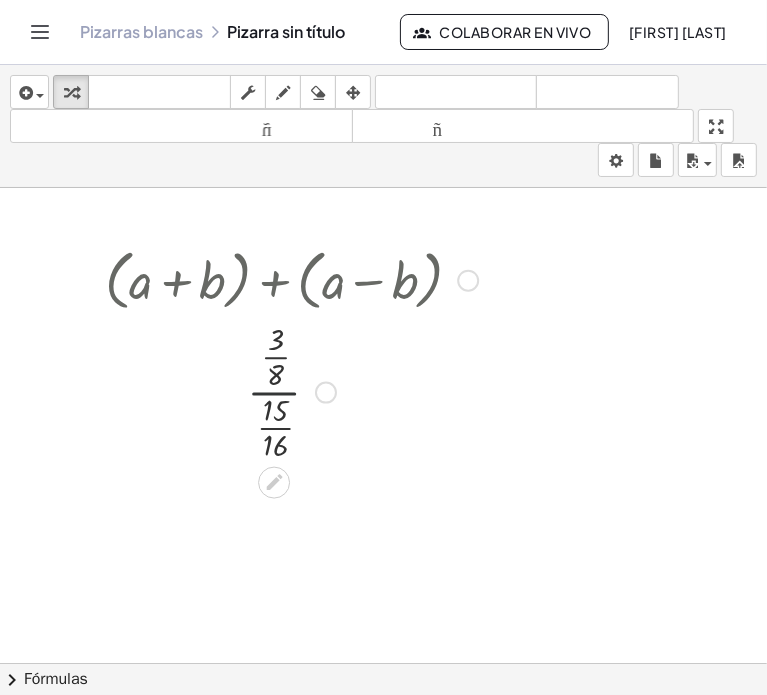 click at bounding box center [291, 390] 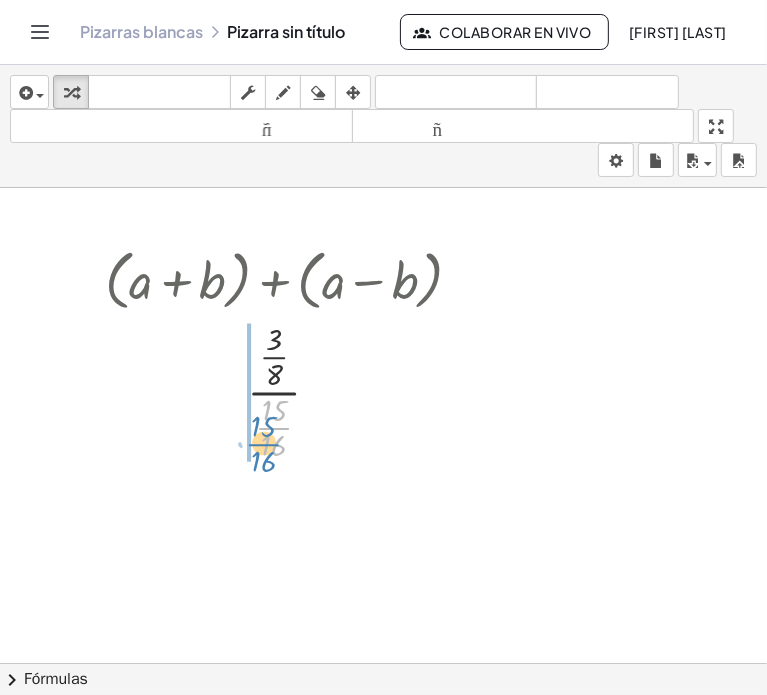 drag, startPoint x: 280, startPoint y: 426, endPoint x: 257, endPoint y: 451, distance: 33.970577 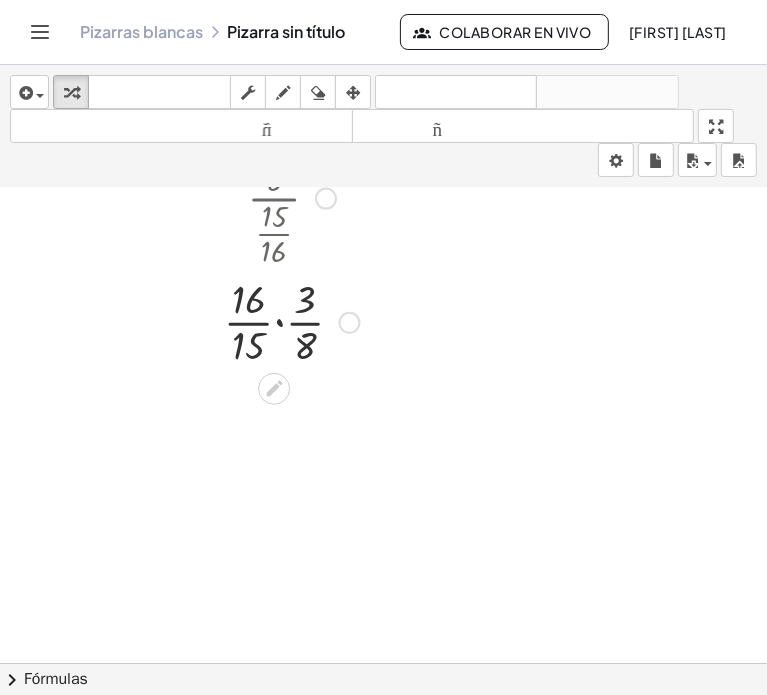 scroll, scrollTop: 200, scrollLeft: 0, axis: vertical 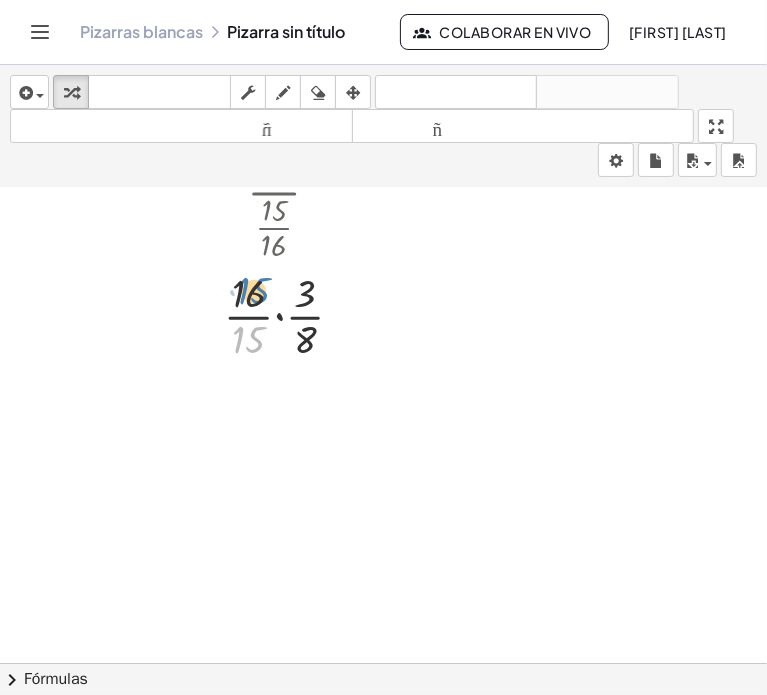 drag, startPoint x: 264, startPoint y: 335, endPoint x: 269, endPoint y: 286, distance: 49.25444 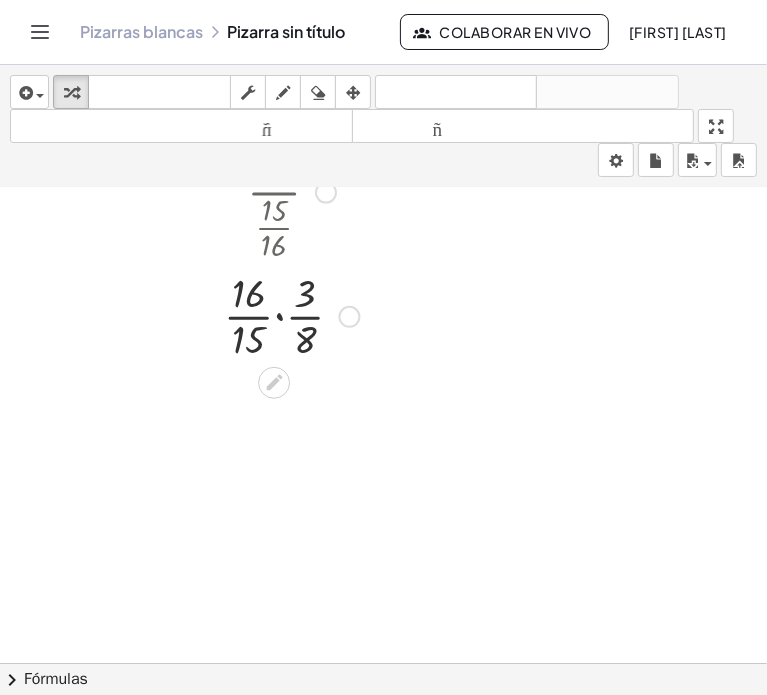 drag, startPoint x: 259, startPoint y: 291, endPoint x: 256, endPoint y: 355, distance: 64.070274 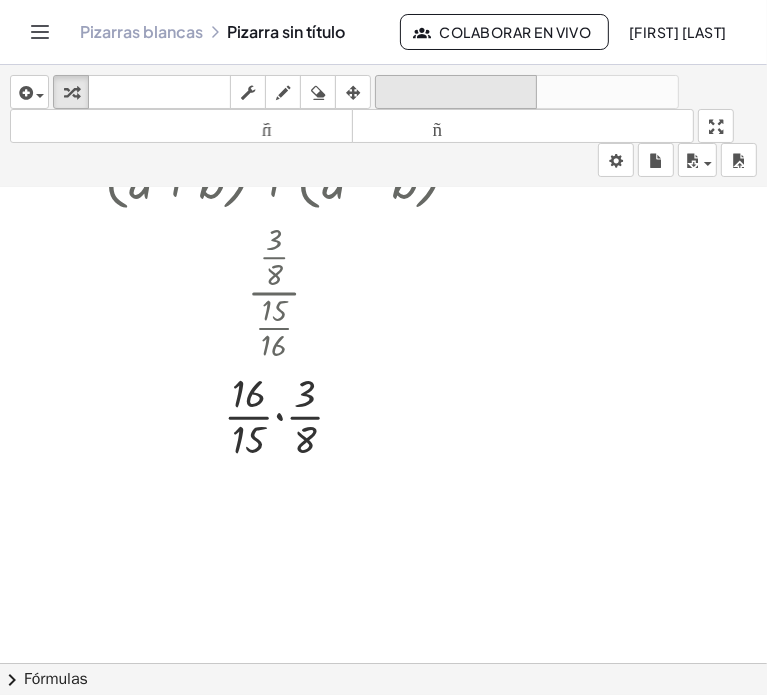click on "deshacer" at bounding box center (456, 92) 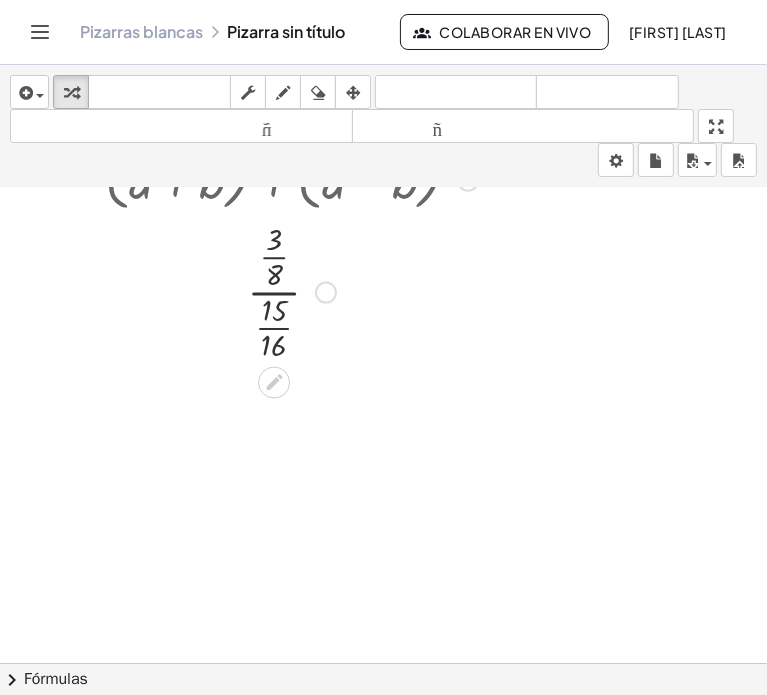click at bounding box center (291, 290) 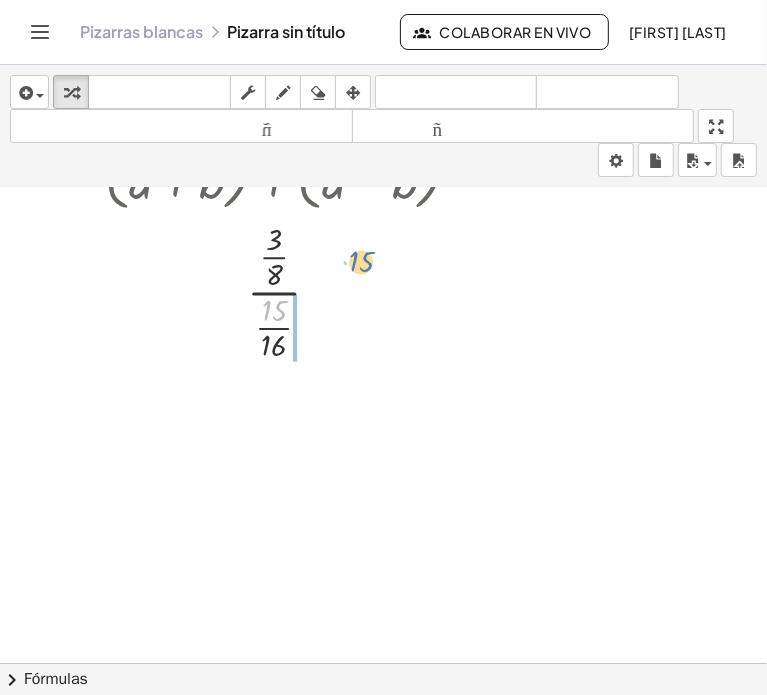drag, startPoint x: 271, startPoint y: 313, endPoint x: 358, endPoint y: 264, distance: 99.849884 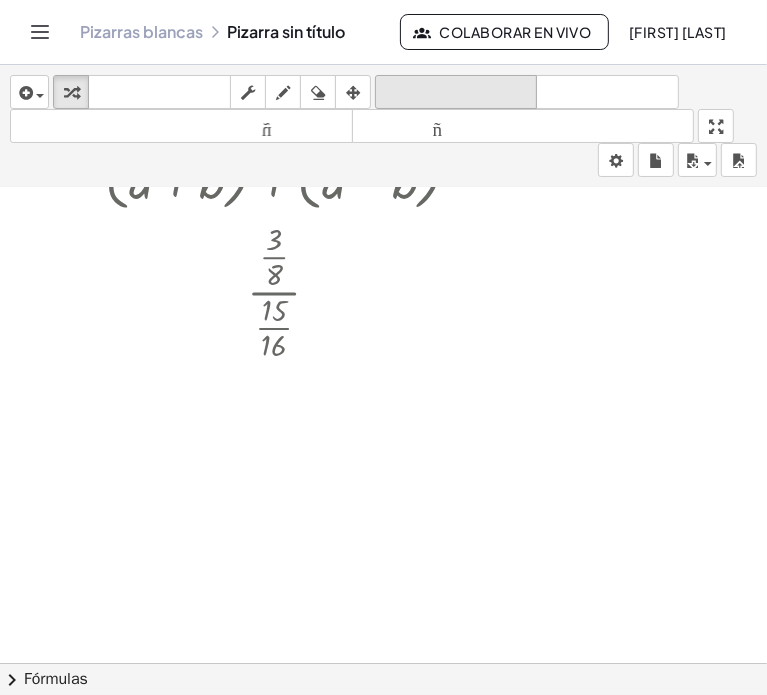 click on "deshacer" at bounding box center (456, 92) 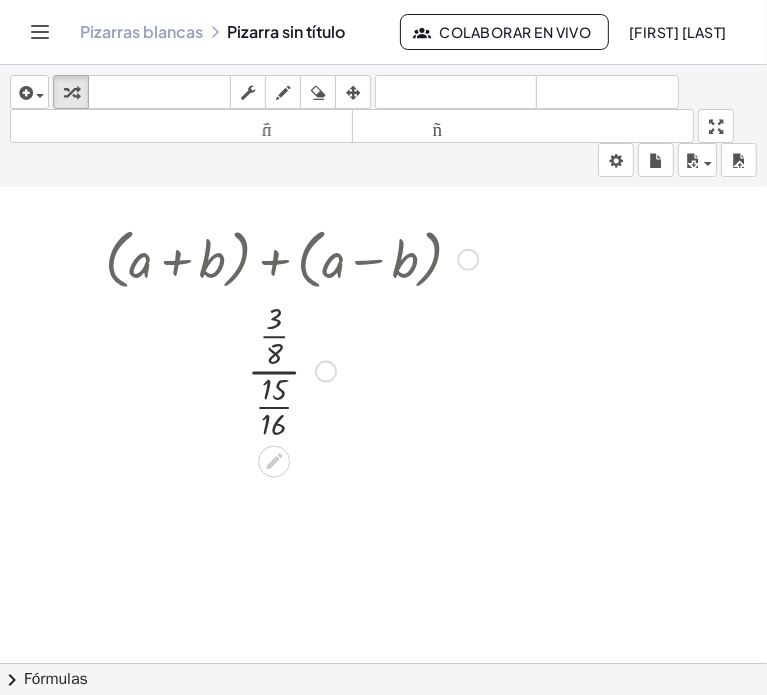 scroll, scrollTop: 0, scrollLeft: 0, axis: both 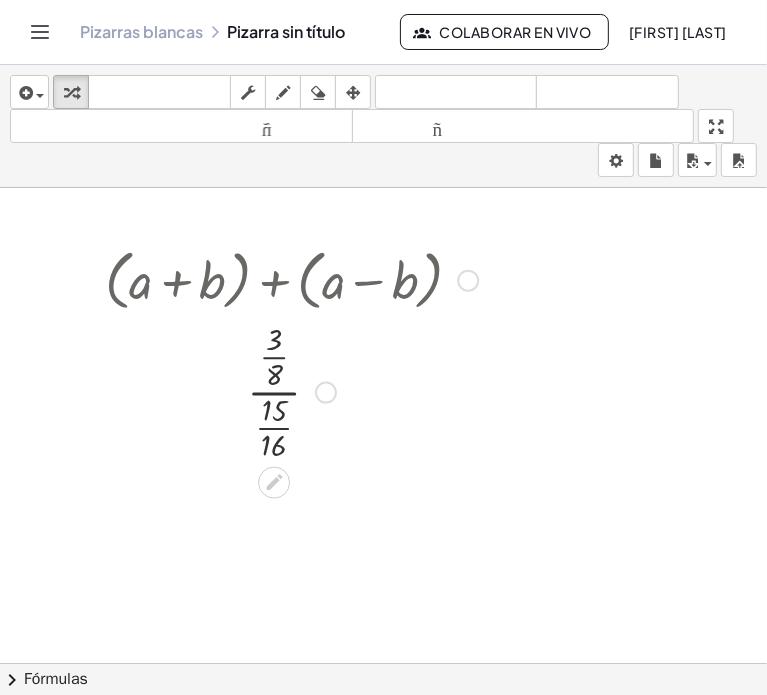 click at bounding box center [291, 279] 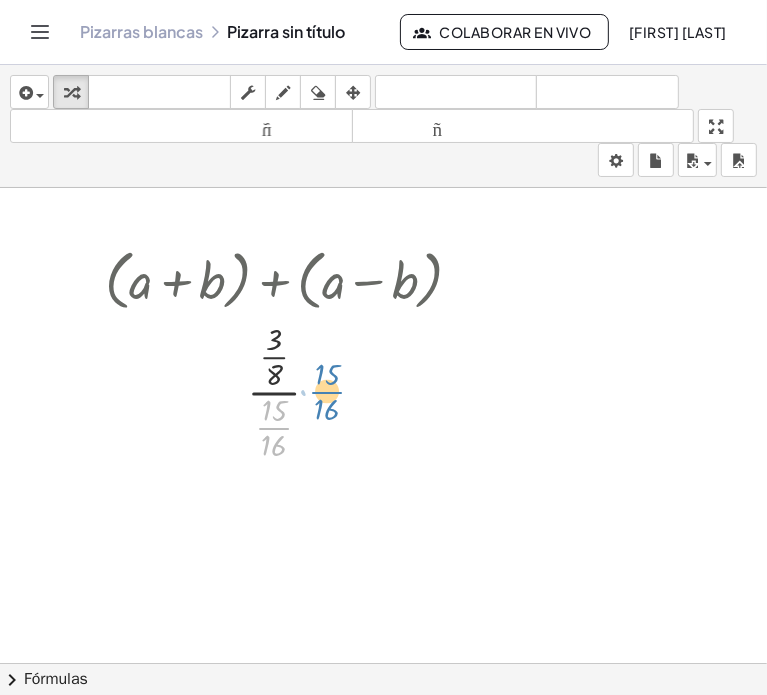 drag, startPoint x: 272, startPoint y: 425, endPoint x: 325, endPoint y: 389, distance: 64.070274 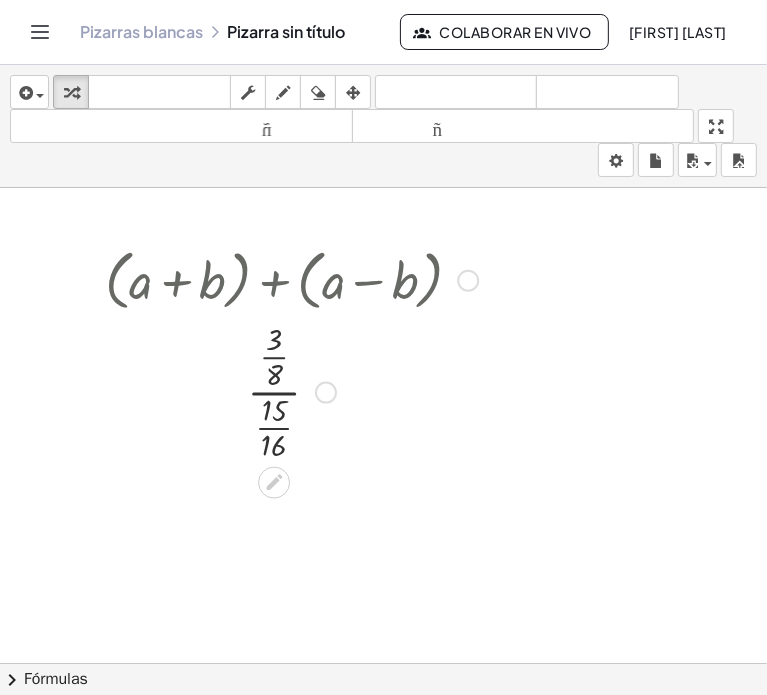click at bounding box center (291, 390) 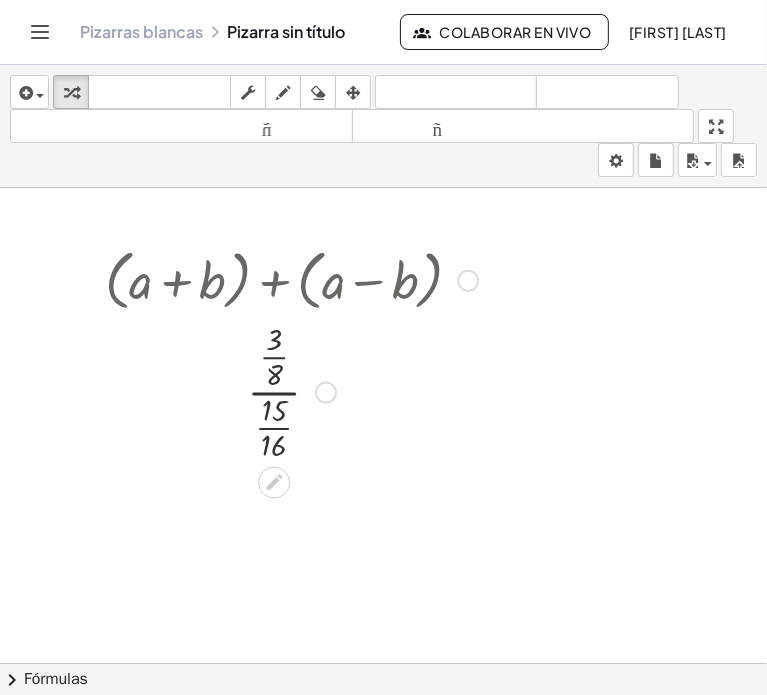 click at bounding box center [291, 390] 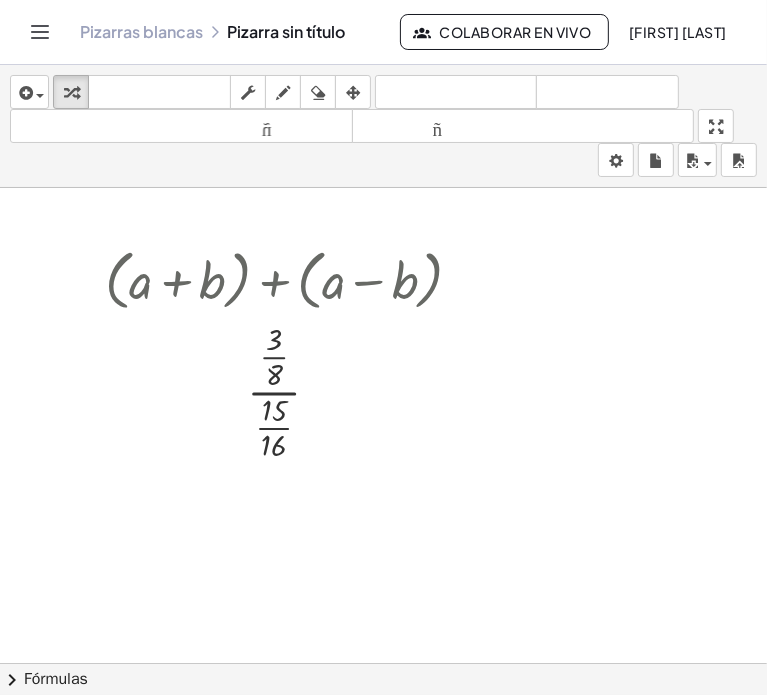 click at bounding box center [383, 663] 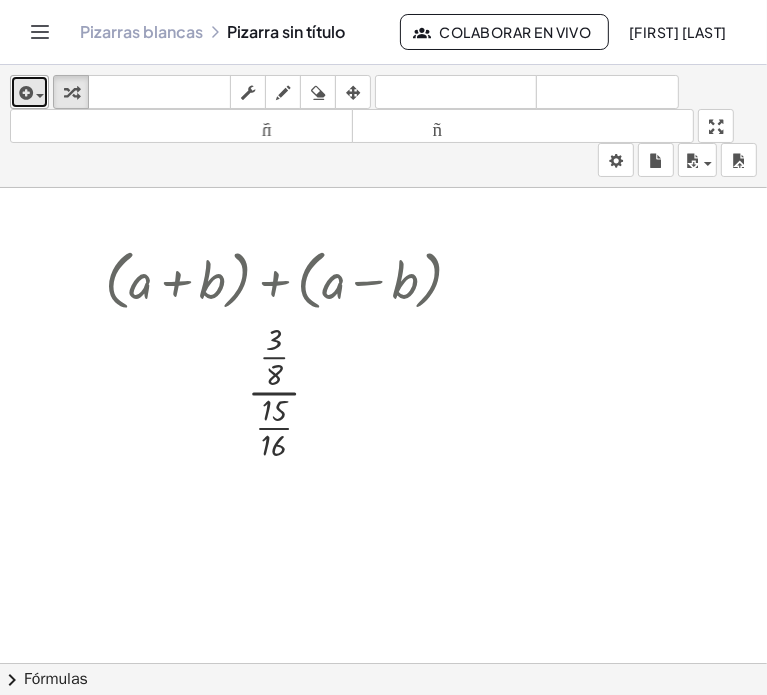click at bounding box center (40, 96) 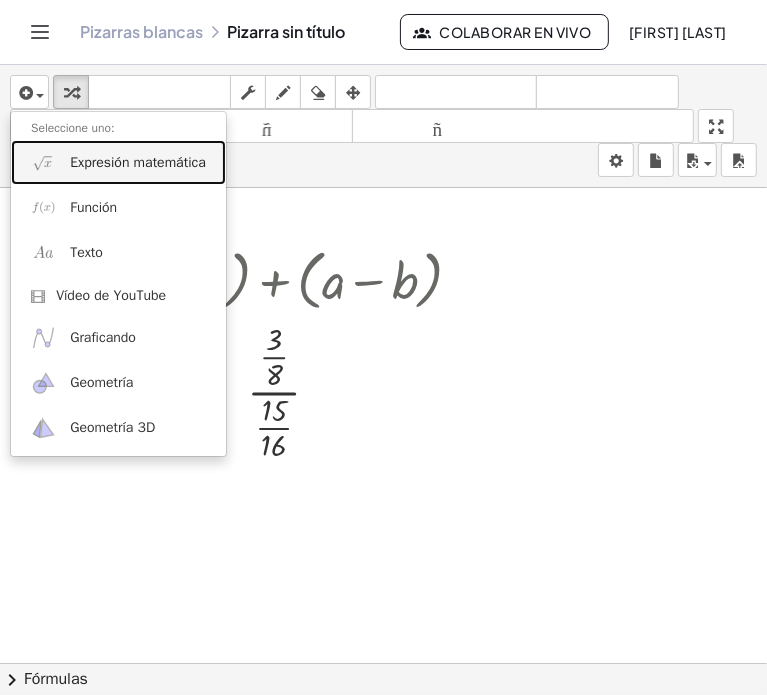 click on "Expresión matemática" at bounding box center (118, 162) 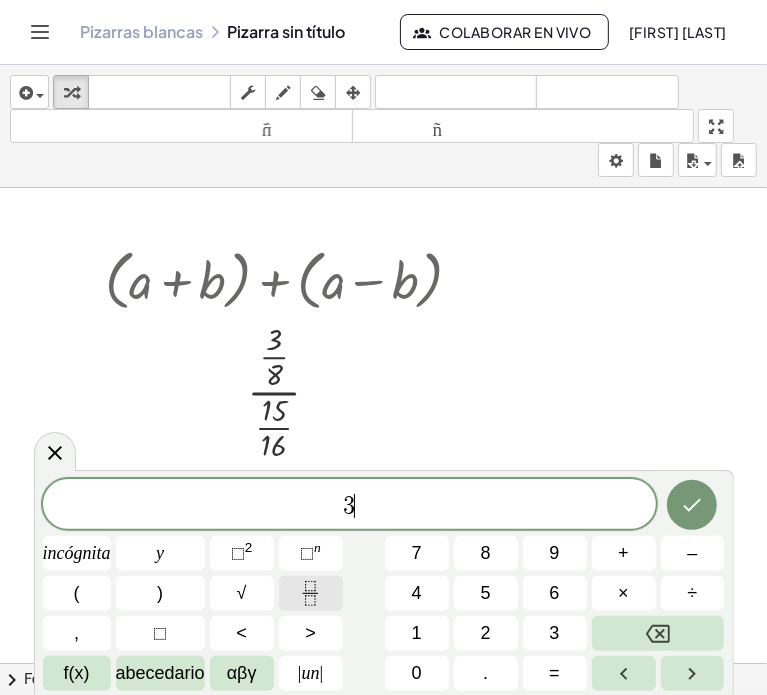 click at bounding box center (311, 593) 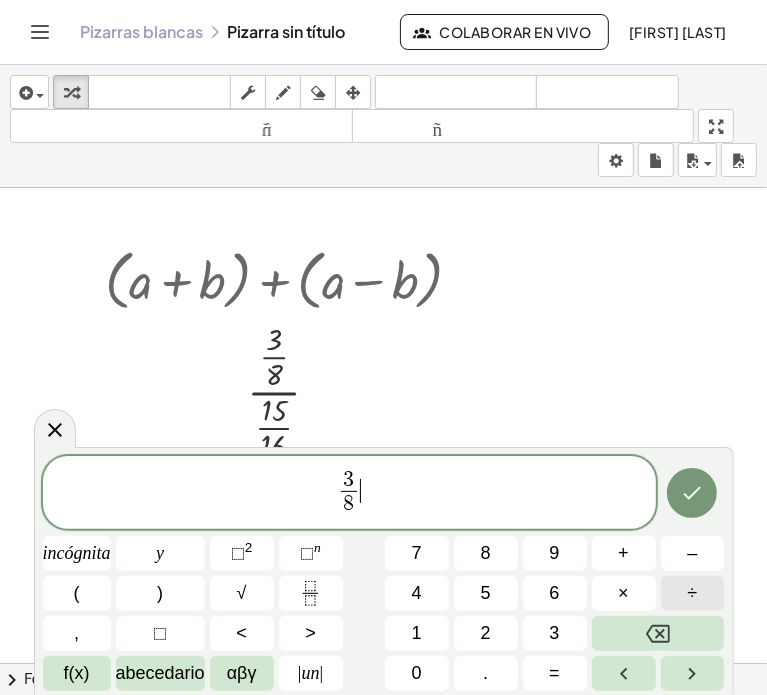click on "÷" at bounding box center (693, 593) 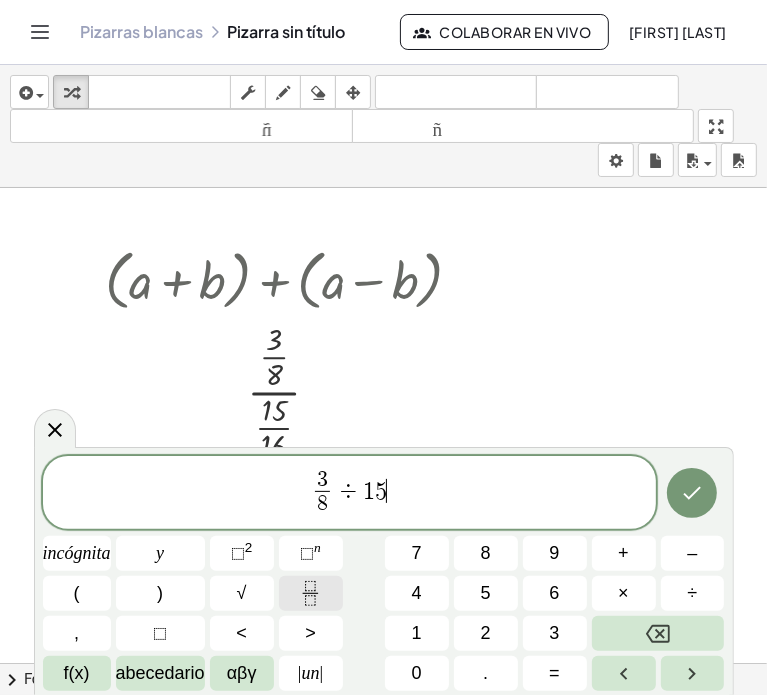 click at bounding box center (311, 593) 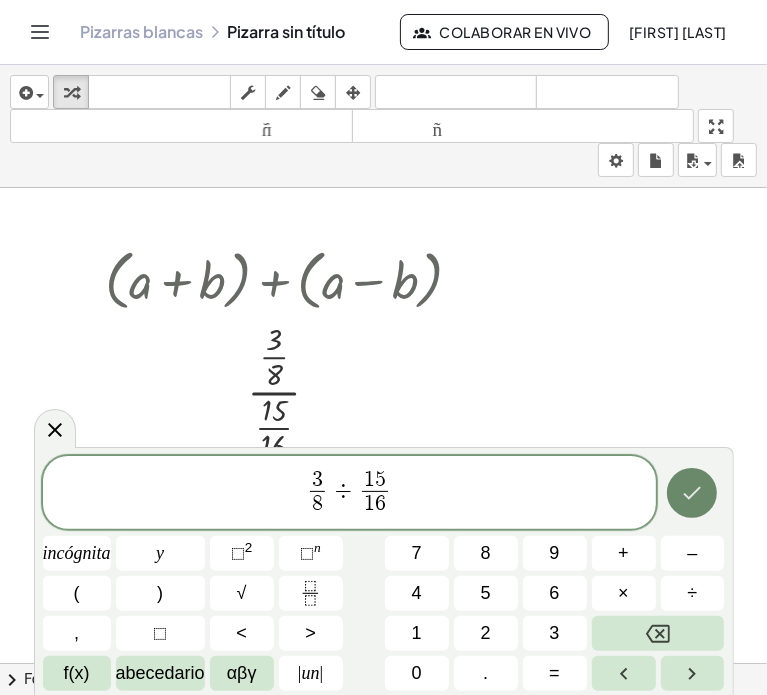 click 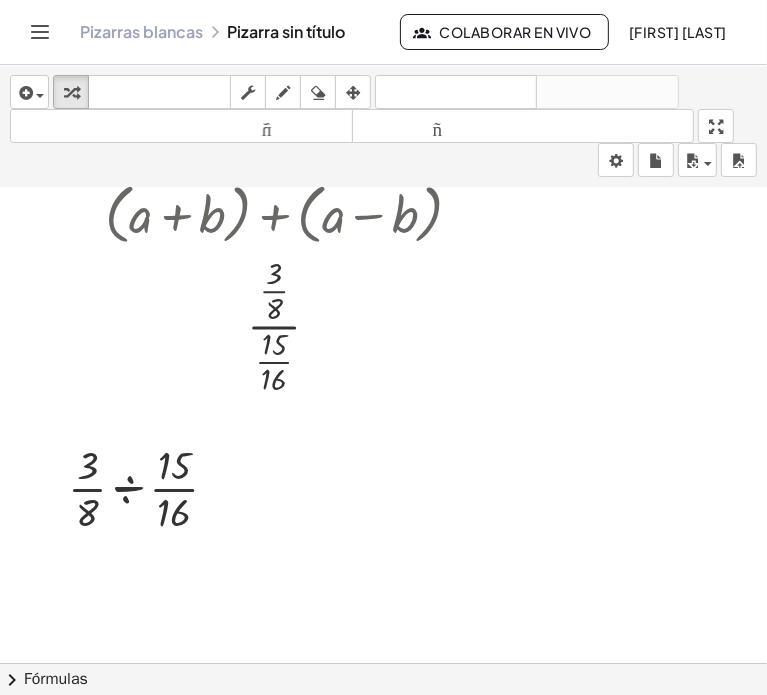 scroll, scrollTop: 100, scrollLeft: 0, axis: vertical 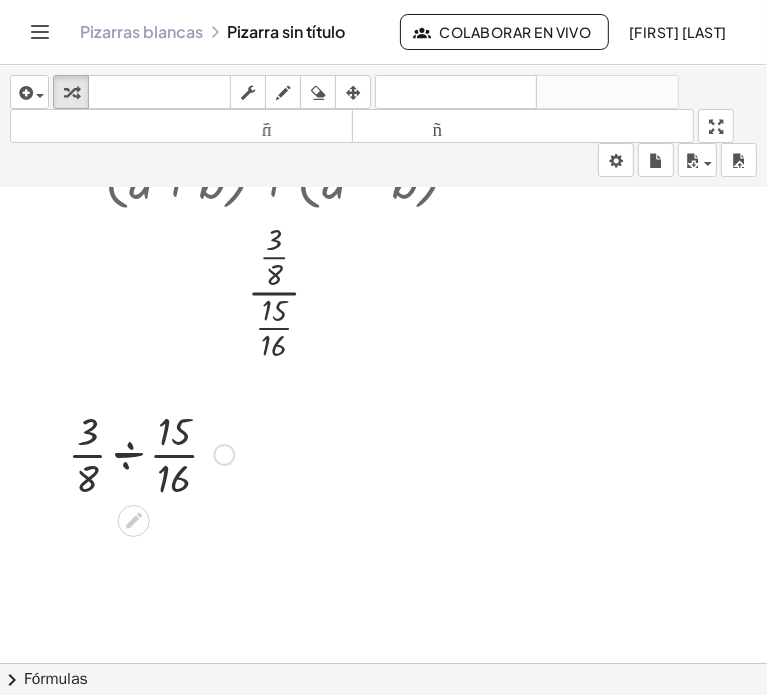 click at bounding box center (151, 453) 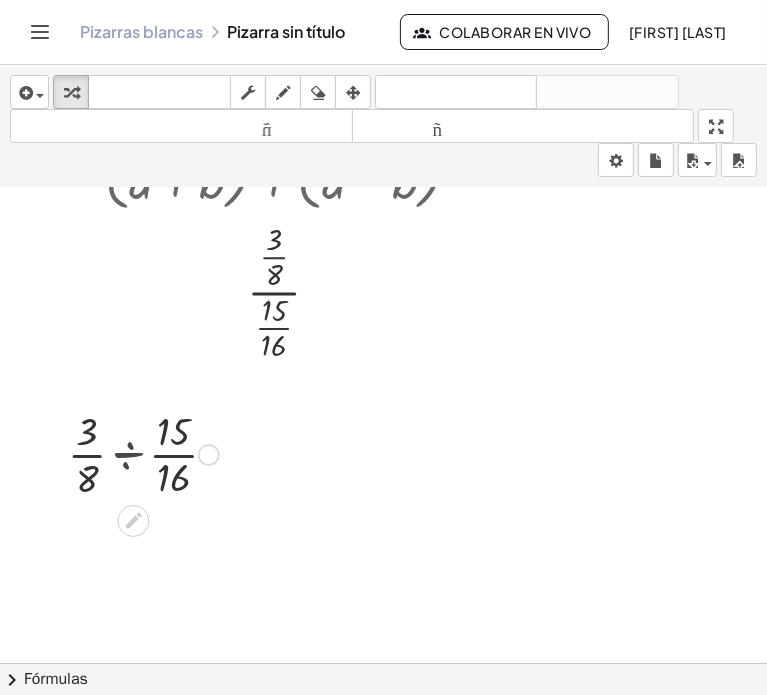 click at bounding box center [151, 453] 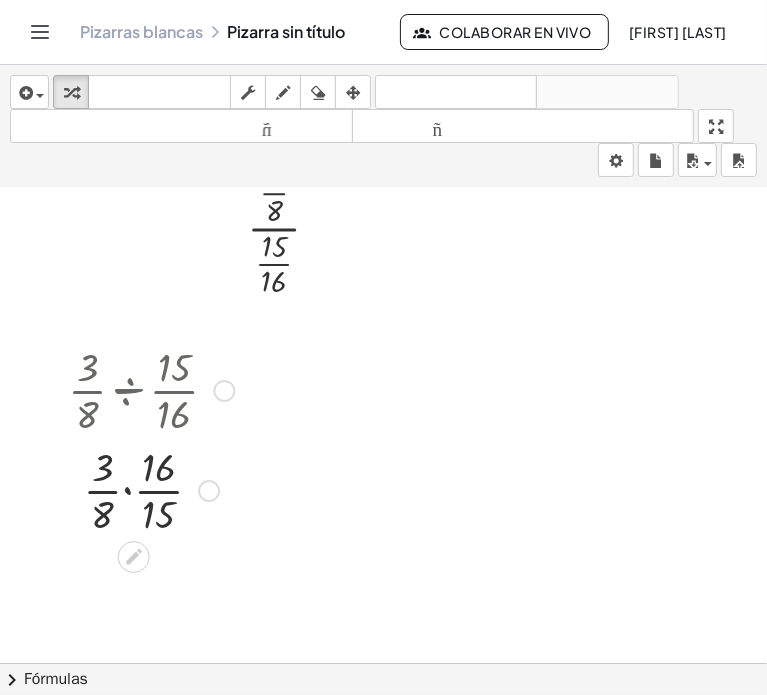 scroll, scrollTop: 200, scrollLeft: 0, axis: vertical 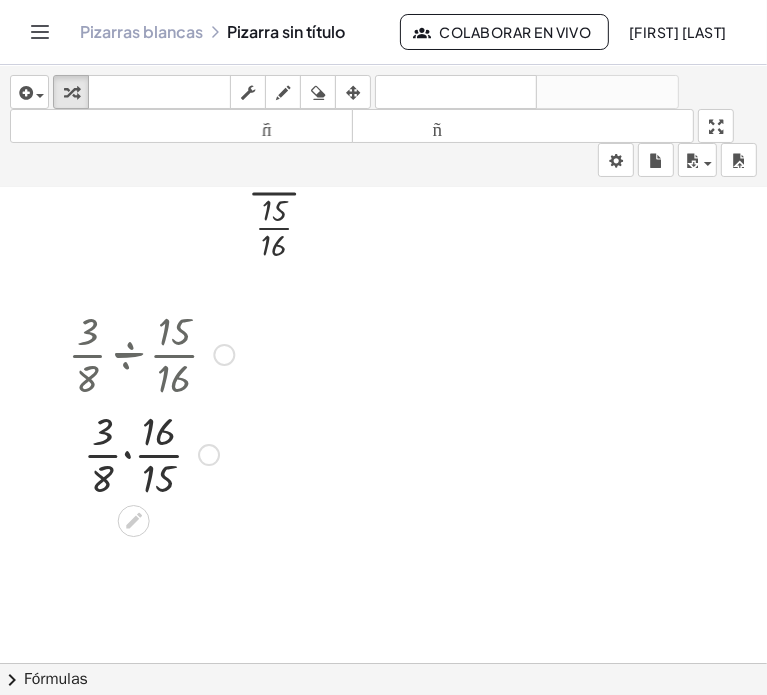 click at bounding box center (151, 453) 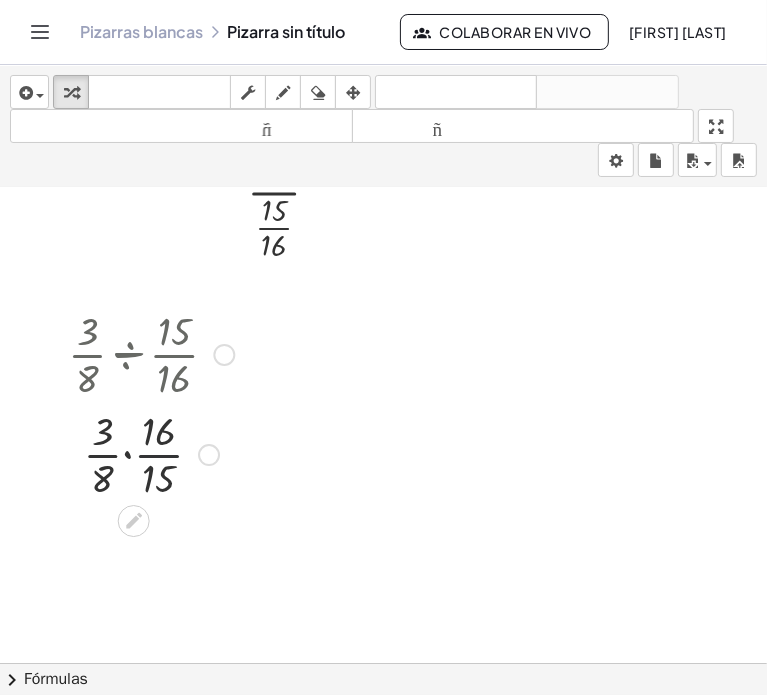 click at bounding box center [151, 453] 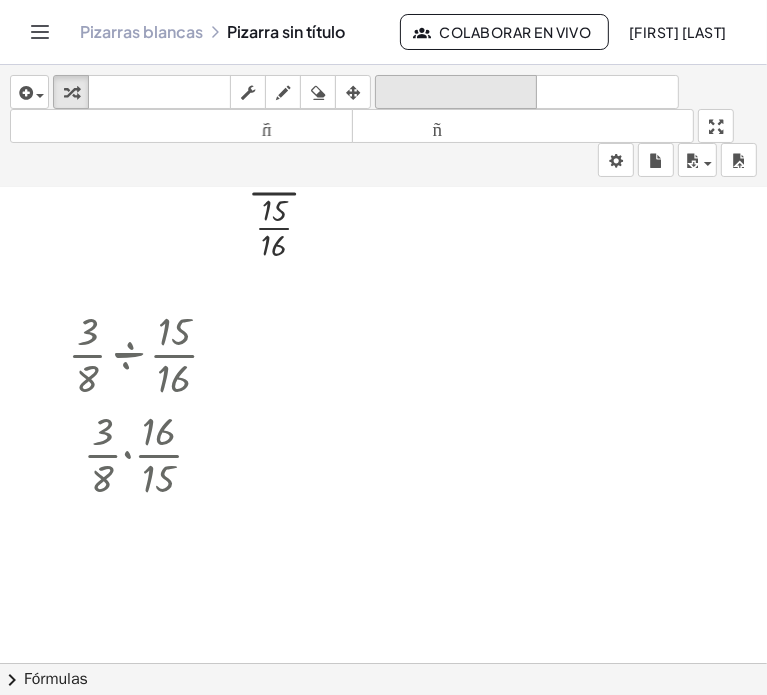 click on "deshacer" at bounding box center [456, 92] 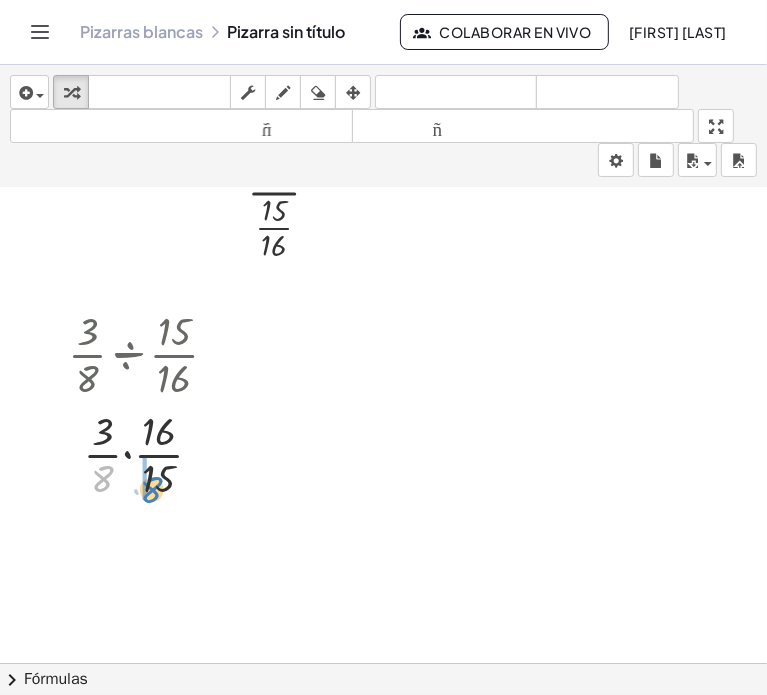 drag, startPoint x: 97, startPoint y: 472, endPoint x: 147, endPoint y: 483, distance: 51.1957 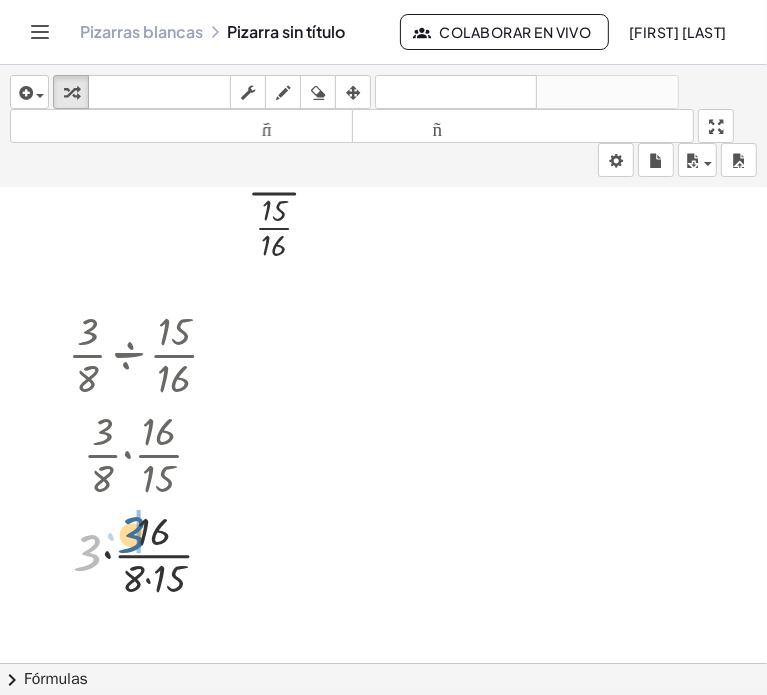drag, startPoint x: 87, startPoint y: 537, endPoint x: 132, endPoint y: 517, distance: 49.24429 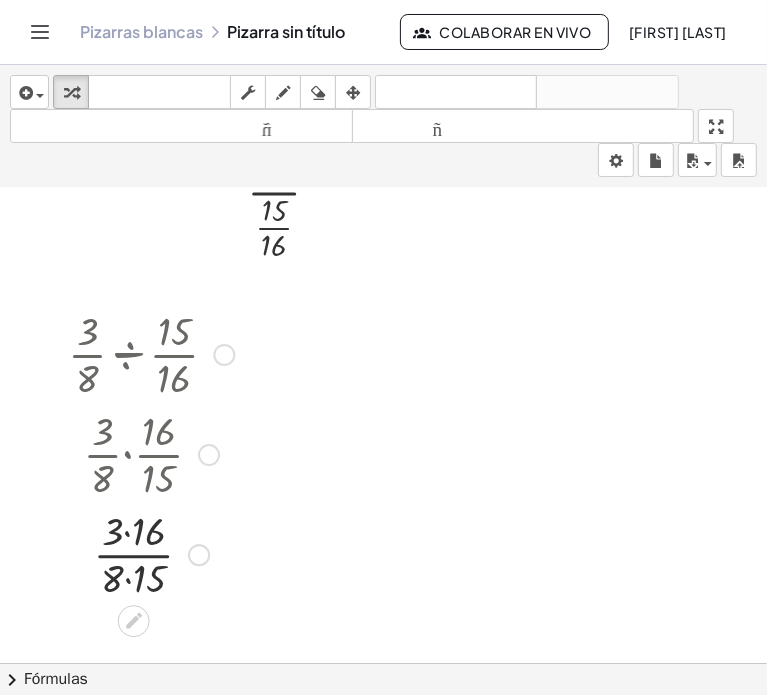 scroll, scrollTop: 300, scrollLeft: 0, axis: vertical 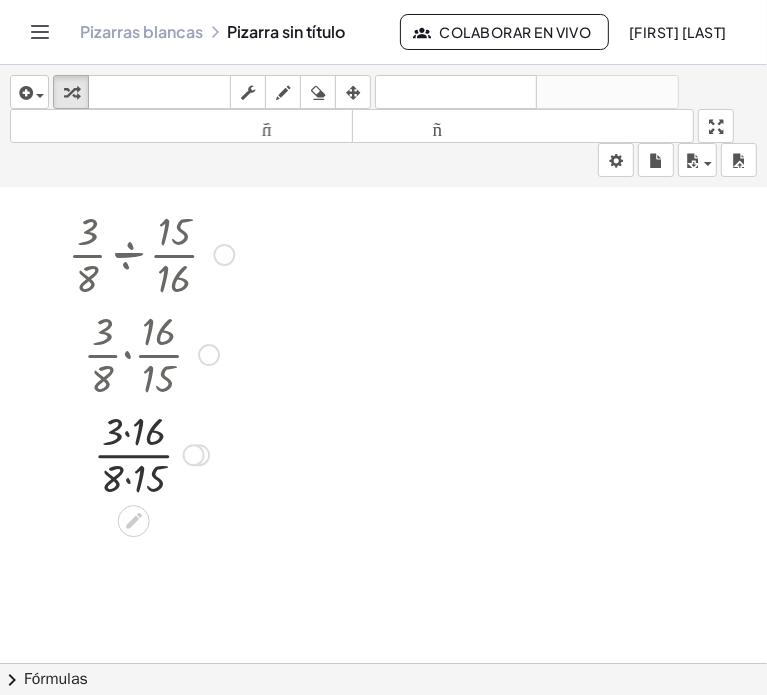 click at bounding box center (151, 453) 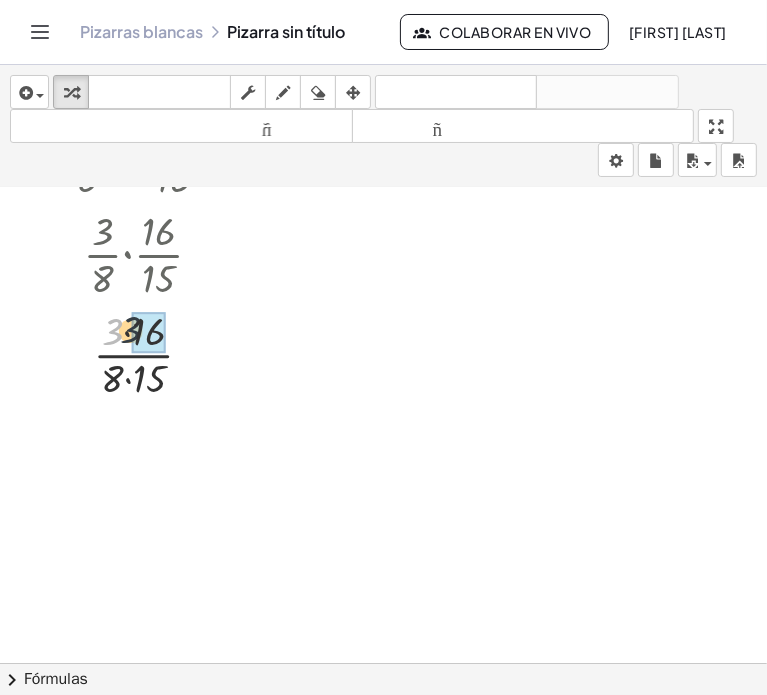 drag, startPoint x: 113, startPoint y: 331, endPoint x: 144, endPoint y: 329, distance: 31.06445 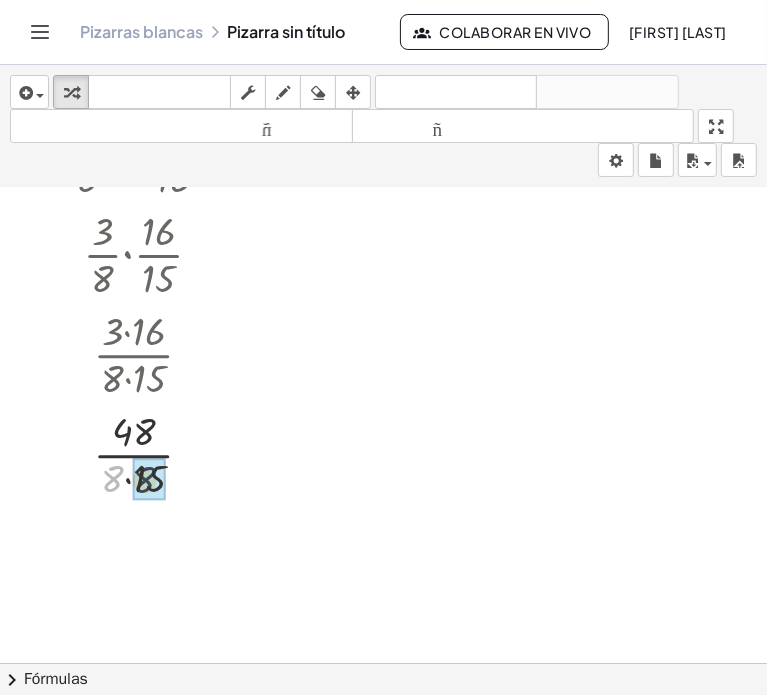 drag, startPoint x: 119, startPoint y: 470, endPoint x: 152, endPoint y: 472, distance: 33.06055 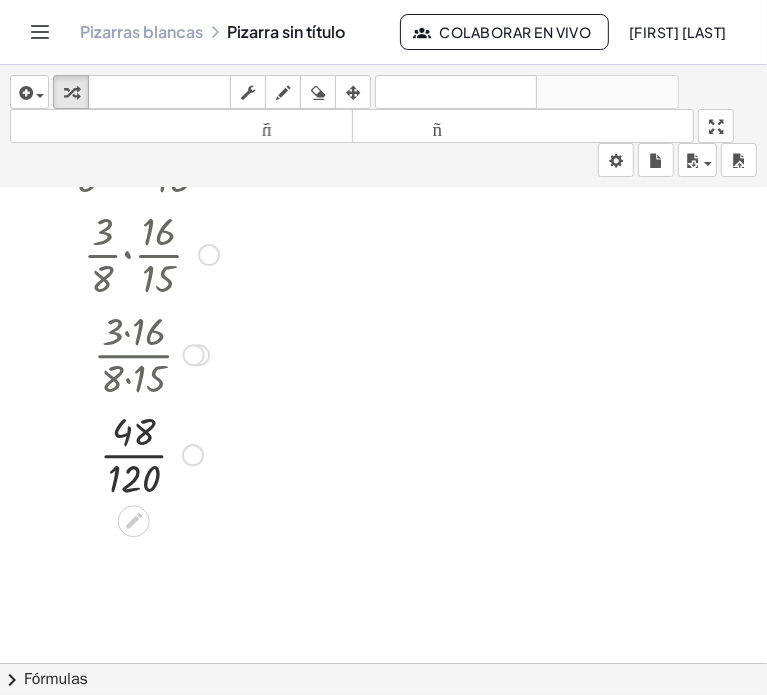 scroll, scrollTop: 476, scrollLeft: 0, axis: vertical 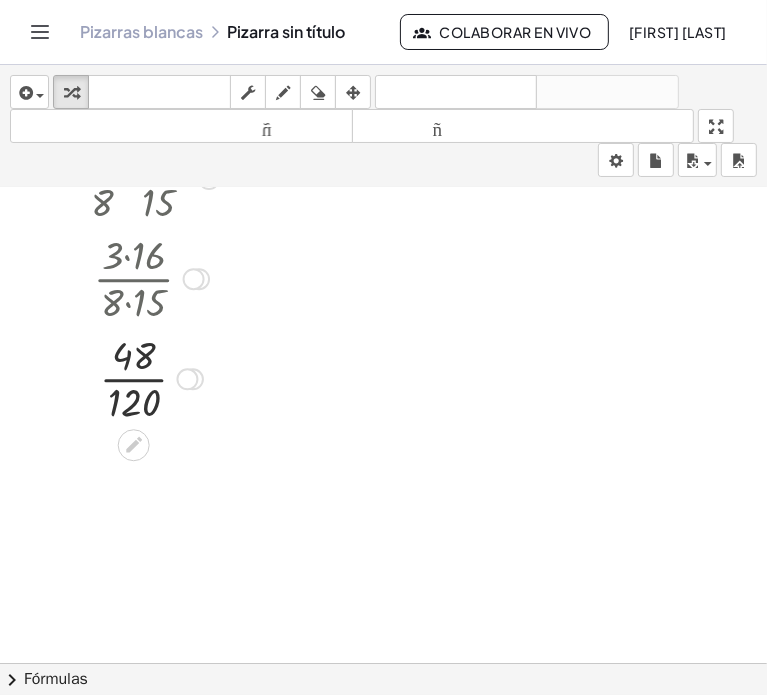 click at bounding box center [151, 377] 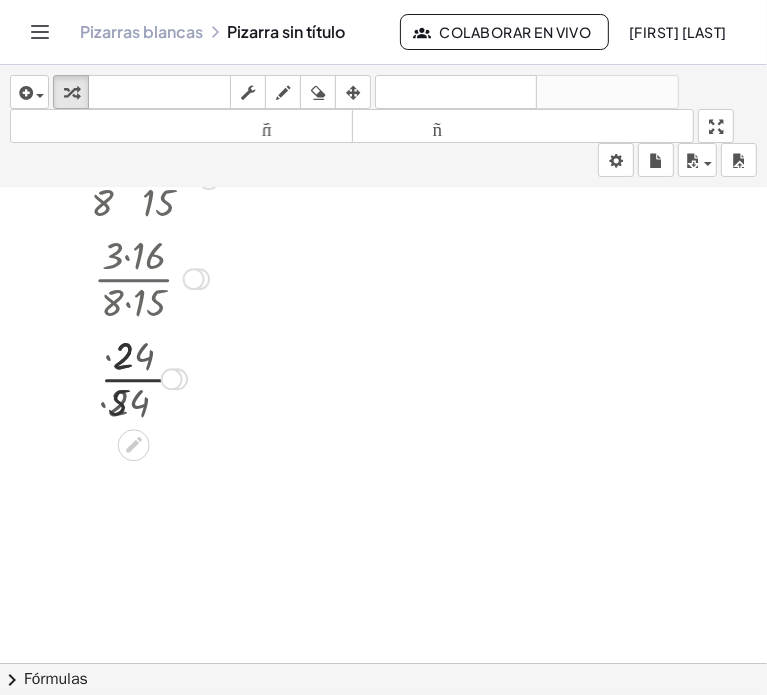 click at bounding box center [151, 377] 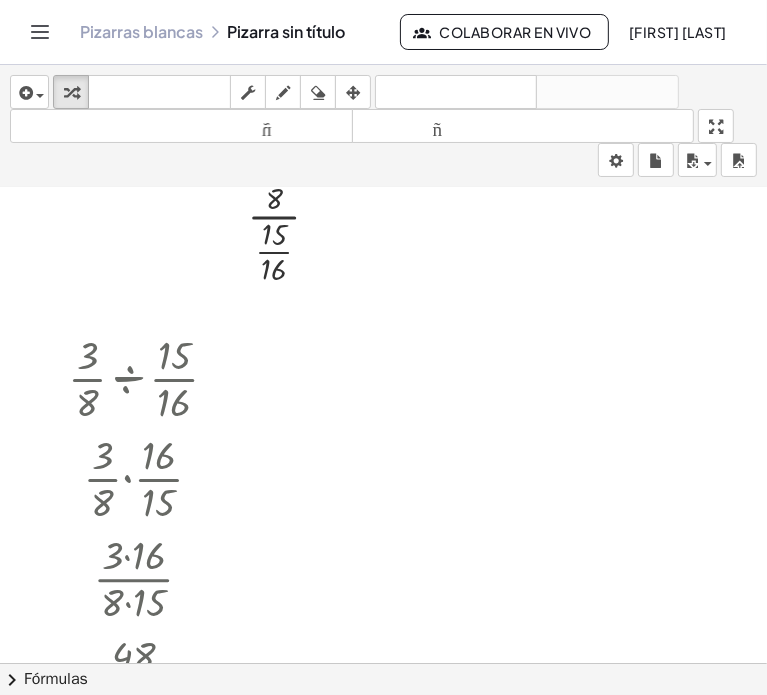 scroll, scrollTop: 0, scrollLeft: 0, axis: both 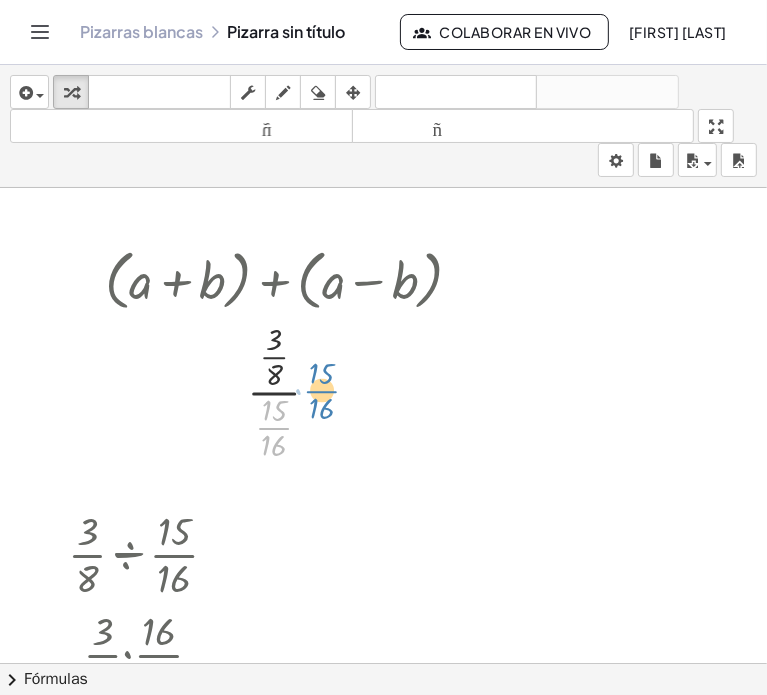 drag, startPoint x: 265, startPoint y: 424, endPoint x: 313, endPoint y: 387, distance: 60.60528 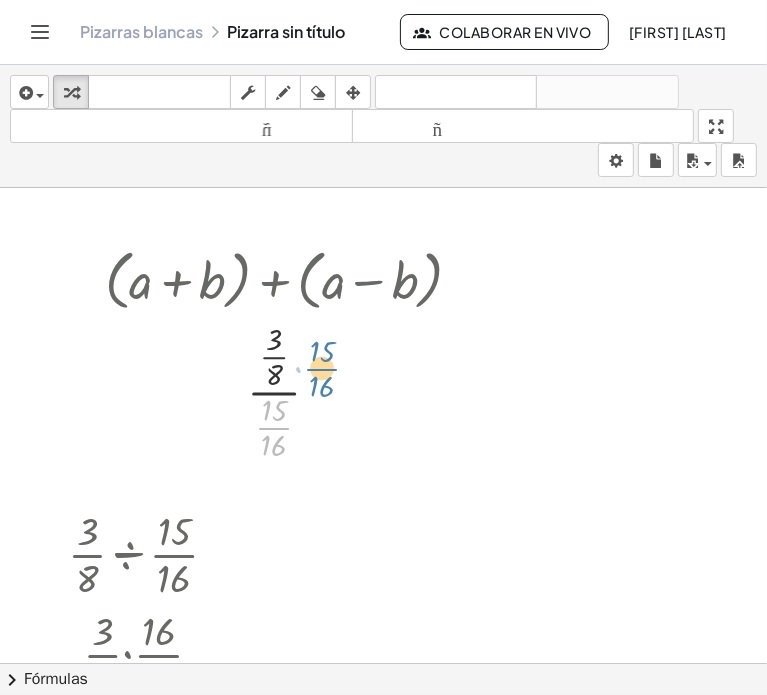 drag, startPoint x: 274, startPoint y: 424, endPoint x: 315, endPoint y: 392, distance: 52.009613 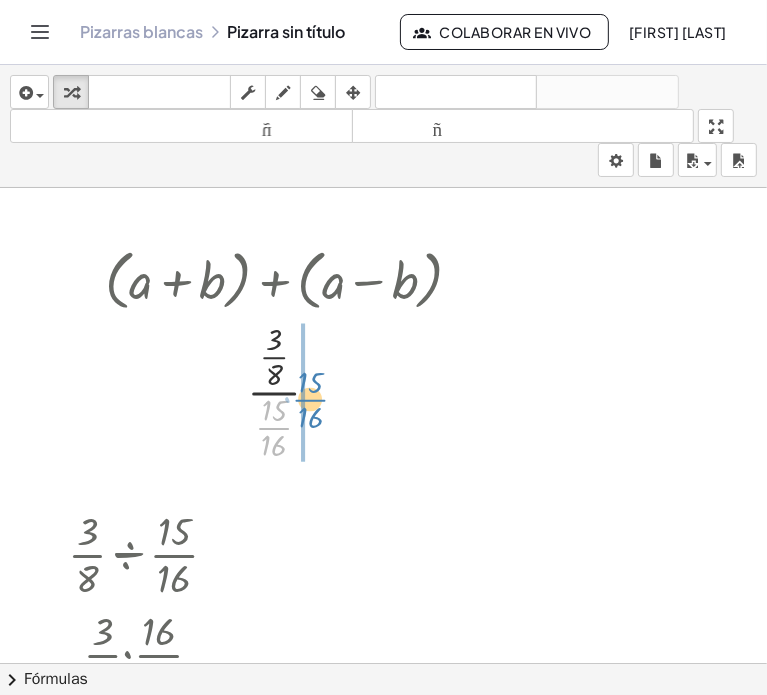drag, startPoint x: 280, startPoint y: 429, endPoint x: 316, endPoint y: 401, distance: 45.607018 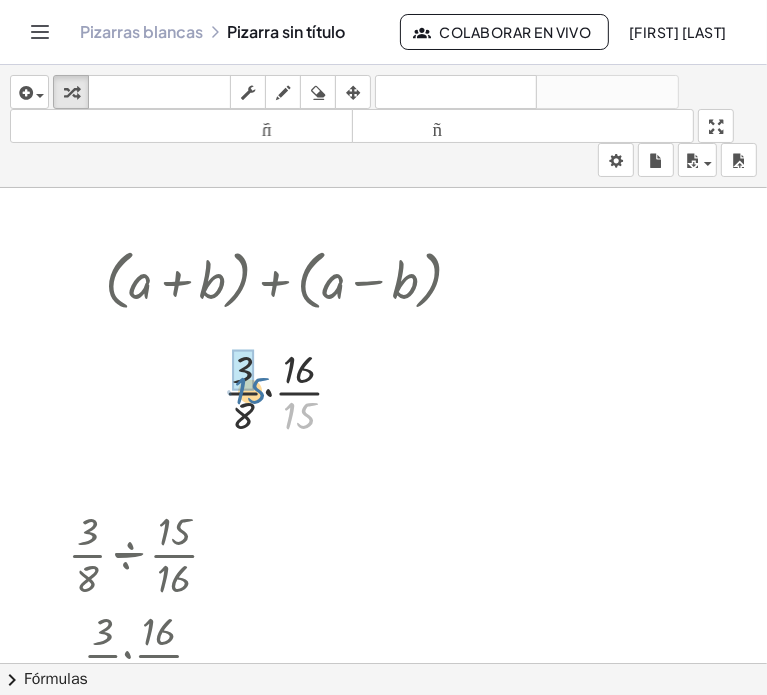 drag, startPoint x: 310, startPoint y: 409, endPoint x: 259, endPoint y: 380, distance: 58.66856 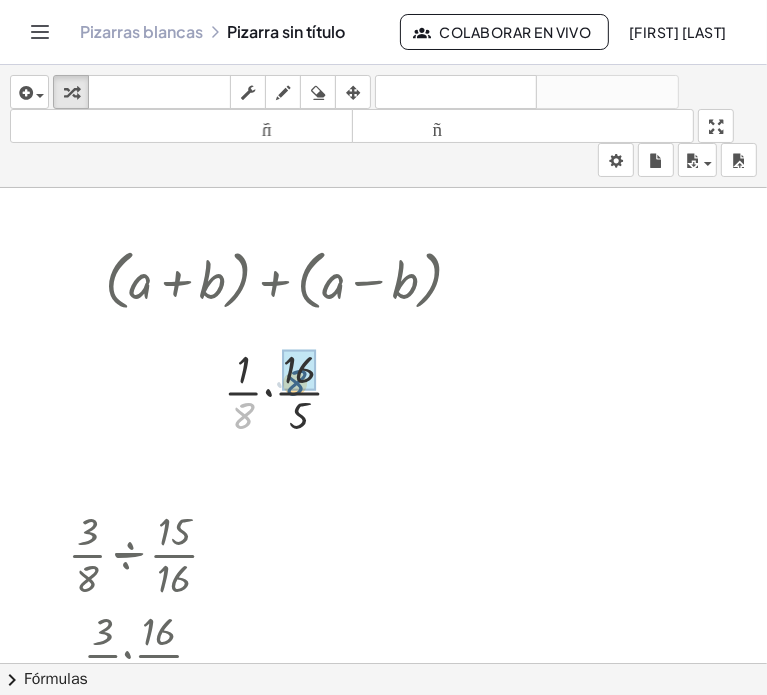 drag, startPoint x: 248, startPoint y: 413, endPoint x: 286, endPoint y: 391, distance: 43.908997 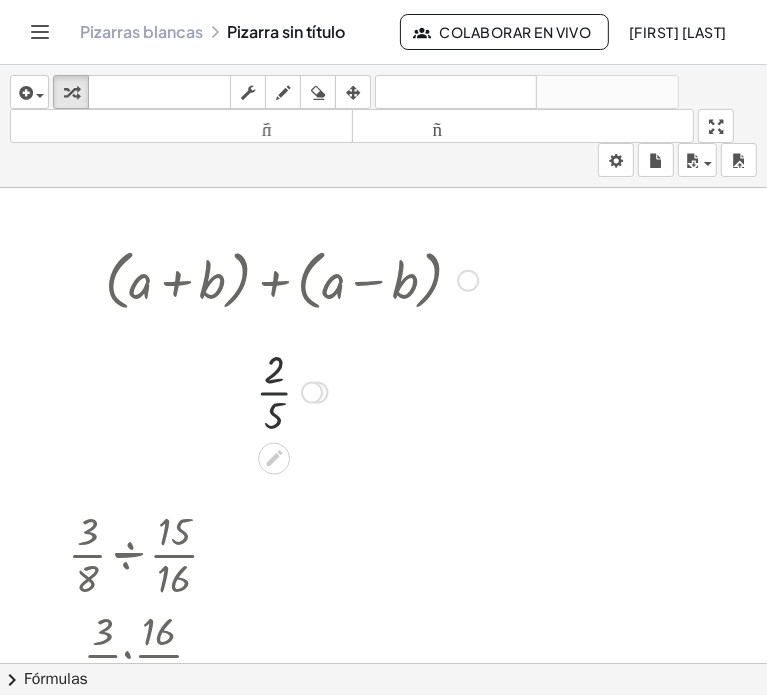 click at bounding box center (291, 390) 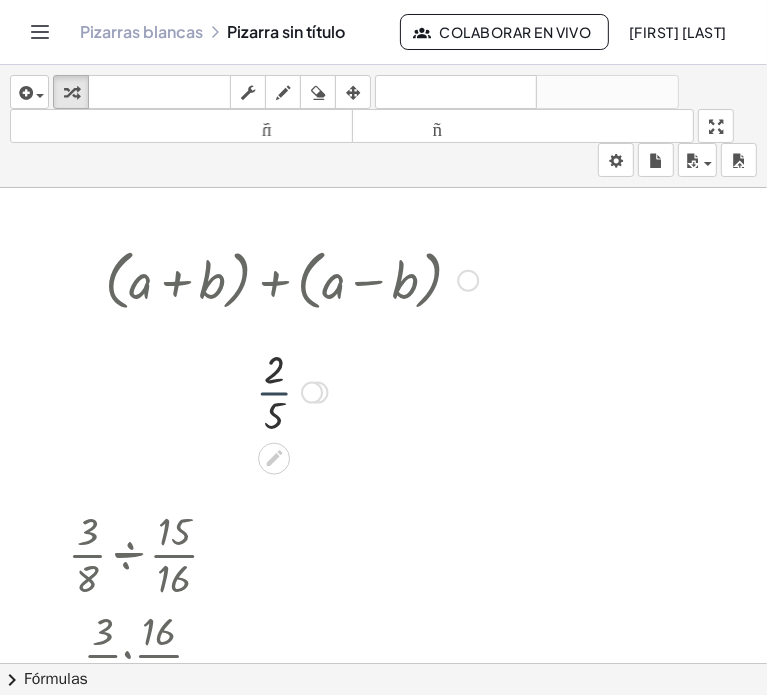 click at bounding box center (291, 390) 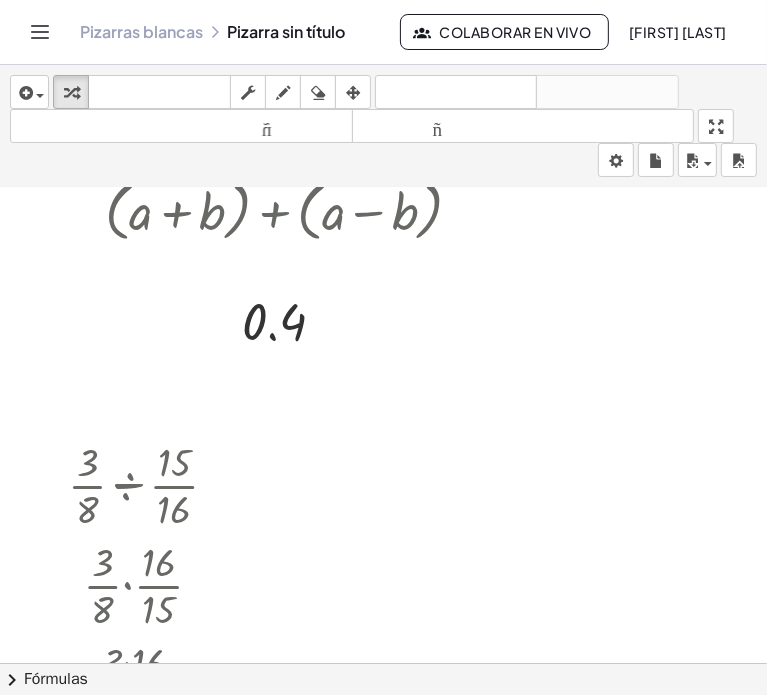 scroll, scrollTop: 0, scrollLeft: 0, axis: both 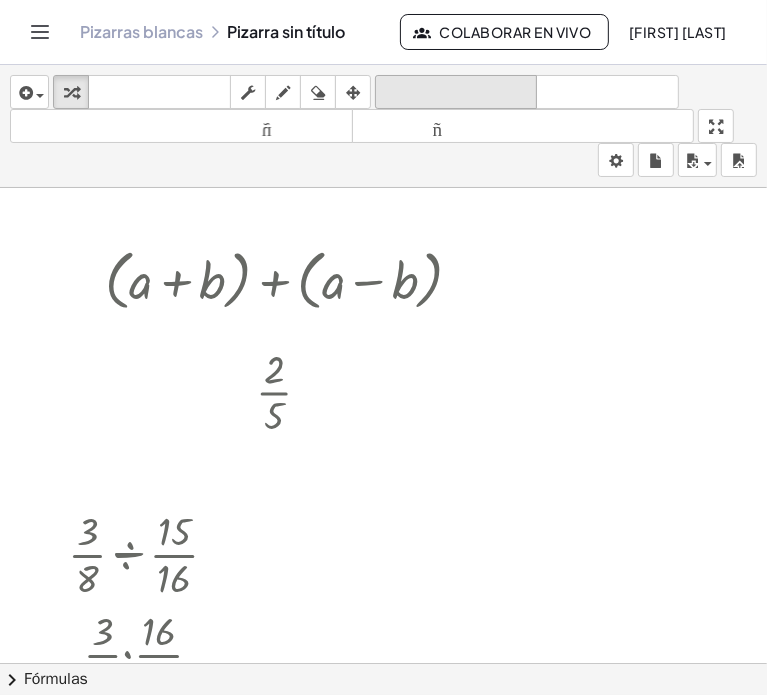 click on "deshacer" at bounding box center (456, 92) 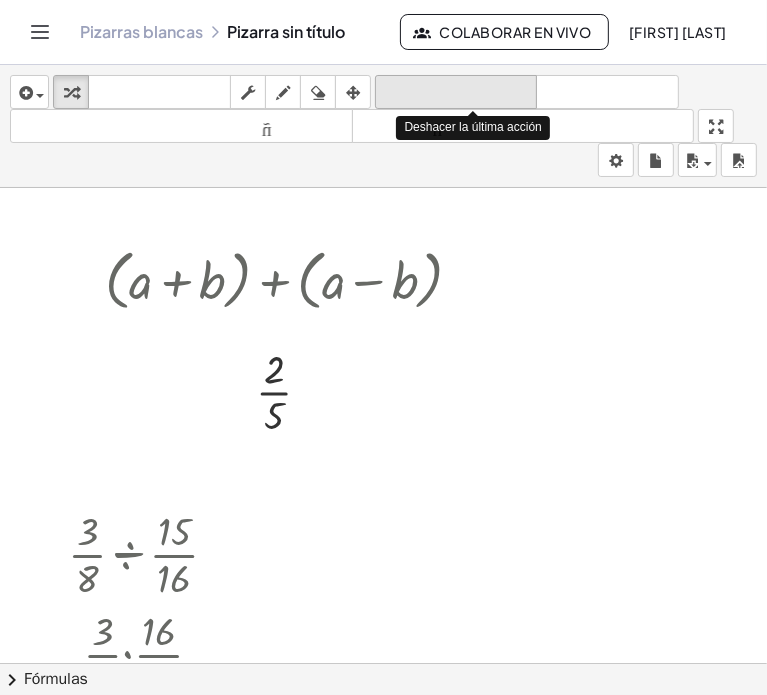 click on "deshacer" at bounding box center [456, 92] 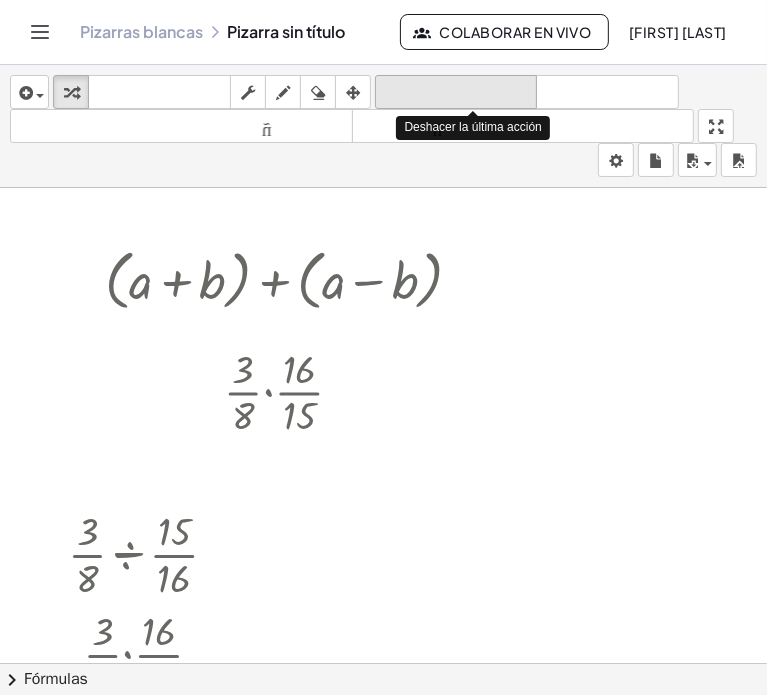 click on "deshacer" at bounding box center [456, 92] 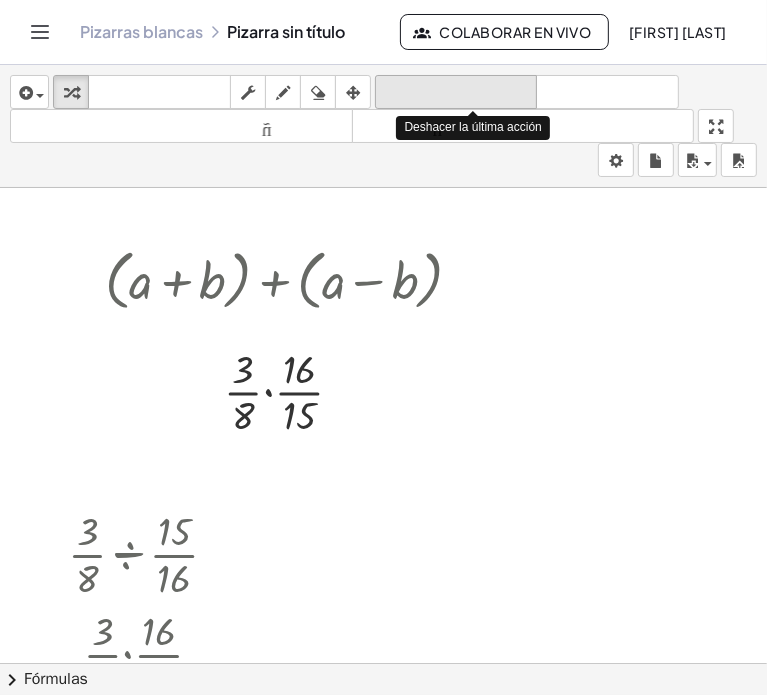 click on "deshacer" at bounding box center [456, 92] 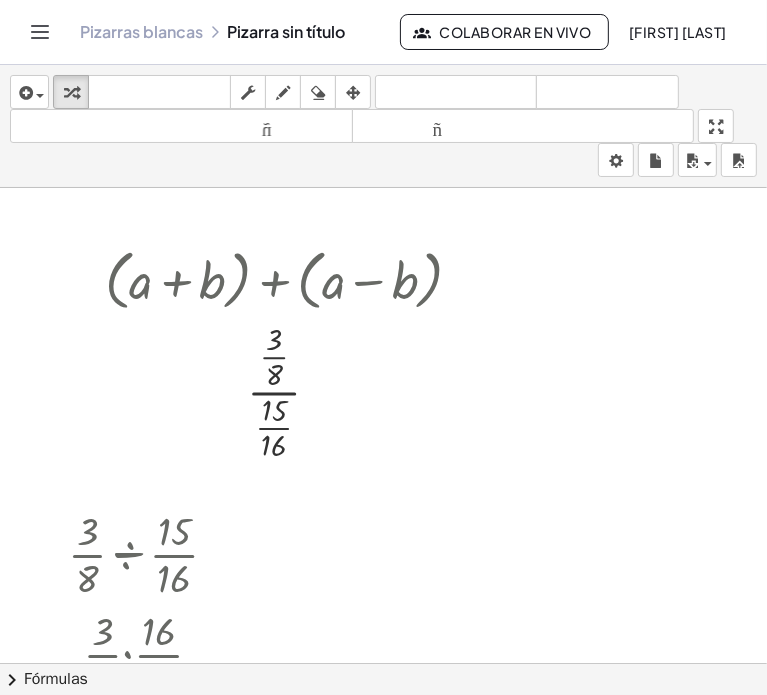 click at bounding box center [383, 665] 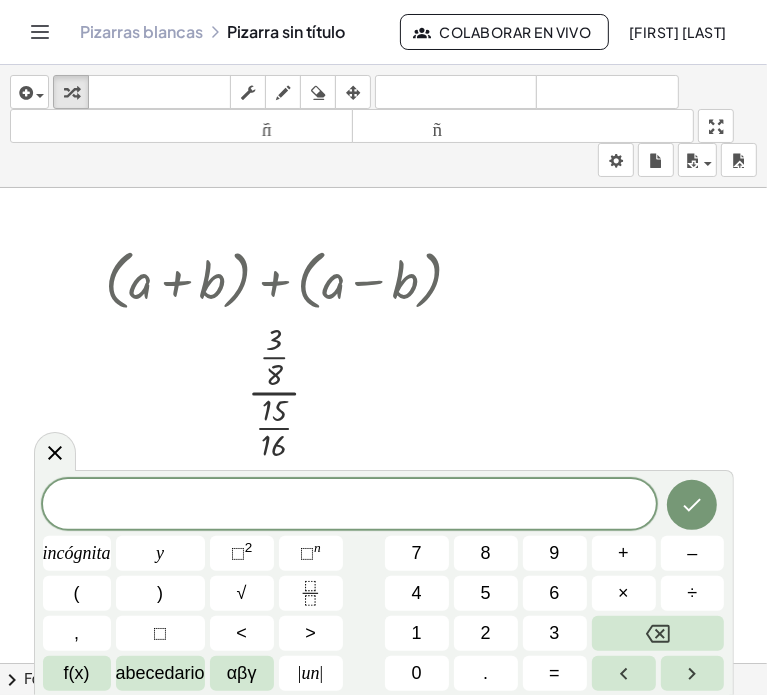 drag, startPoint x: 617, startPoint y: 427, endPoint x: 628, endPoint y: 424, distance: 11.401754 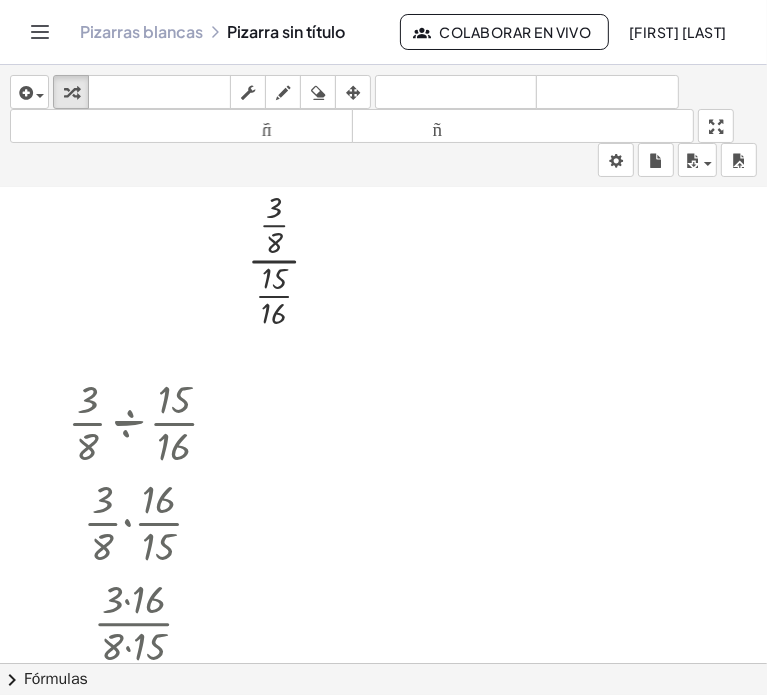 scroll, scrollTop: 0, scrollLeft: 0, axis: both 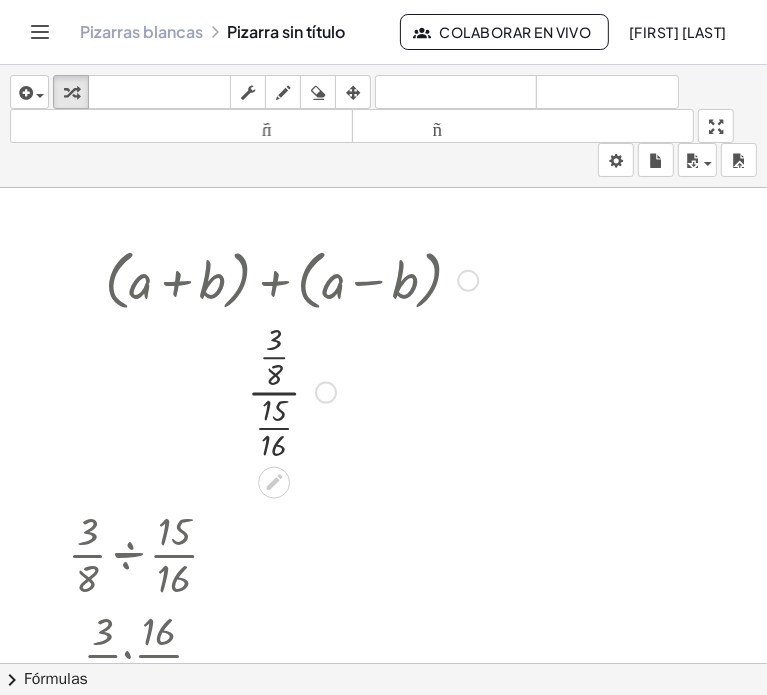 click at bounding box center (291, 279) 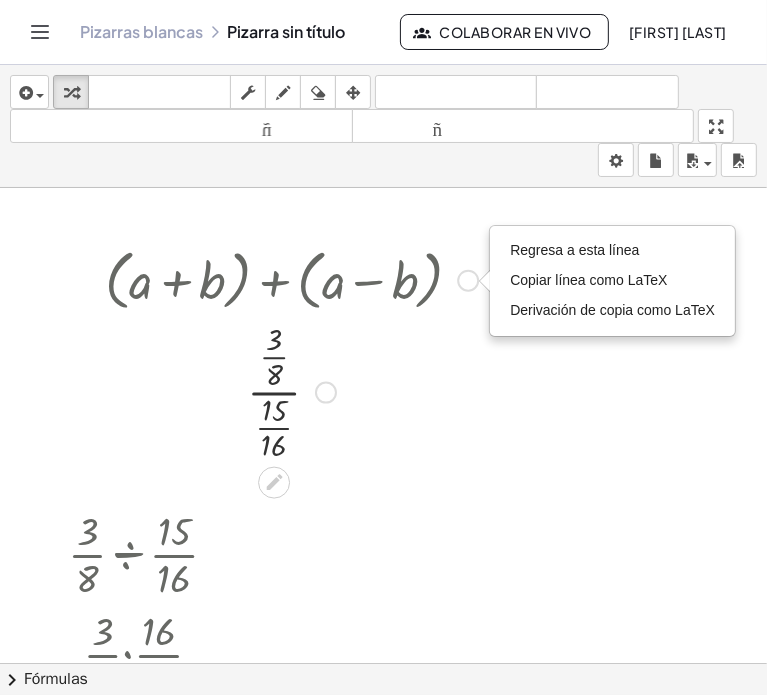 click at bounding box center [291, 390] 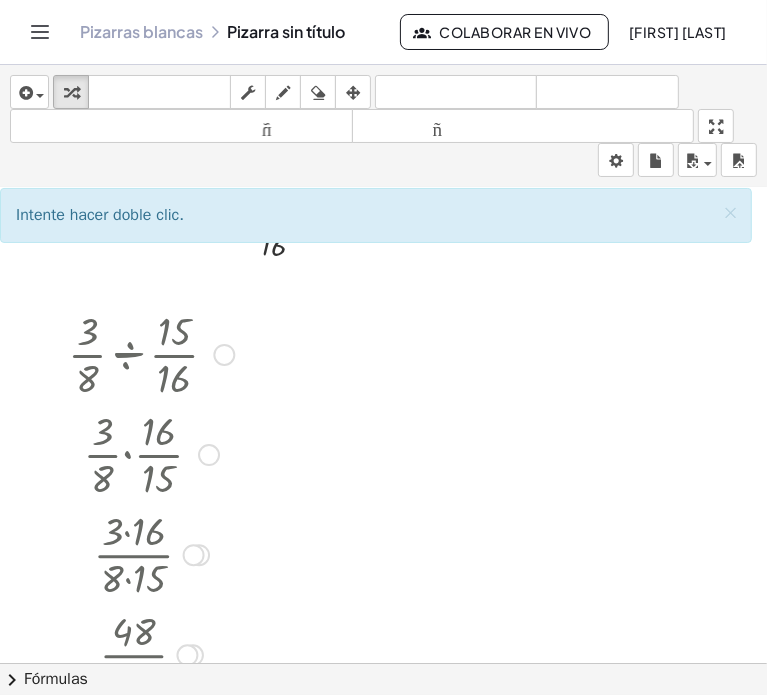 scroll, scrollTop: 300, scrollLeft: 0, axis: vertical 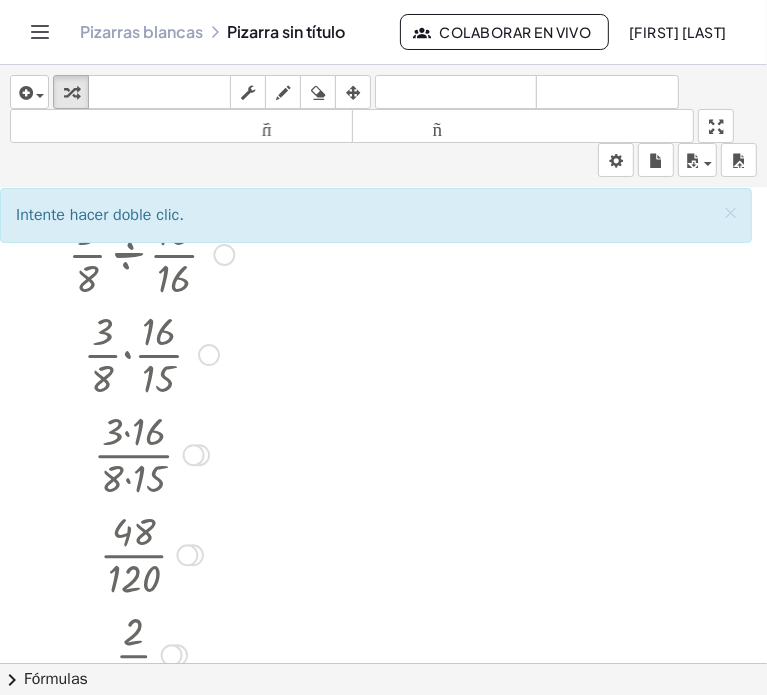 drag, startPoint x: 102, startPoint y: 375, endPoint x: 160, endPoint y: 339, distance: 68.26419 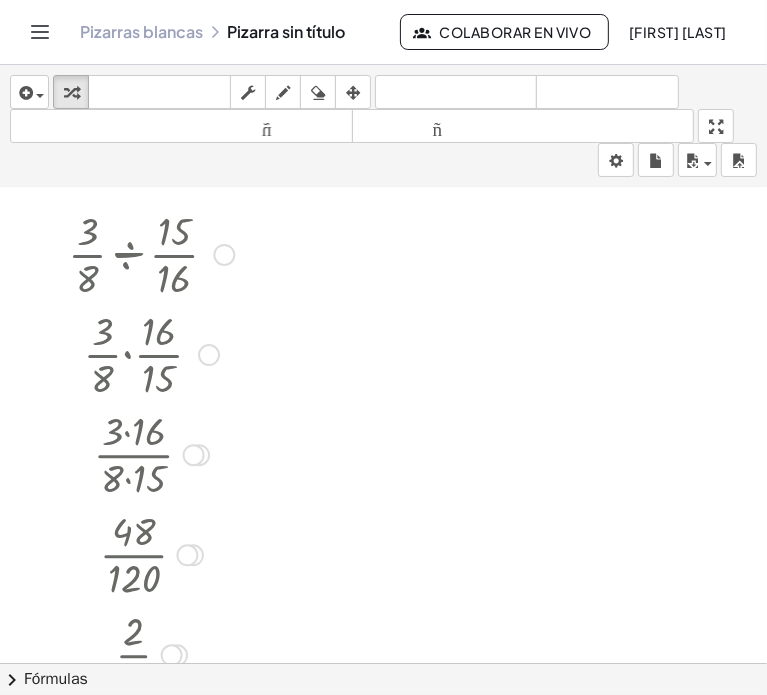 drag, startPoint x: 161, startPoint y: 375, endPoint x: 127, endPoint y: 346, distance: 44.687805 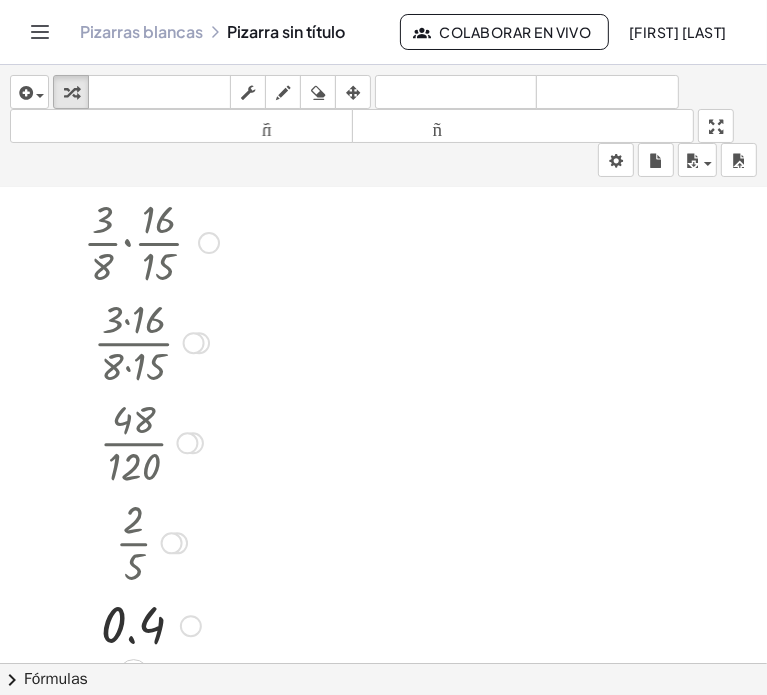scroll, scrollTop: 376, scrollLeft: 0, axis: vertical 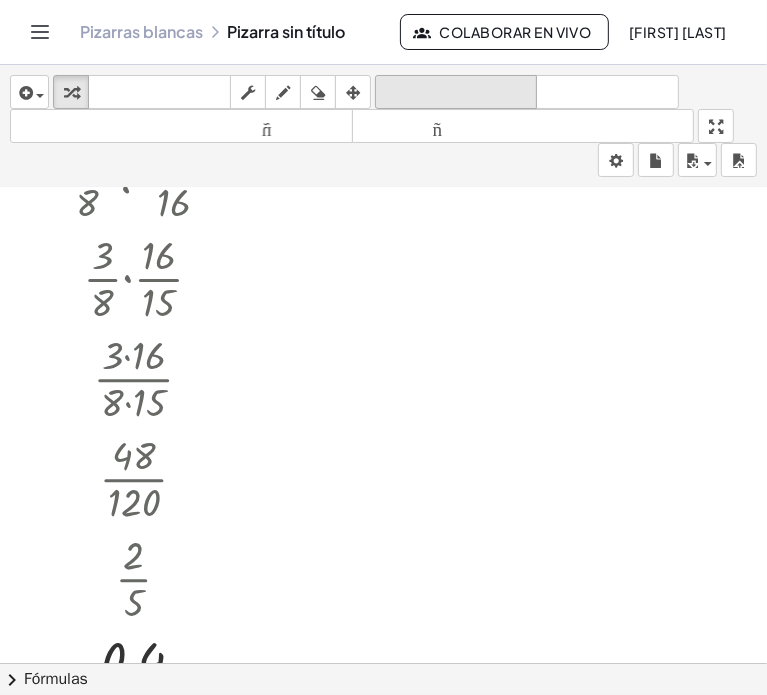 click on "deshacer" at bounding box center (456, 92) 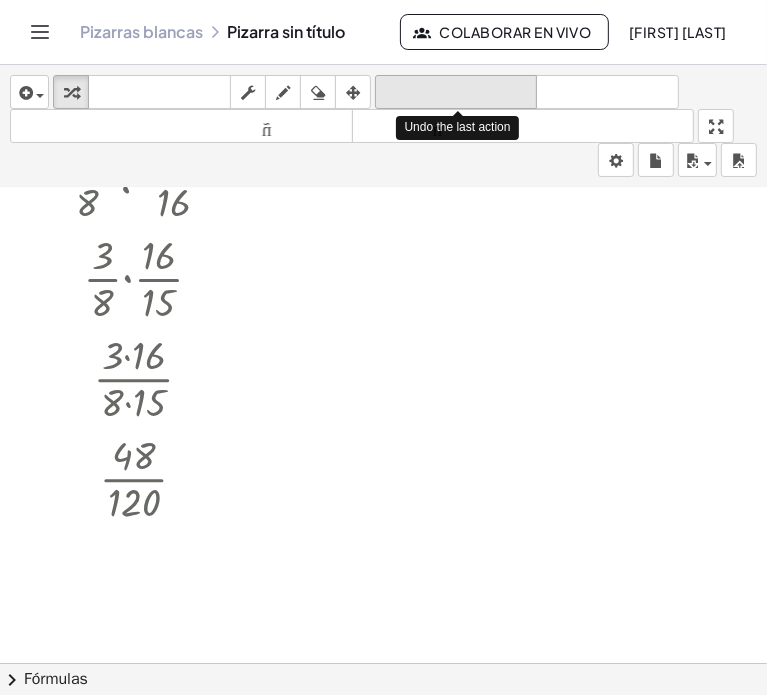 click on "deshacer" at bounding box center [456, 92] 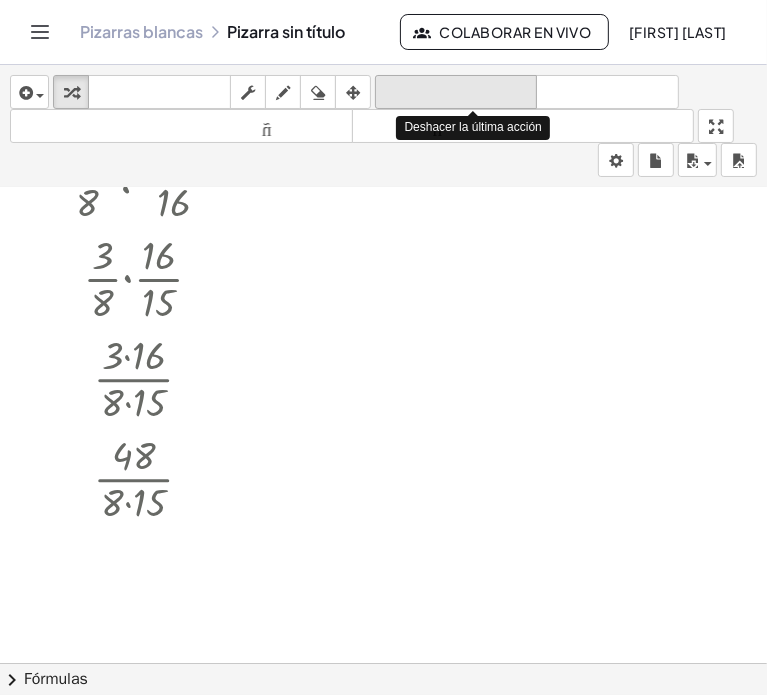 click on "deshacer" at bounding box center [456, 92] 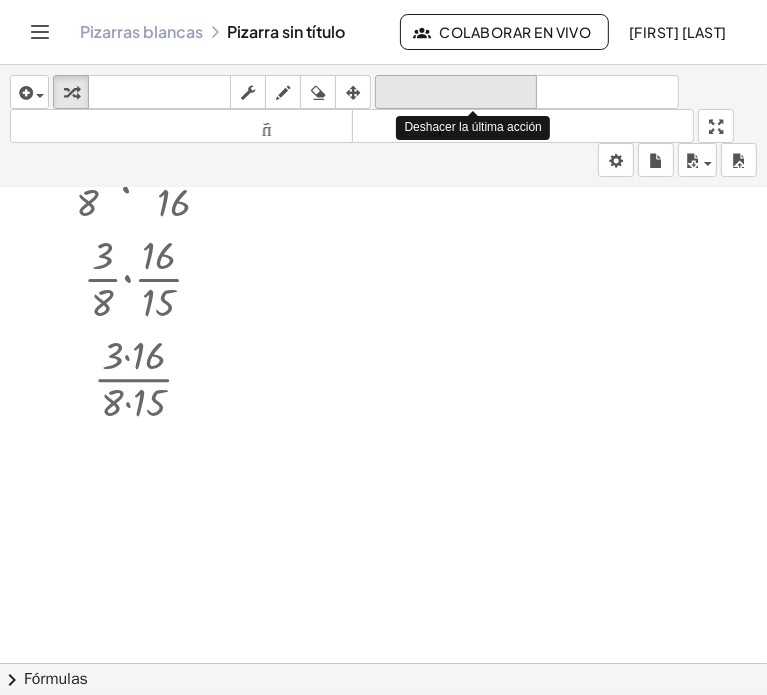 click on "deshacer" at bounding box center [456, 92] 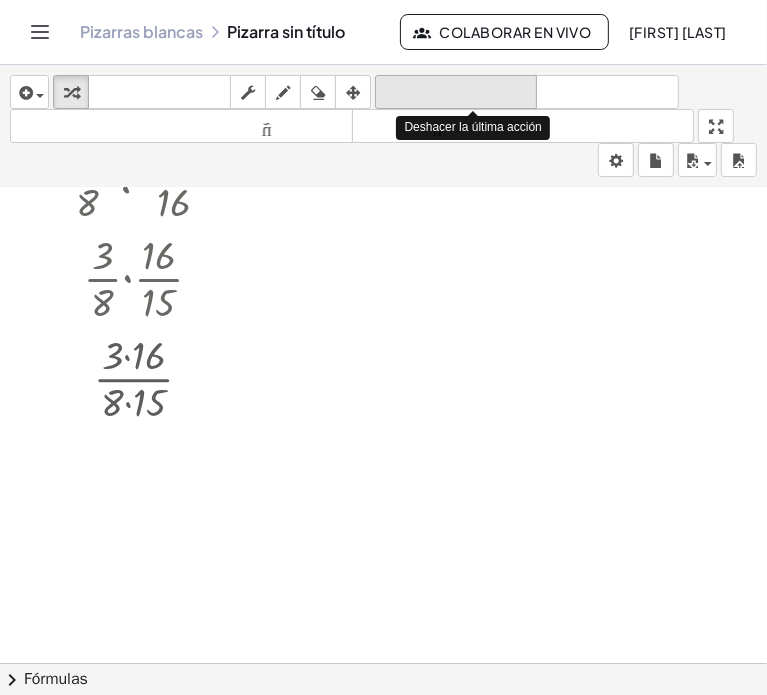 click on "deshacer" at bounding box center (456, 92) 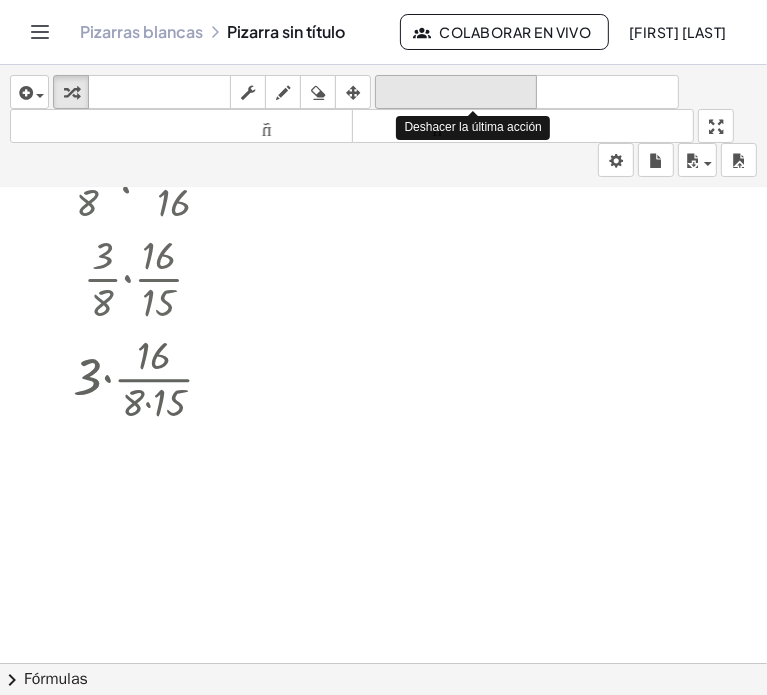 click on "deshacer" at bounding box center (456, 92) 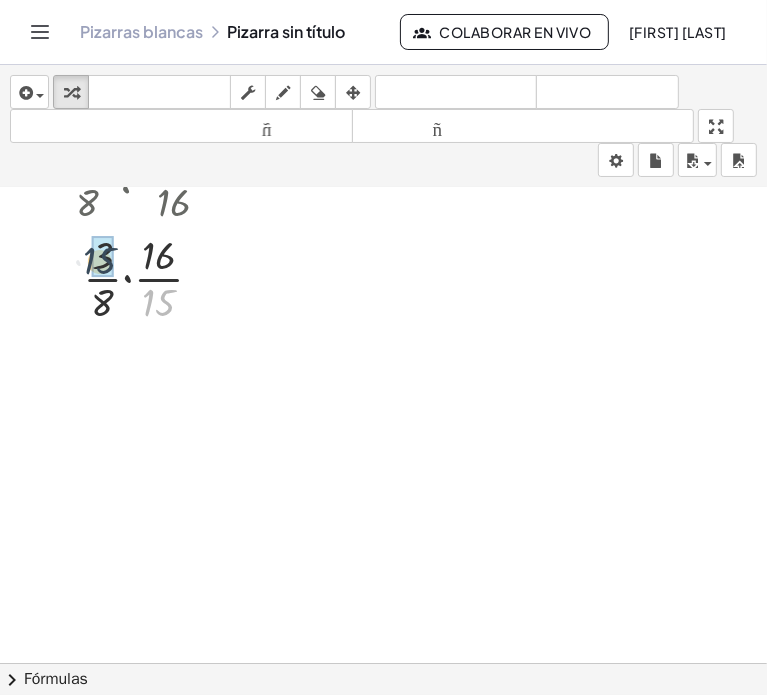 drag, startPoint x: 152, startPoint y: 293, endPoint x: 88, endPoint y: 246, distance: 79.40403 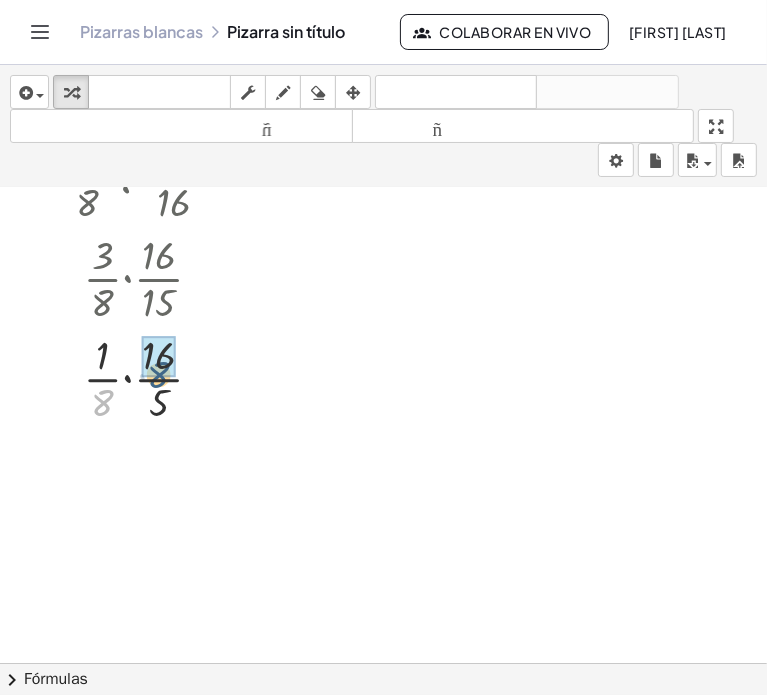 drag, startPoint x: 107, startPoint y: 399, endPoint x: 169, endPoint y: 366, distance: 70.23532 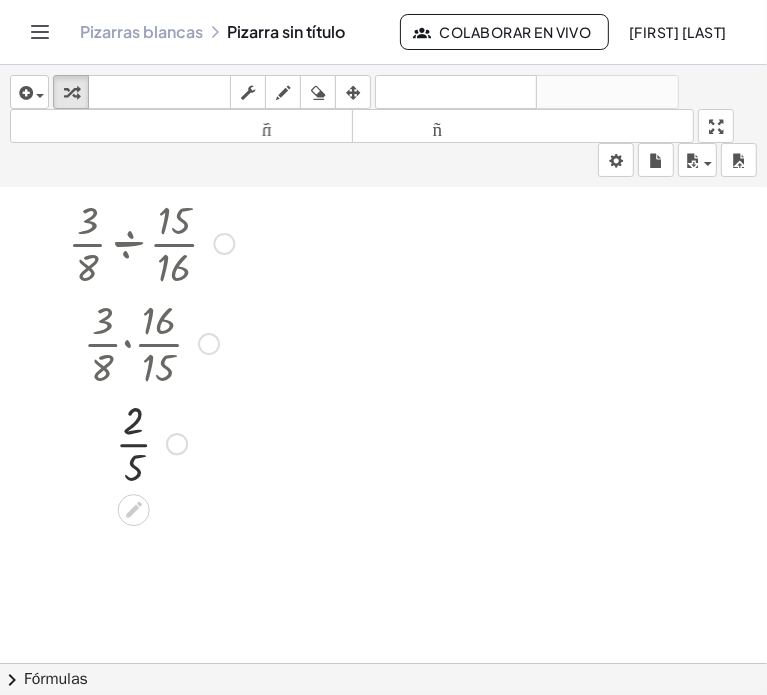 scroll, scrollTop: 276, scrollLeft: 0, axis: vertical 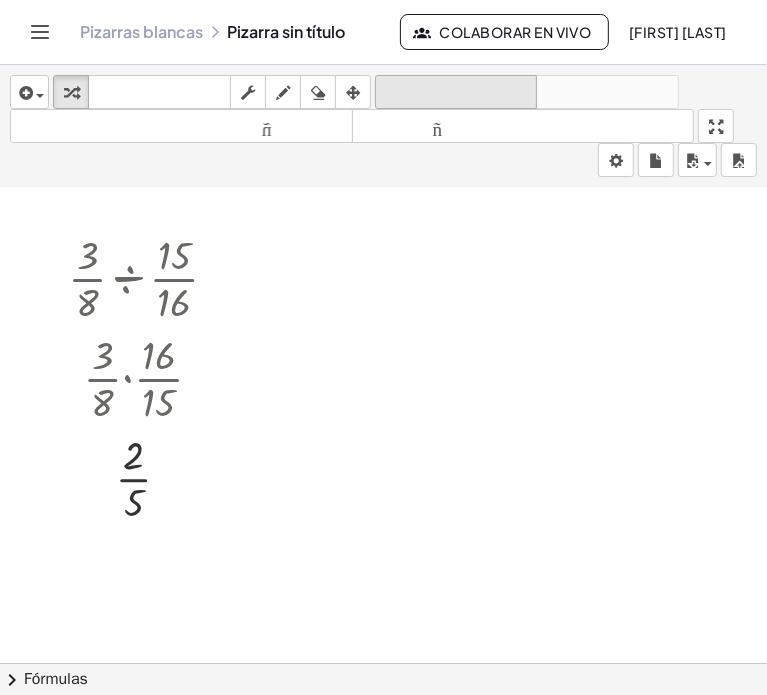 click on "deshacer deshacer" at bounding box center (456, 92) 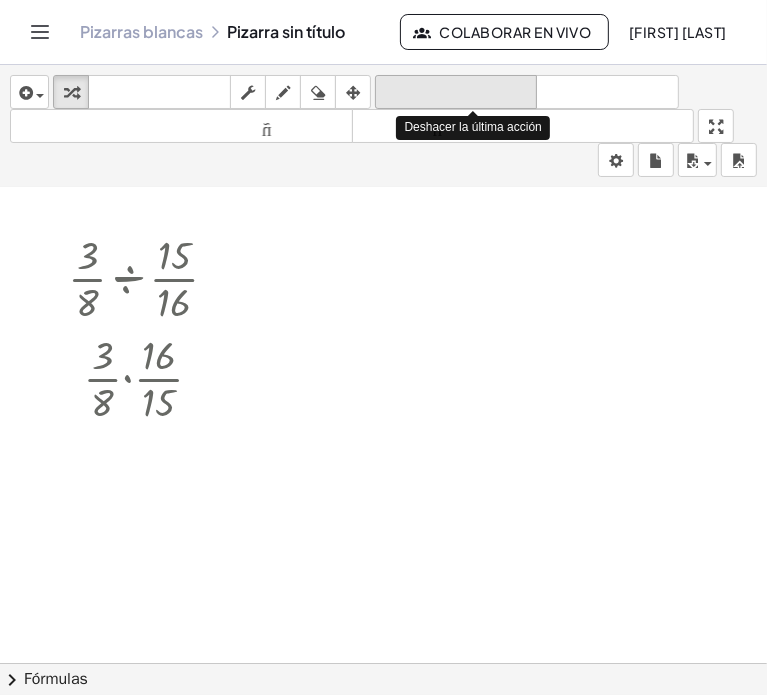 click on "deshacer deshacer" at bounding box center [456, 92] 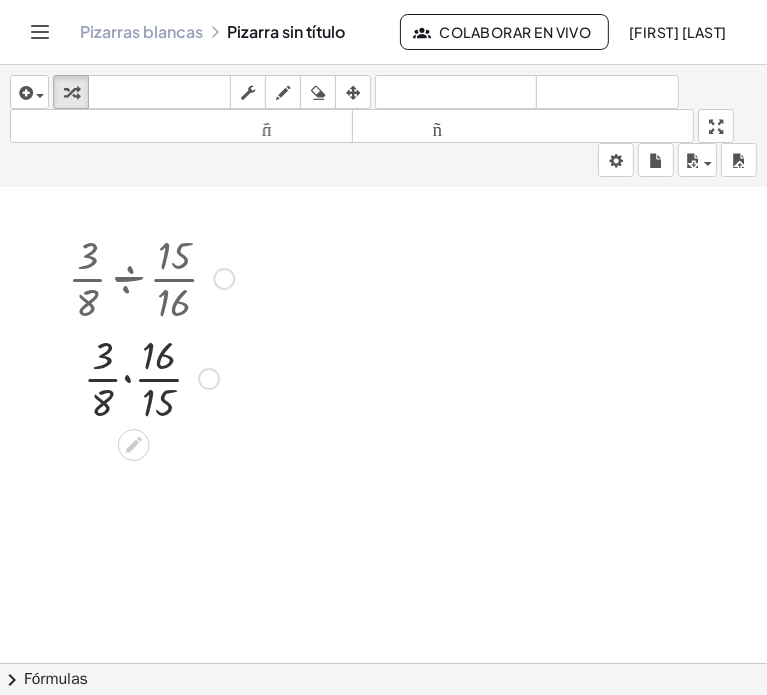 click at bounding box center [151, 377] 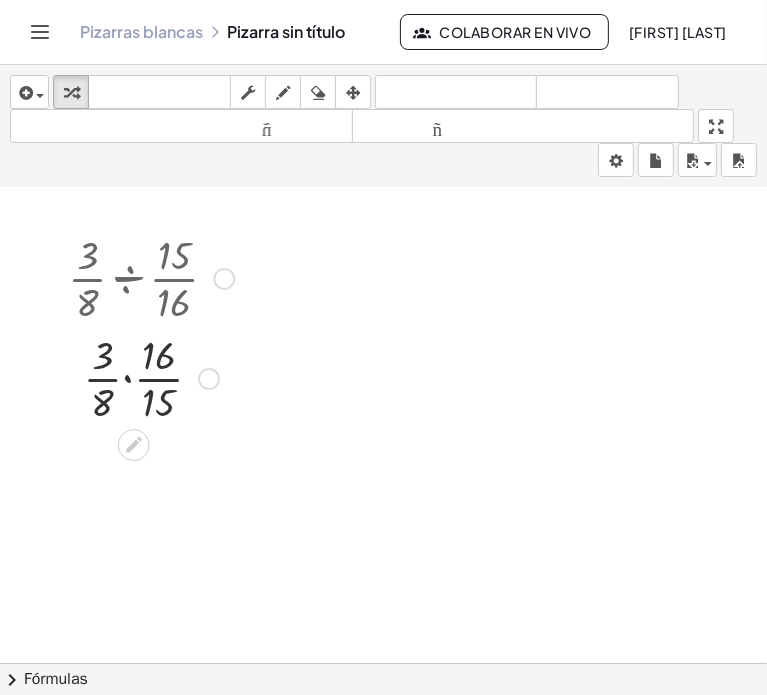click at bounding box center [151, 377] 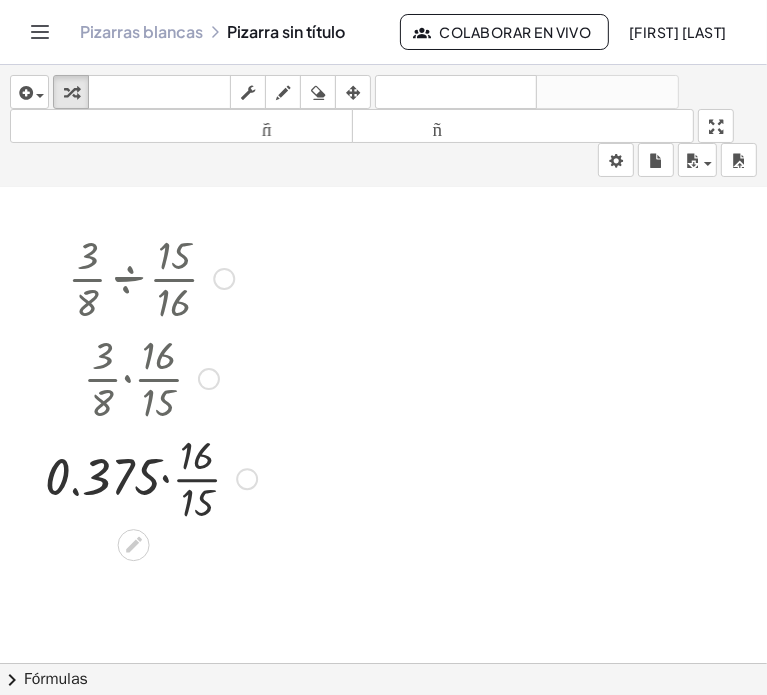 click at bounding box center (151, 477) 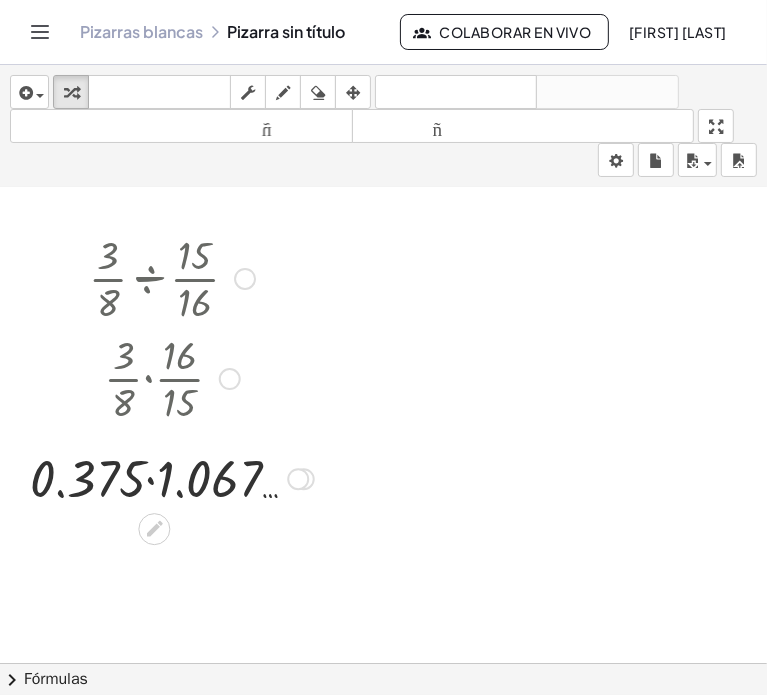 click at bounding box center (172, 477) 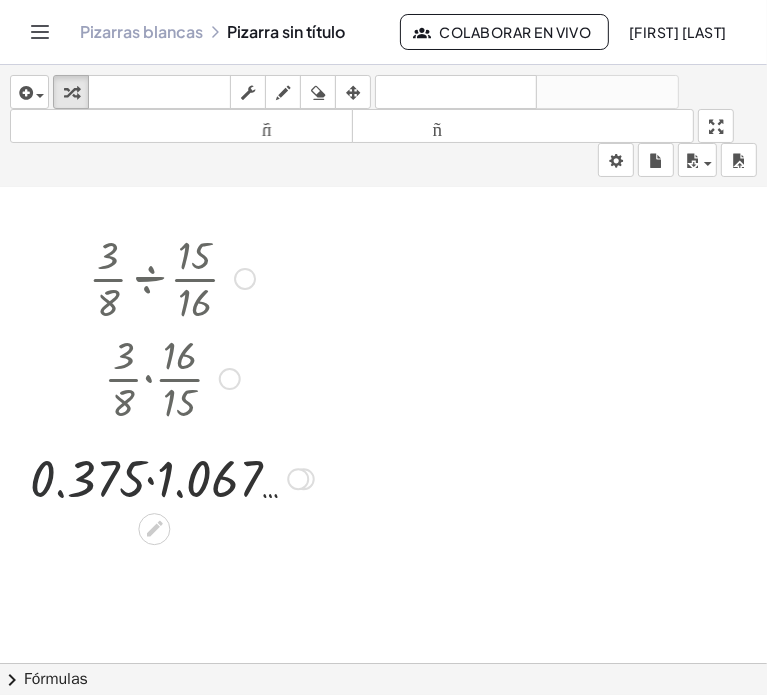 click at bounding box center [172, 477] 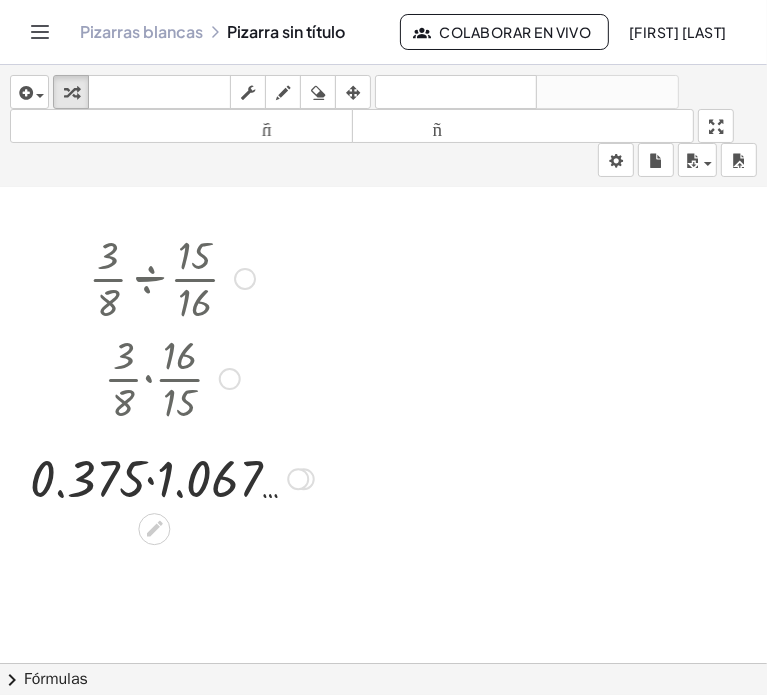 click at bounding box center [172, 477] 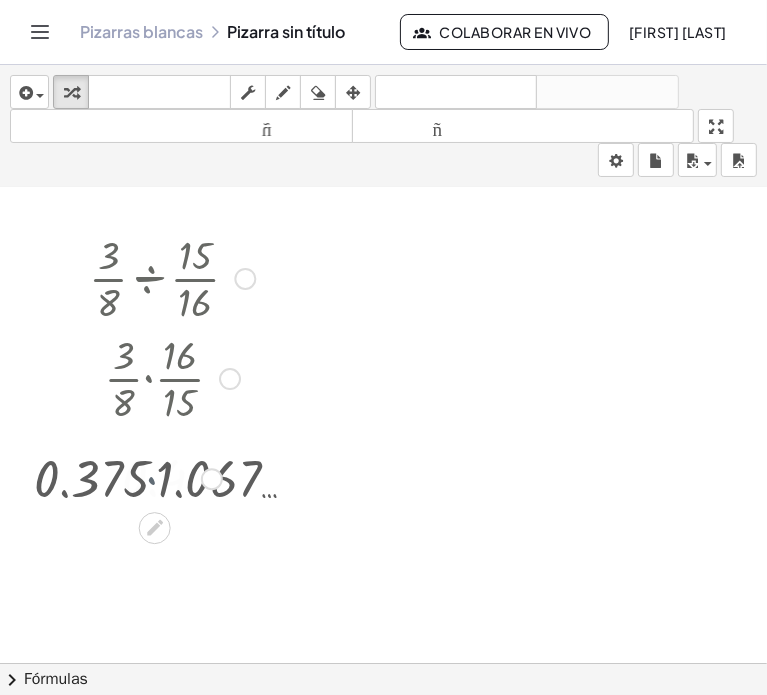 click at bounding box center (172, 477) 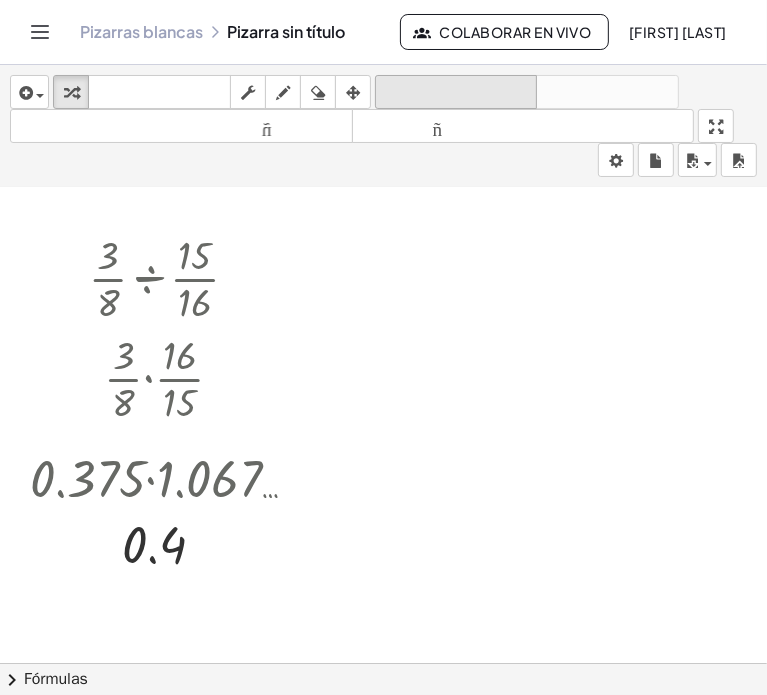 click on "deshacer" at bounding box center (456, 92) 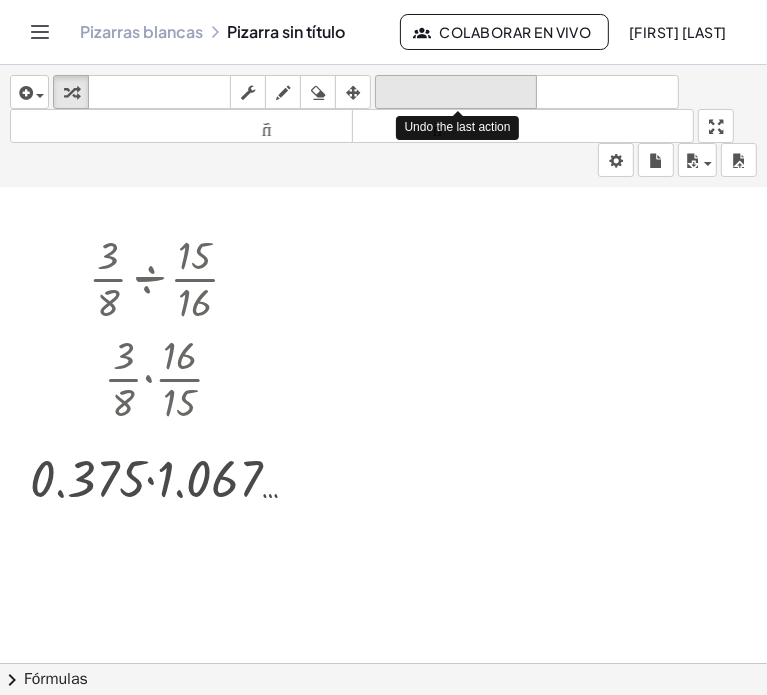 click on "deshacer" at bounding box center [456, 92] 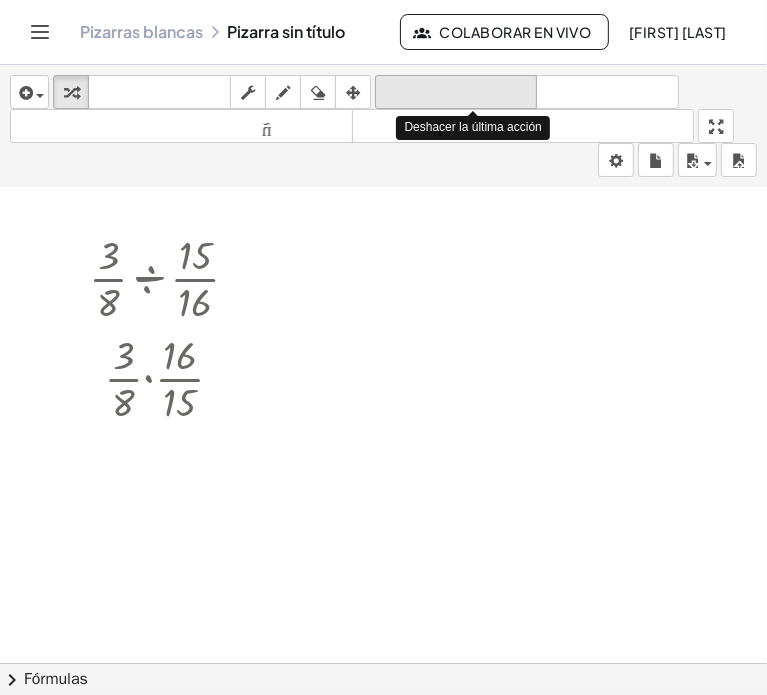 click on "deshacer" at bounding box center [456, 92] 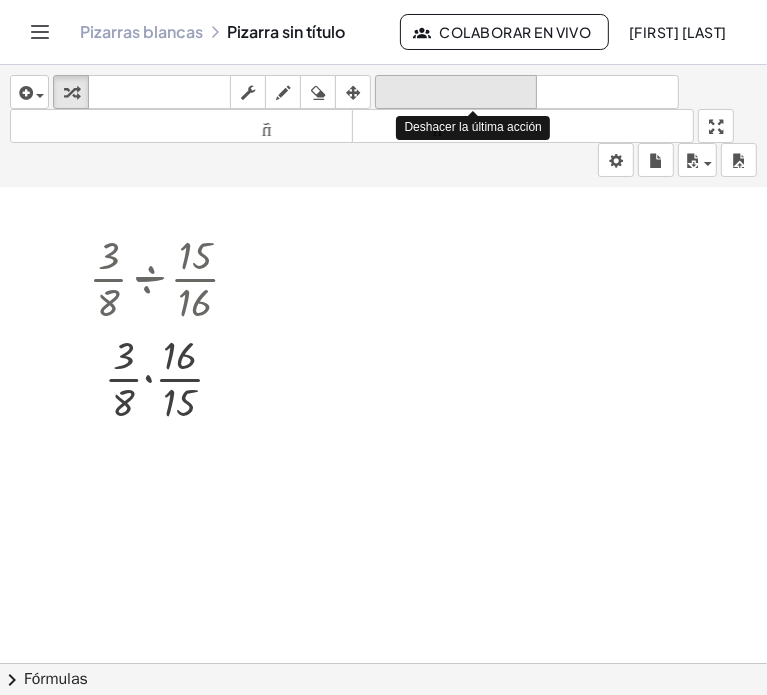 click on "deshacer" at bounding box center [456, 92] 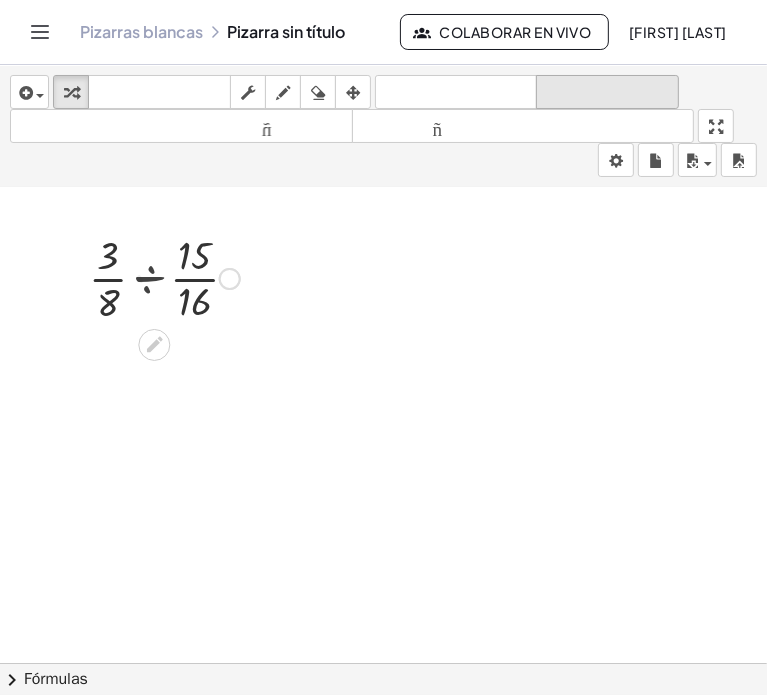click on "rehacer" at bounding box center [607, 92] 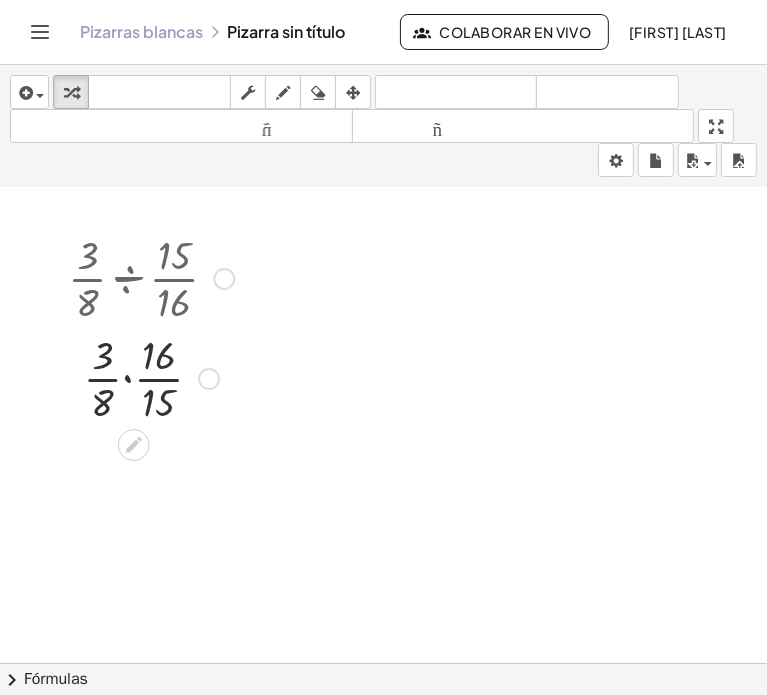 click at bounding box center (151, 377) 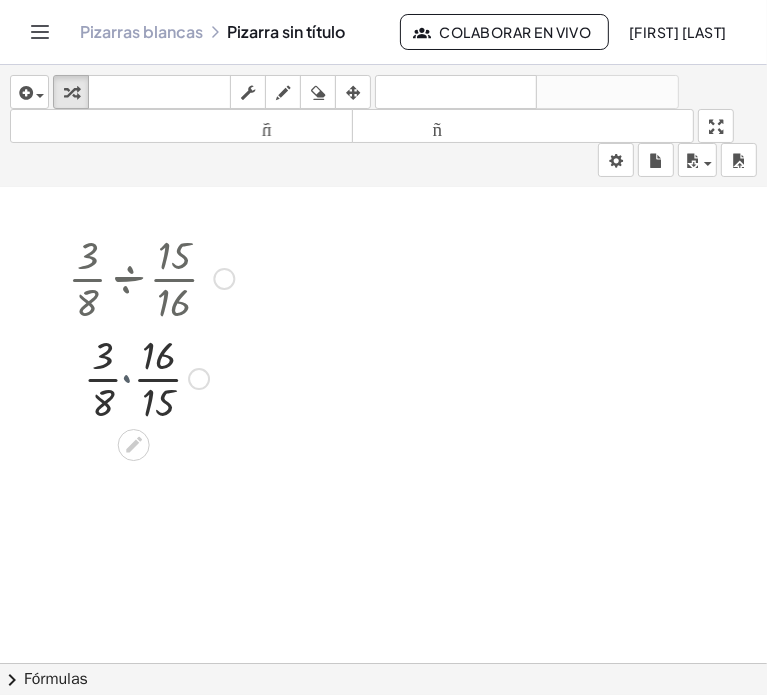 click at bounding box center (151, 377) 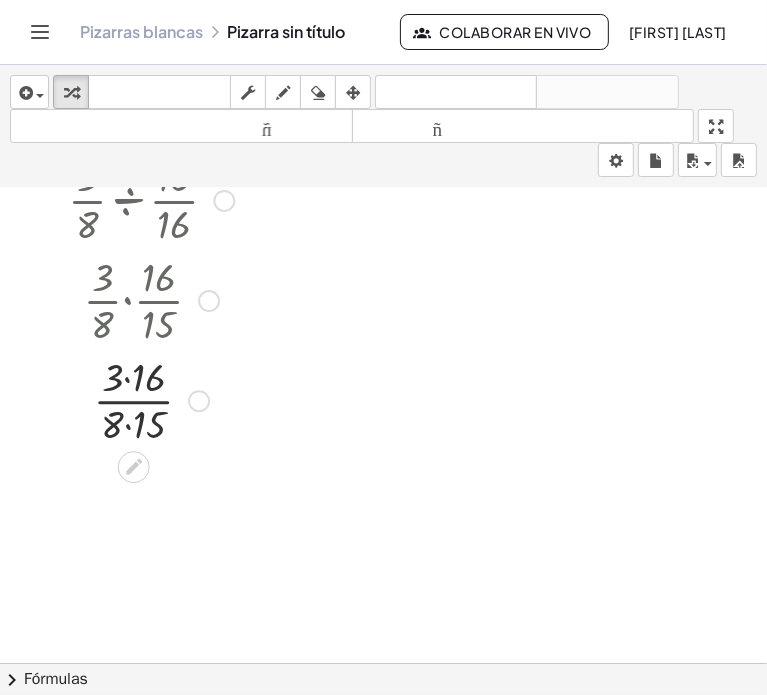 scroll, scrollTop: 376, scrollLeft: 0, axis: vertical 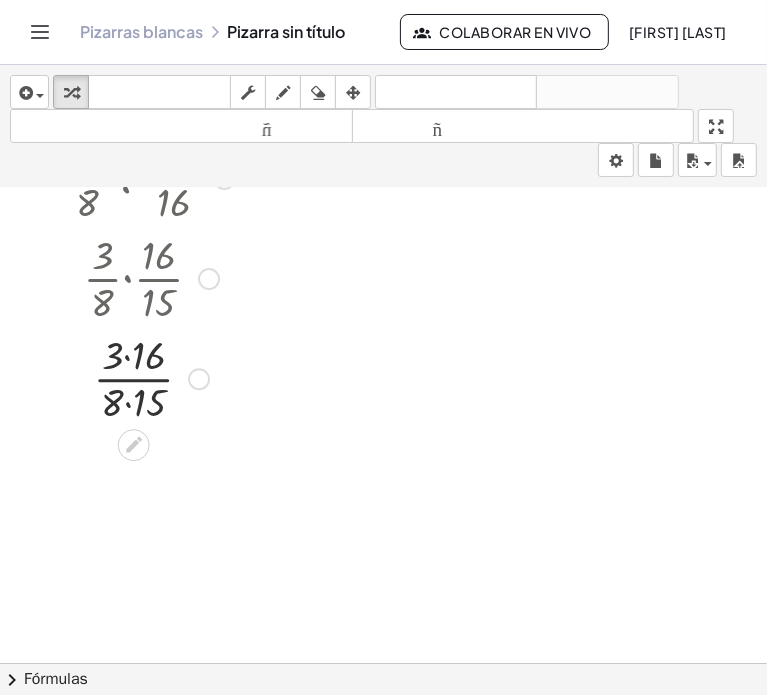 click at bounding box center [151, 377] 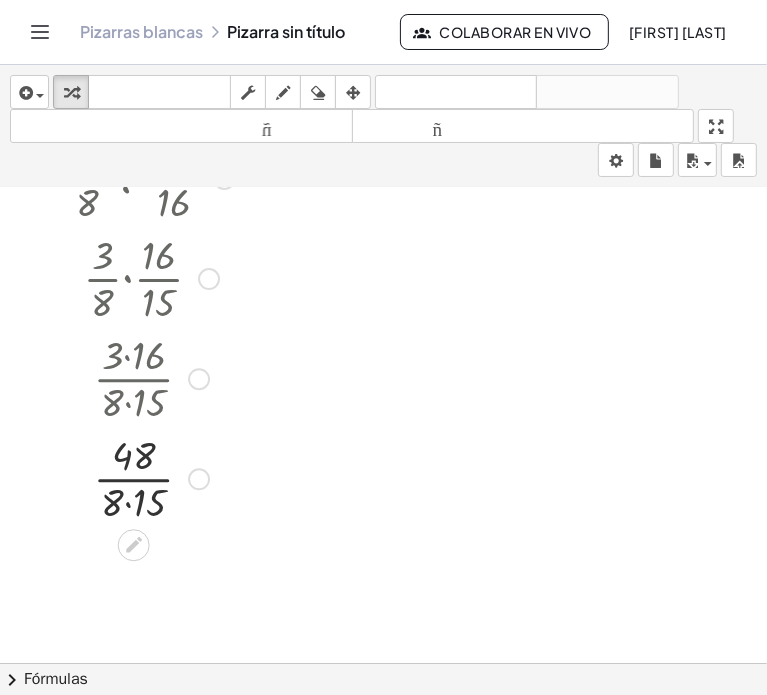 click at bounding box center [151, 477] 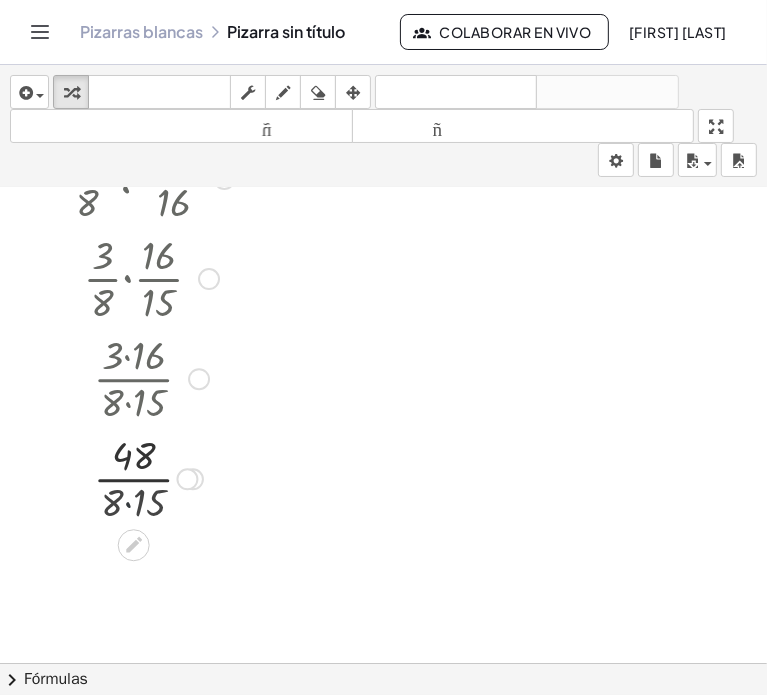 click at bounding box center (151, 477) 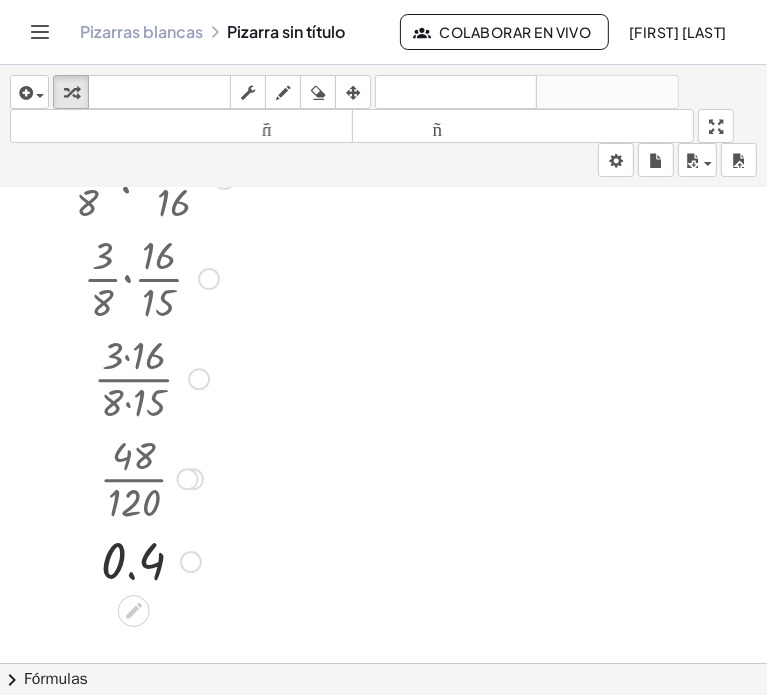click at bounding box center [151, 560] 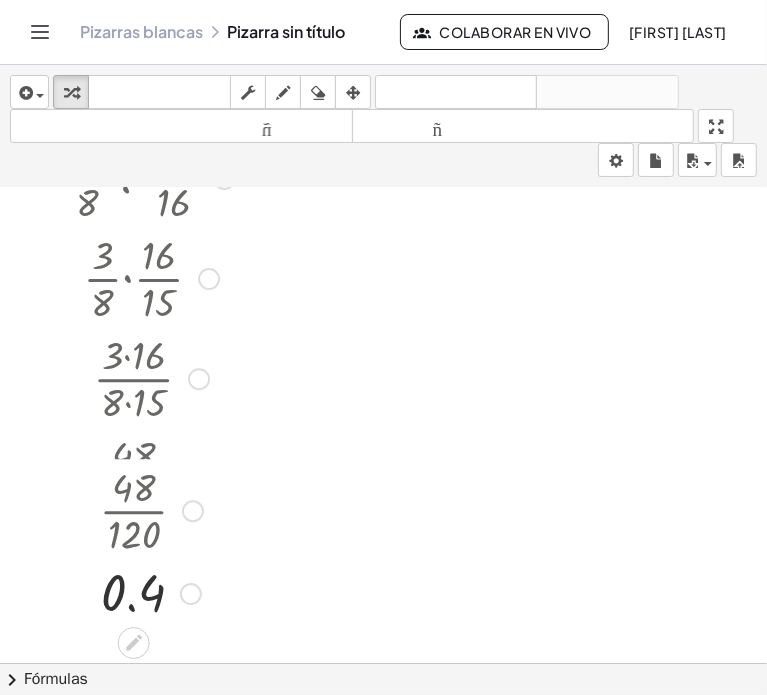 drag, startPoint x: 182, startPoint y: 475, endPoint x: 180, endPoint y: 515, distance: 40.04997 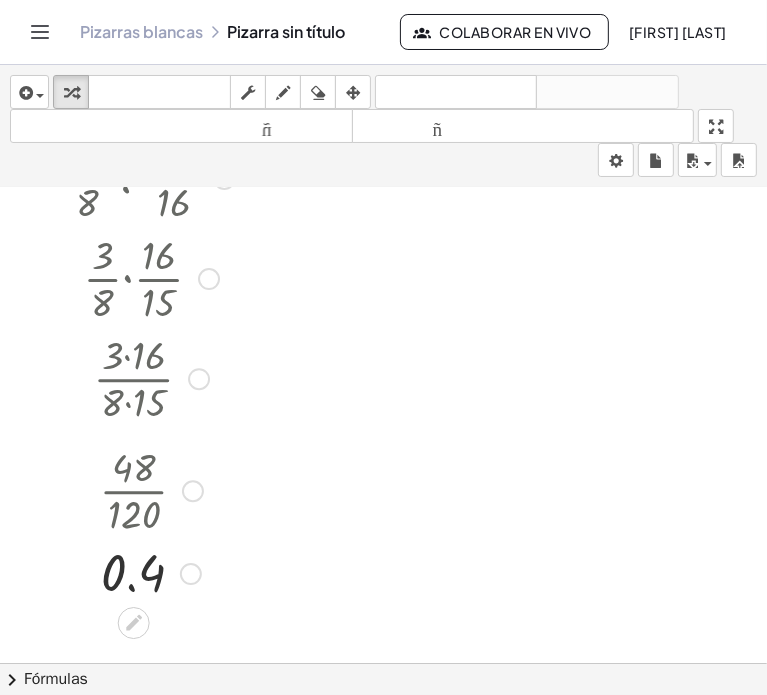 drag, startPoint x: 191, startPoint y: 471, endPoint x: 195, endPoint y: 491, distance: 20.396078 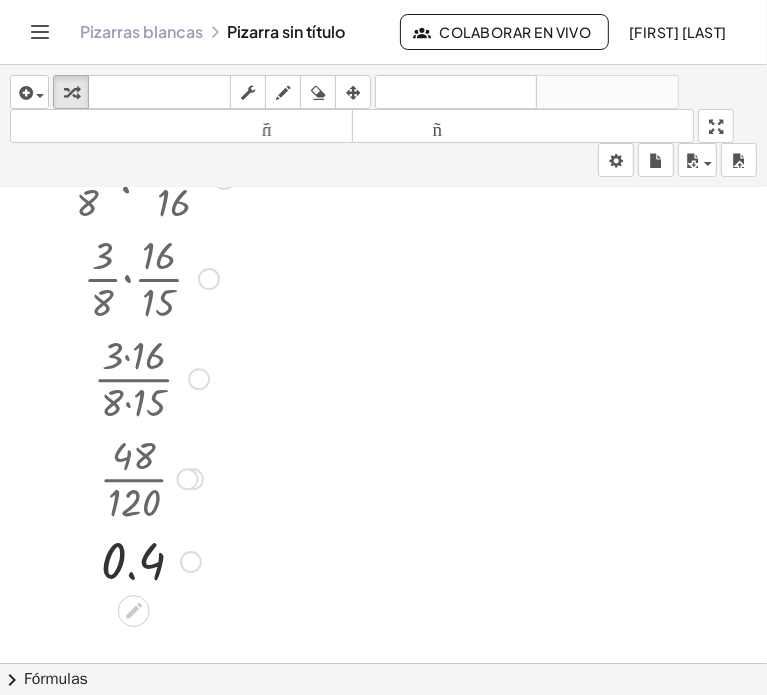 scroll, scrollTop: 476, scrollLeft: 0, axis: vertical 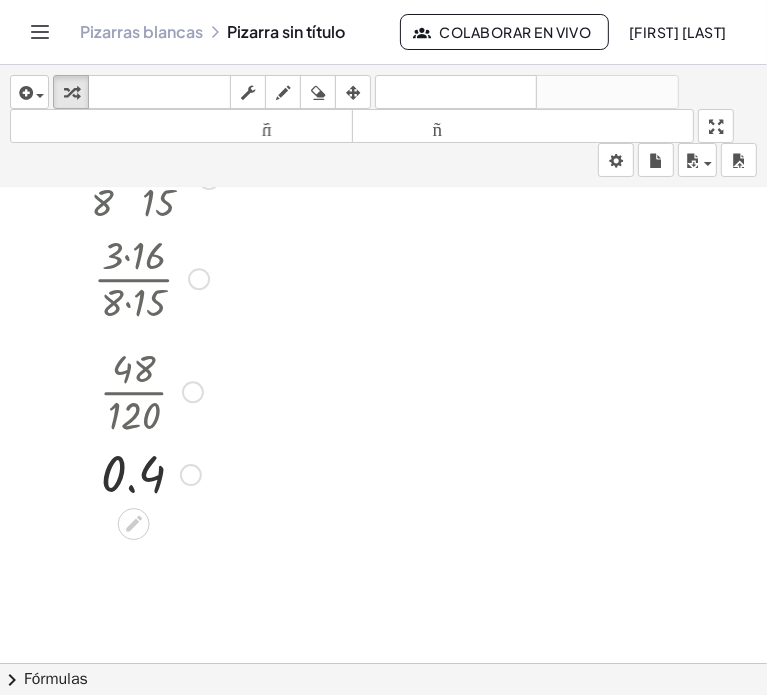 drag, startPoint x: 186, startPoint y: 460, endPoint x: 187, endPoint y: 484, distance: 24.020824 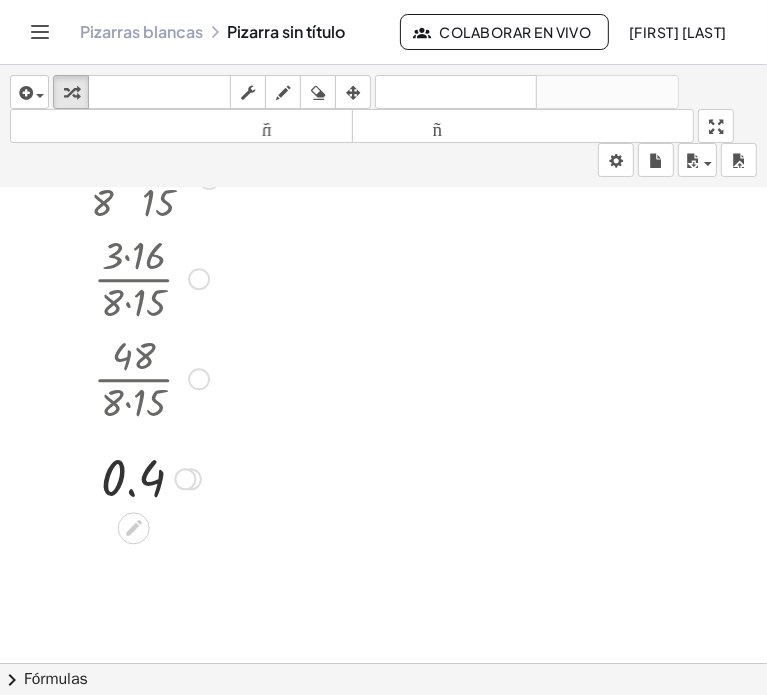 drag, startPoint x: 123, startPoint y: 393, endPoint x: 149, endPoint y: 396, distance: 26.172504 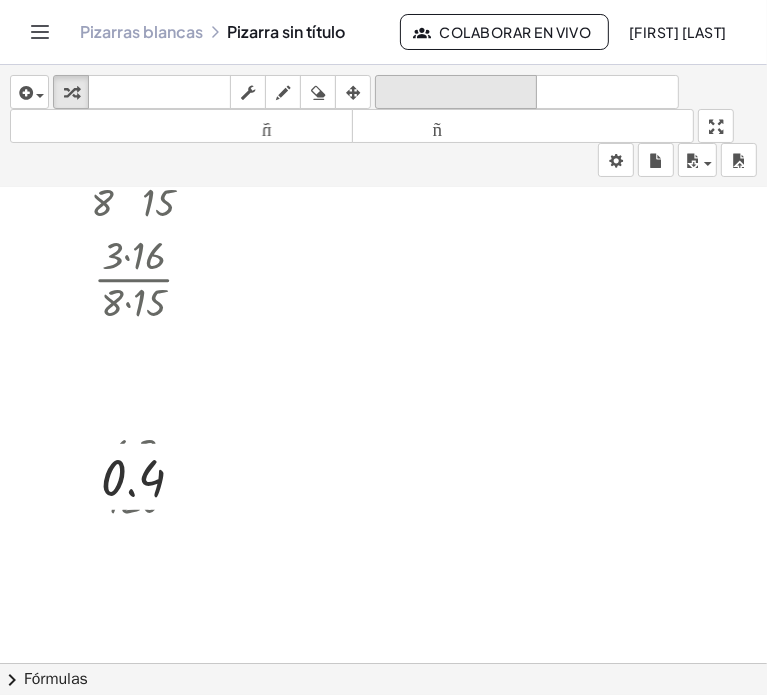 click on "deshacer deshacer" at bounding box center [456, 92] 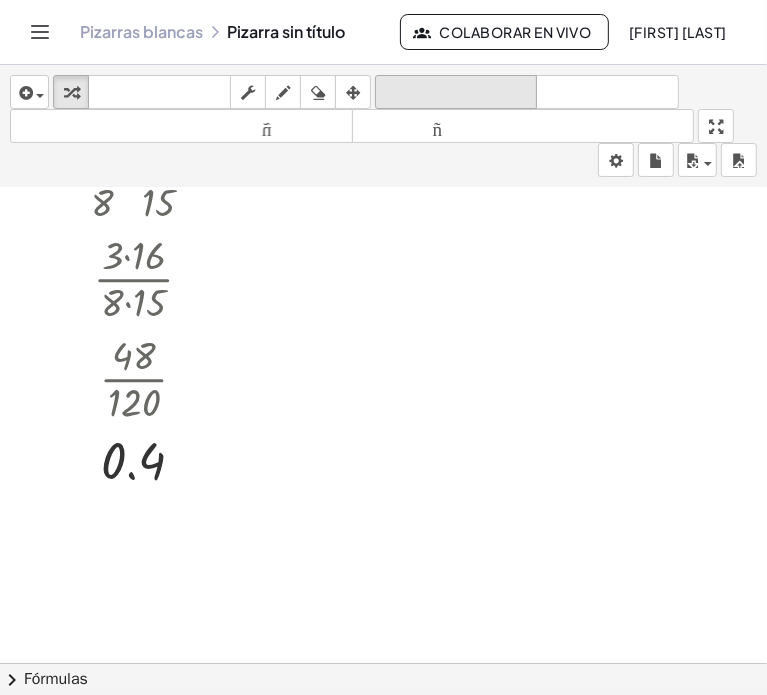 click on "deshacer" at bounding box center [456, 92] 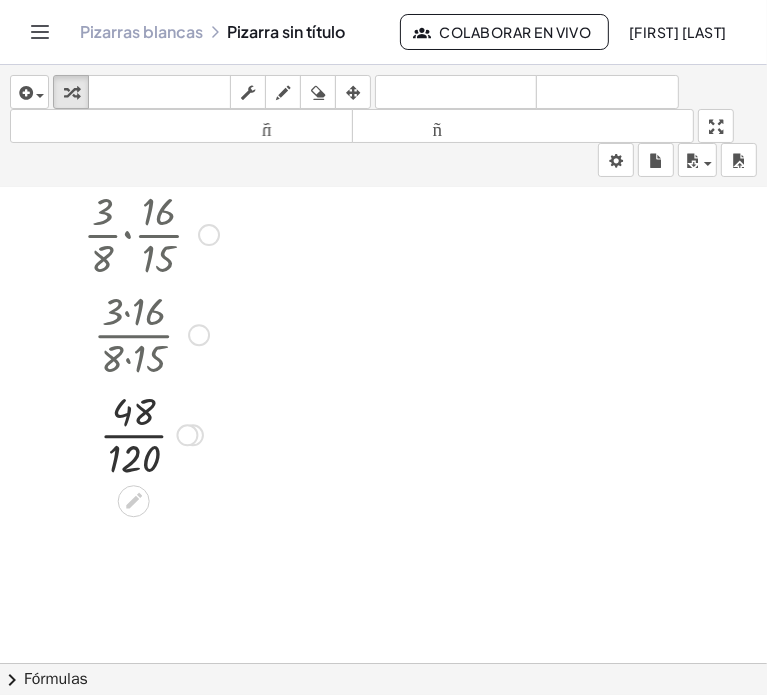 scroll, scrollTop: 376, scrollLeft: 0, axis: vertical 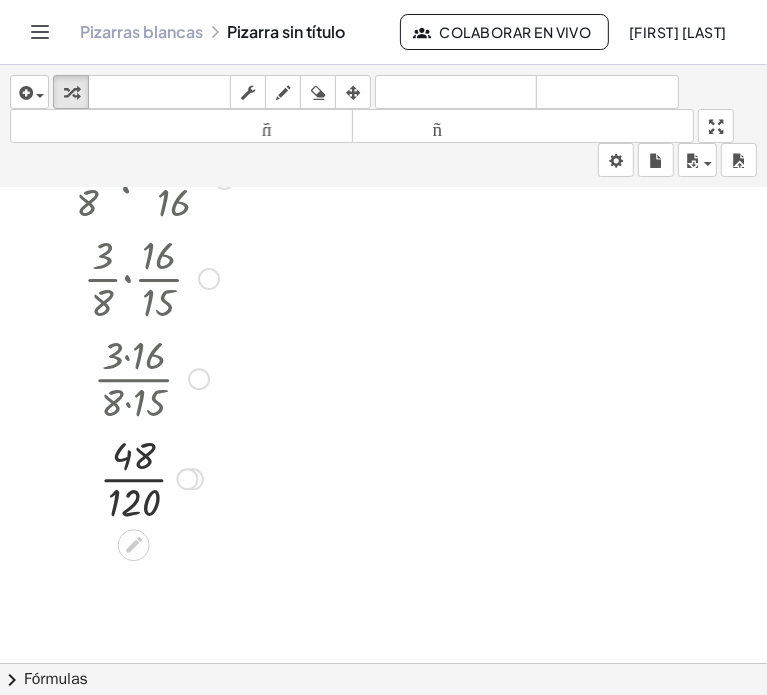 click at bounding box center (151, 477) 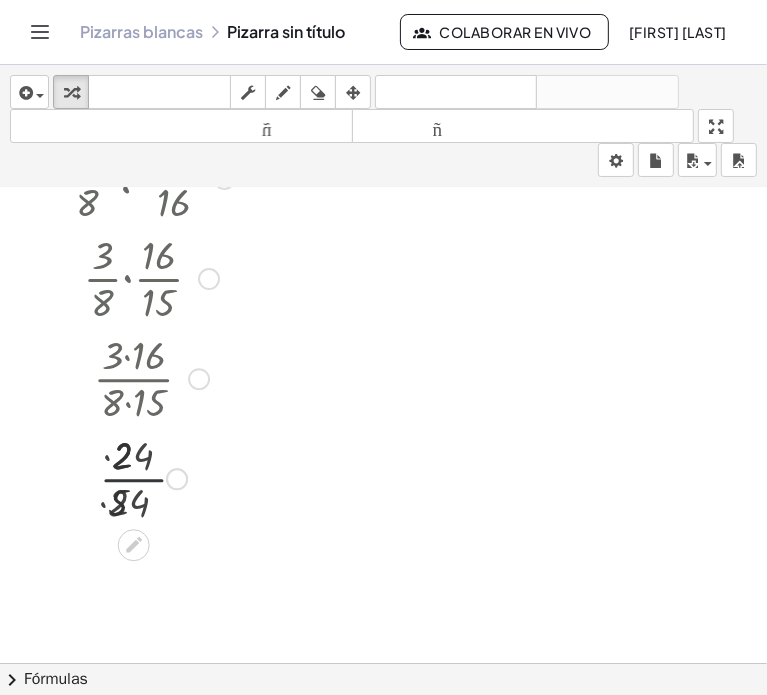 click at bounding box center [151, 477] 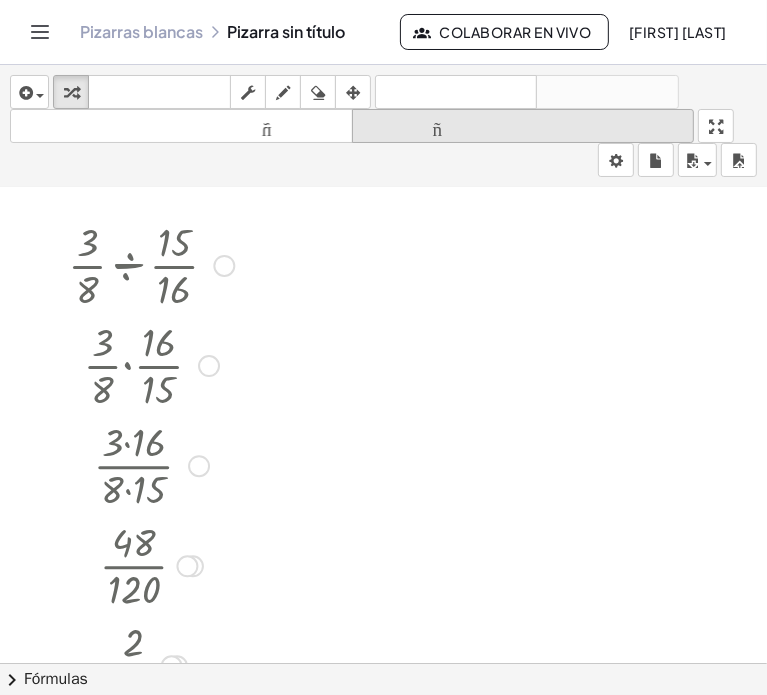 scroll, scrollTop: 276, scrollLeft: 0, axis: vertical 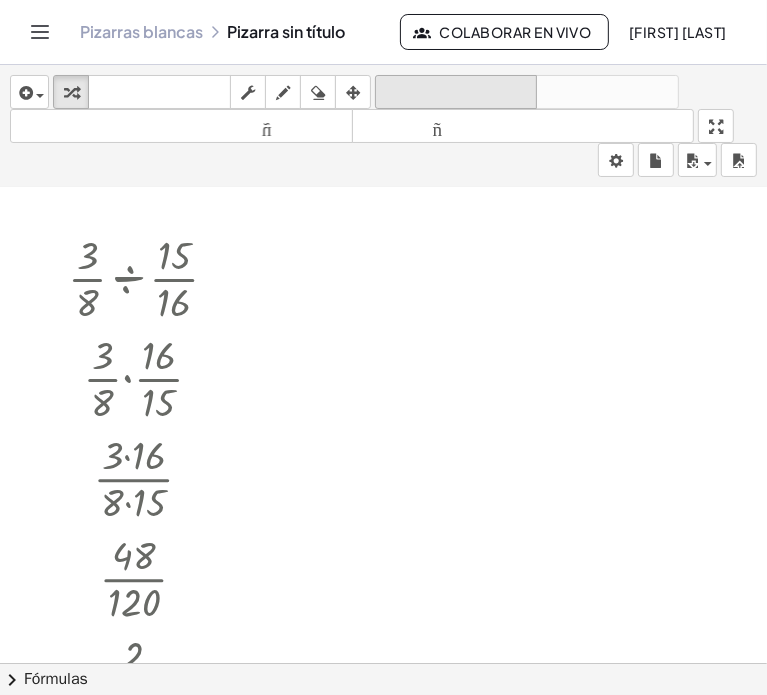 click on "deshacer" at bounding box center (456, 92) 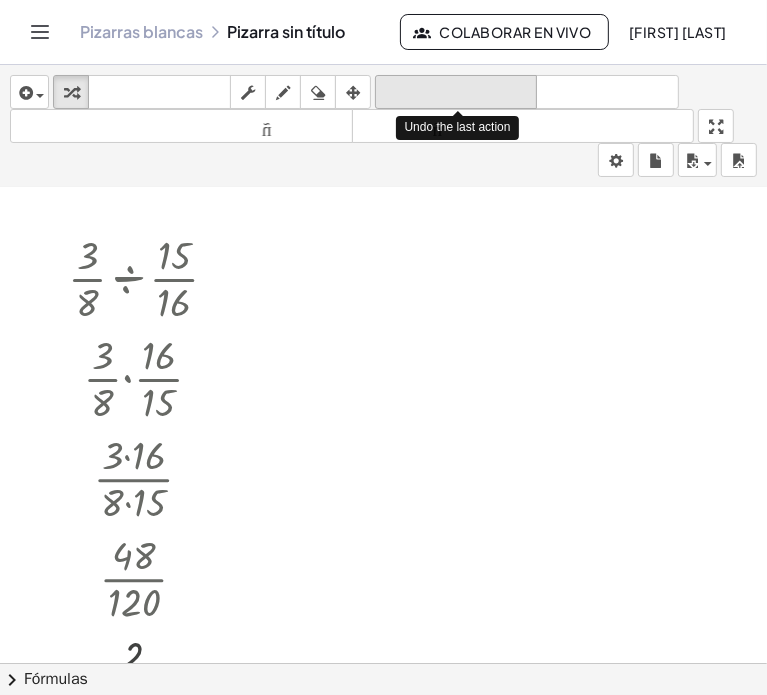click on "deshacer" at bounding box center [456, 92] 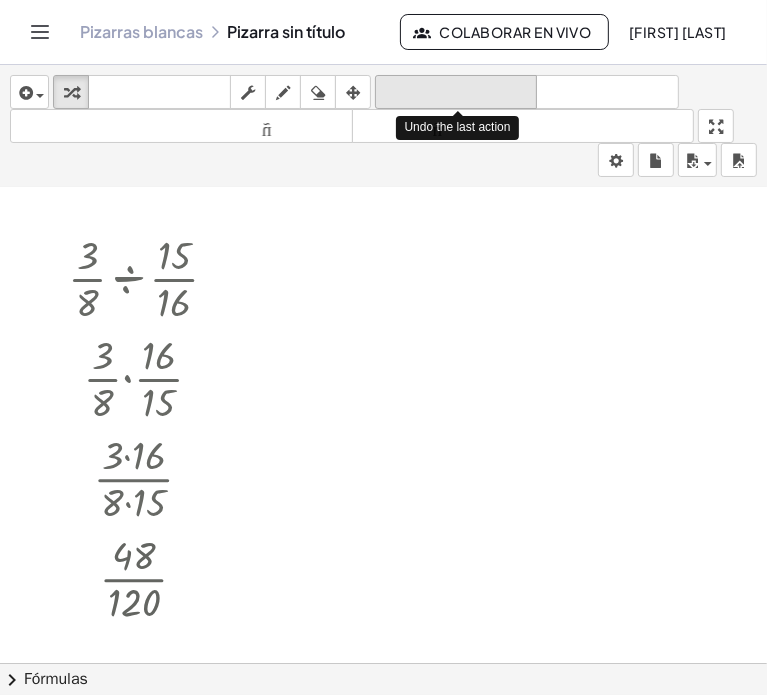 click on "deshacer" at bounding box center [456, 92] 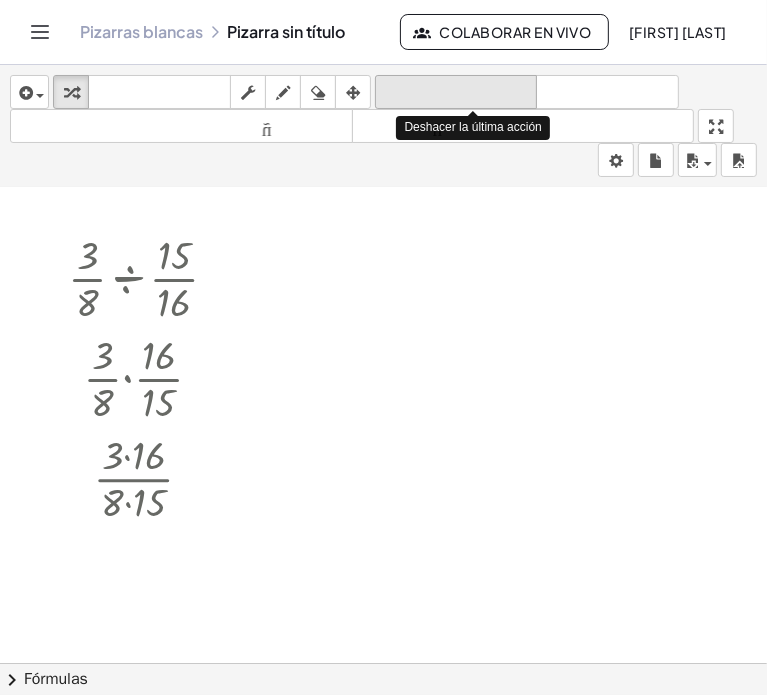 click on "deshacer" at bounding box center [456, 92] 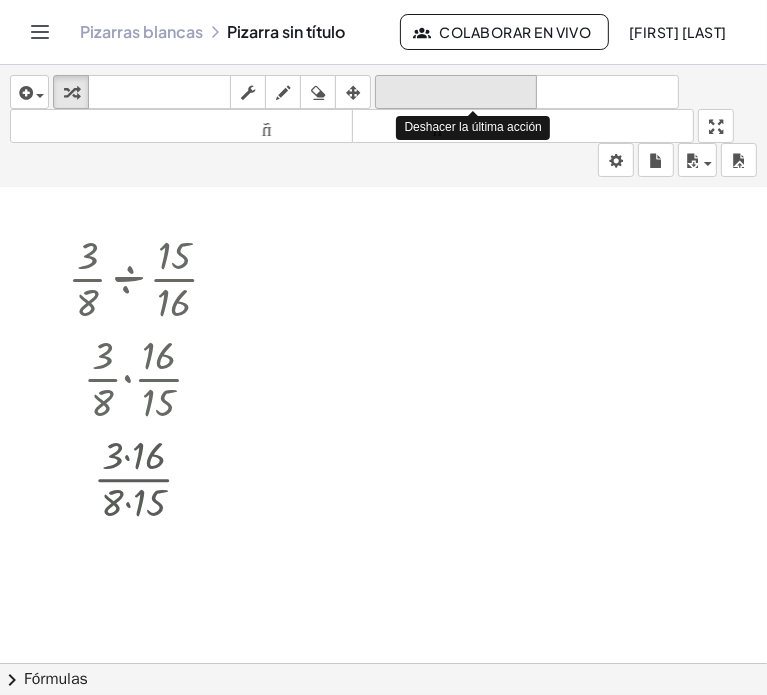 click on "deshacer" at bounding box center [456, 92] 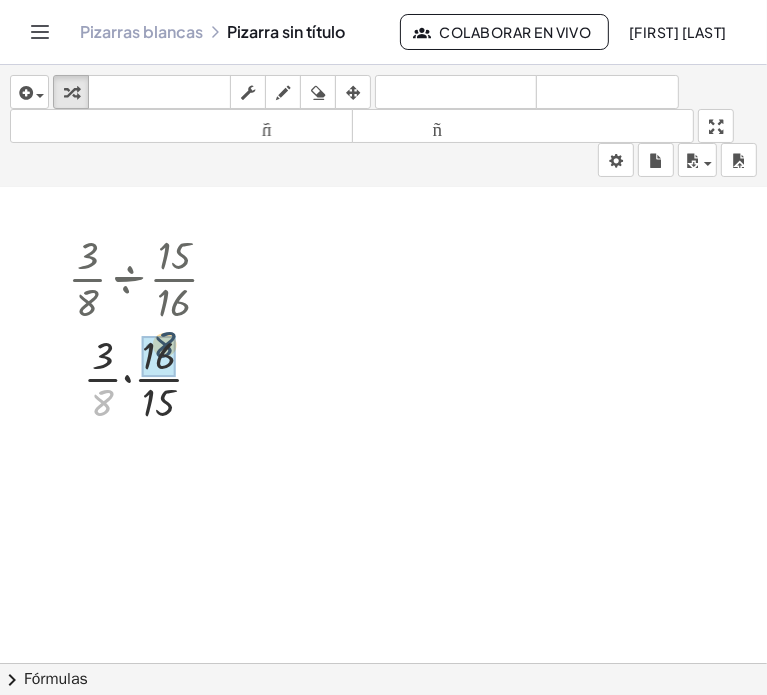 drag, startPoint x: 109, startPoint y: 411, endPoint x: 172, endPoint y: 352, distance: 86.313385 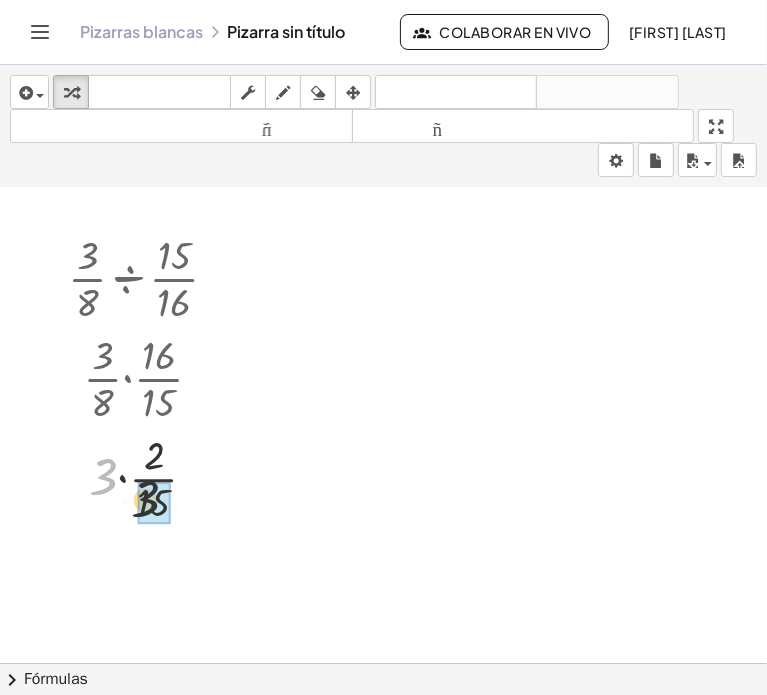 drag, startPoint x: 108, startPoint y: 479, endPoint x: 158, endPoint y: 505, distance: 56.35601 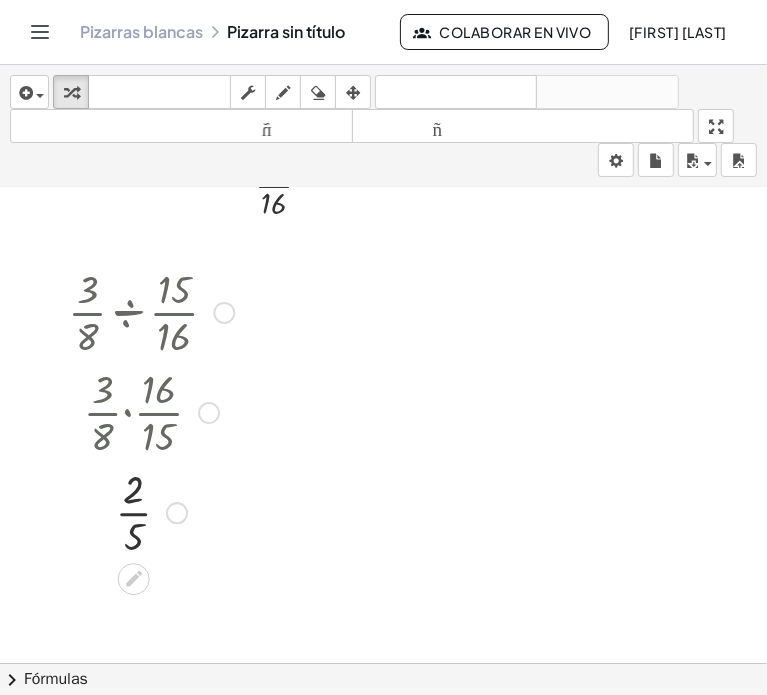 scroll, scrollTop: 276, scrollLeft: 0, axis: vertical 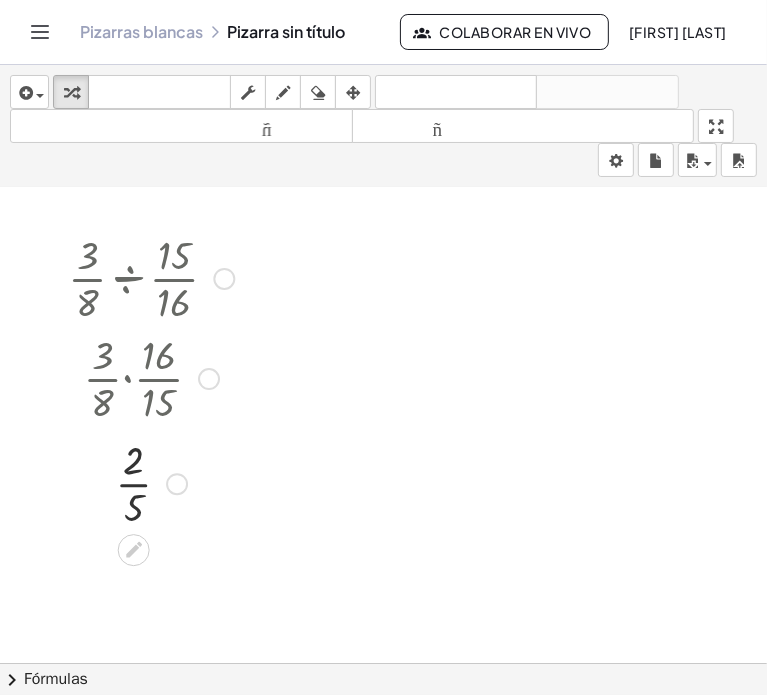 drag, startPoint x: 166, startPoint y: 474, endPoint x: 188, endPoint y: 485, distance: 24.596748 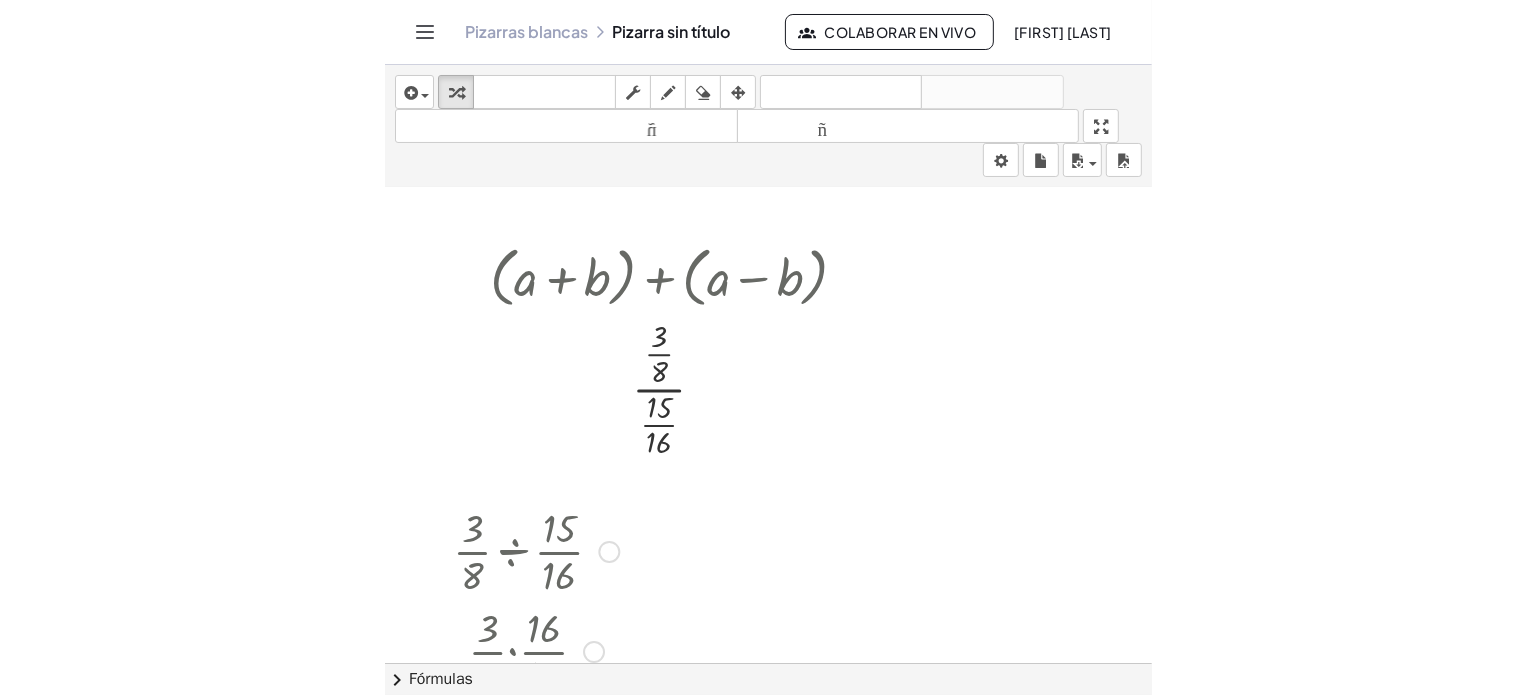 scroll, scrollTop: 0, scrollLeft: 0, axis: both 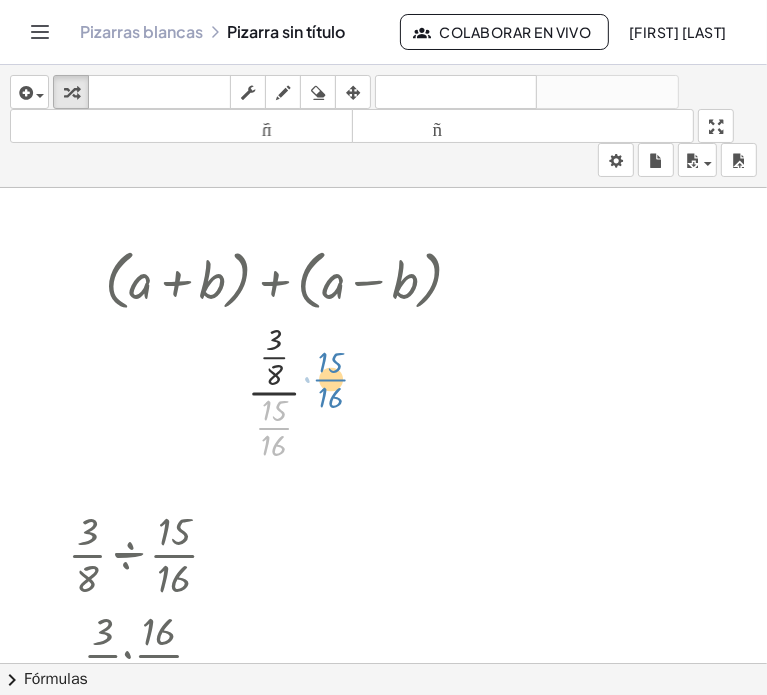 drag, startPoint x: 260, startPoint y: 427, endPoint x: 316, endPoint y: 378, distance: 74.41102 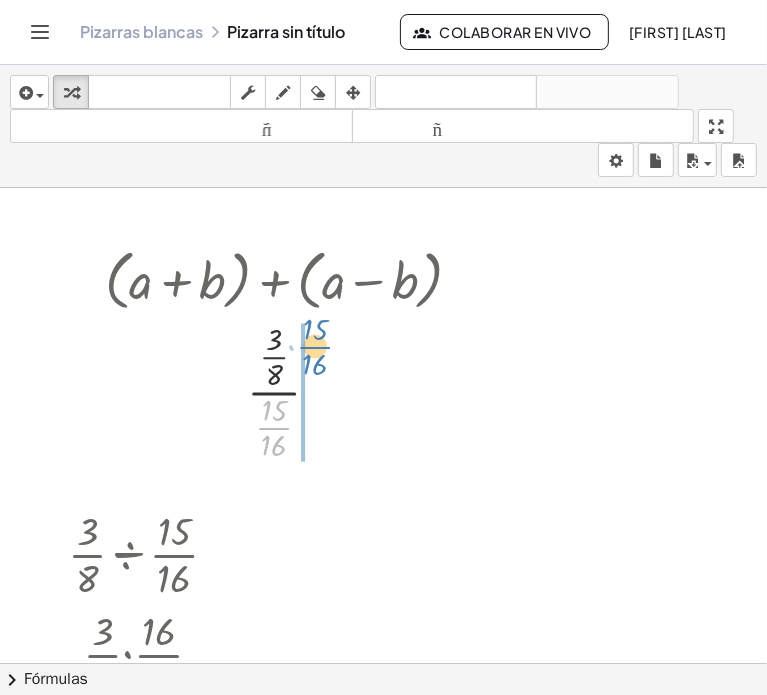 drag, startPoint x: 294, startPoint y: 416, endPoint x: 302, endPoint y: 348, distance: 68.46897 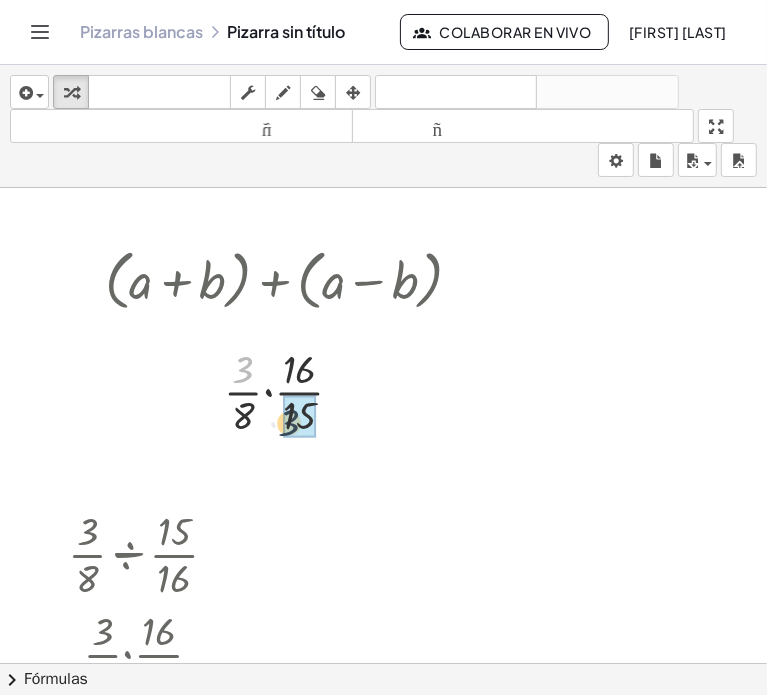 drag, startPoint x: 249, startPoint y: 373, endPoint x: 296, endPoint y: 428, distance: 72.34639 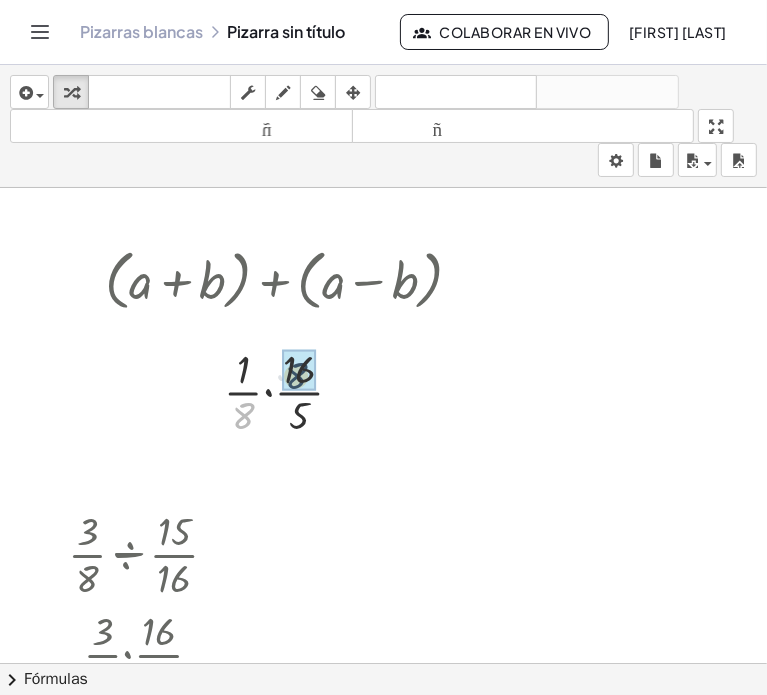 drag, startPoint x: 245, startPoint y: 419, endPoint x: 316, endPoint y: 354, distance: 96.26006 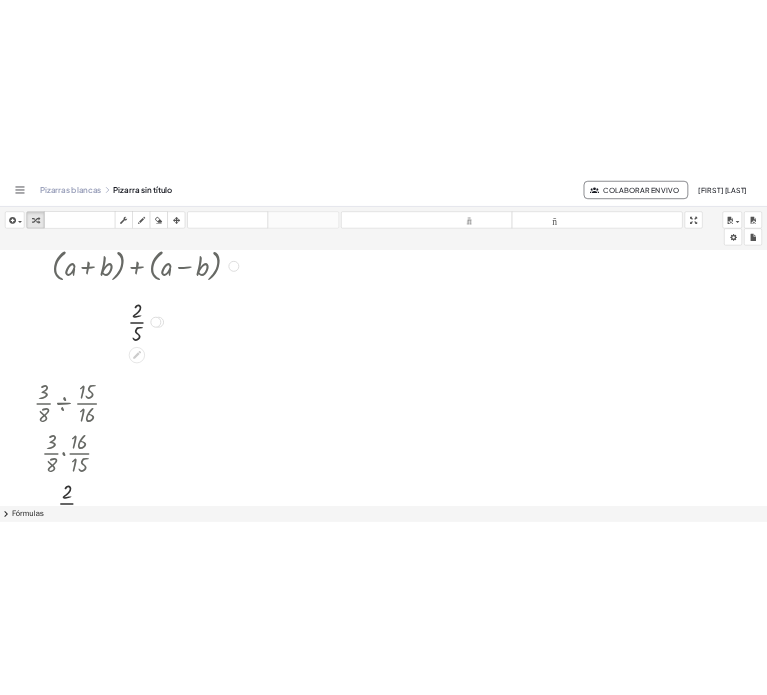 scroll, scrollTop: 0, scrollLeft: 0, axis: both 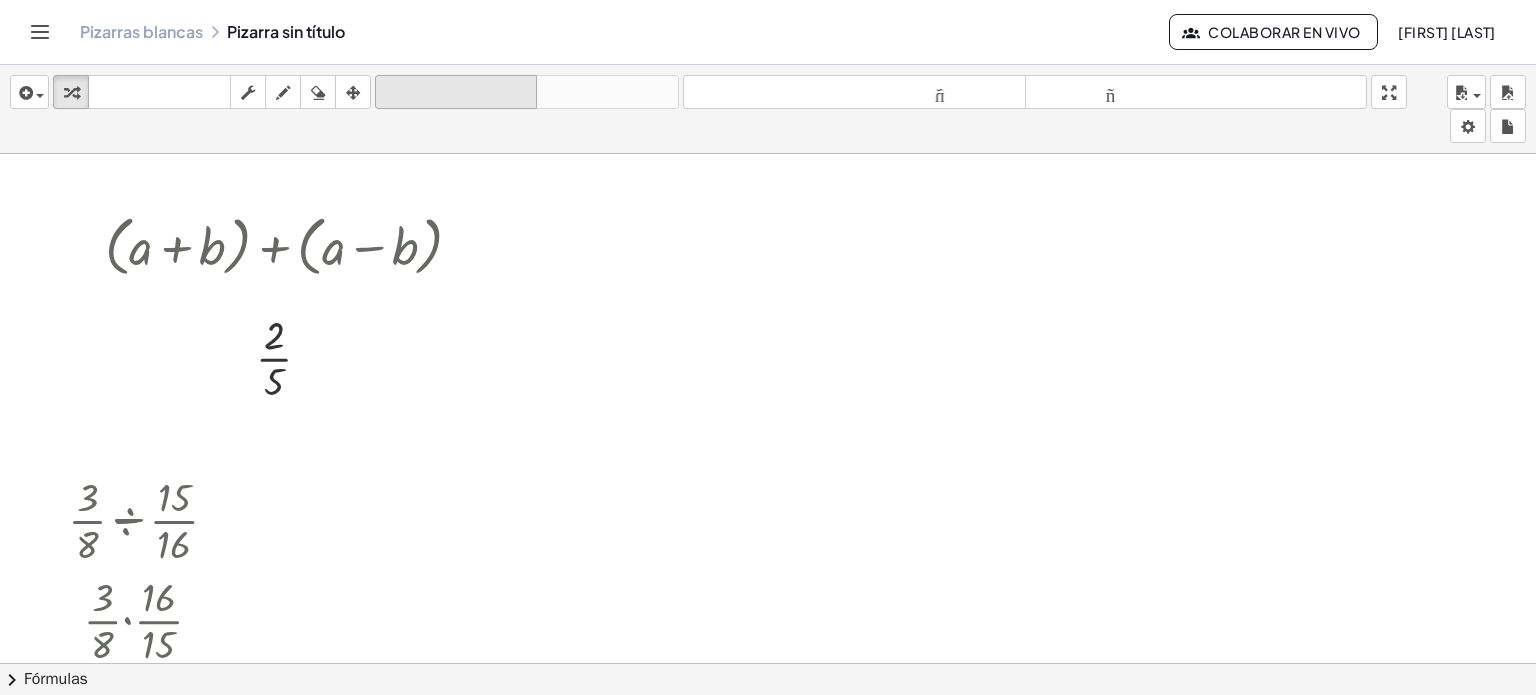 click on "deshacer" at bounding box center (456, 93) 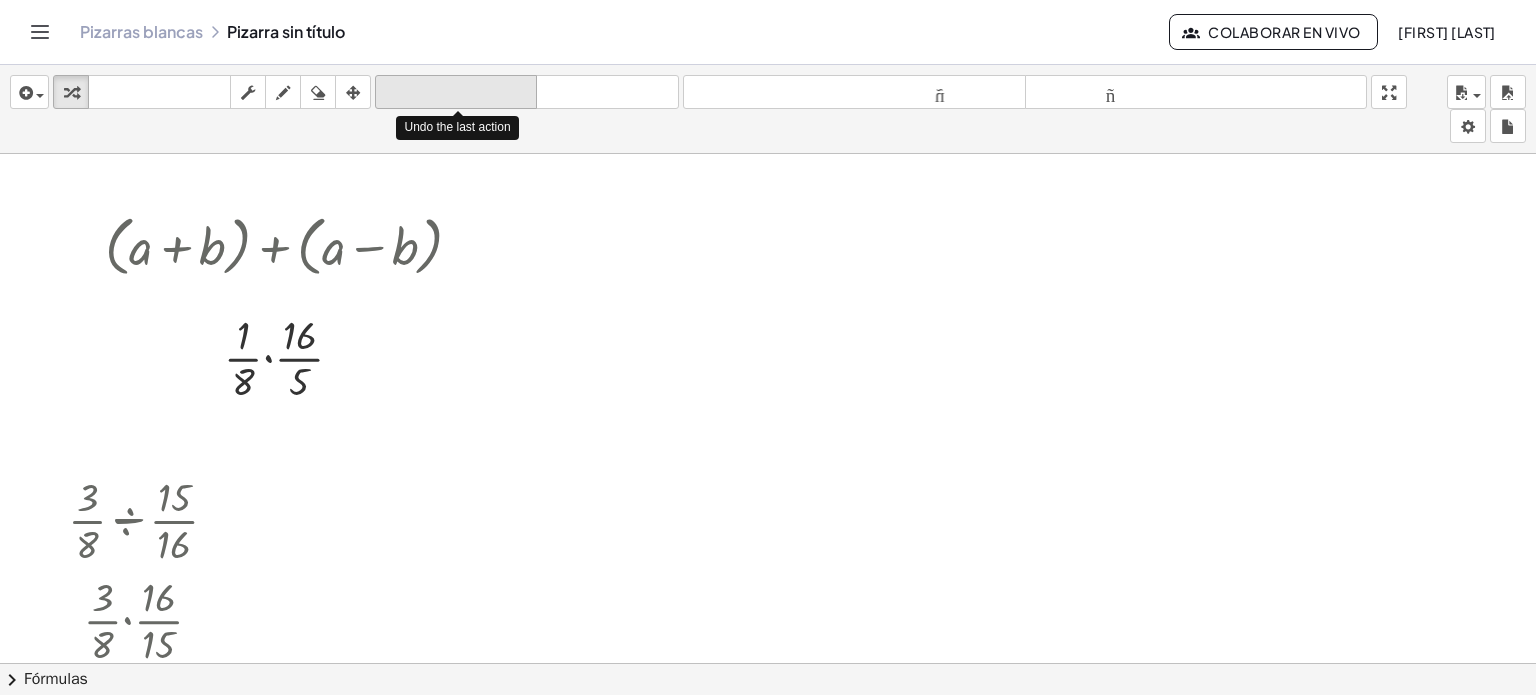 click on "deshacer" at bounding box center [456, 93] 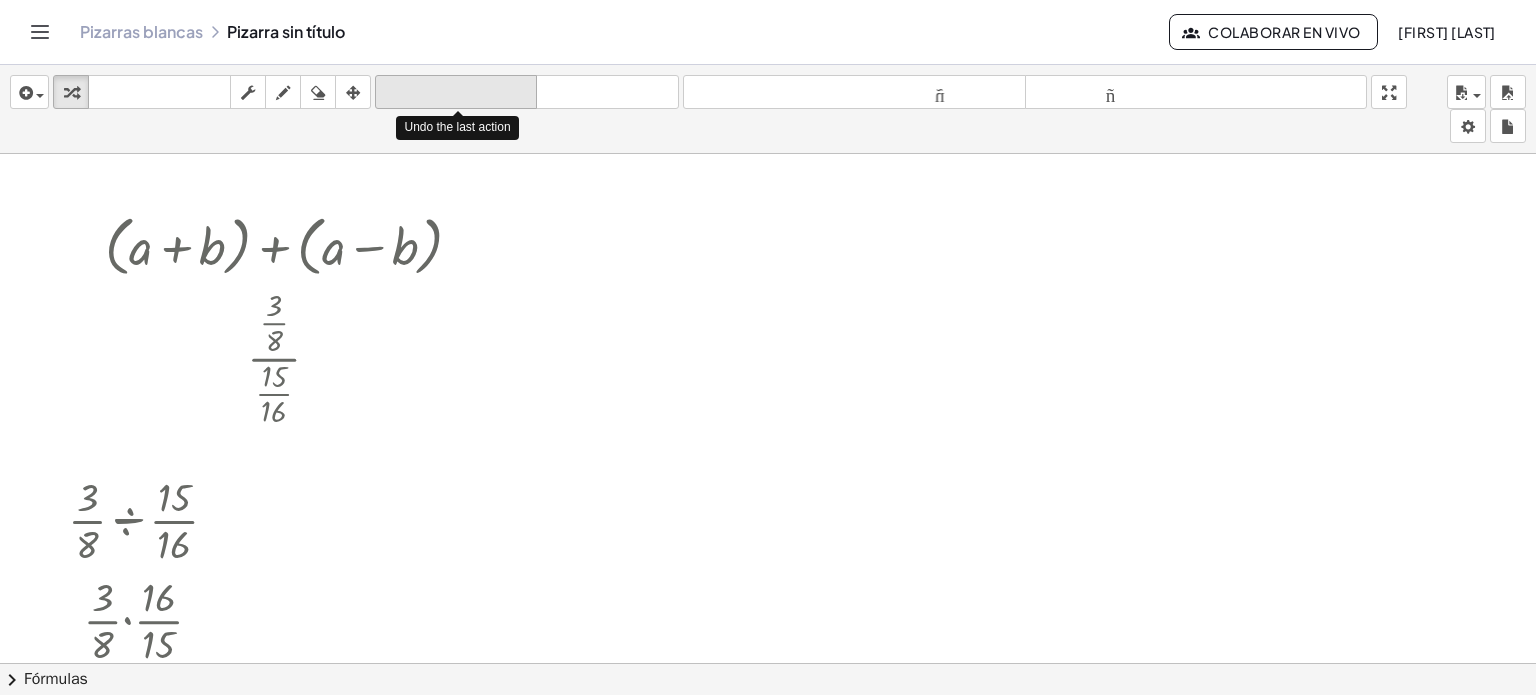 click on "deshacer" at bounding box center (456, 92) 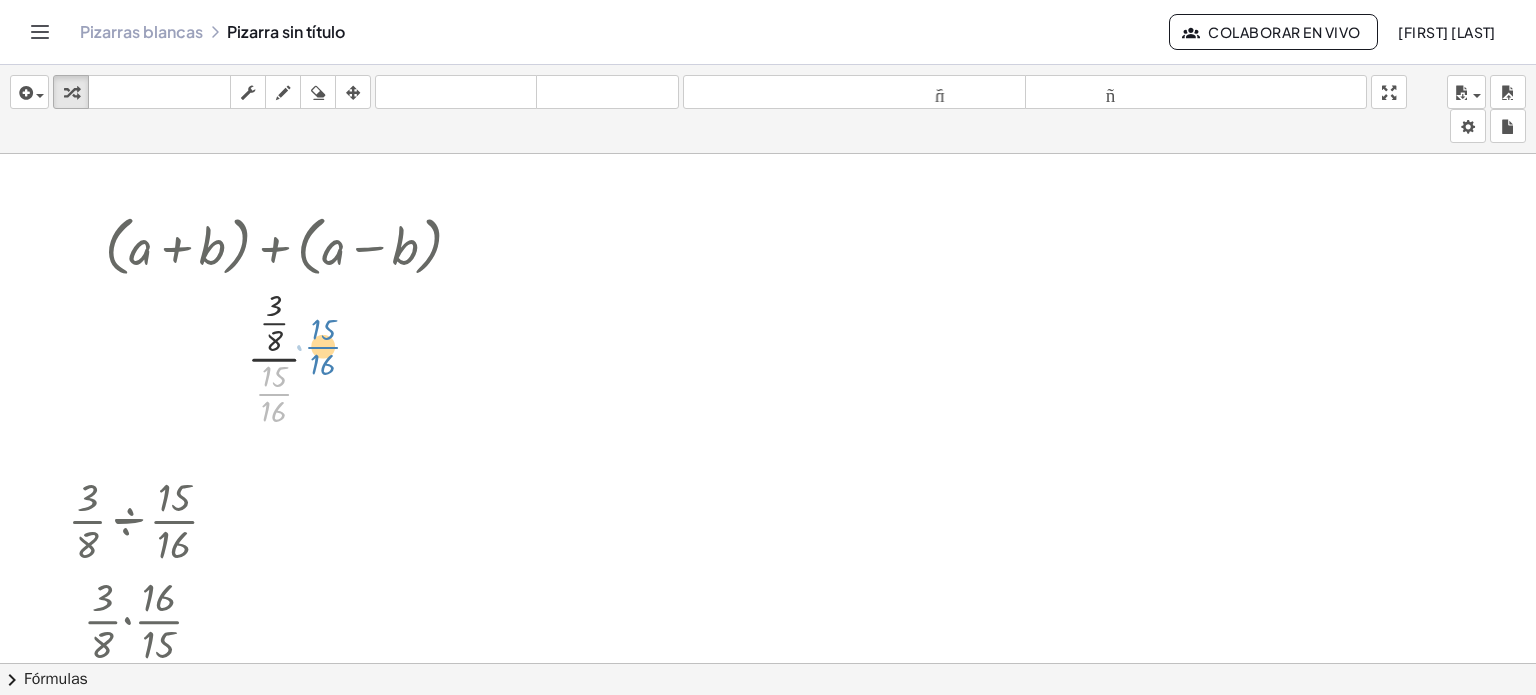 drag, startPoint x: 280, startPoint y: 390, endPoint x: 329, endPoint y: 343, distance: 67.89698 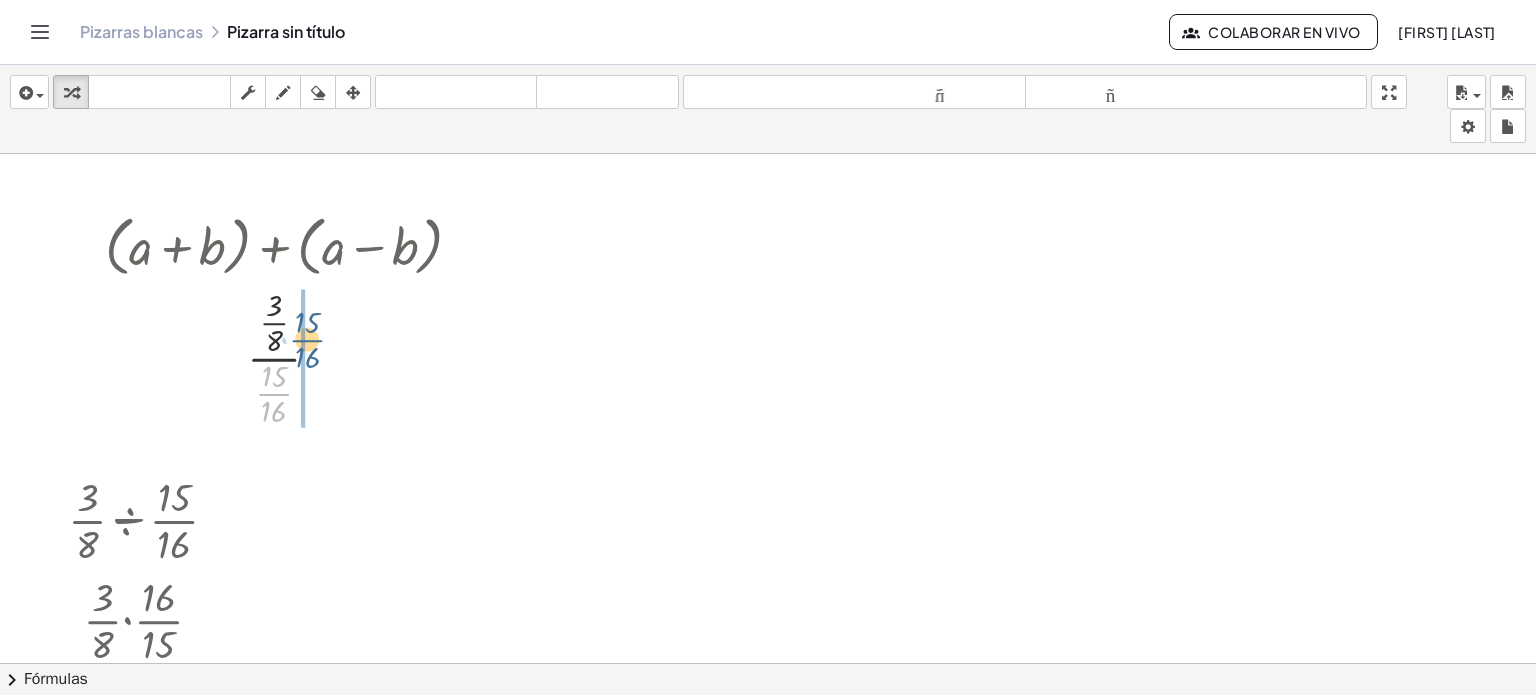 drag, startPoint x: 268, startPoint y: 391, endPoint x: 302, endPoint y: 336, distance: 64.66065 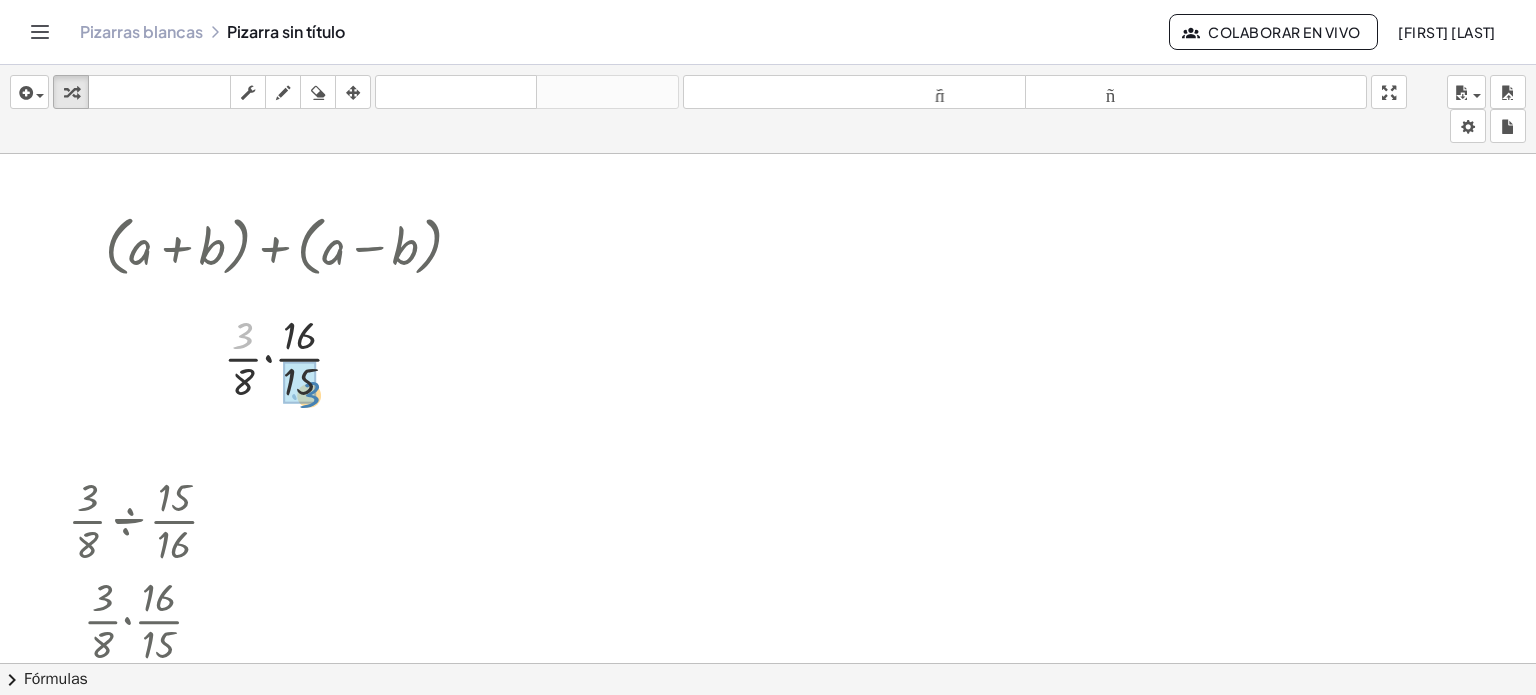 drag, startPoint x: 246, startPoint y: 331, endPoint x: 314, endPoint y: 386, distance: 87.458565 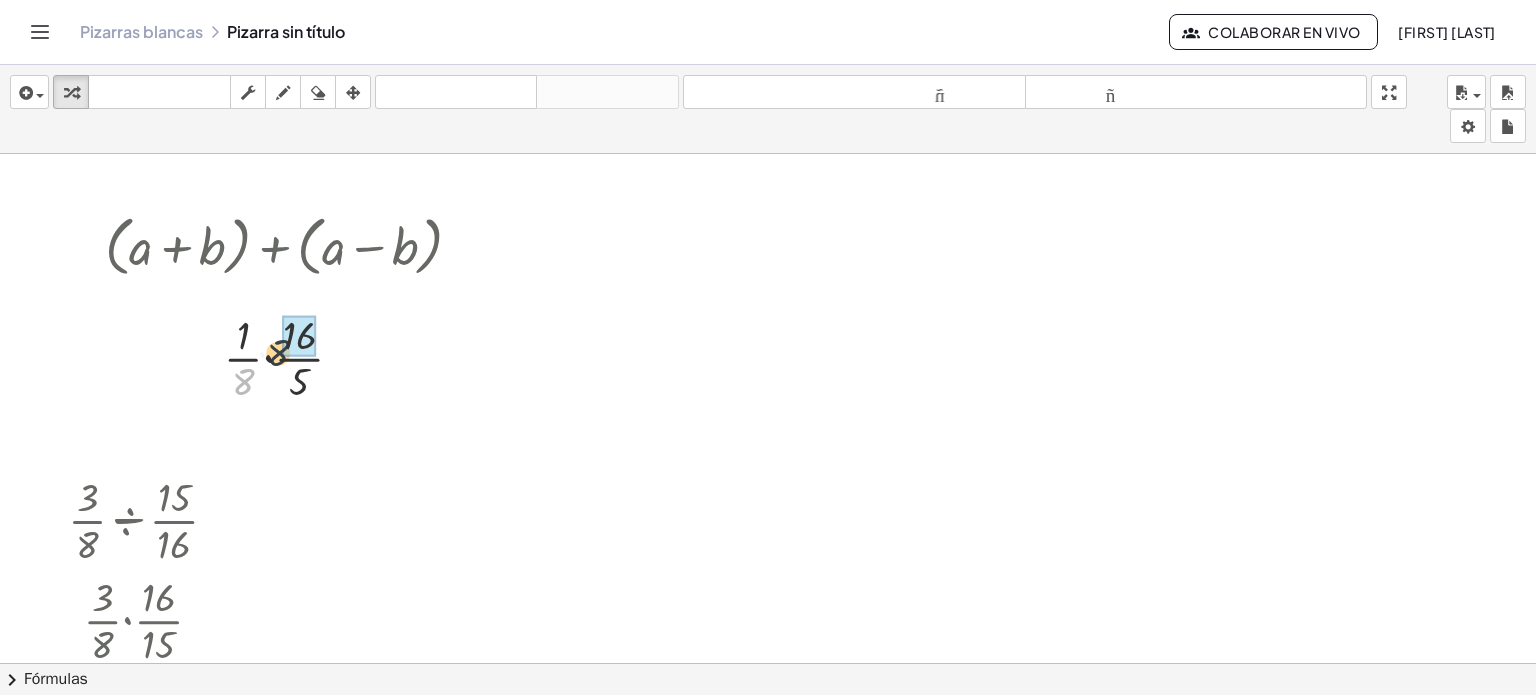 drag, startPoint x: 254, startPoint y: 375, endPoint x: 335, endPoint y: 335, distance: 90.33826 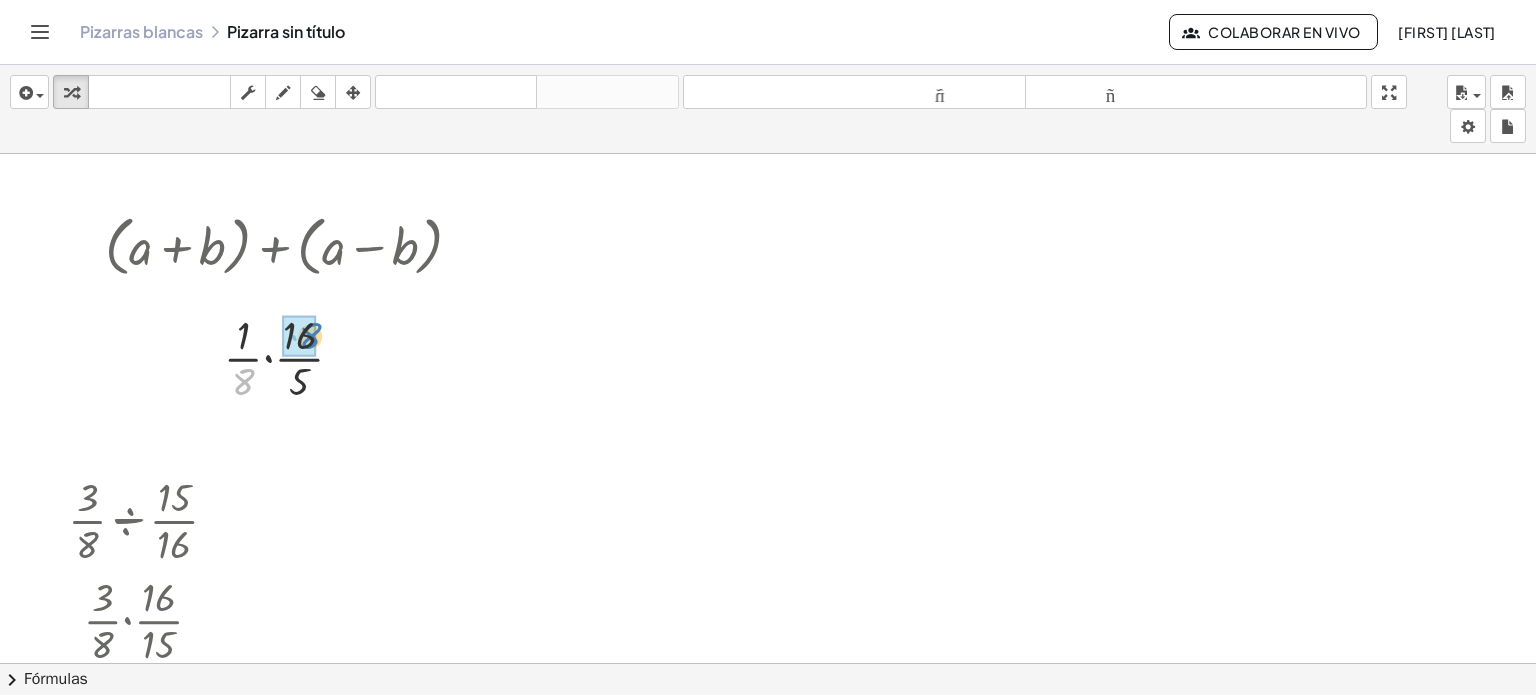 drag, startPoint x: 242, startPoint y: 371, endPoint x: 308, endPoint y: 325, distance: 80.44874 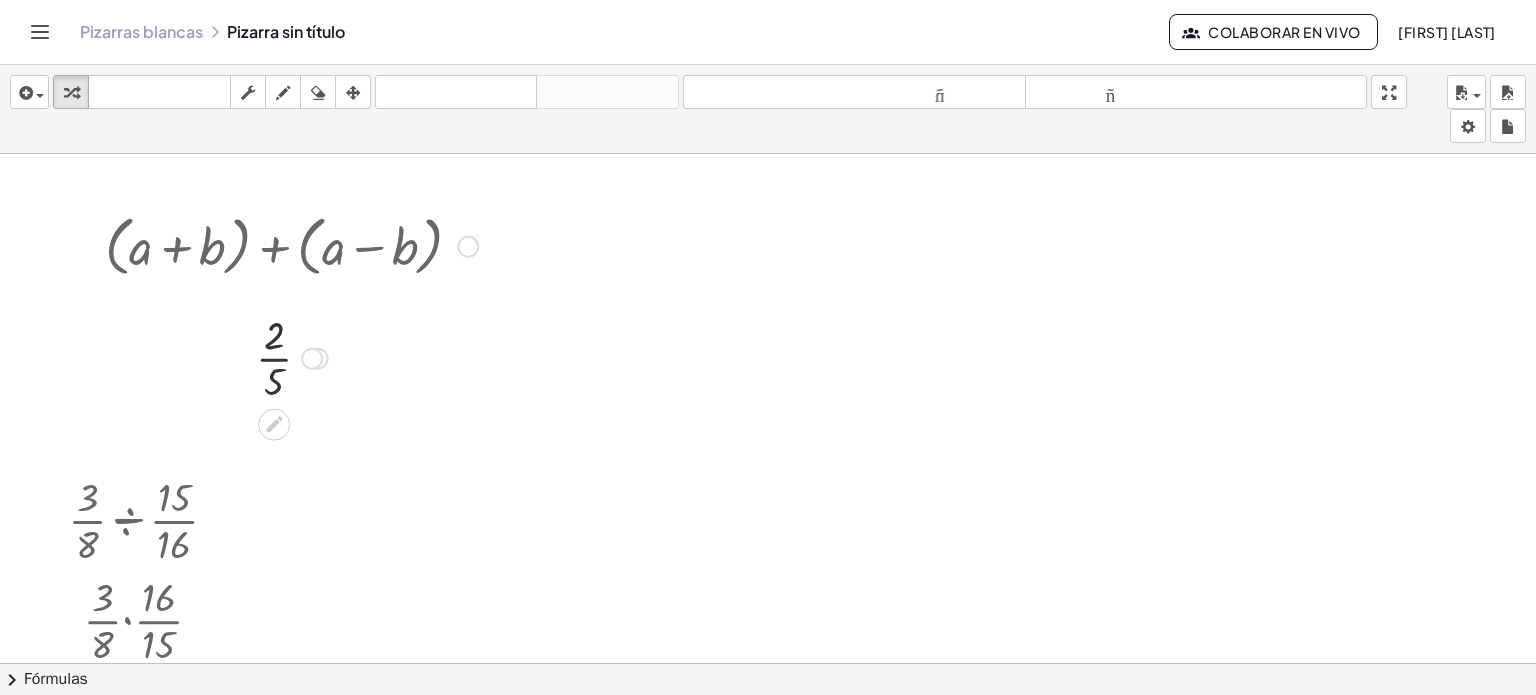 click at bounding box center (291, 356) 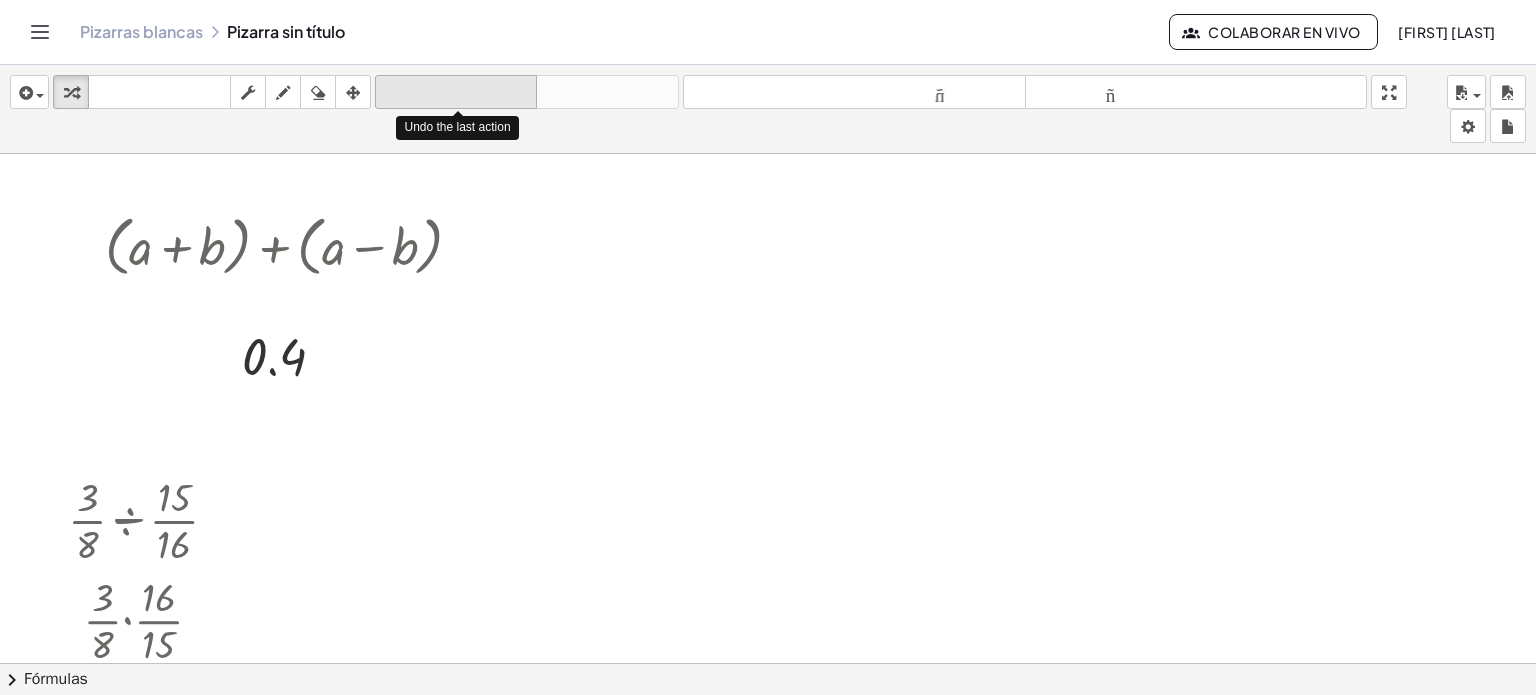 click on "deshacer" at bounding box center [456, 92] 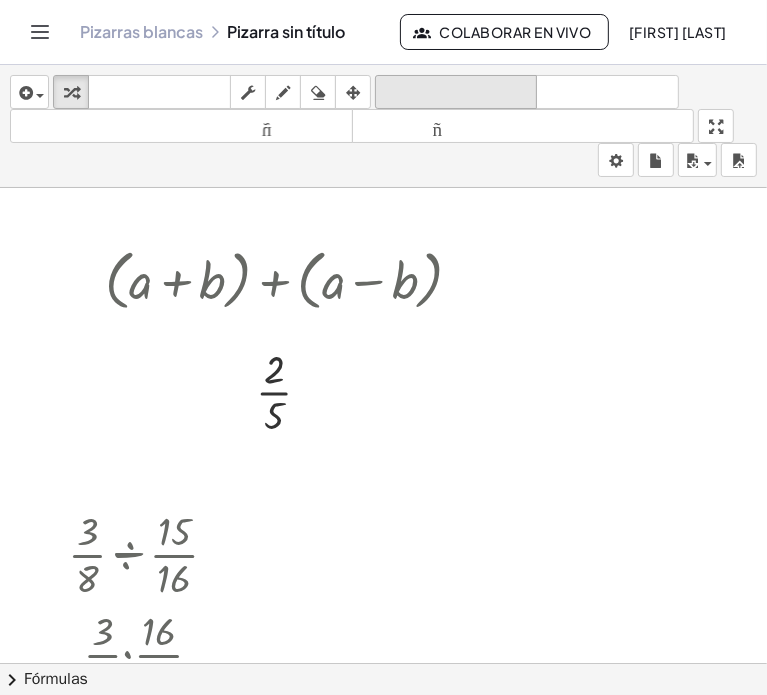 click on "deshacer deshacer" at bounding box center (456, 92) 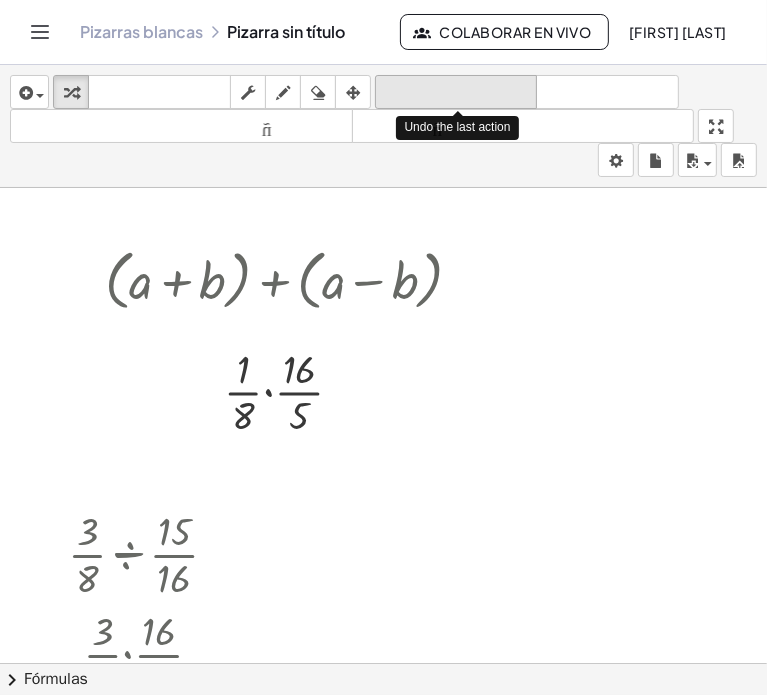 click on "deshacer" at bounding box center (456, 93) 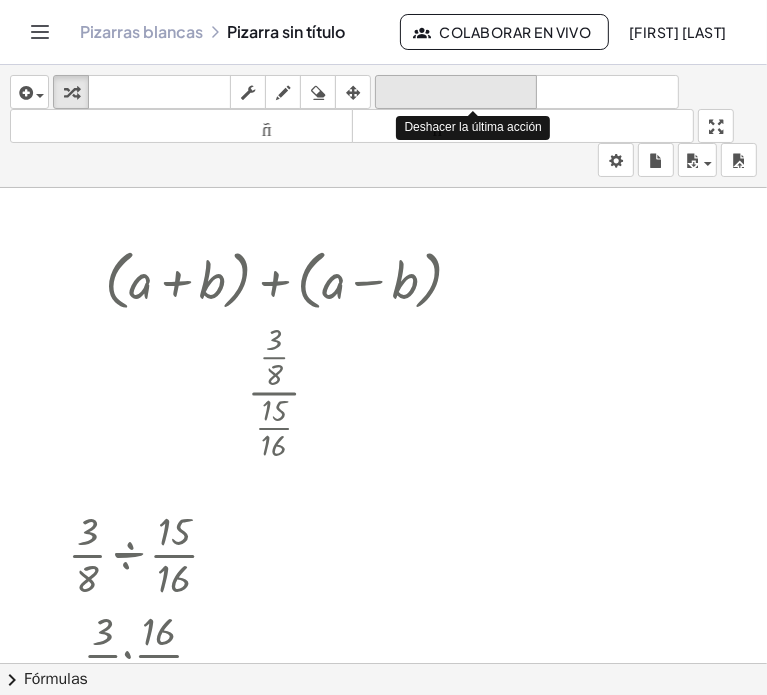 click on "deshacer" at bounding box center [456, 93] 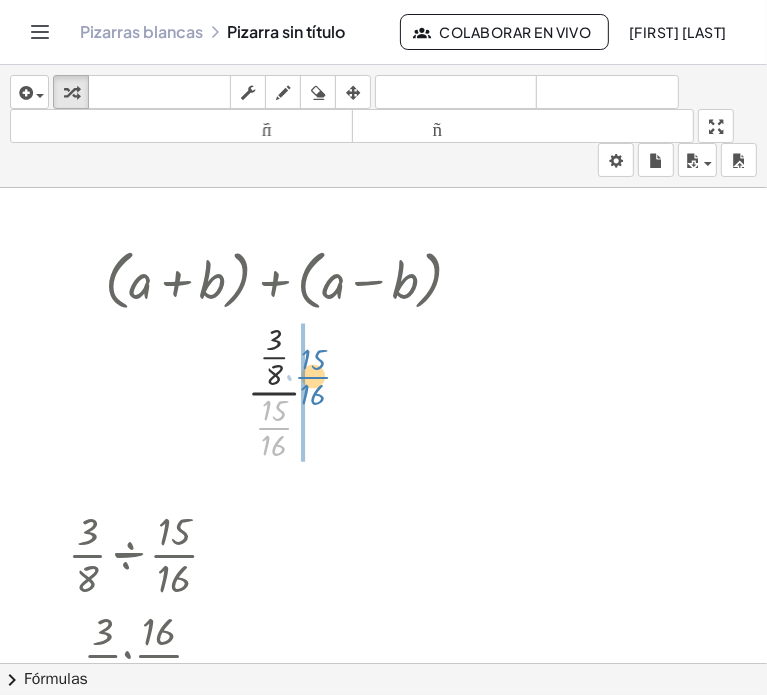 drag, startPoint x: 282, startPoint y: 426, endPoint x: 321, endPoint y: 375, distance: 64.202805 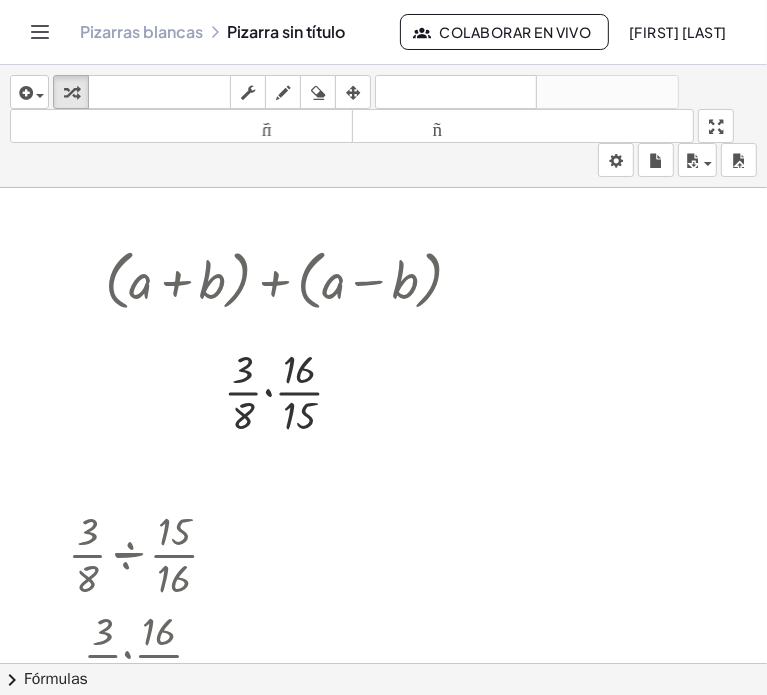 click at bounding box center (383, 665) 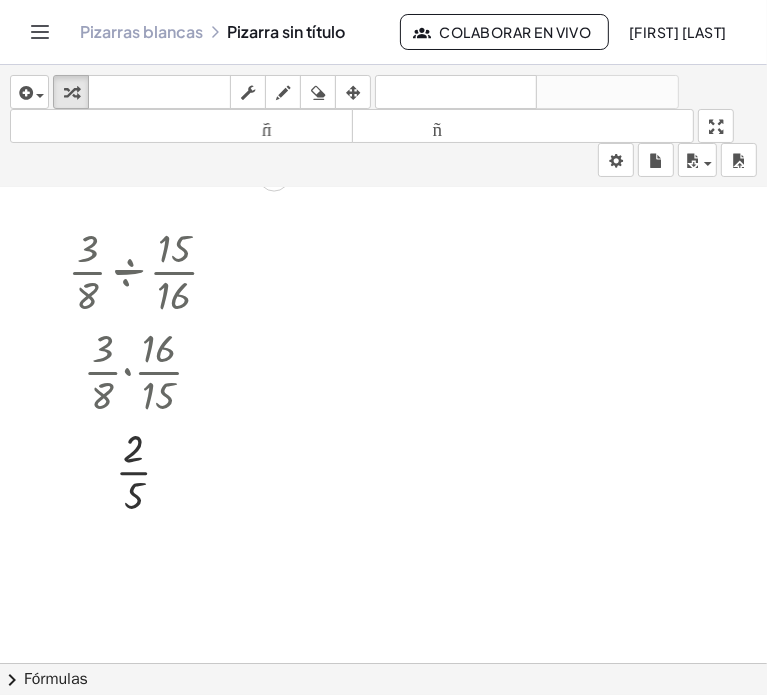 scroll, scrollTop: 300, scrollLeft: 0, axis: vertical 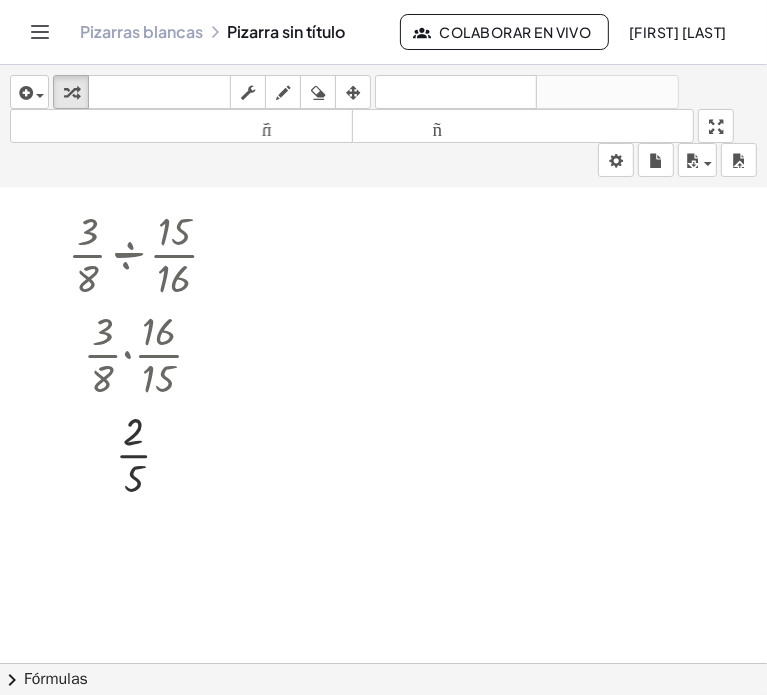 click at bounding box center (383, 365) 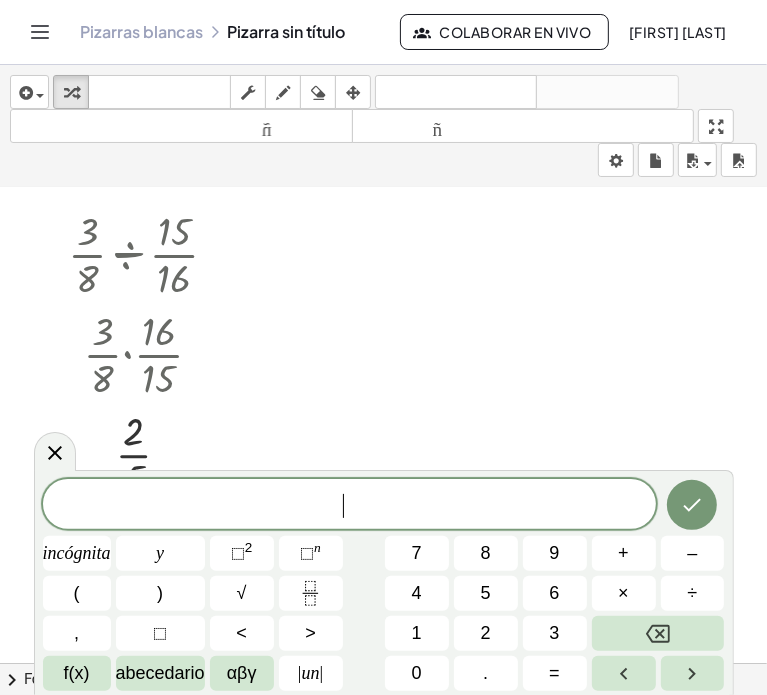 click at bounding box center [383, 365] 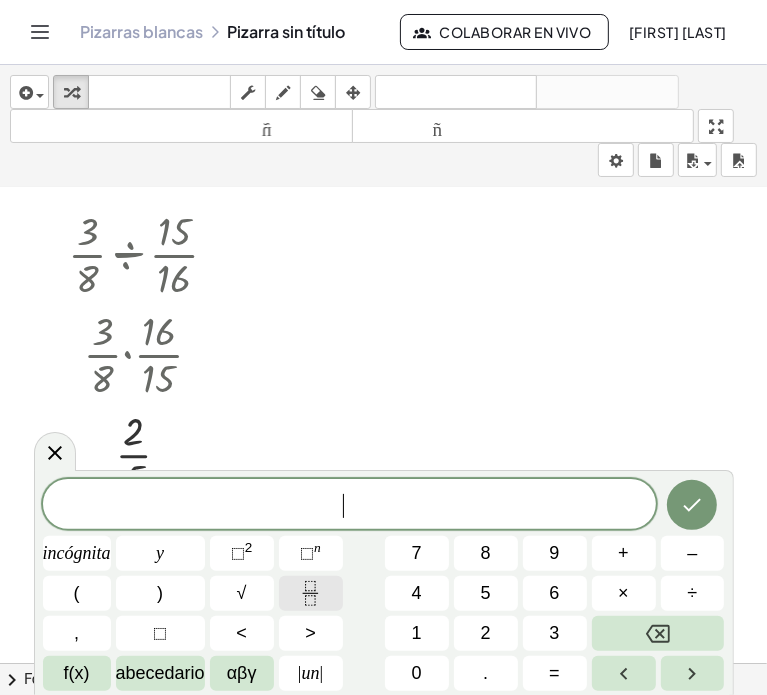 click at bounding box center (311, 593) 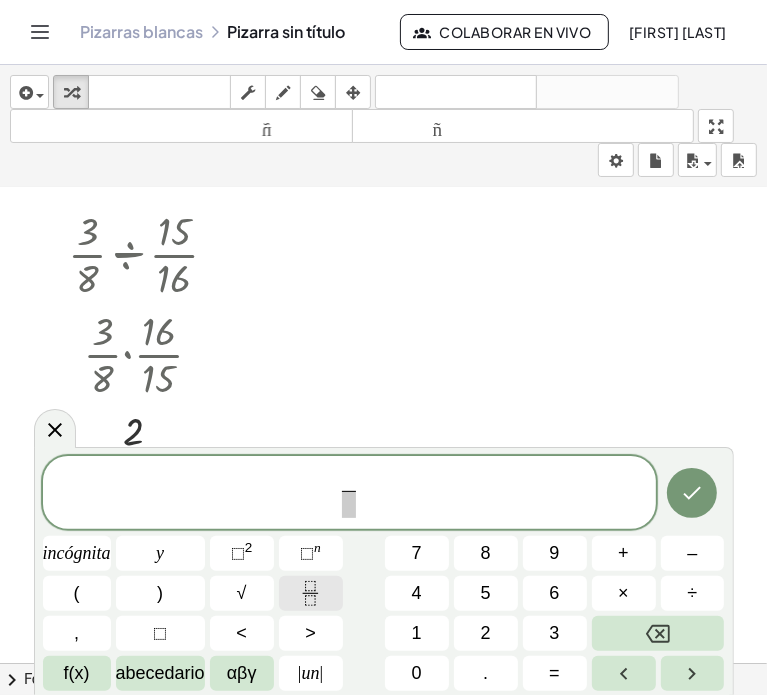 click at bounding box center [311, 593] 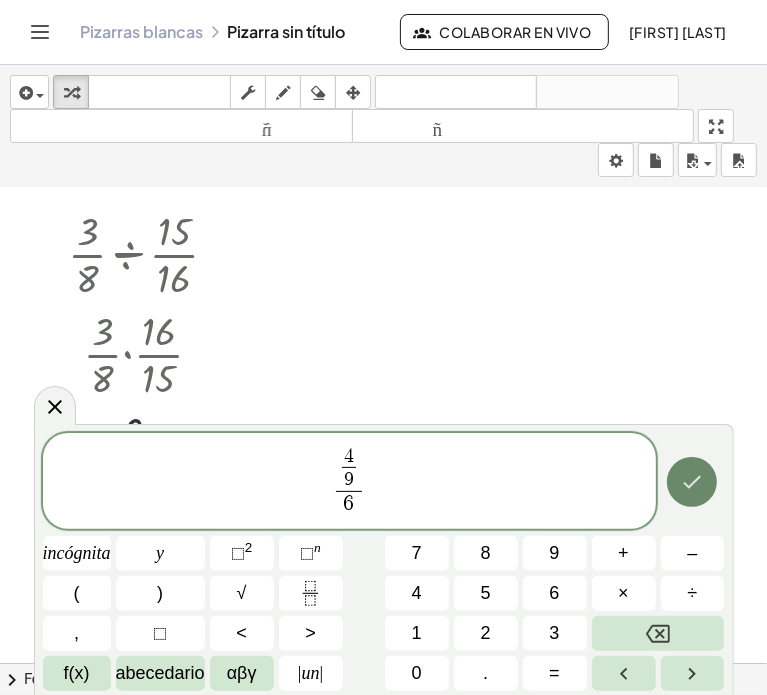 click 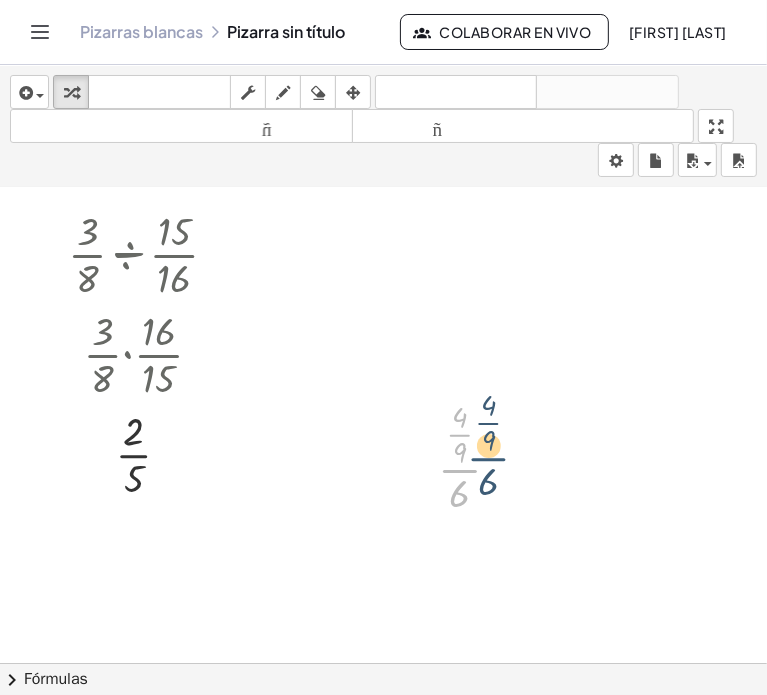 click at bounding box center (477, 456) 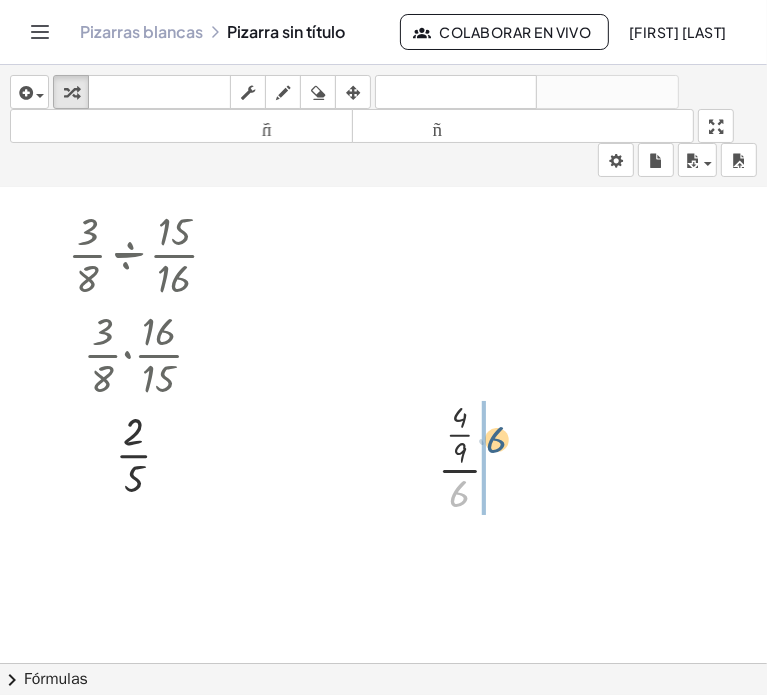 drag, startPoint x: 463, startPoint y: 496, endPoint x: 500, endPoint y: 439, distance: 67.95587 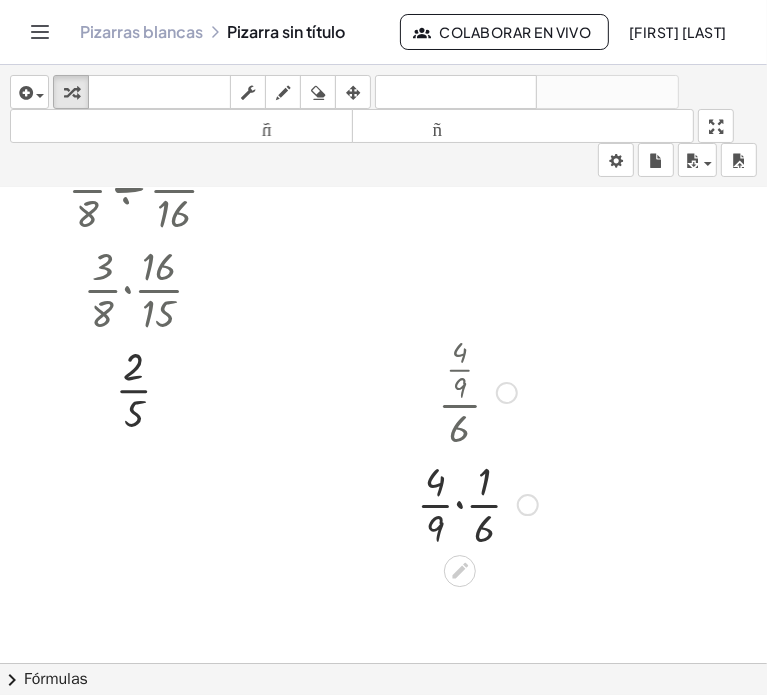 scroll, scrollTop: 400, scrollLeft: 0, axis: vertical 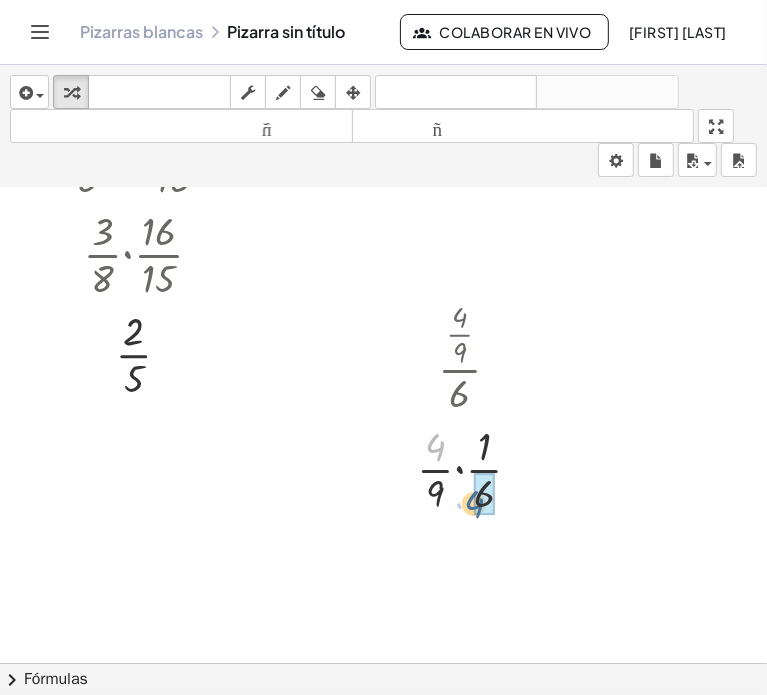 drag, startPoint x: 444, startPoint y: 468, endPoint x: 482, endPoint y: 507, distance: 54.451813 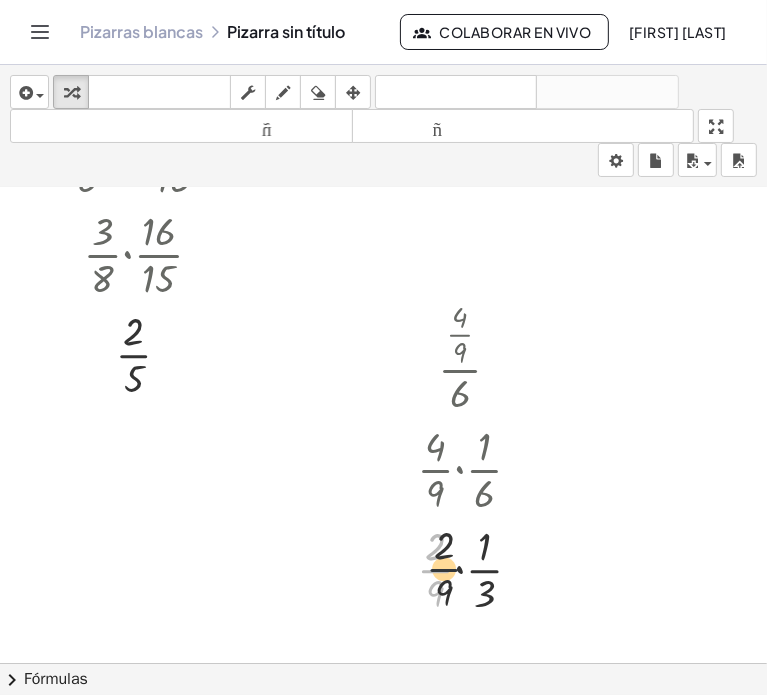 drag, startPoint x: 436, startPoint y: 490, endPoint x: 449, endPoint y: 488, distance: 13.152946 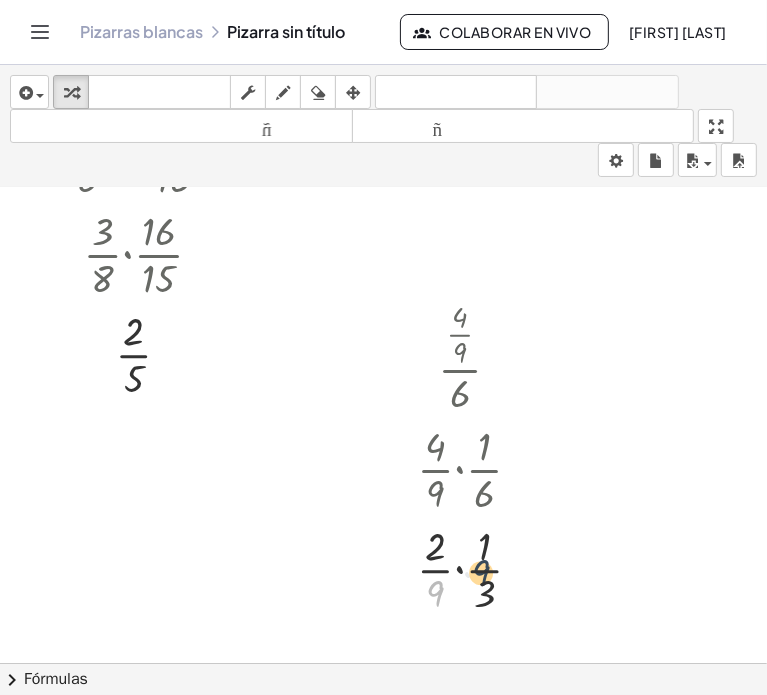 drag, startPoint x: 437, startPoint y: 587, endPoint x: 485, endPoint y: 555, distance: 57.68882 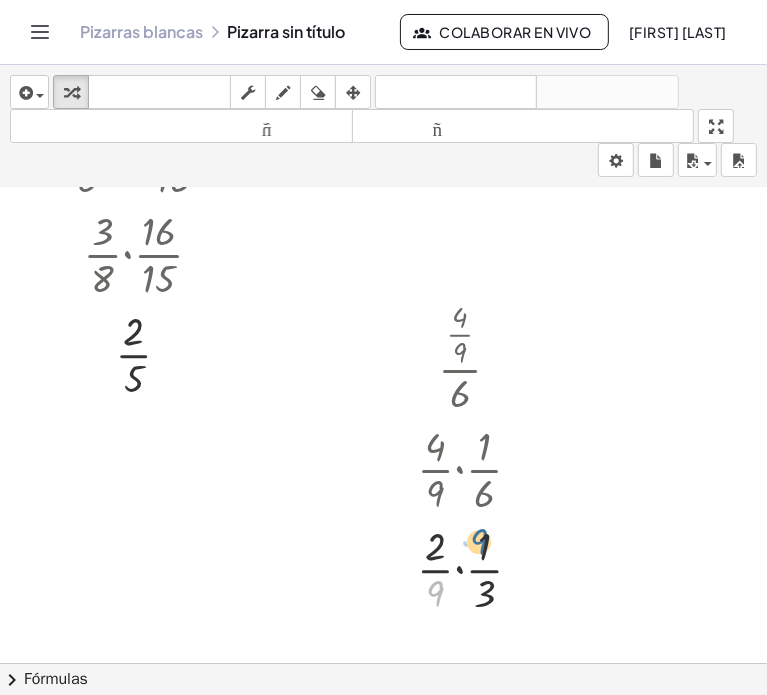 drag, startPoint x: 428, startPoint y: 595, endPoint x: 472, endPoint y: 543, distance: 68.117546 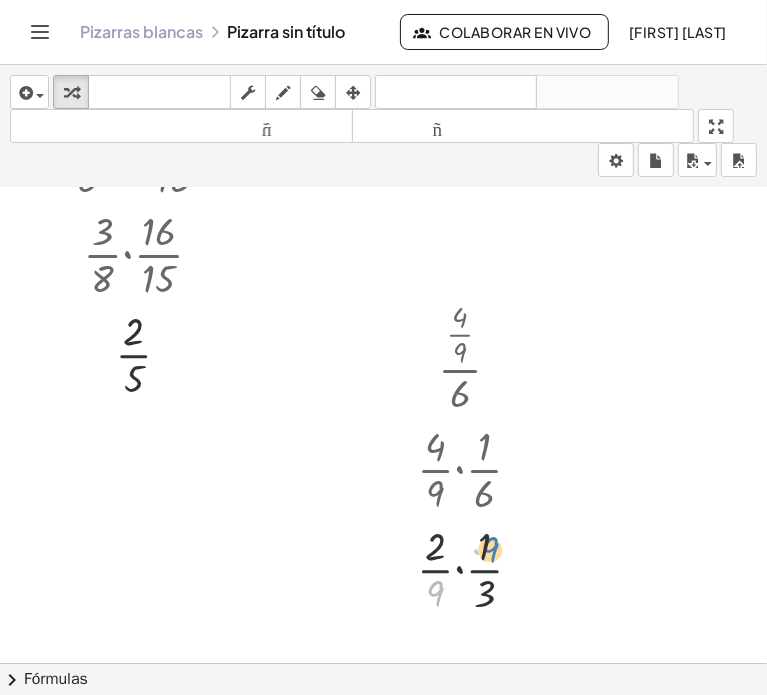 drag, startPoint x: 444, startPoint y: 595, endPoint x: 499, endPoint y: 551, distance: 70.434364 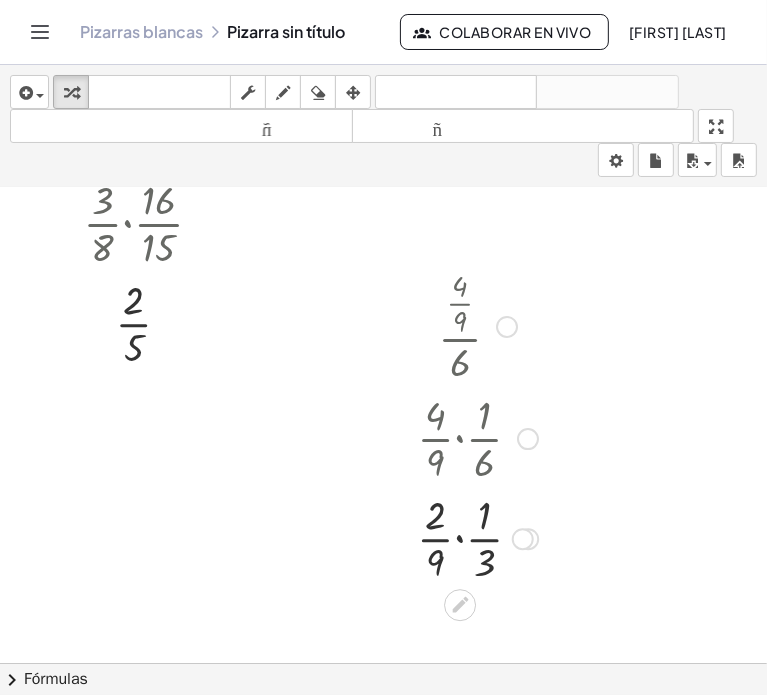 scroll, scrollTop: 476, scrollLeft: 0, axis: vertical 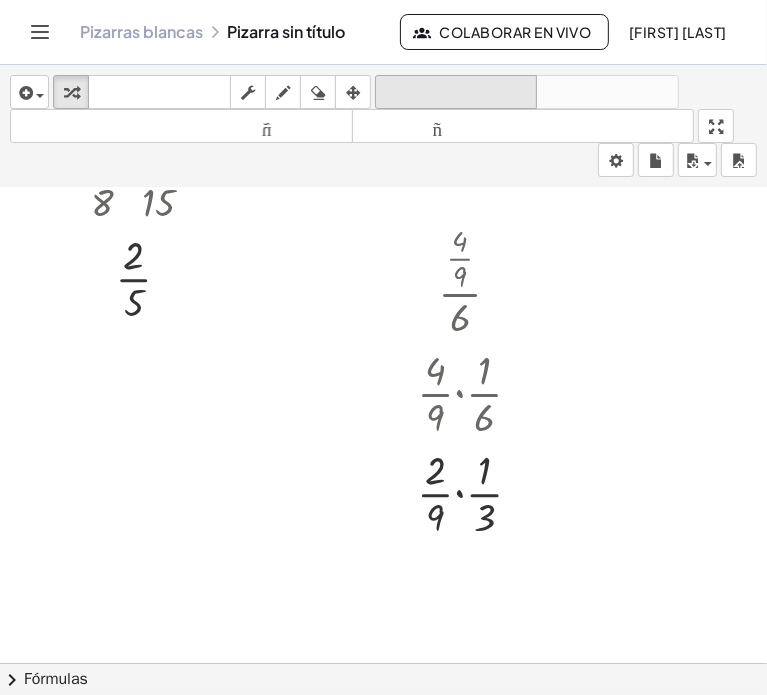 click on "deshacer deshacer" at bounding box center (456, 92) 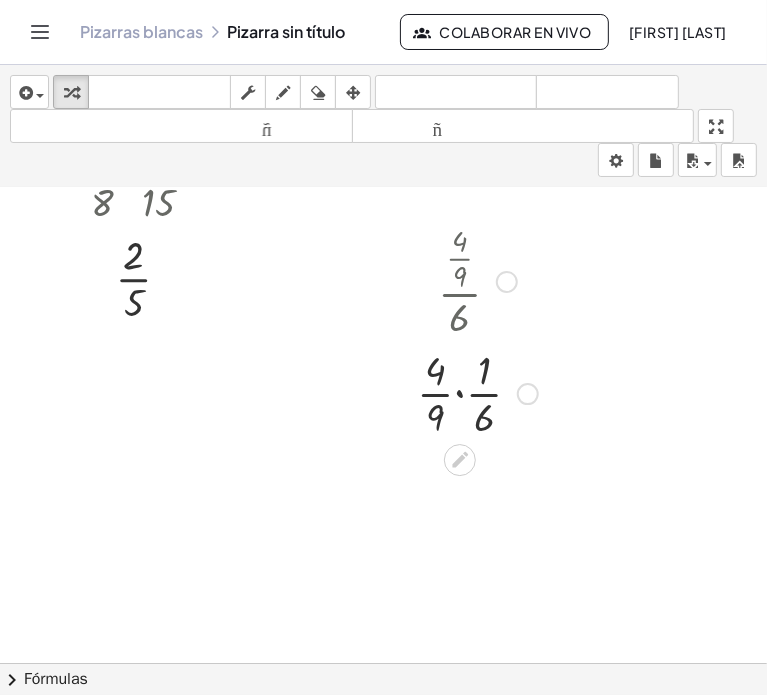 click at bounding box center (477, 392) 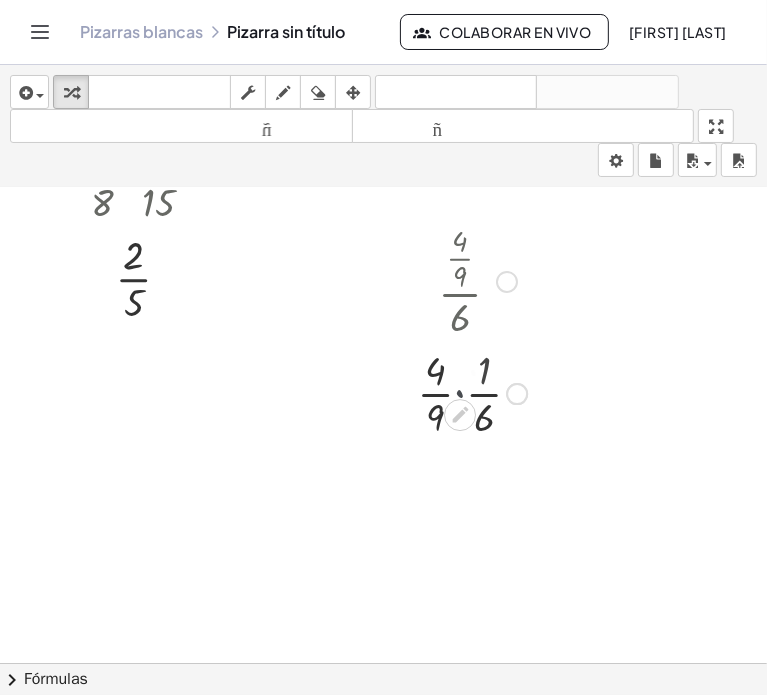 click at bounding box center [468, 412] 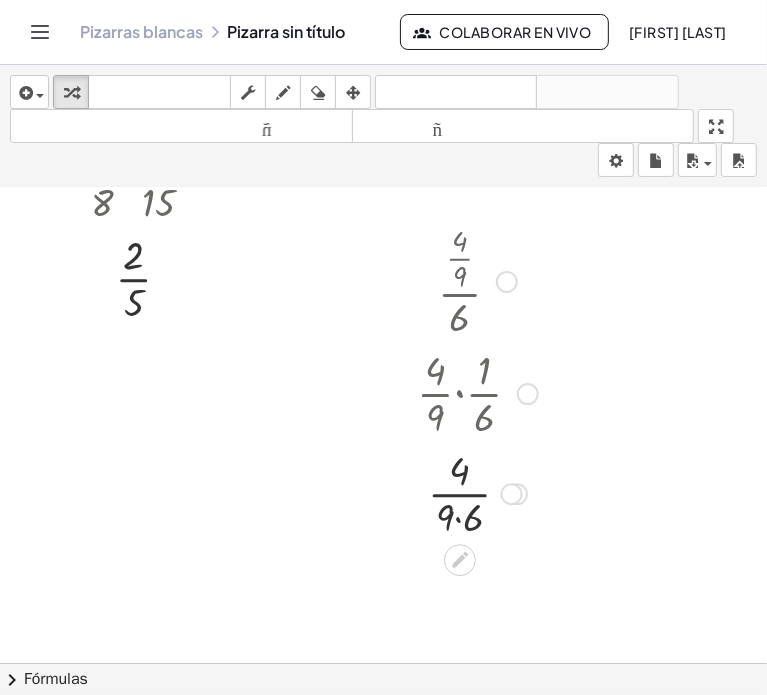 click at bounding box center [477, 492] 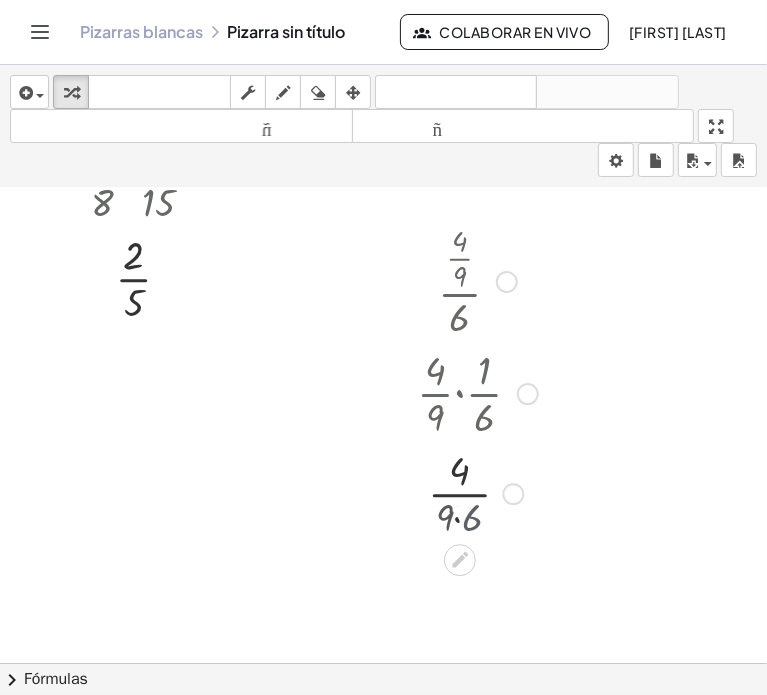 click at bounding box center [477, 492] 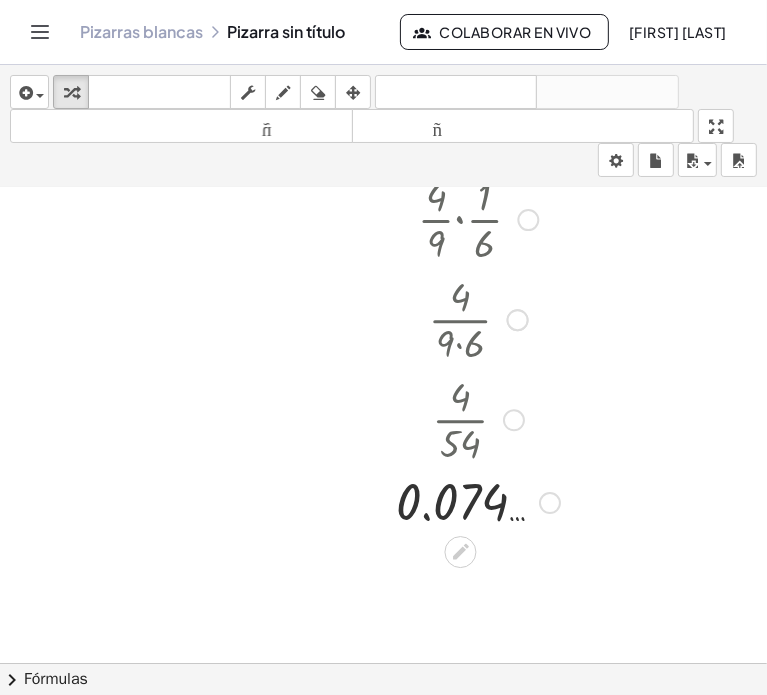 scroll, scrollTop: 576, scrollLeft: 0, axis: vertical 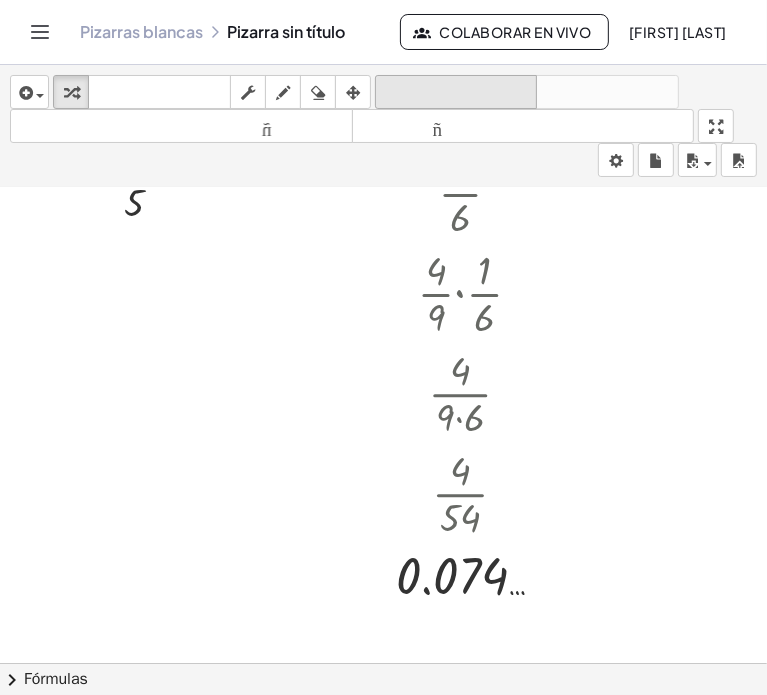 click on "deshacer" at bounding box center [456, 92] 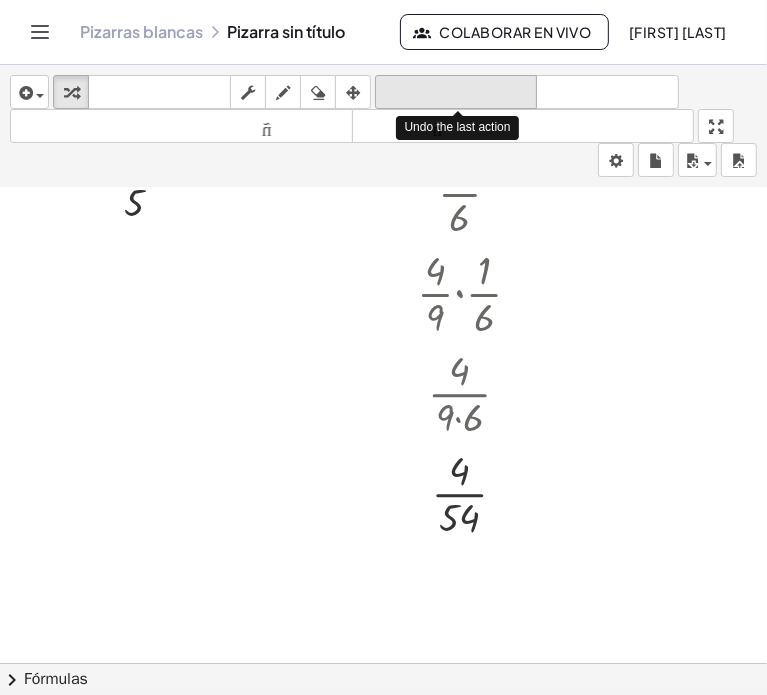 click on "deshacer" at bounding box center (456, 92) 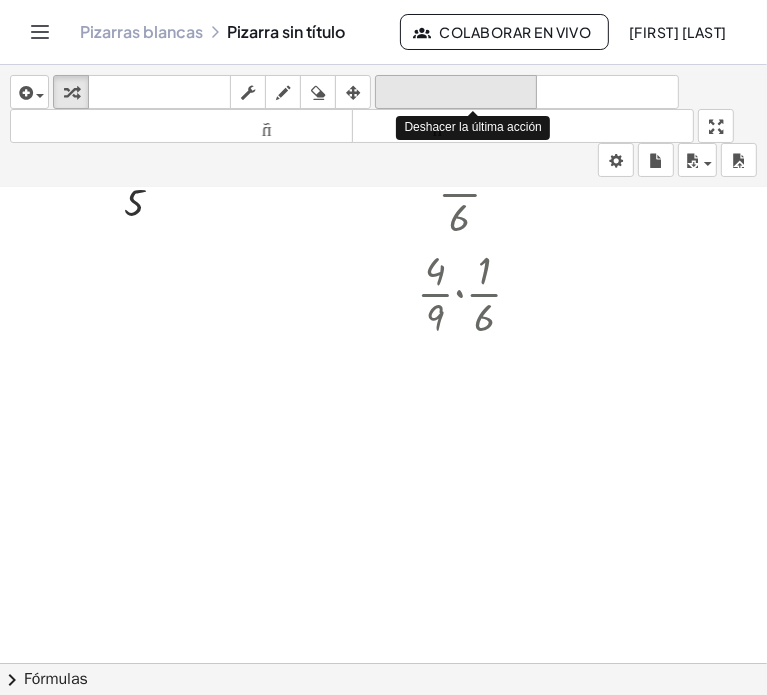 click on "deshacer" at bounding box center [456, 92] 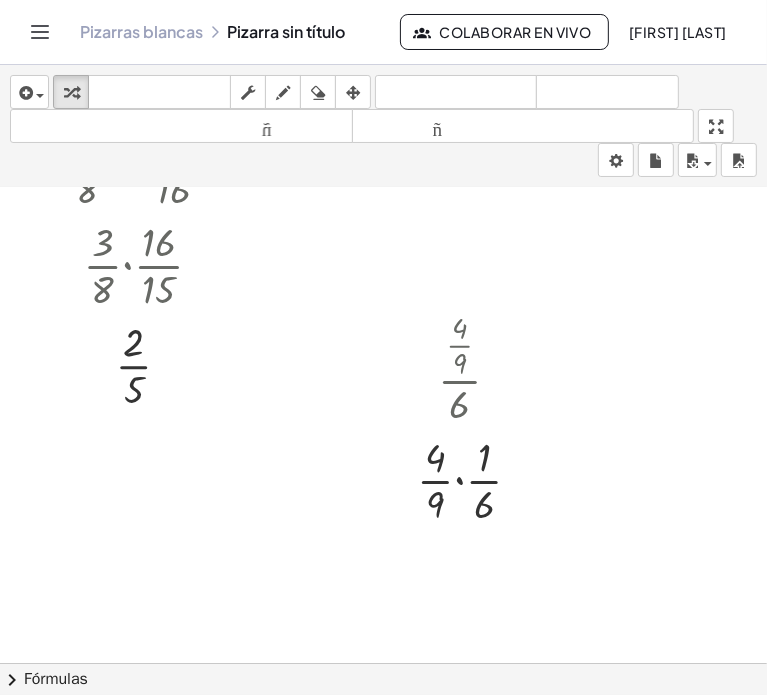 scroll, scrollTop: 376, scrollLeft: 0, axis: vertical 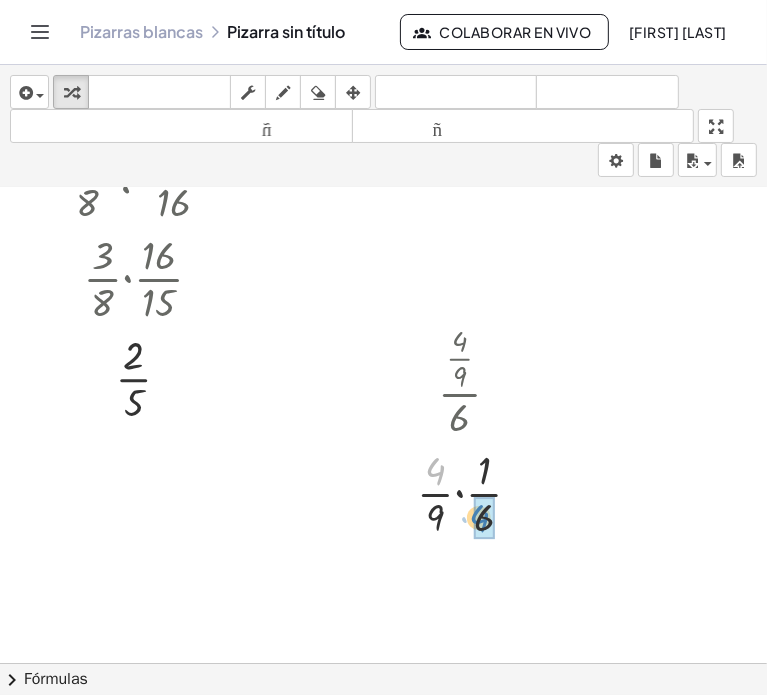 drag, startPoint x: 442, startPoint y: 474, endPoint x: 486, endPoint y: 521, distance: 64.381676 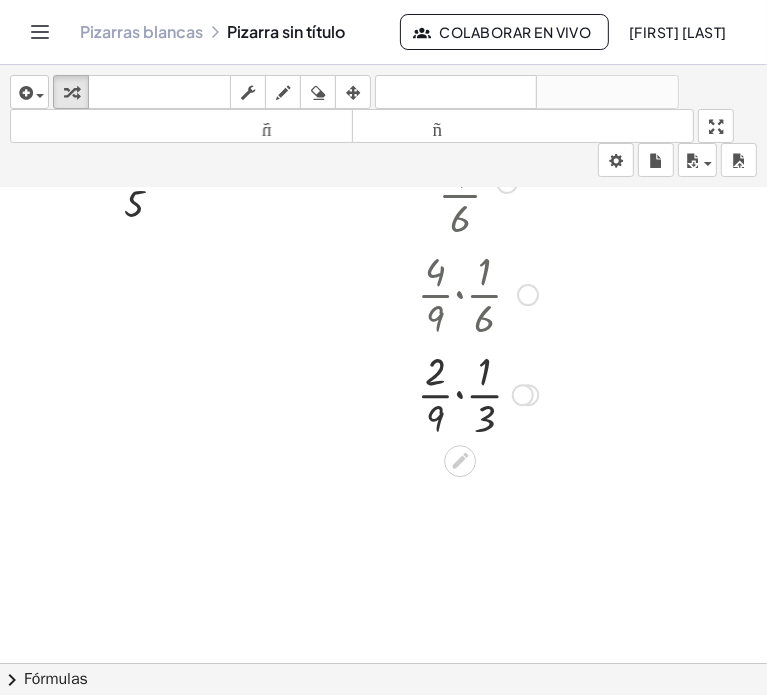 scroll, scrollTop: 576, scrollLeft: 0, axis: vertical 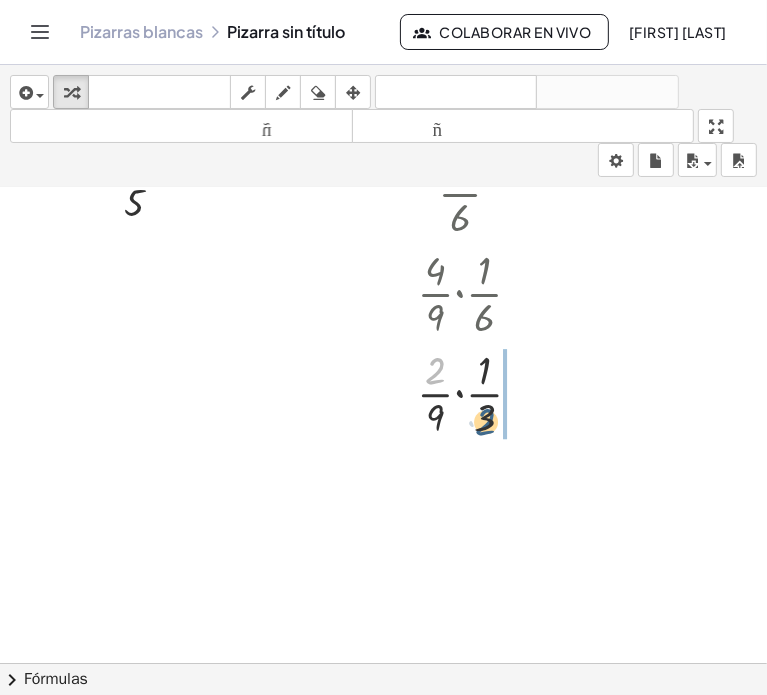 drag, startPoint x: 435, startPoint y: 364, endPoint x: 488, endPoint y: 416, distance: 74.24958 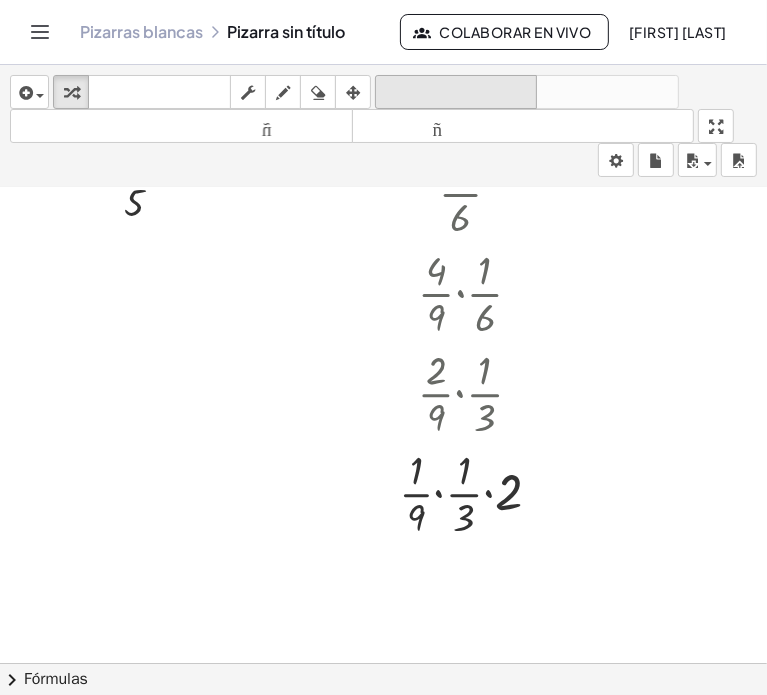click on "deshacer deshacer" at bounding box center [456, 92] 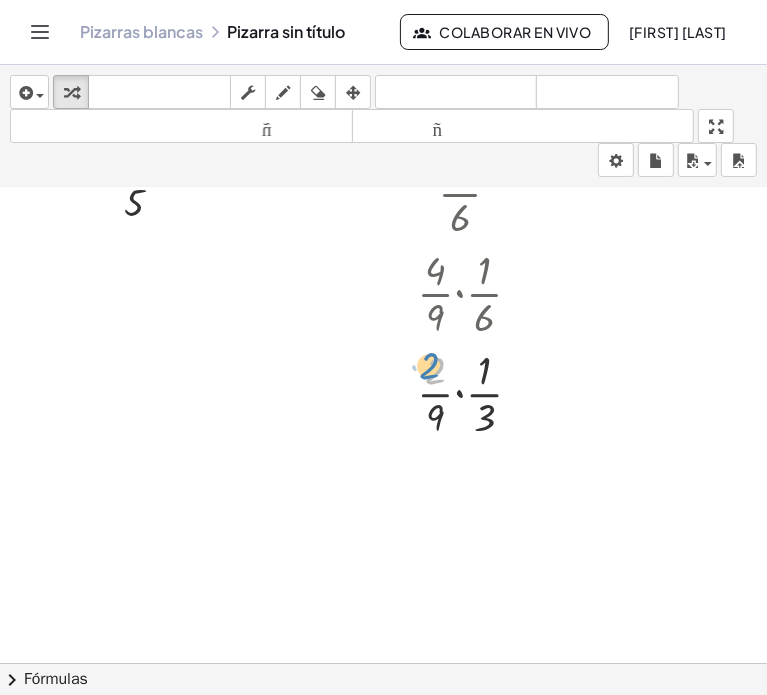 drag, startPoint x: 434, startPoint y: 378, endPoint x: 426, endPoint y: 370, distance: 11.313708 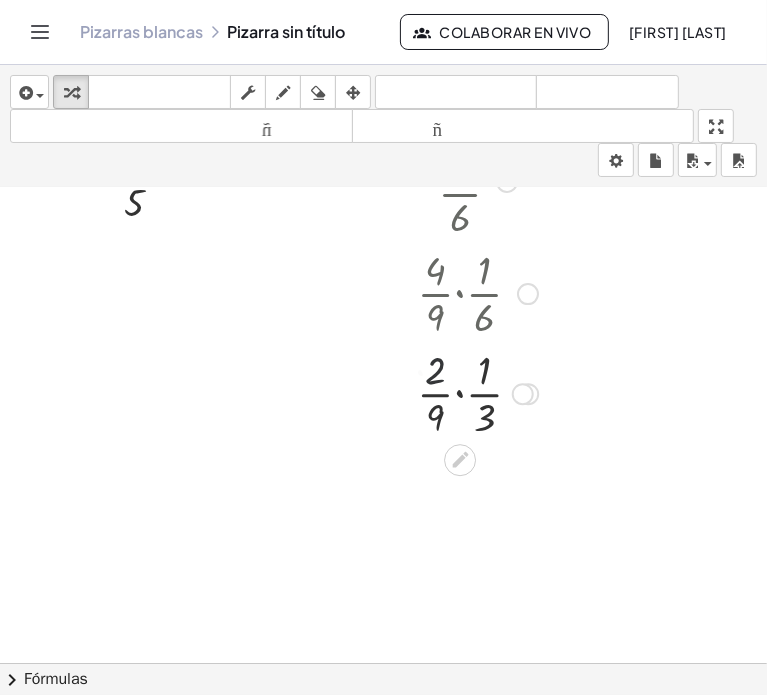 click at bounding box center [477, 392] 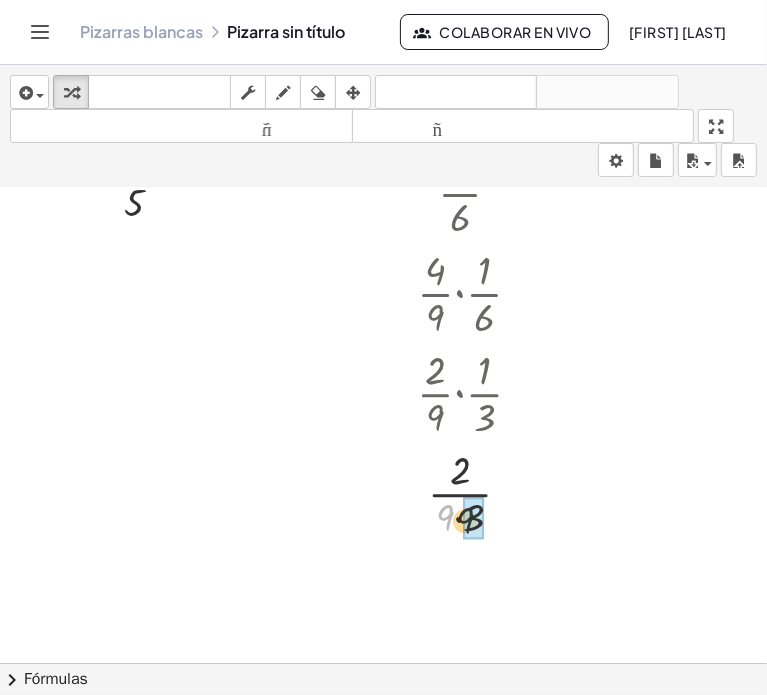 drag, startPoint x: 450, startPoint y: 524, endPoint x: 462, endPoint y: 524, distance: 12 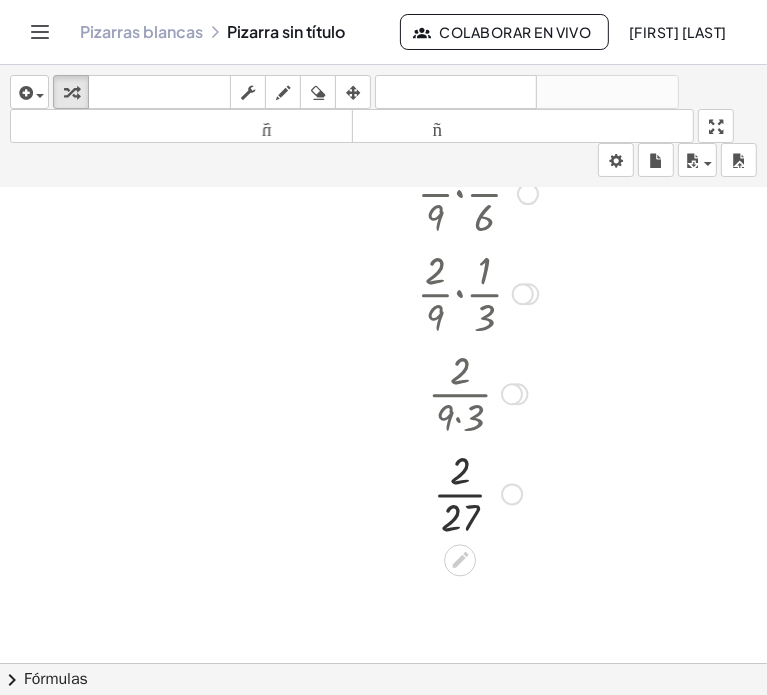 scroll, scrollTop: 376, scrollLeft: 0, axis: vertical 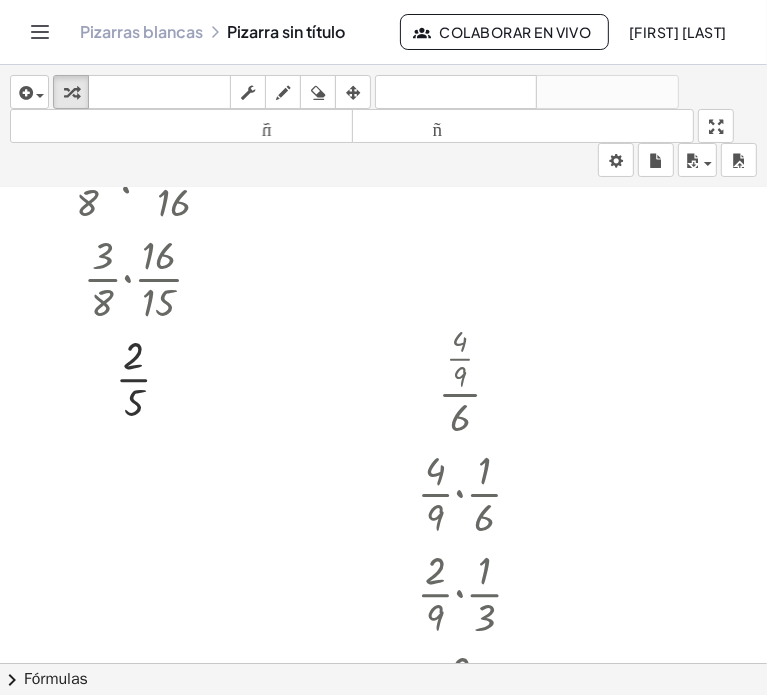 click at bounding box center (383, 527) 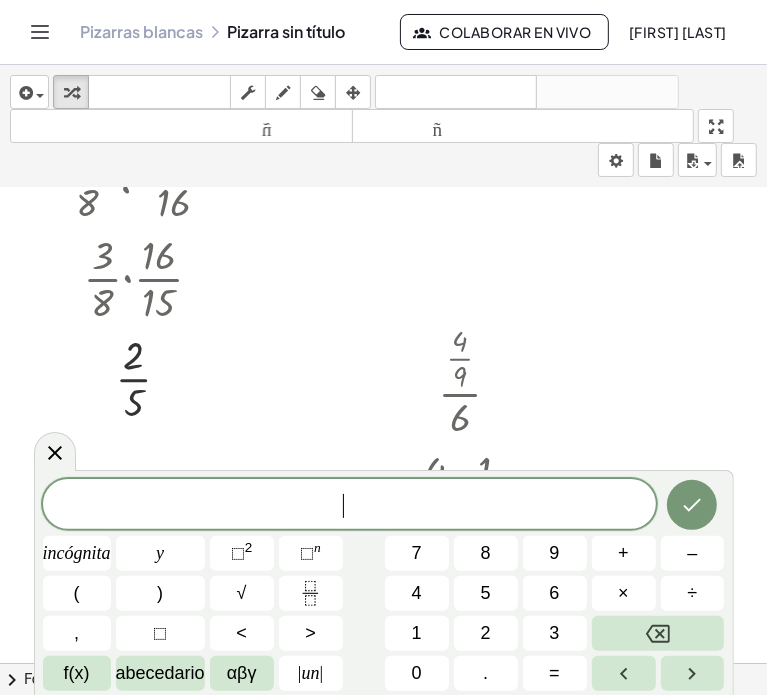 click on "​" at bounding box center [349, 506] 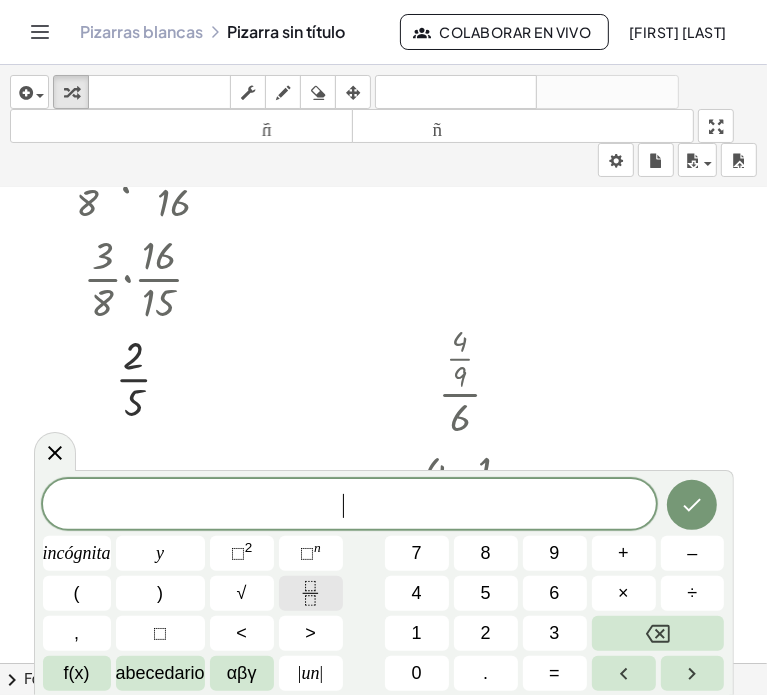 click 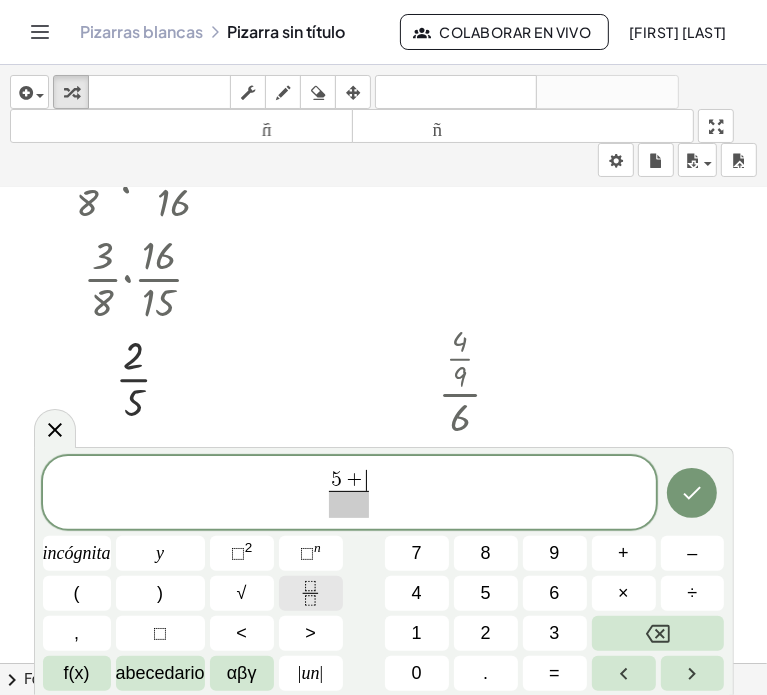 click at bounding box center [311, 593] 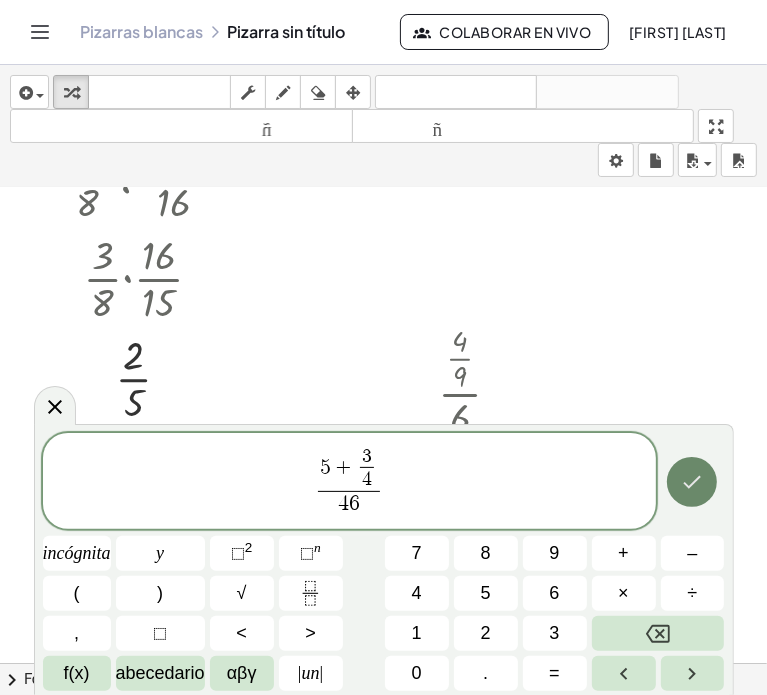 click 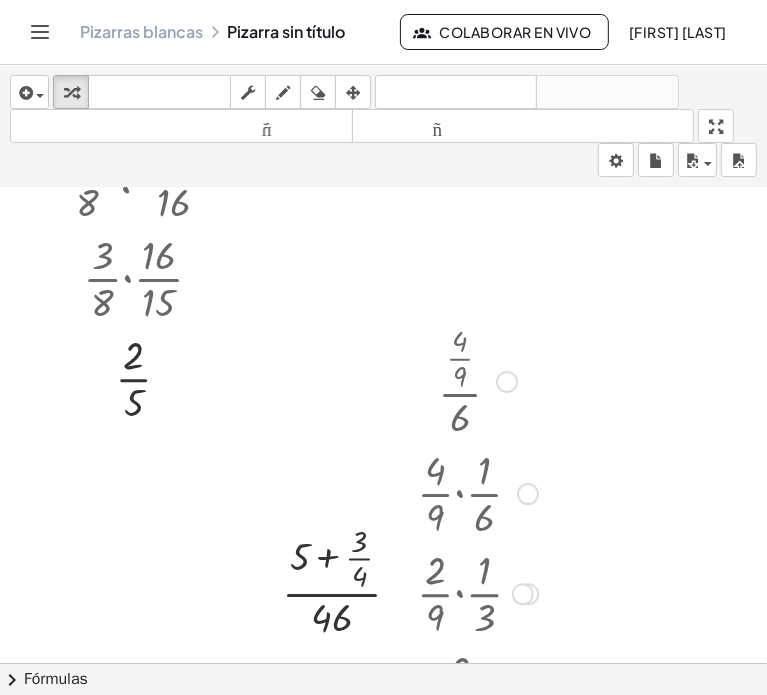 scroll, scrollTop: 476, scrollLeft: 0, axis: vertical 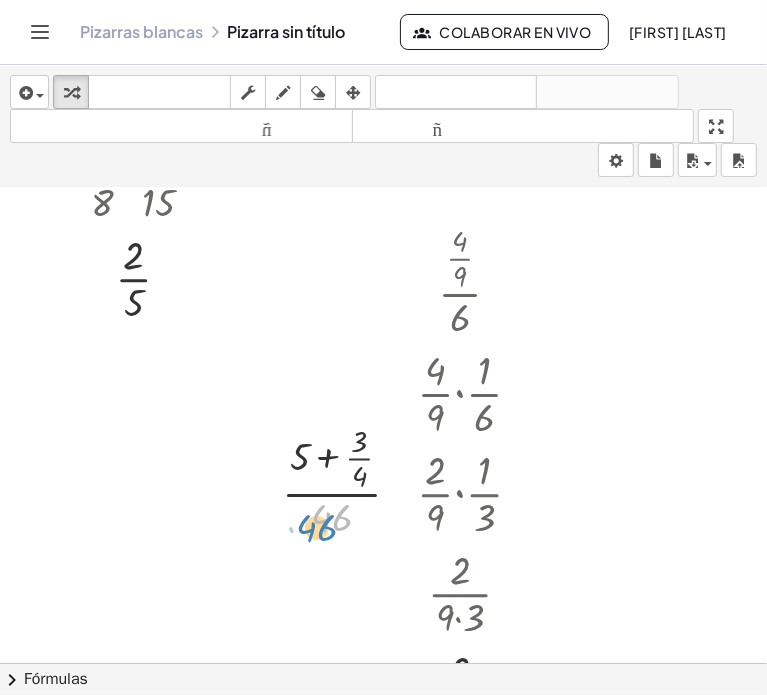 drag, startPoint x: 360, startPoint y: 513, endPoint x: 349, endPoint y: 519, distance: 12.529964 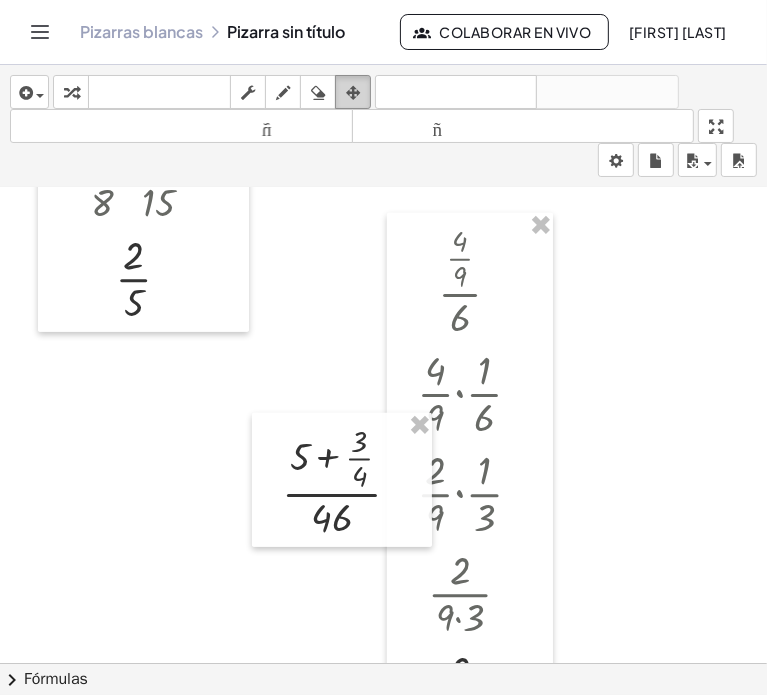click at bounding box center [353, 92] 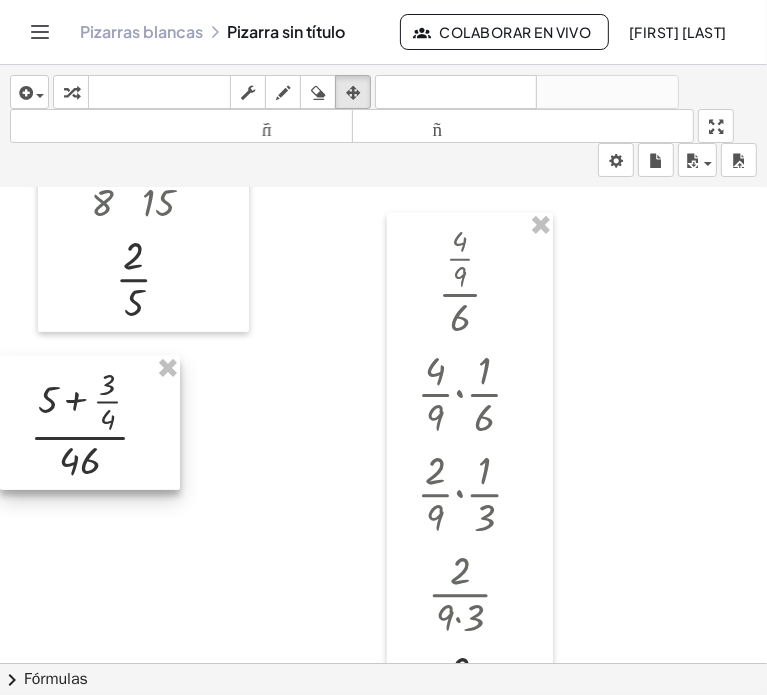 drag, startPoint x: 244, startPoint y: 427, endPoint x: 2, endPoint y: 370, distance: 248.62221 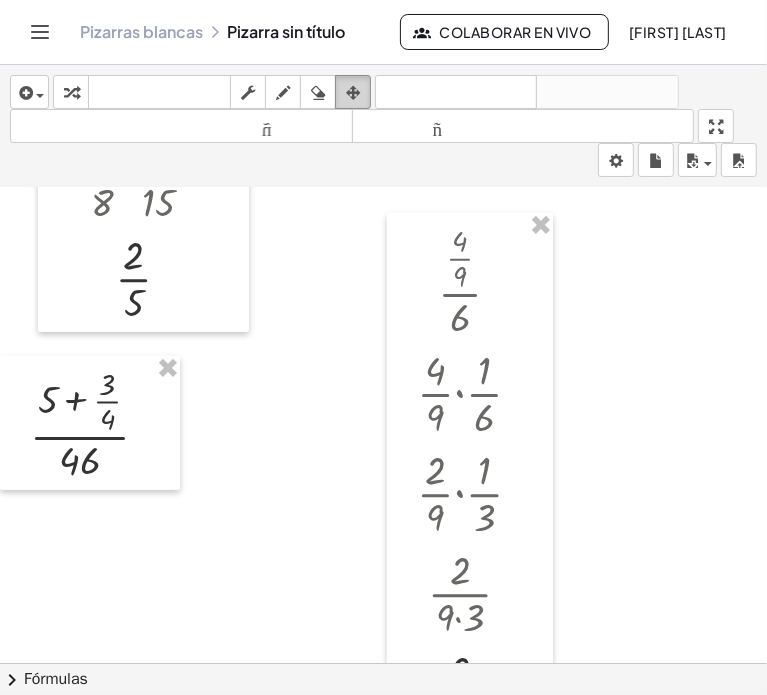 click at bounding box center [353, 92] 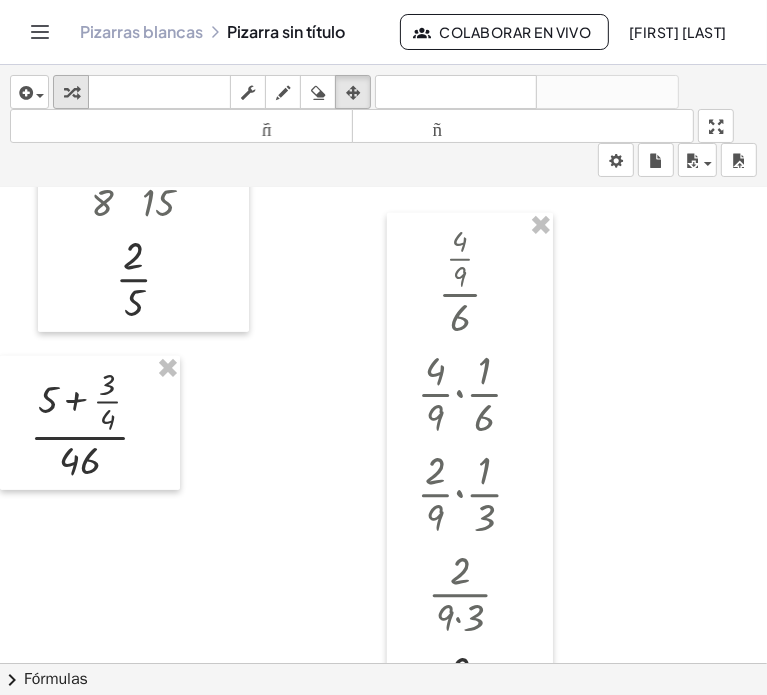 click at bounding box center (71, 93) 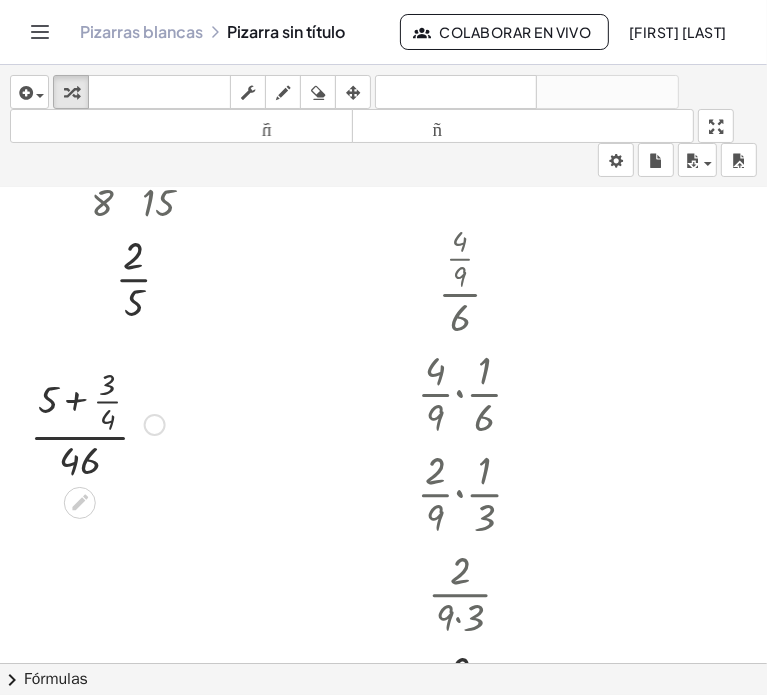click at bounding box center (97, 423) 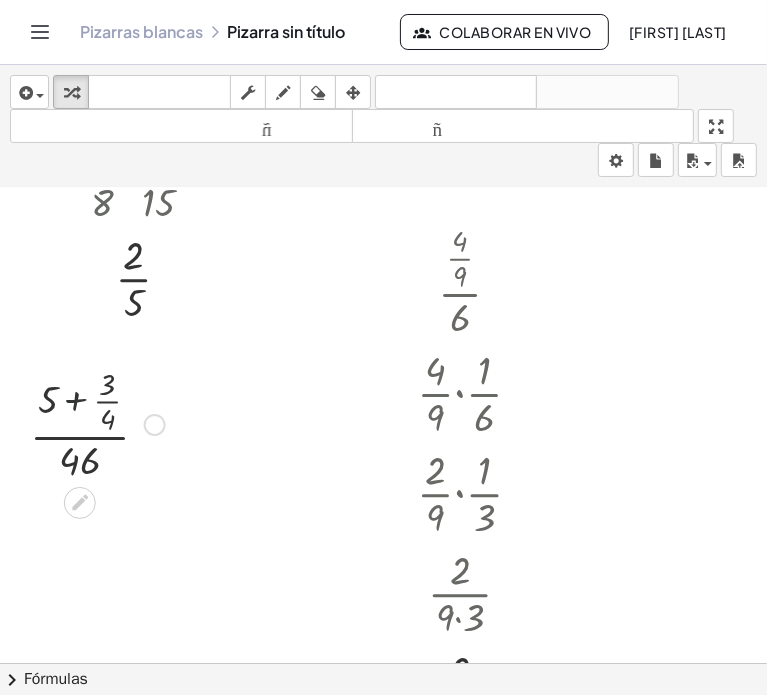 click at bounding box center (97, 423) 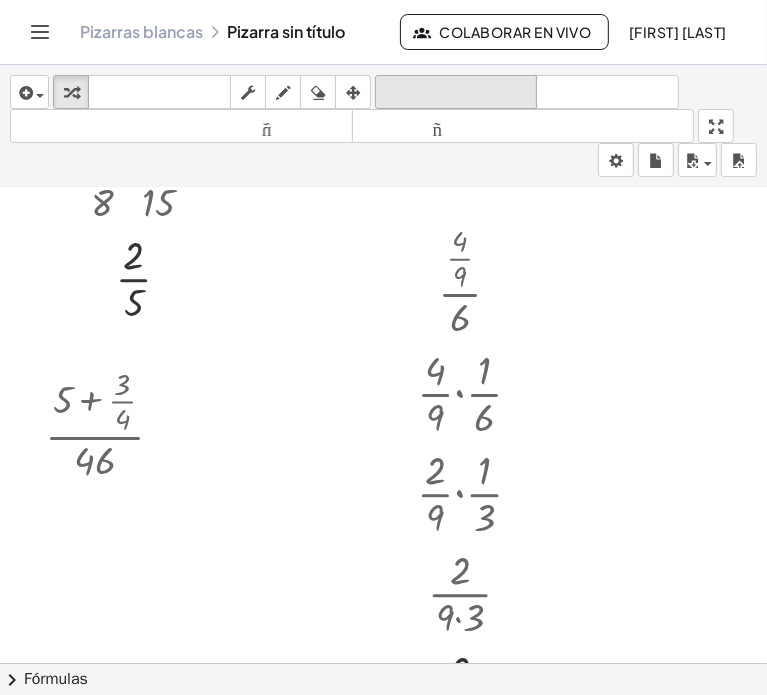 click on "deshacer" at bounding box center [456, 93] 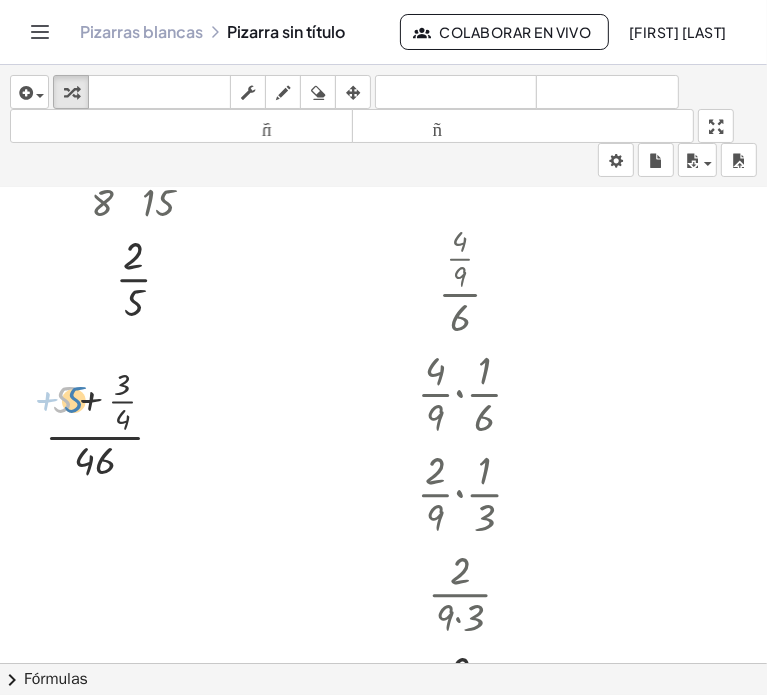 click at bounding box center [112, 423] 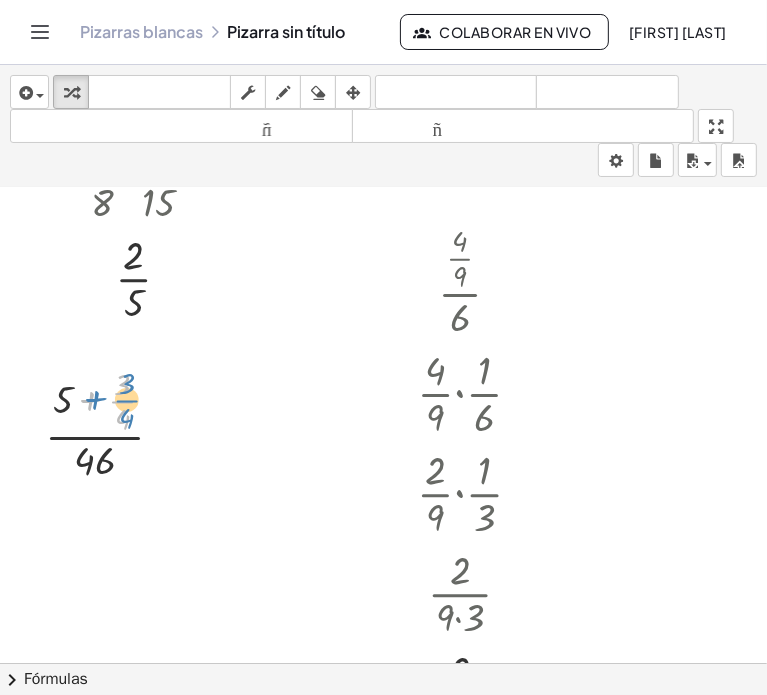 click at bounding box center [112, 423] 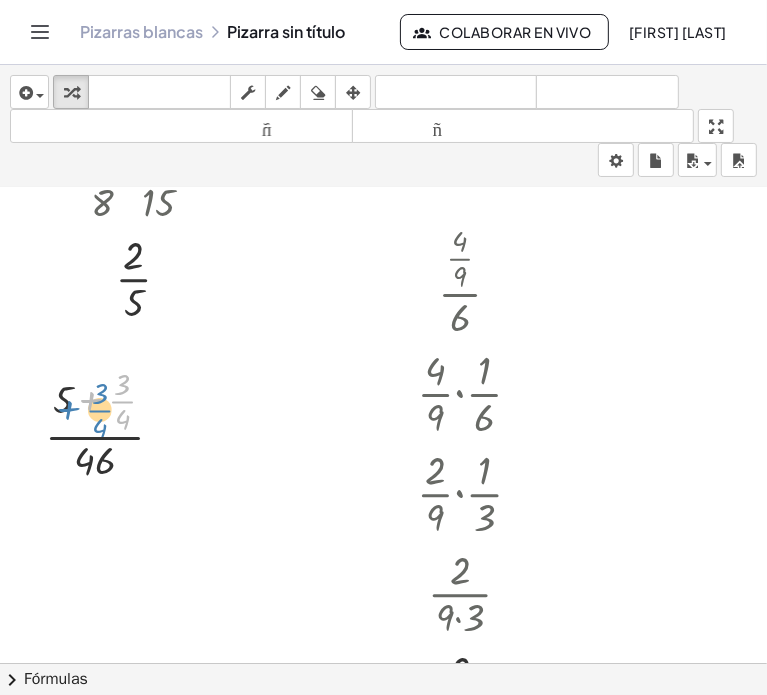 click at bounding box center [112, 423] 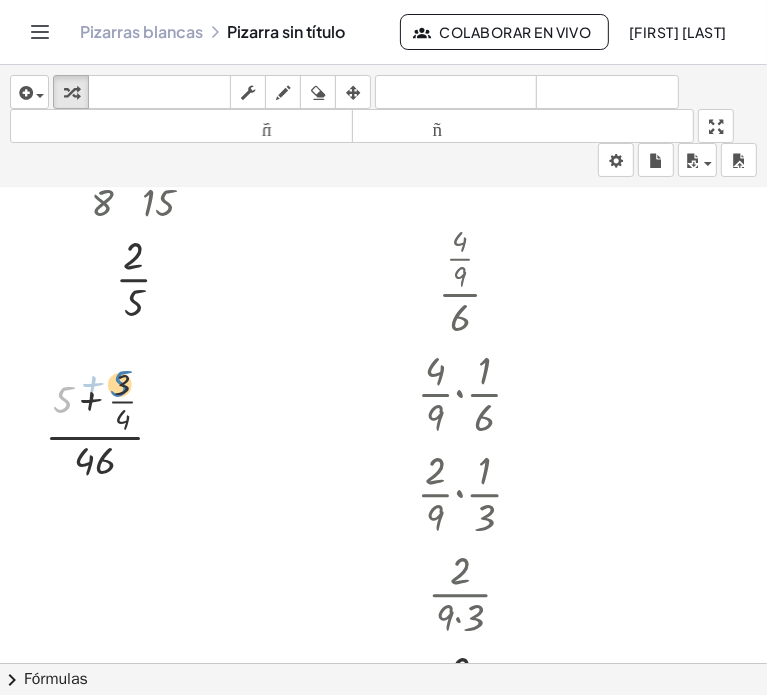 drag, startPoint x: 68, startPoint y: 396, endPoint x: 124, endPoint y: 380, distance: 58.24088 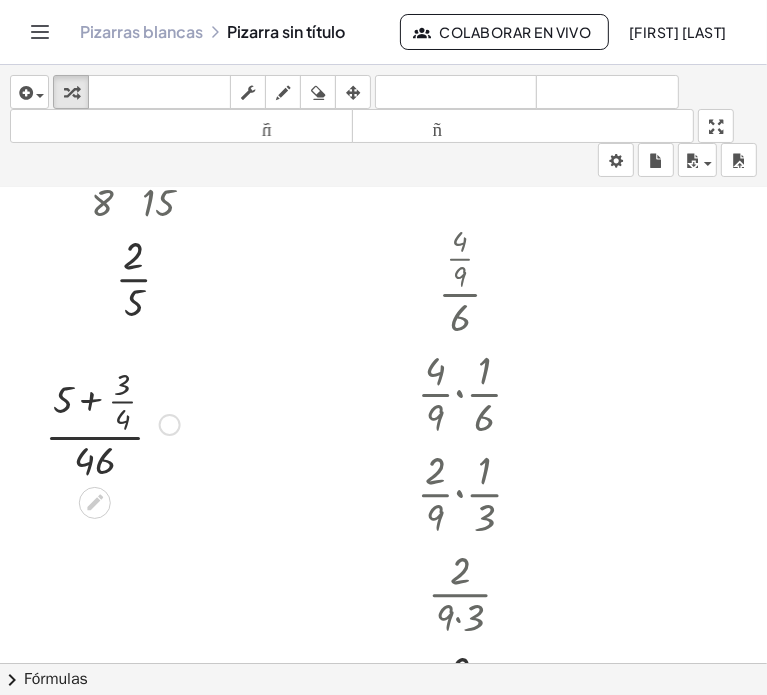 click at bounding box center (112, 423) 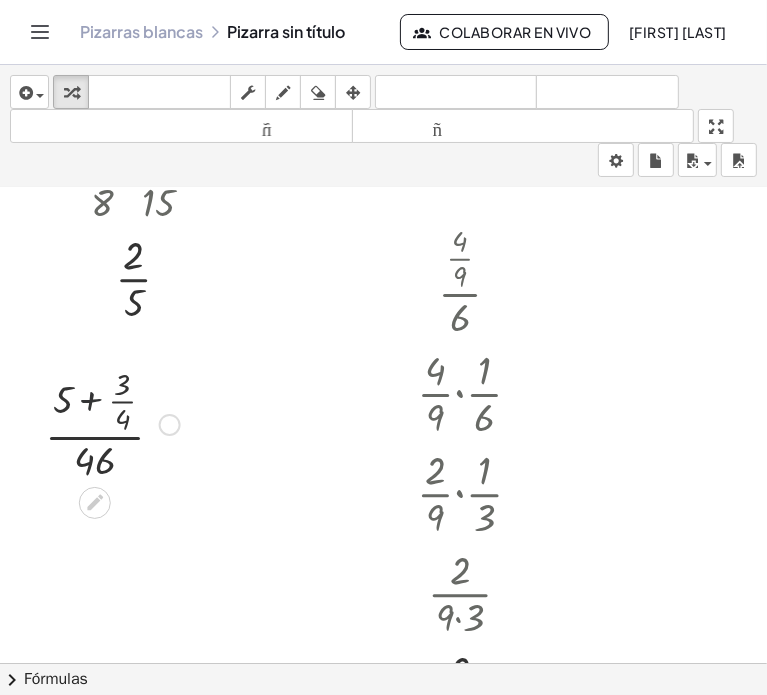 click at bounding box center [112, 423] 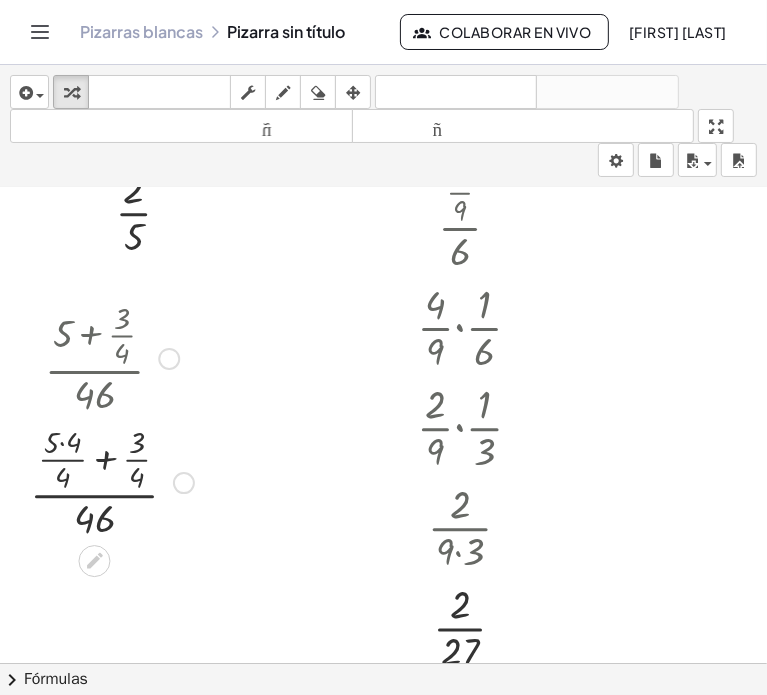 scroll, scrollTop: 576, scrollLeft: 0, axis: vertical 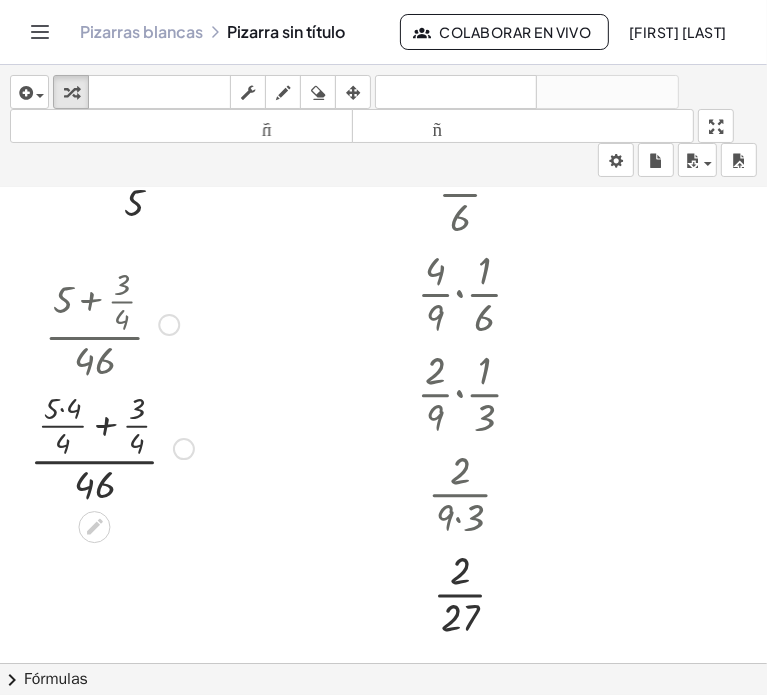 click at bounding box center [112, 447] 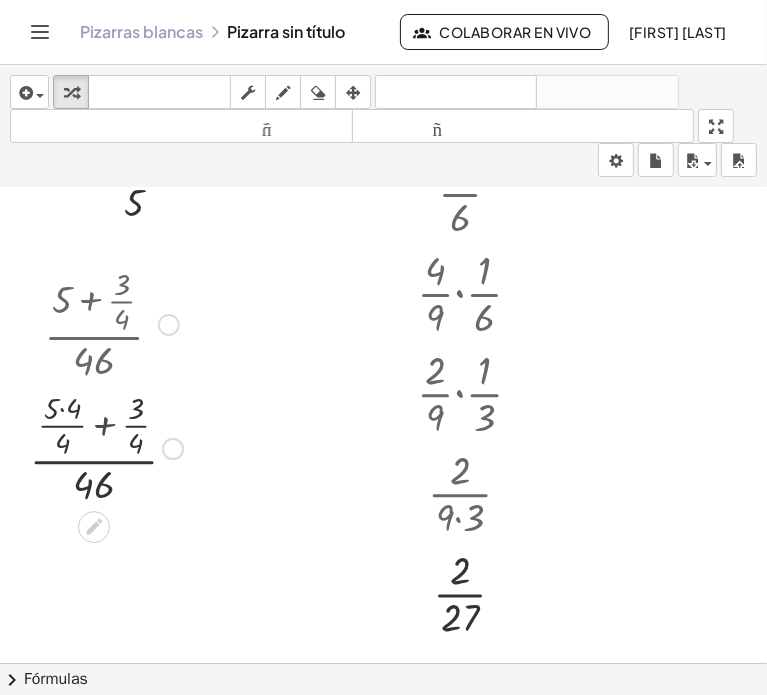 click at bounding box center (111, 447) 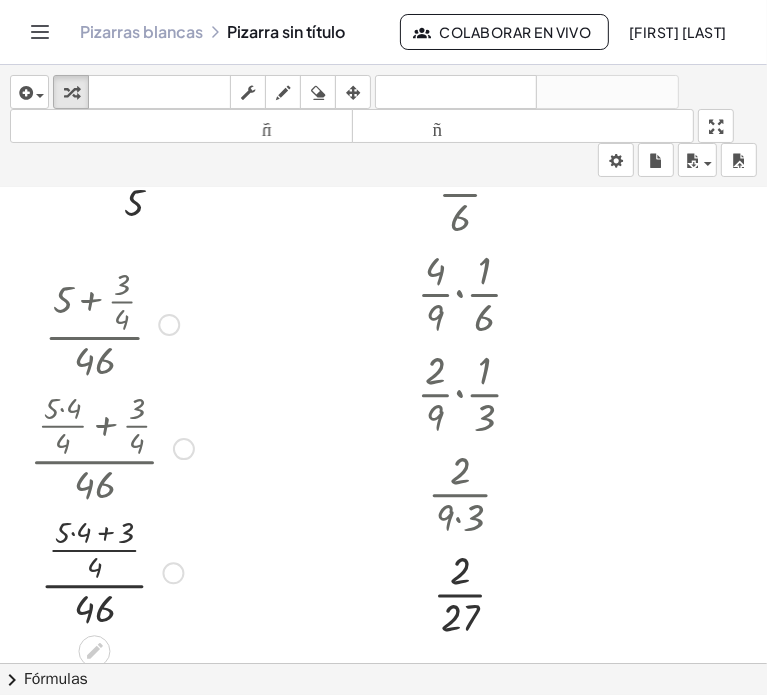 scroll, scrollTop: 676, scrollLeft: 0, axis: vertical 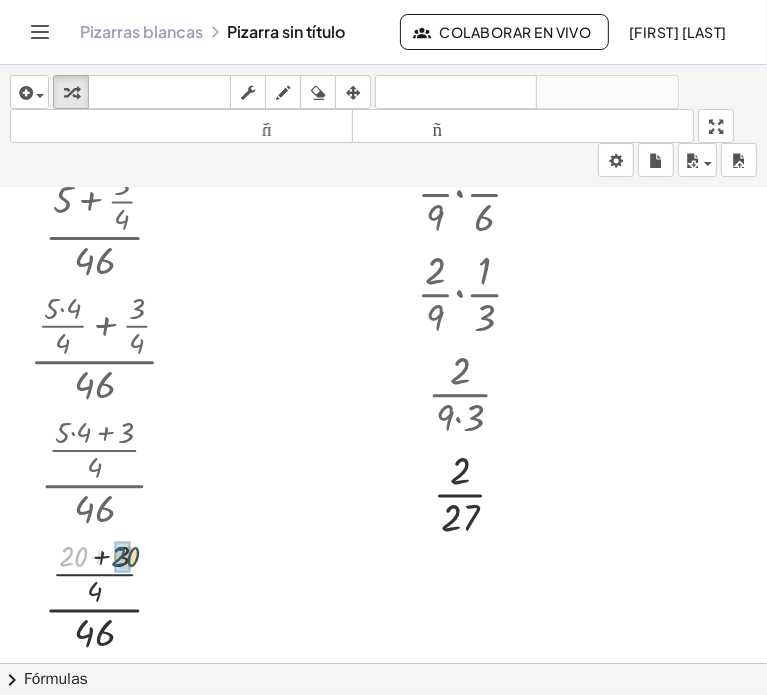 drag, startPoint x: 79, startPoint y: 559, endPoint x: 133, endPoint y: 559, distance: 54 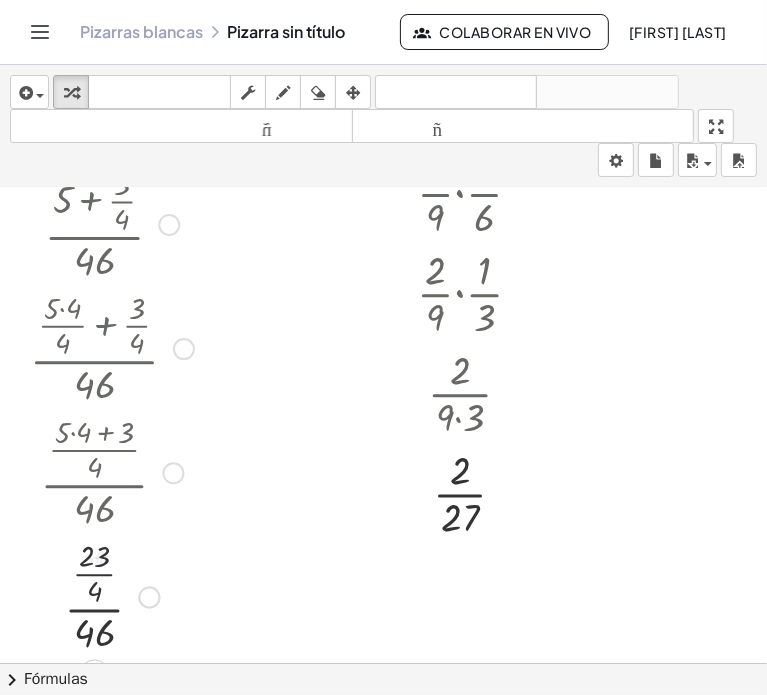 scroll, scrollTop: 776, scrollLeft: 0, axis: vertical 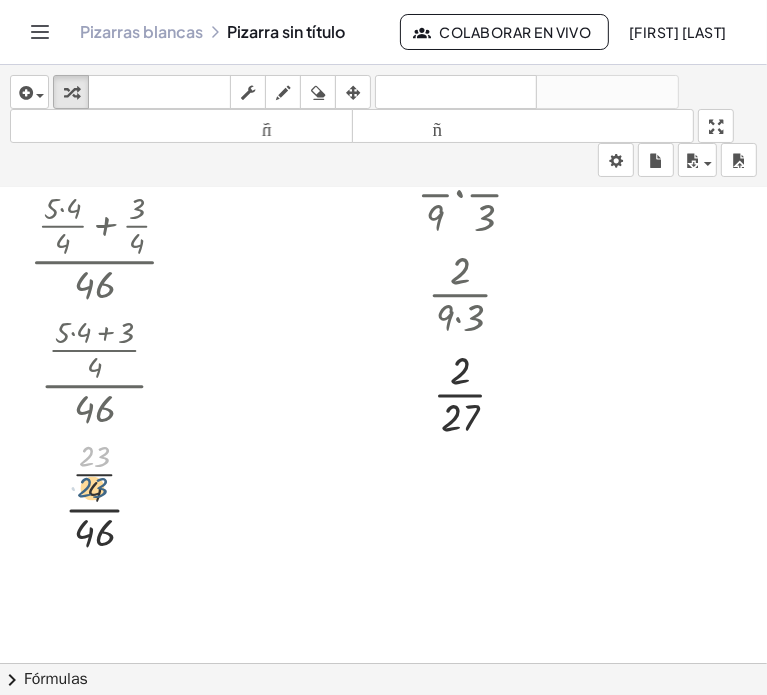 drag, startPoint x: 96, startPoint y: 463, endPoint x: 94, endPoint y: 498, distance: 35.057095 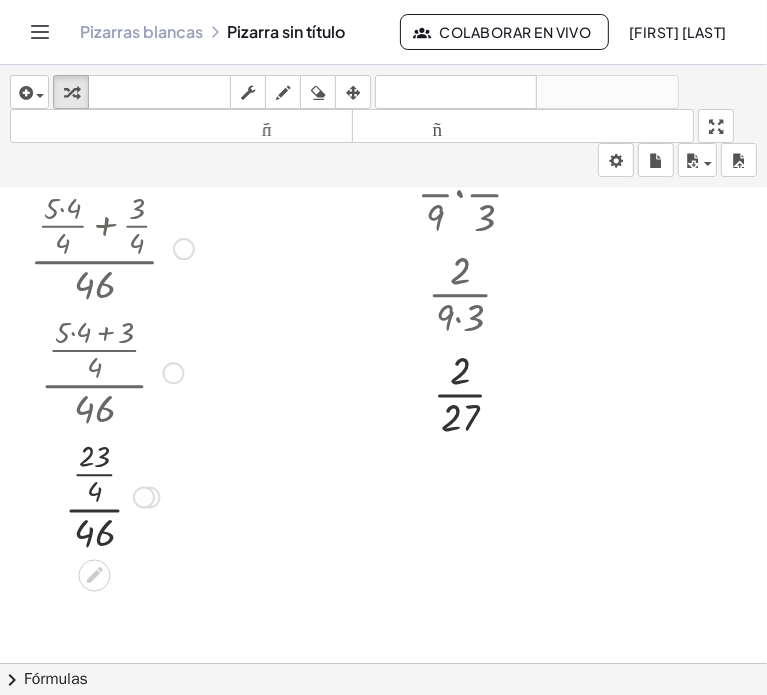 click at bounding box center (112, 495) 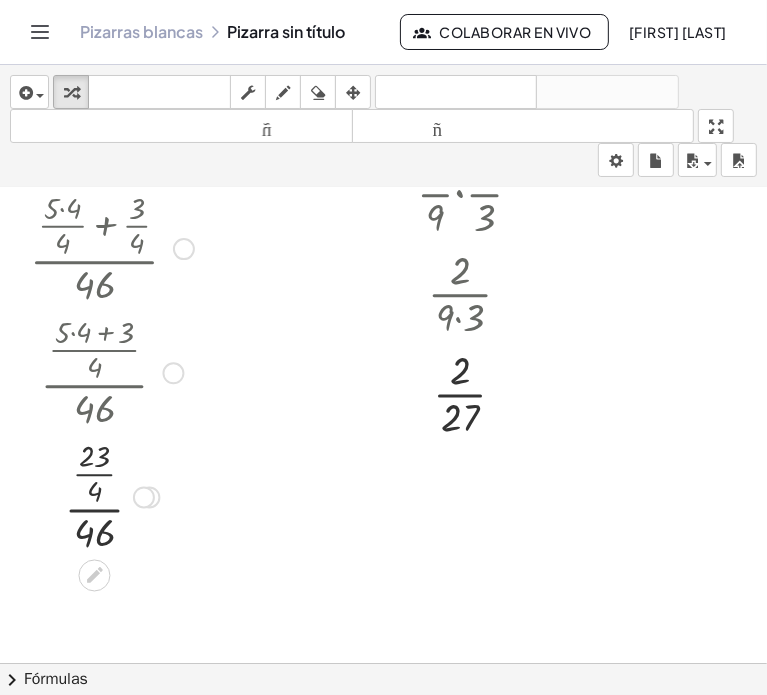 click at bounding box center (112, 495) 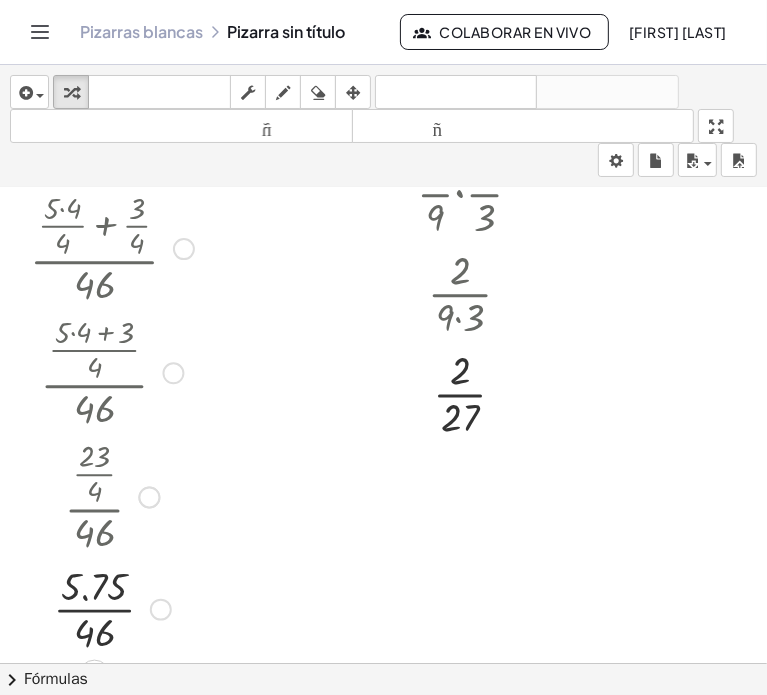 scroll, scrollTop: 953, scrollLeft: 0, axis: vertical 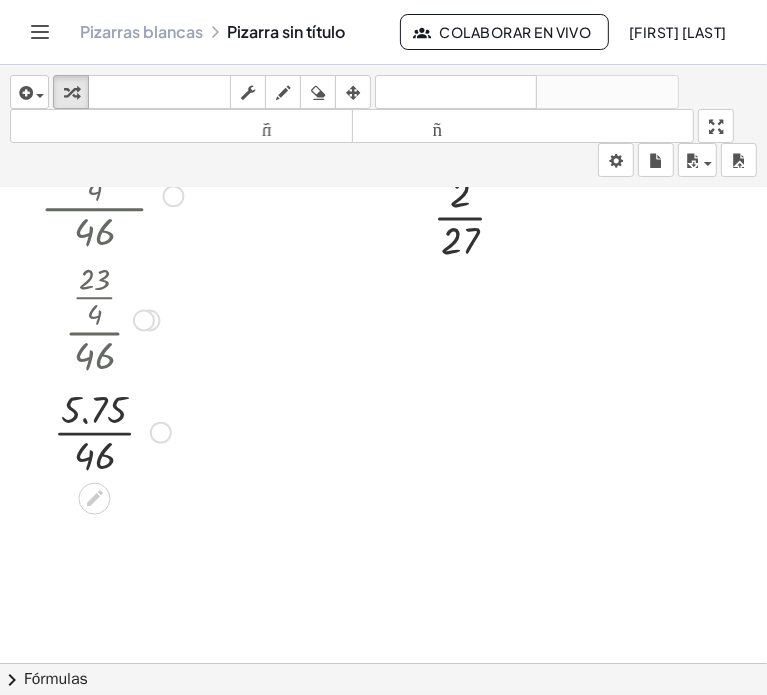 click at bounding box center (112, 431) 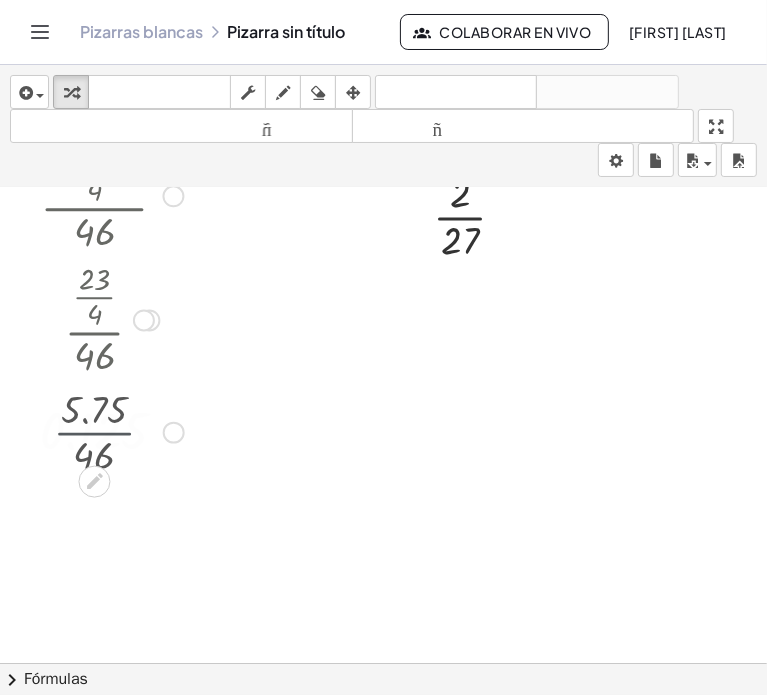 click at bounding box center (112, 431) 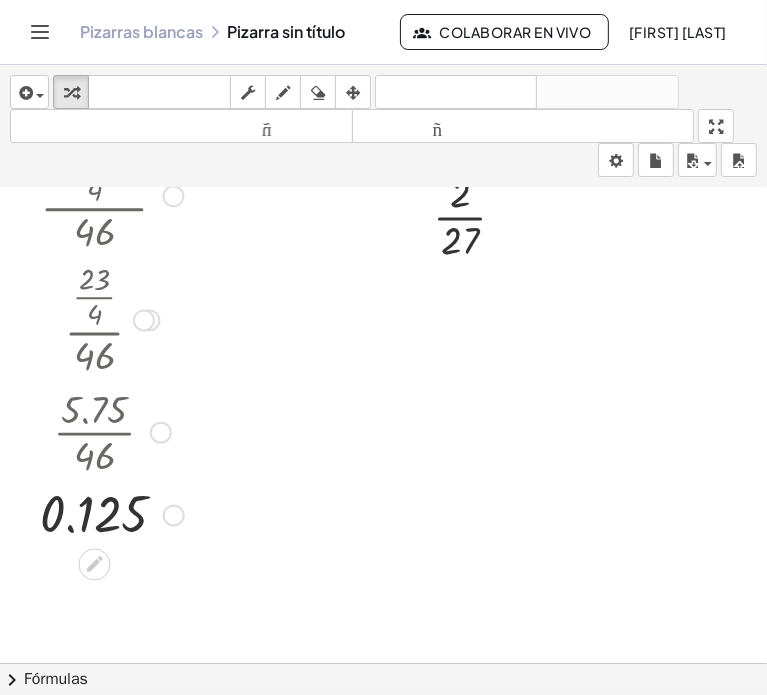 click at bounding box center [112, 514] 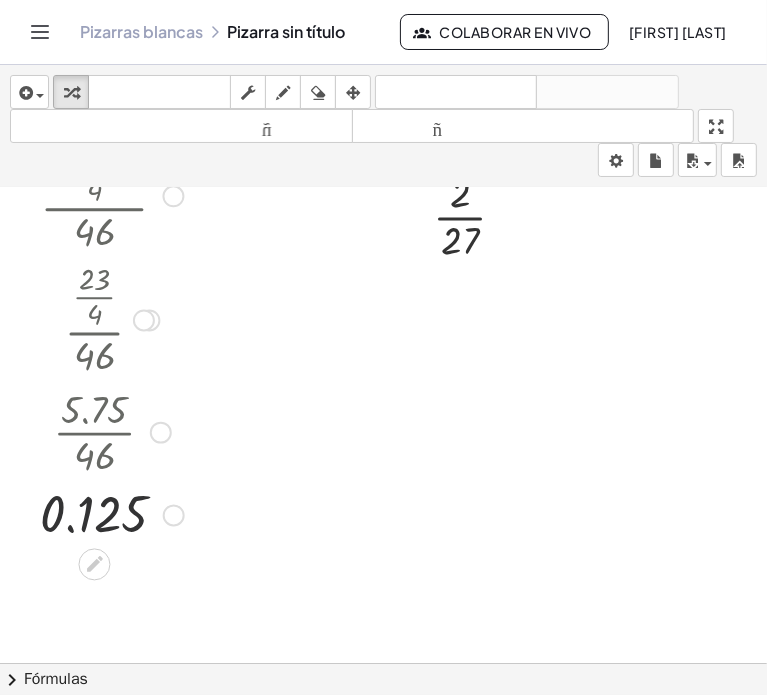 click at bounding box center (112, 514) 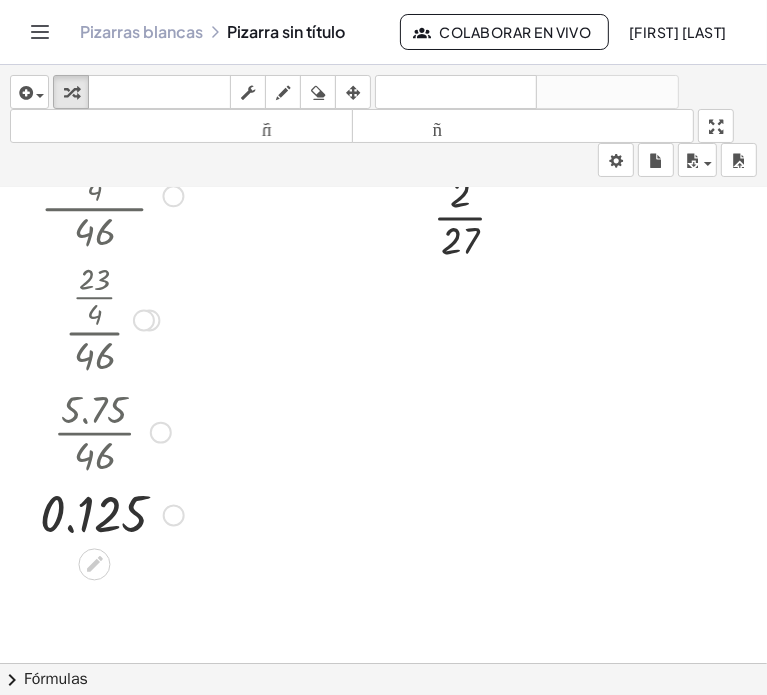 click at bounding box center (112, 431) 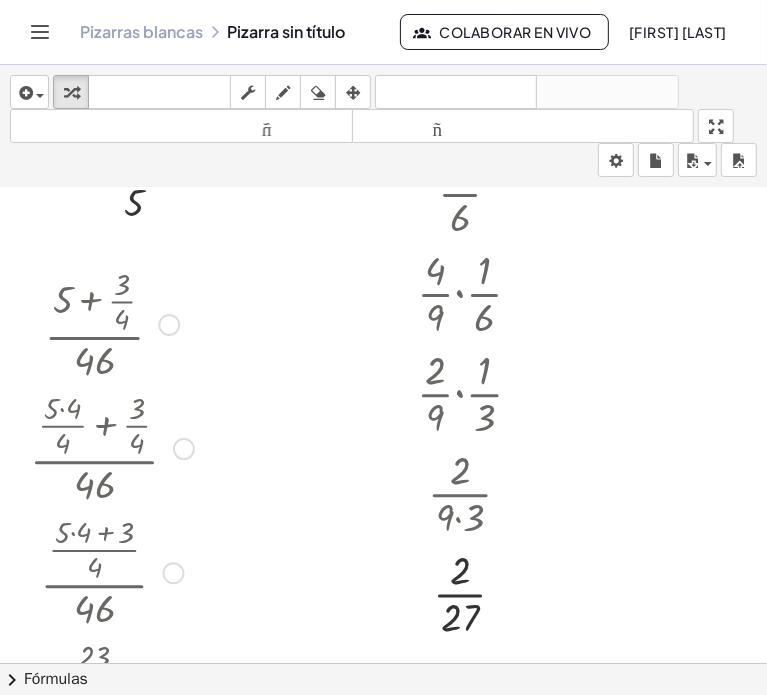 scroll, scrollTop: 553, scrollLeft: 0, axis: vertical 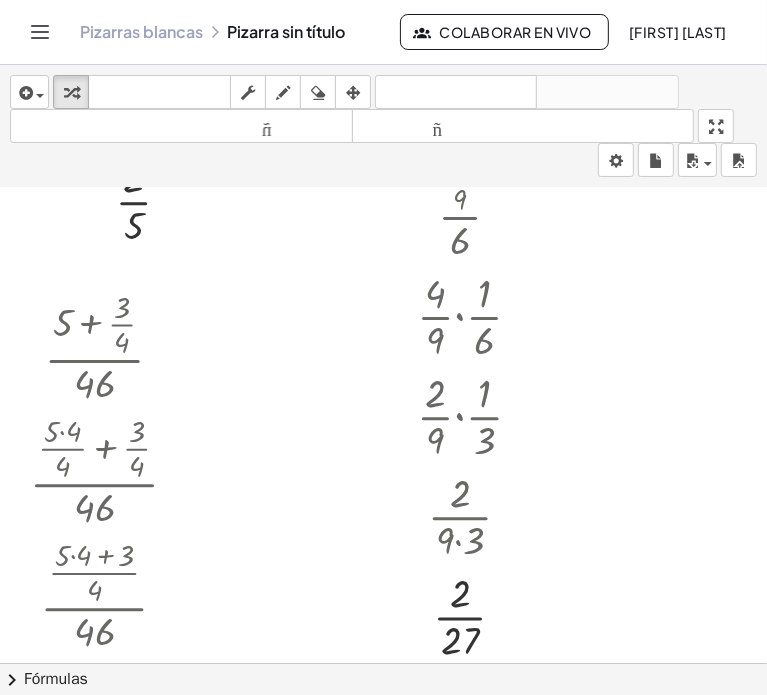 click at bounding box center [383, 350] 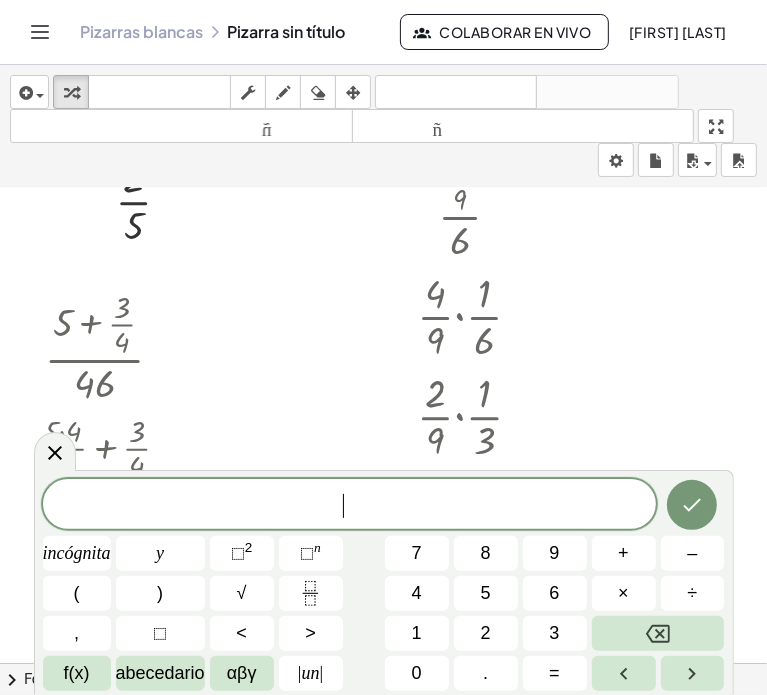 click at bounding box center (383, 350) 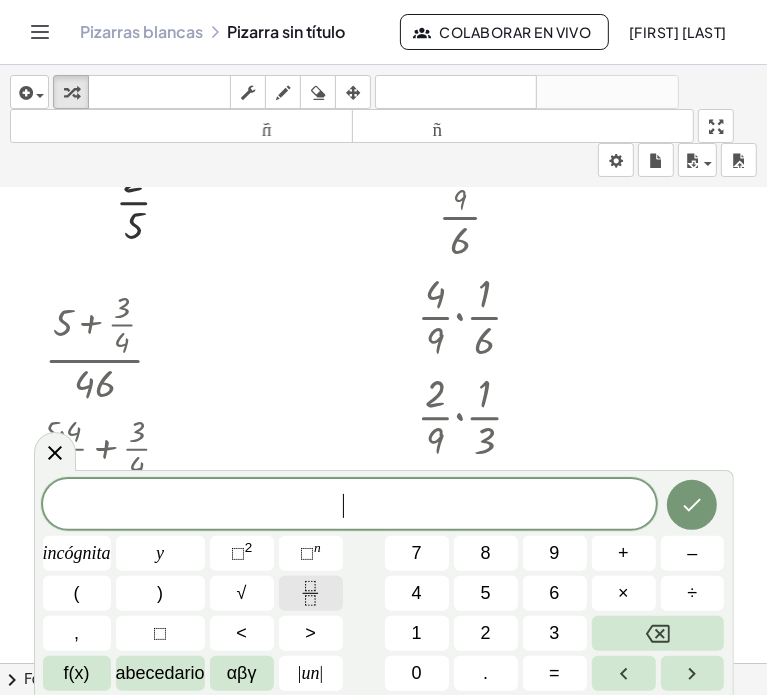 click 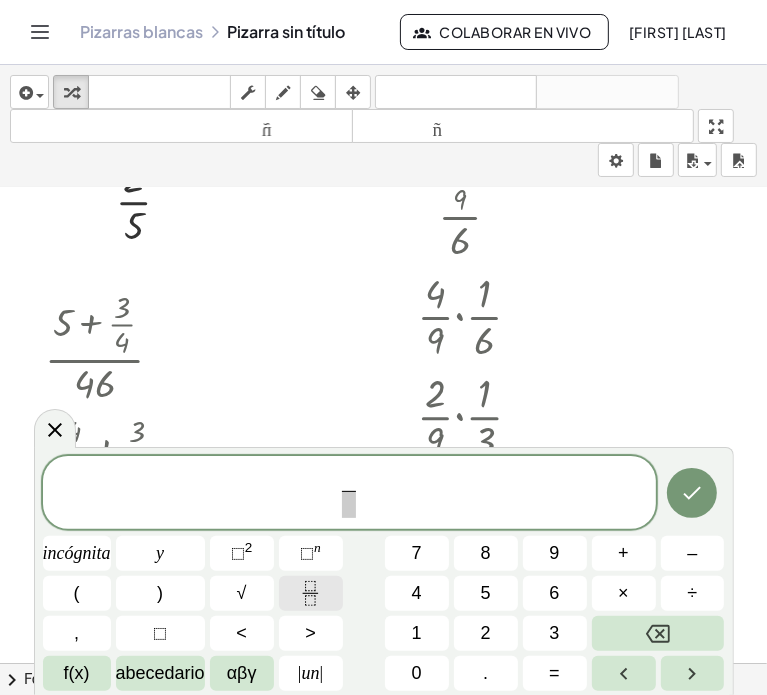 click 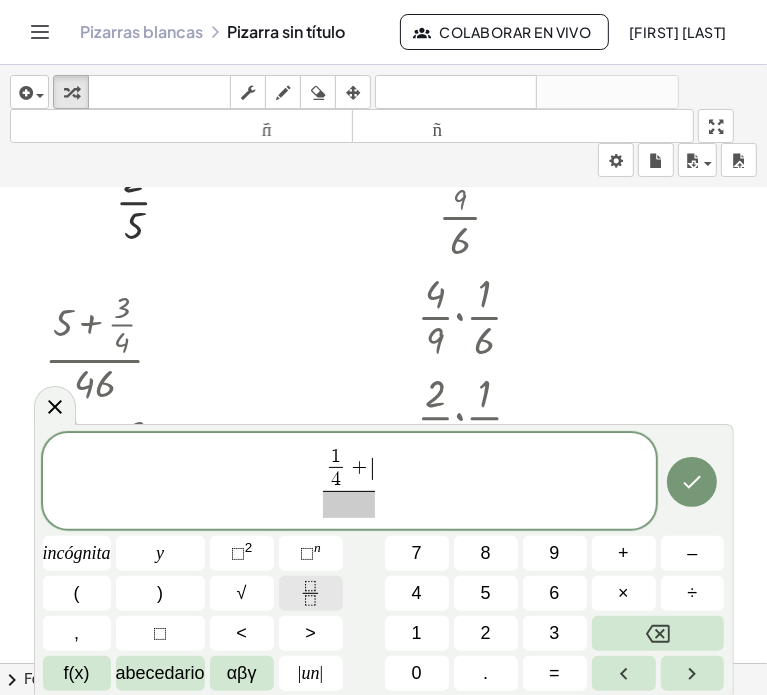 click 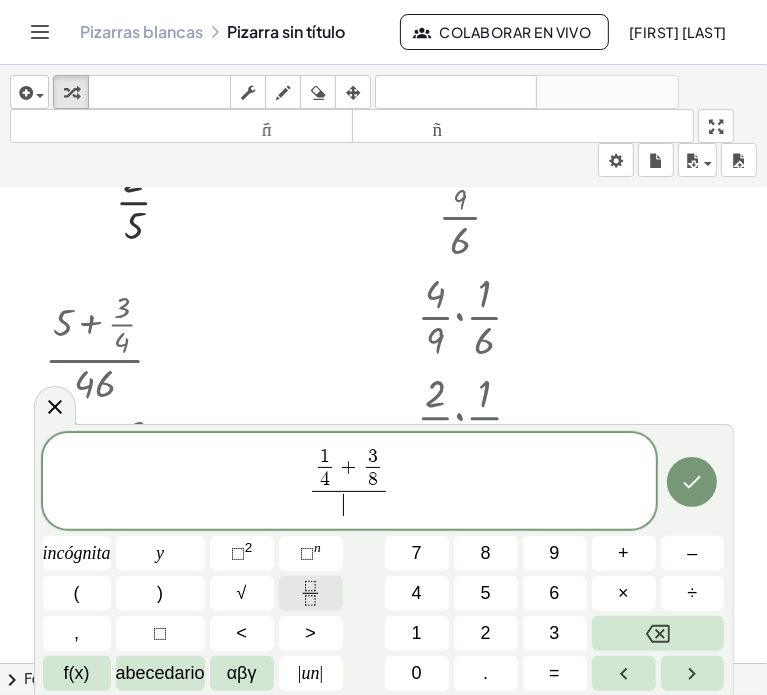 click 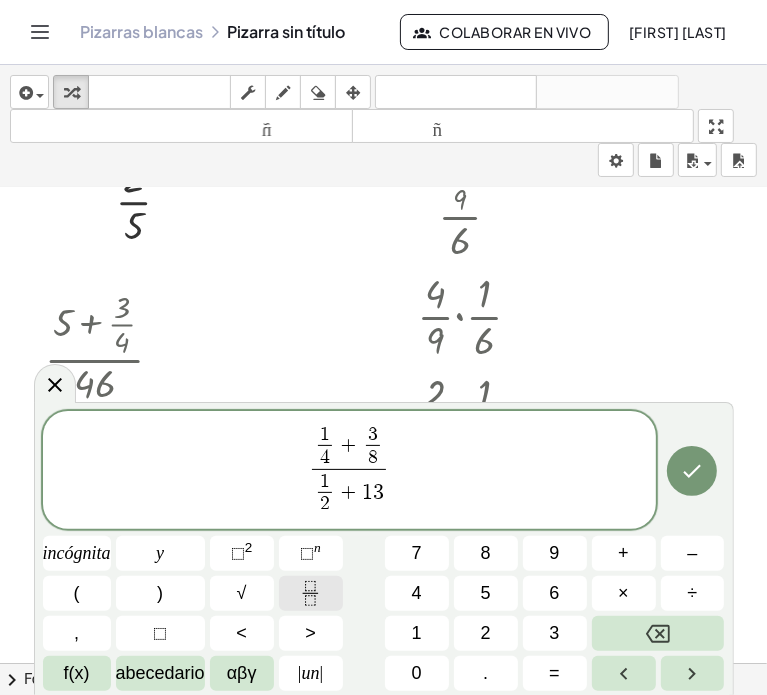click 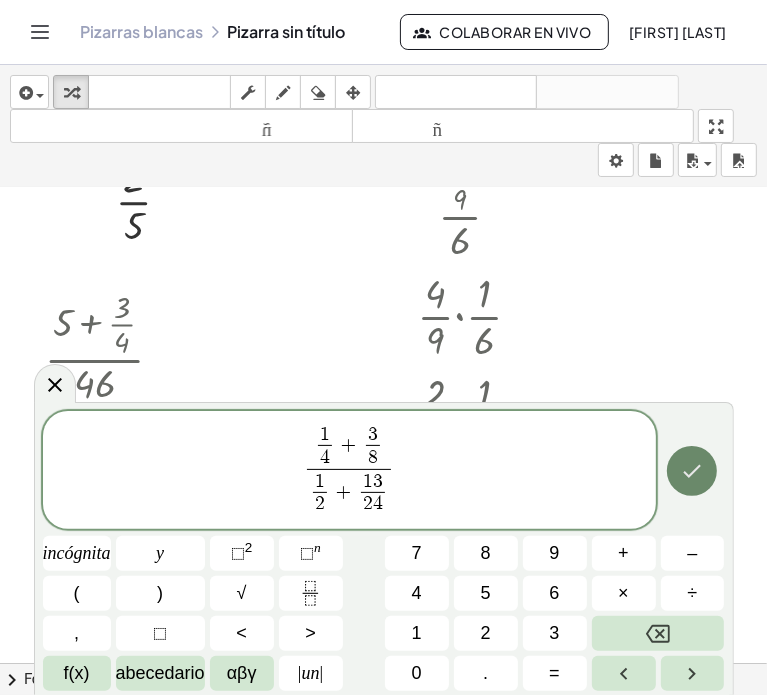 click 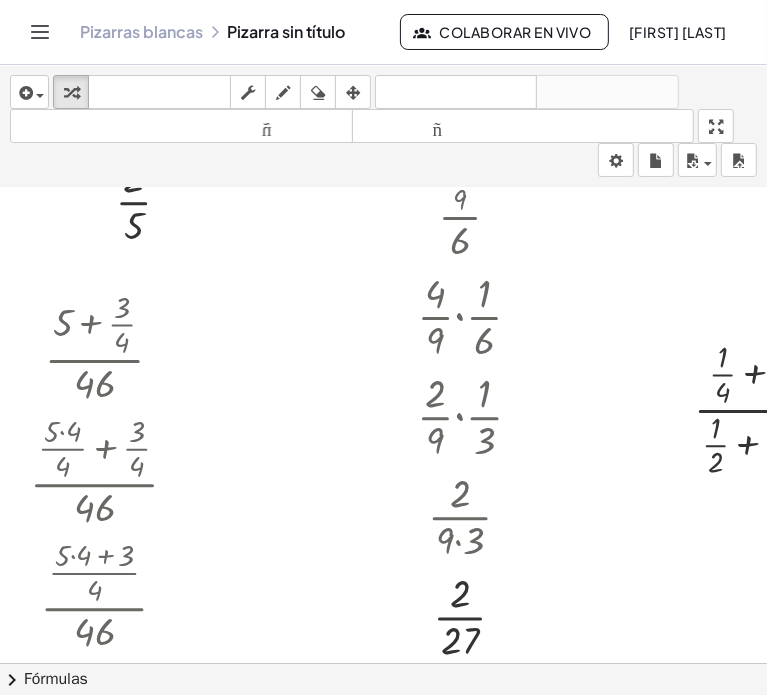 scroll, scrollTop: 553, scrollLeft: 119, axis: both 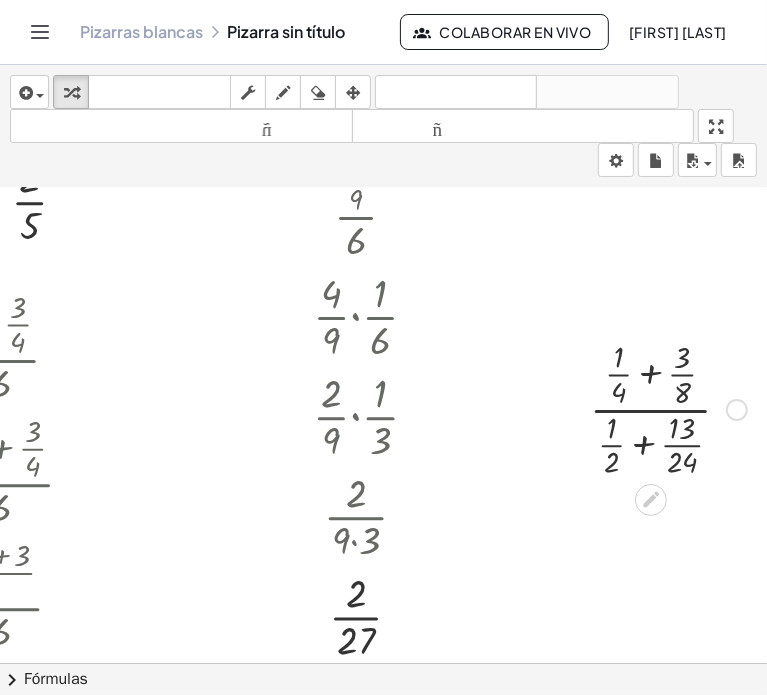 click at bounding box center [668, 408] 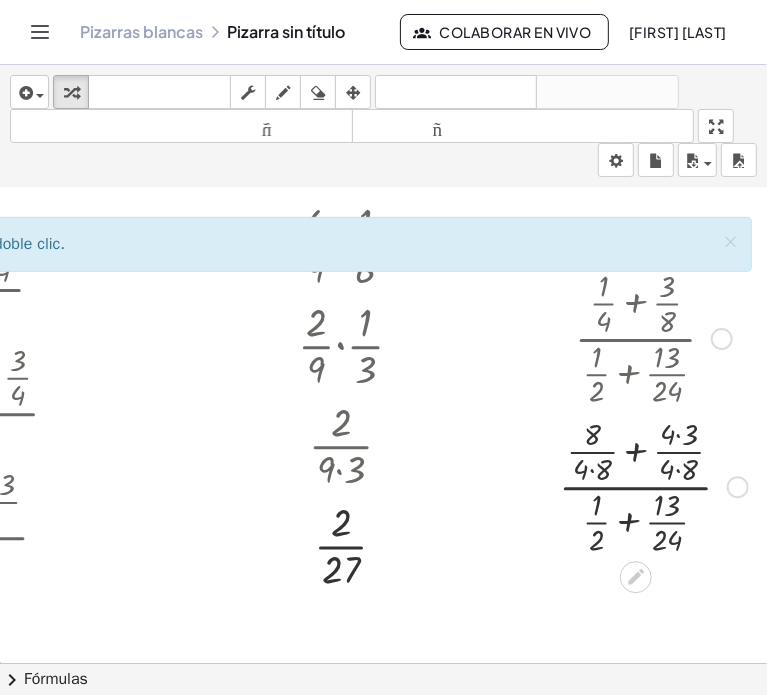 scroll, scrollTop: 653, scrollLeft: 119, axis: both 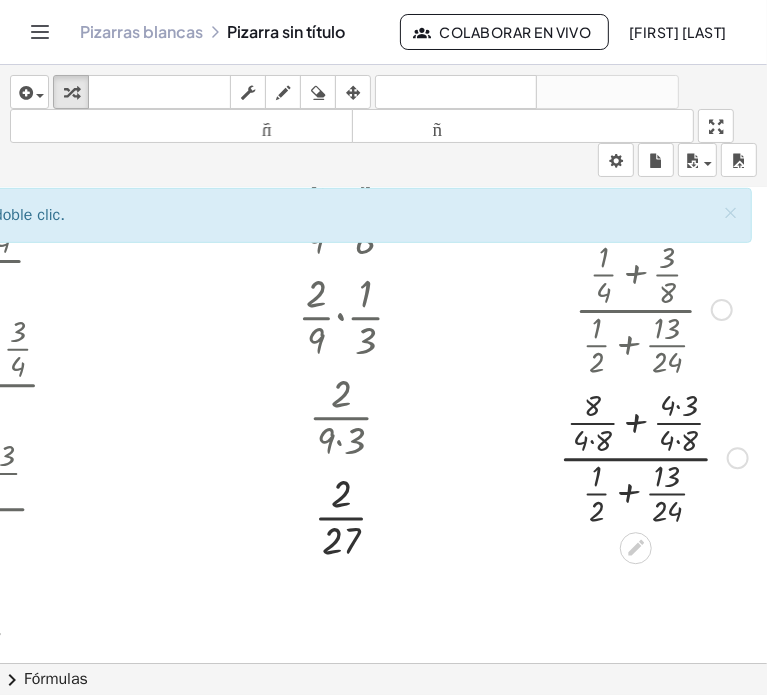 click at bounding box center (653, 456) 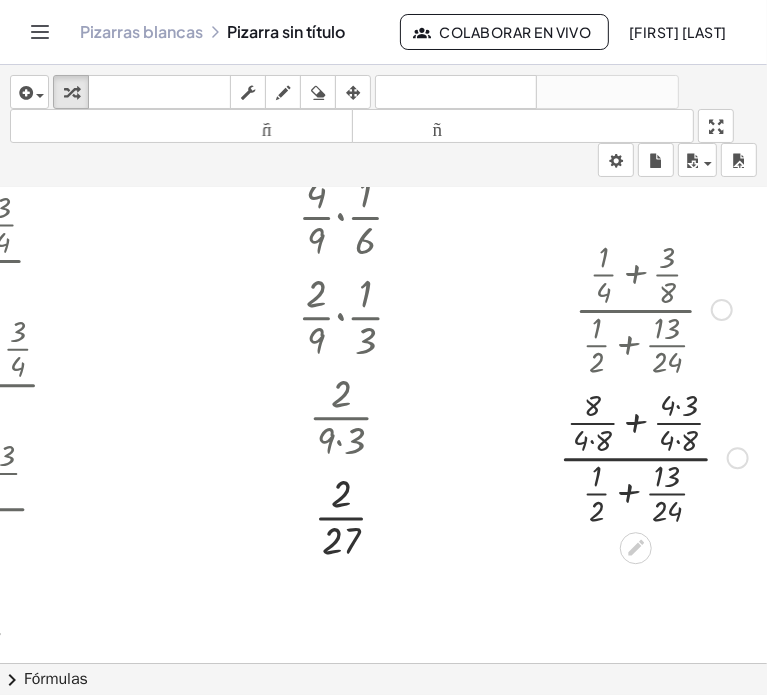 click at bounding box center (653, 456) 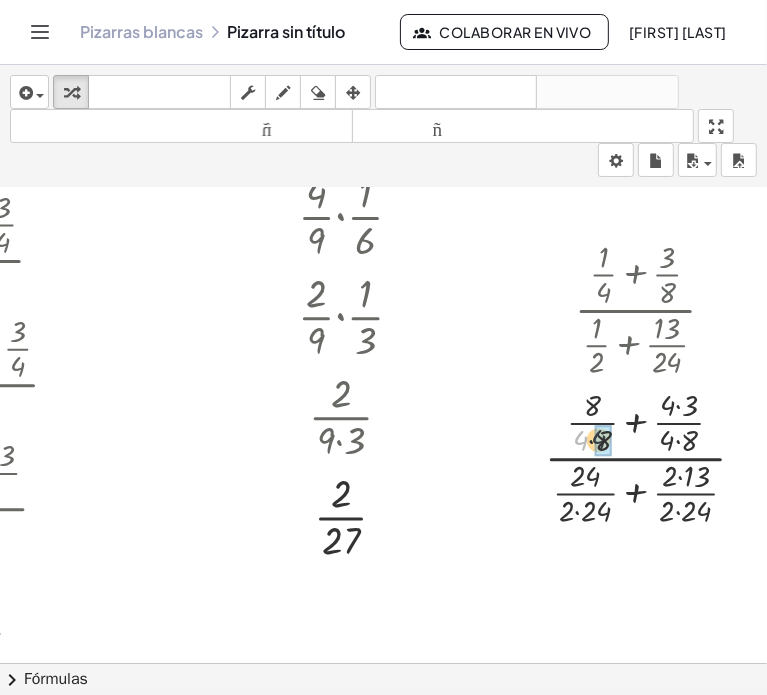 drag, startPoint x: 584, startPoint y: 446, endPoint x: 598, endPoint y: 445, distance: 14.035668 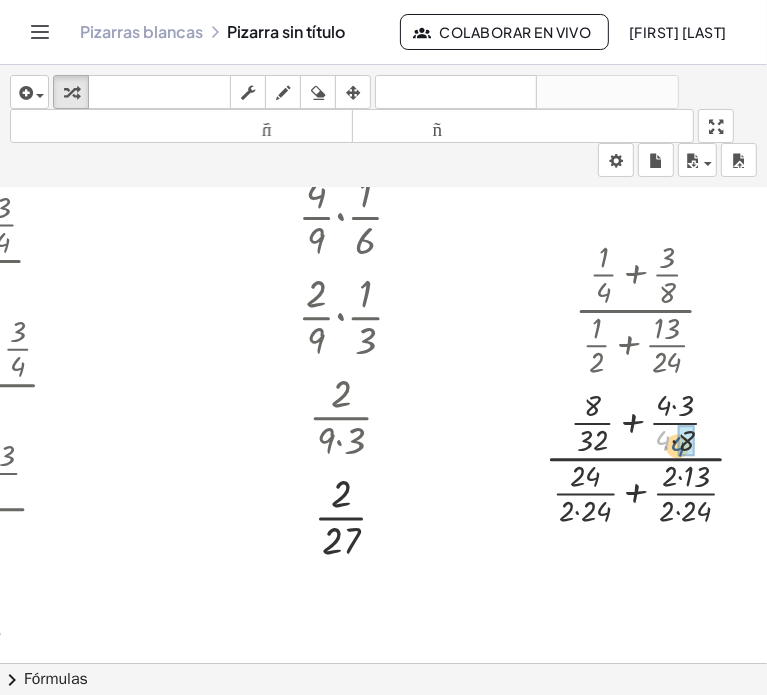 drag, startPoint x: 664, startPoint y: 441, endPoint x: 681, endPoint y: 446, distance: 17.720045 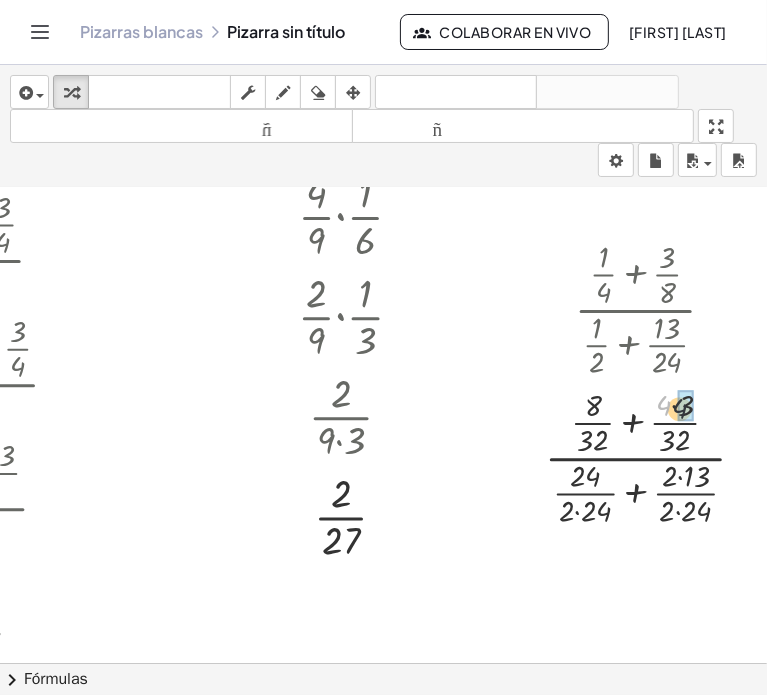 drag, startPoint x: 670, startPoint y: 403, endPoint x: 685, endPoint y: 405, distance: 15.132746 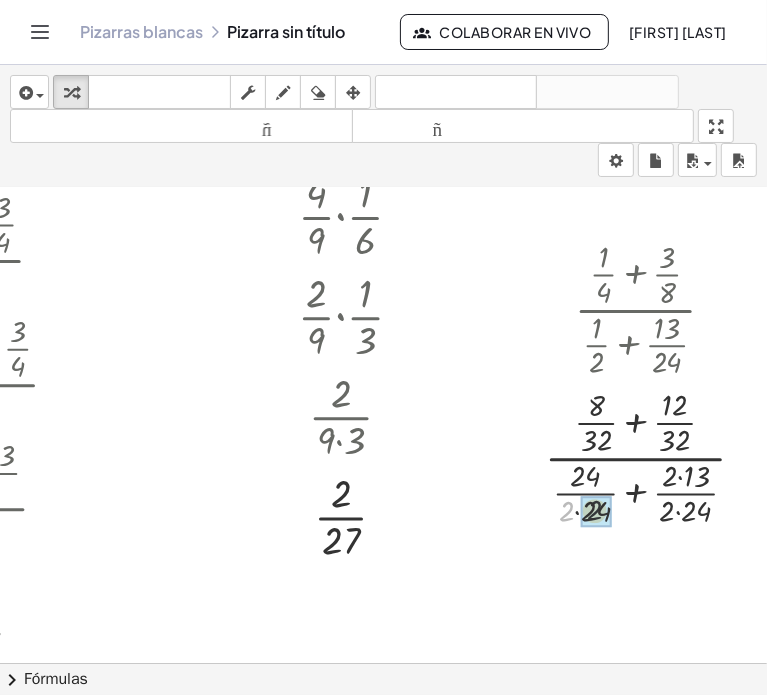 drag, startPoint x: 571, startPoint y: 506, endPoint x: 584, endPoint y: 506, distance: 13 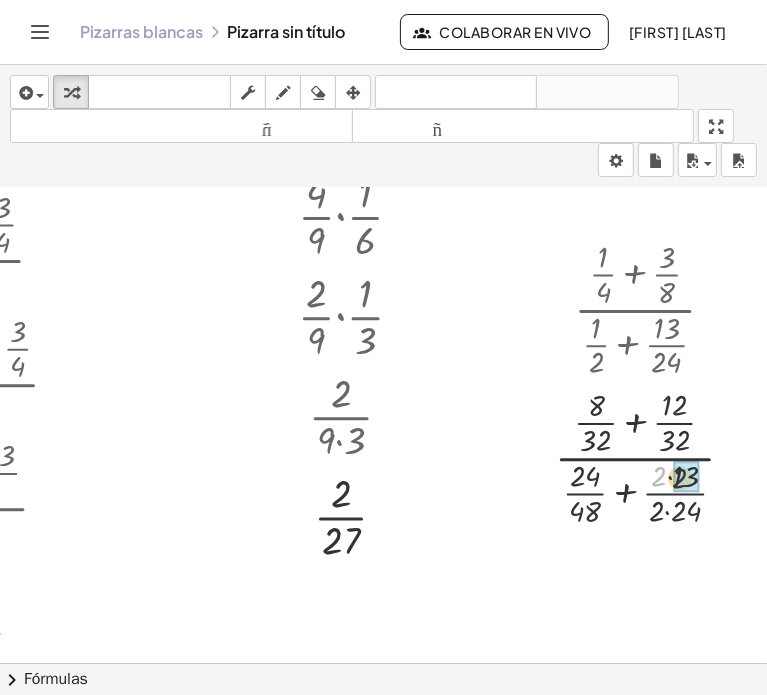 drag, startPoint x: 656, startPoint y: 478, endPoint x: 673, endPoint y: 480, distance: 17.117243 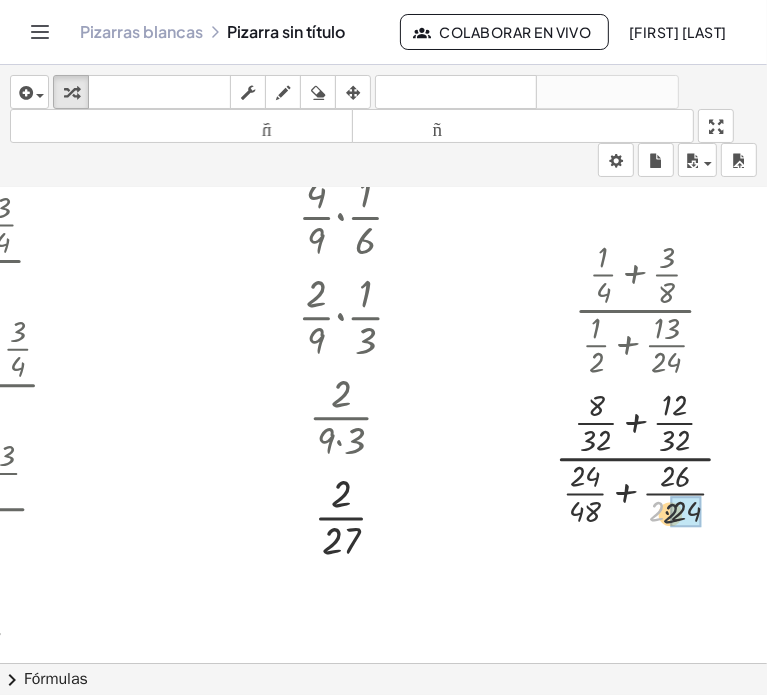 drag, startPoint x: 659, startPoint y: 501, endPoint x: 692, endPoint y: 505, distance: 33.24154 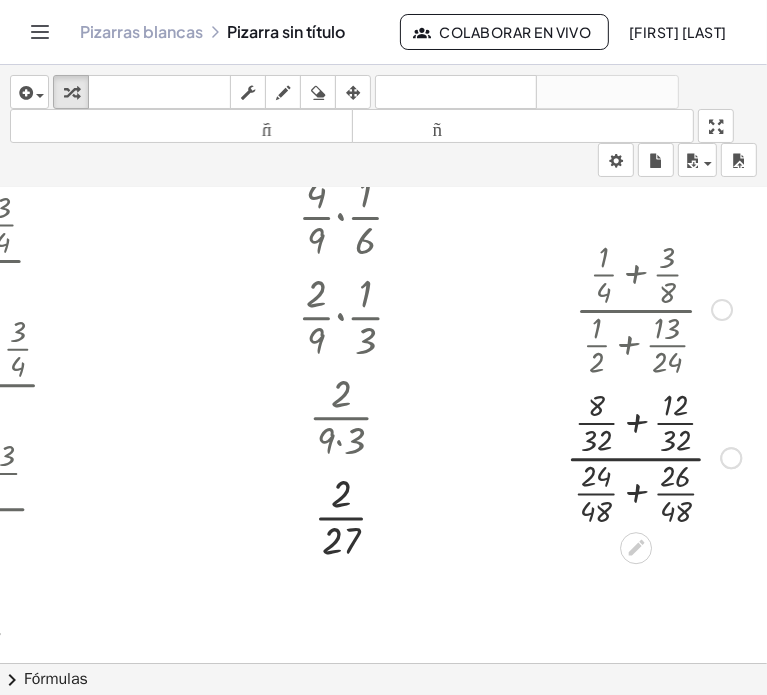 click at bounding box center [653, 456] 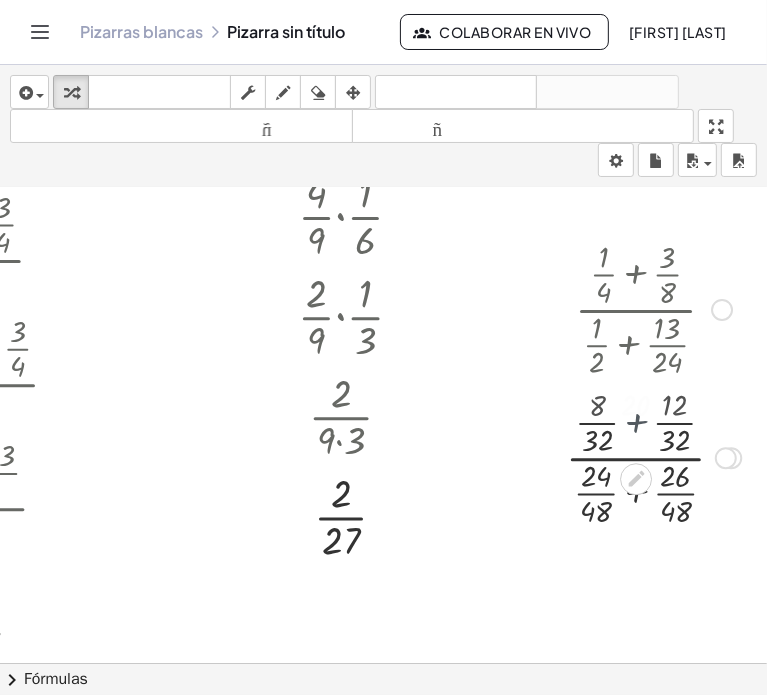 click at bounding box center (653, 456) 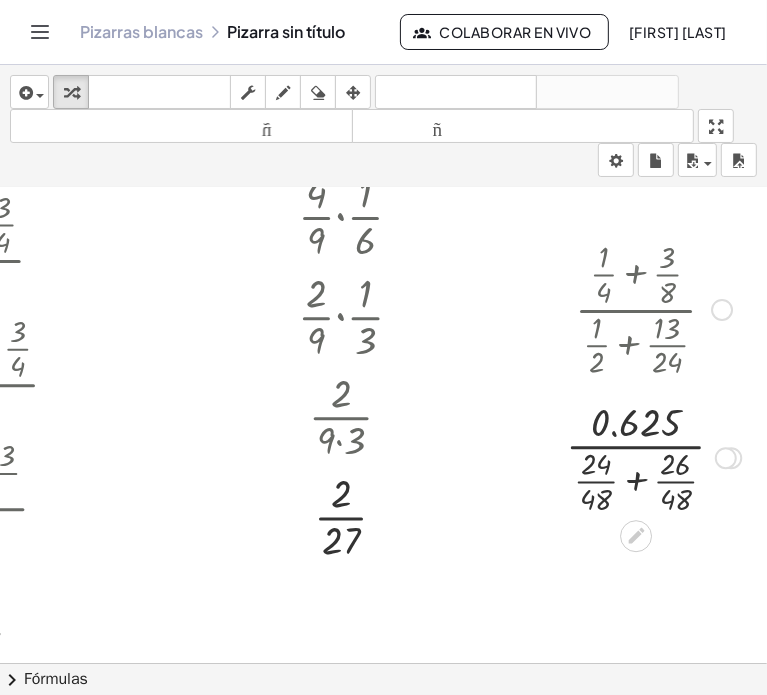 click at bounding box center [653, 456] 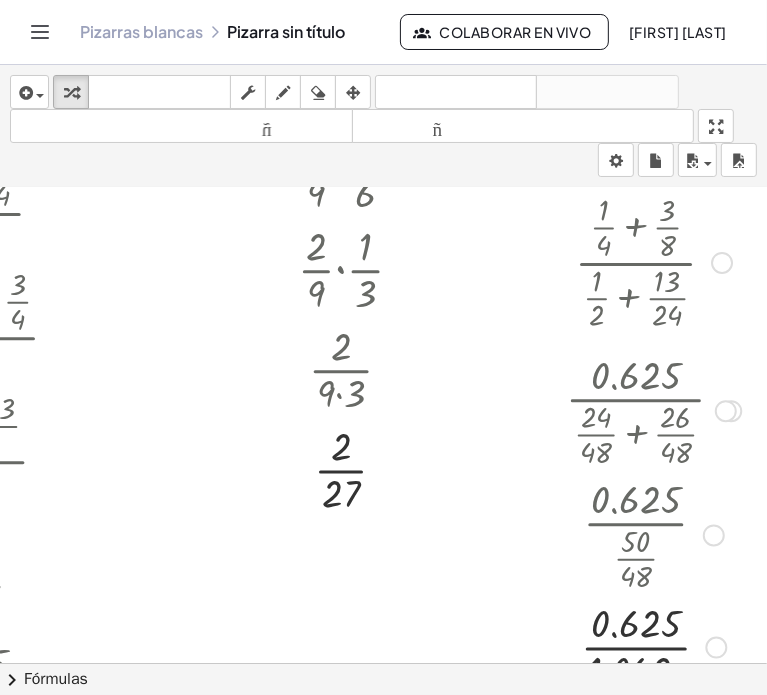 scroll, scrollTop: 653, scrollLeft: 119, axis: both 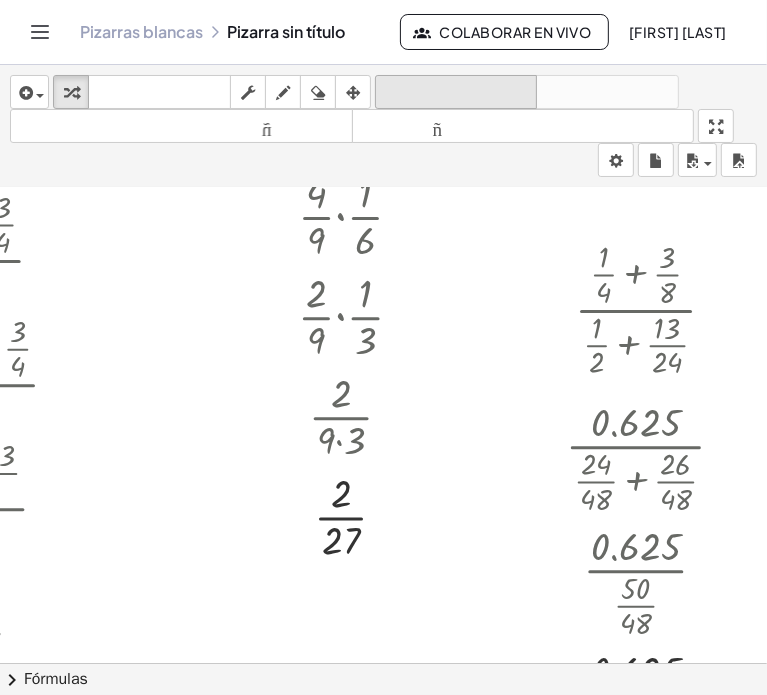 click on "deshacer" at bounding box center [456, 93] 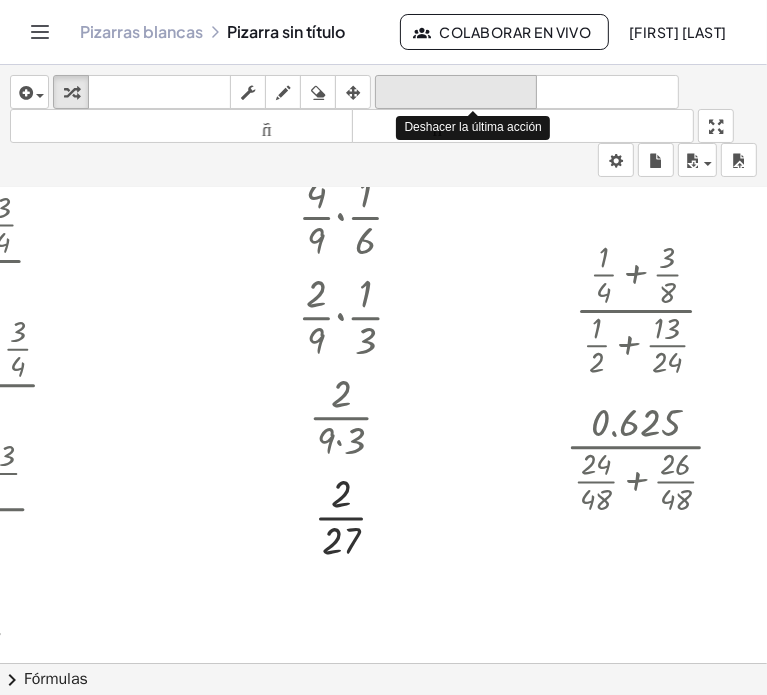 click on "deshacer" at bounding box center (456, 93) 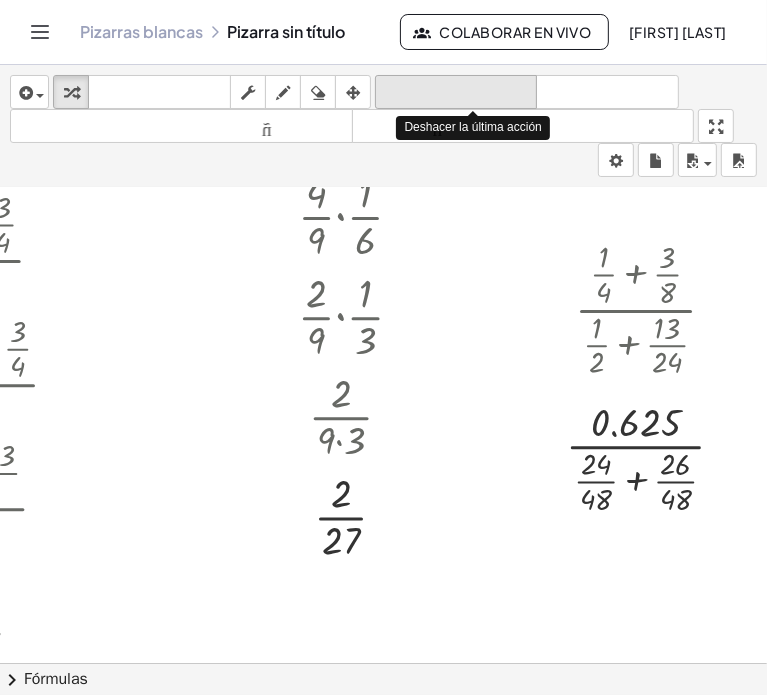 click on "deshacer" at bounding box center (456, 93) 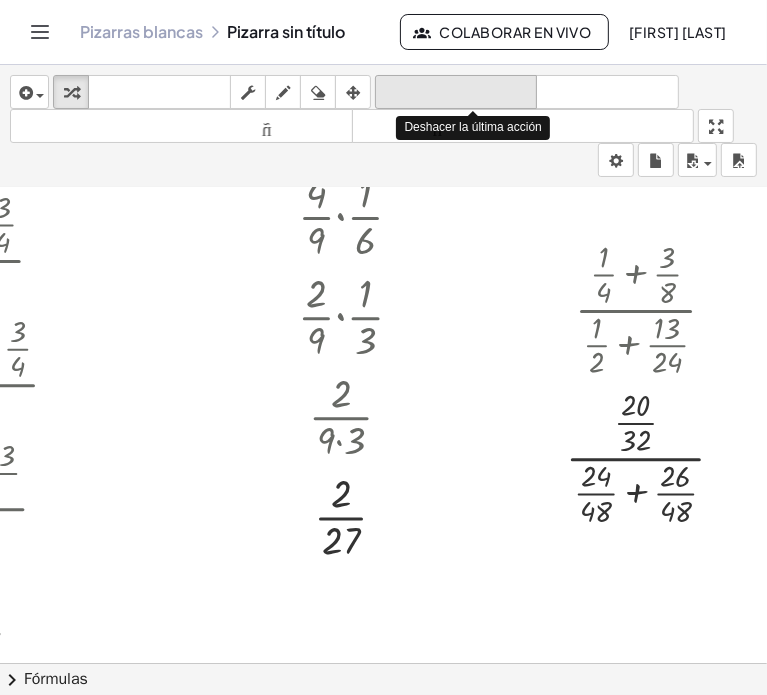 click on "deshacer" at bounding box center (456, 93) 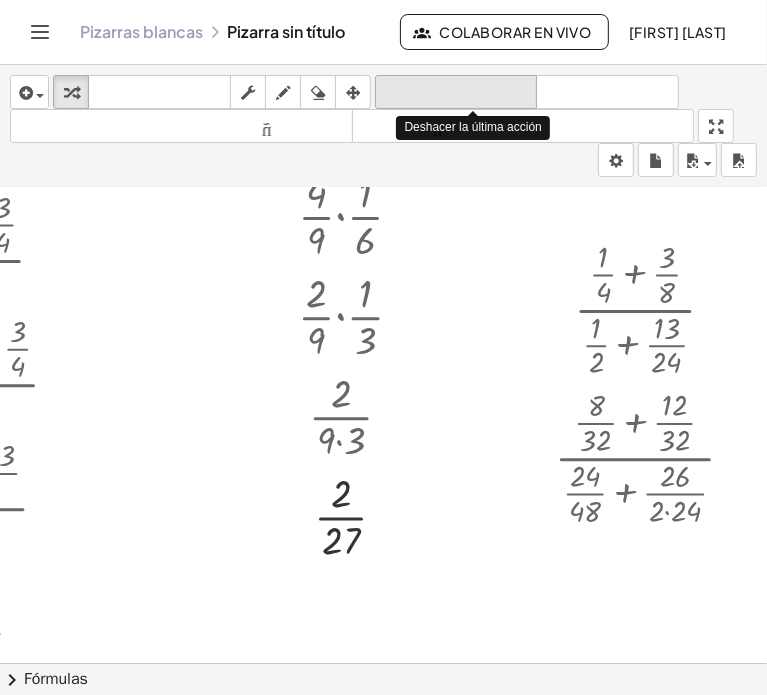 click on "deshacer" at bounding box center [456, 92] 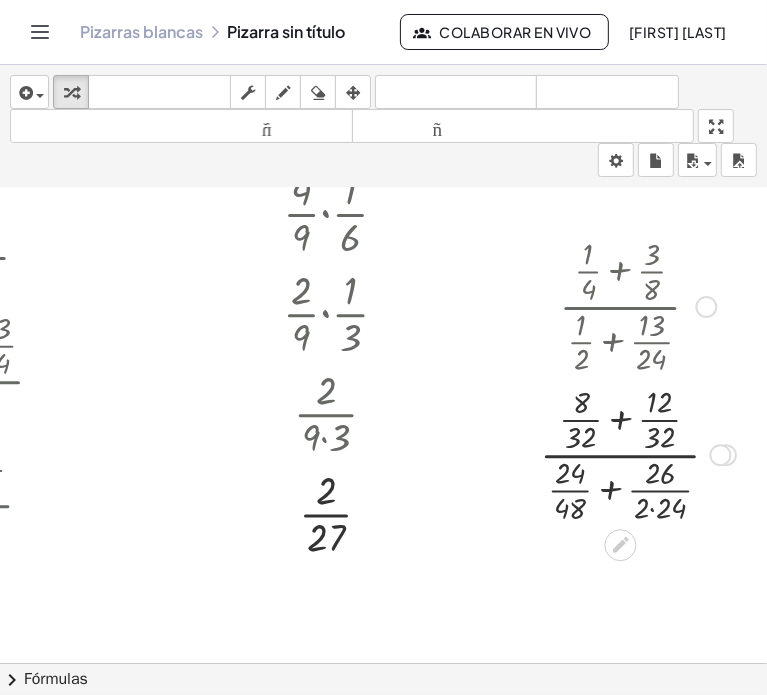 scroll, scrollTop: 657, scrollLeft: 148, axis: both 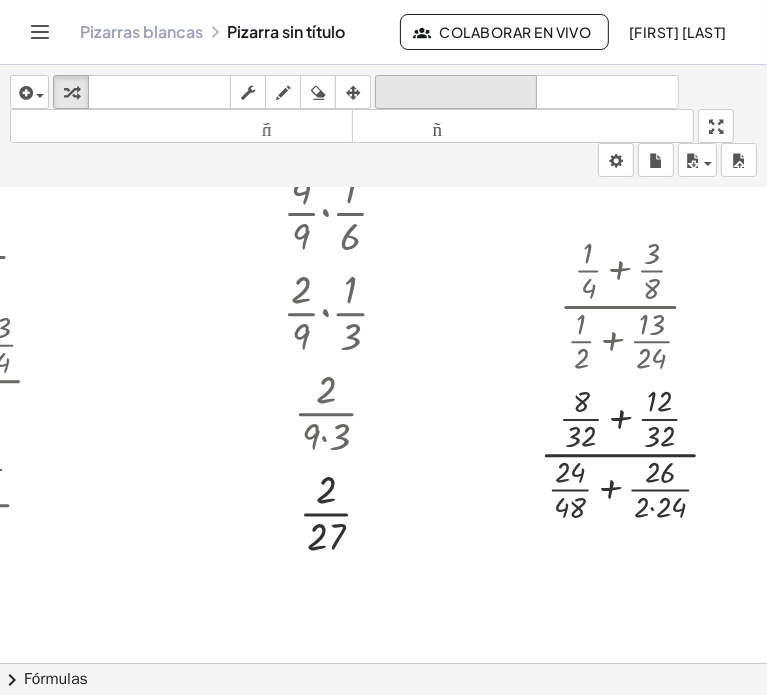 click on "deshacer" at bounding box center [456, 92] 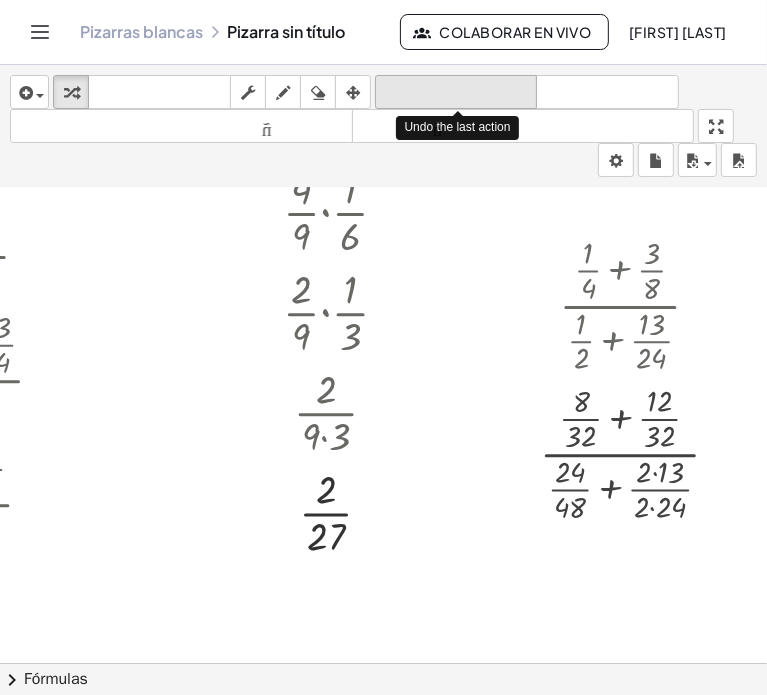 click on "deshacer" at bounding box center [456, 92] 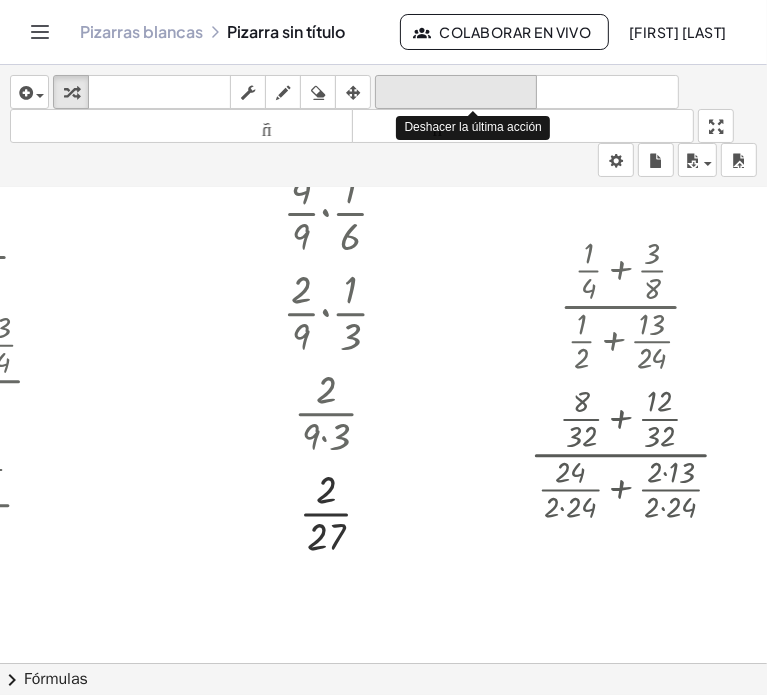 click on "deshacer" at bounding box center [456, 92] 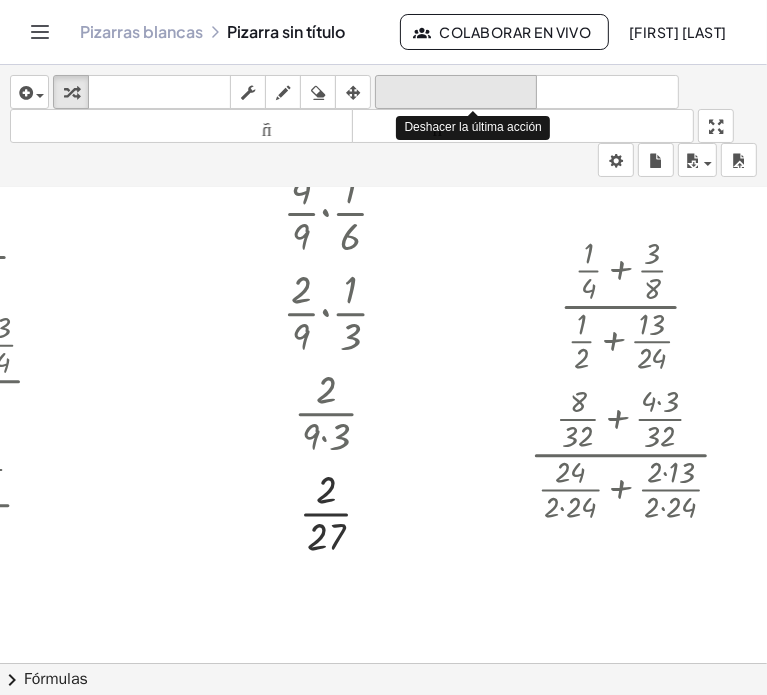 click on "deshacer" at bounding box center (456, 92) 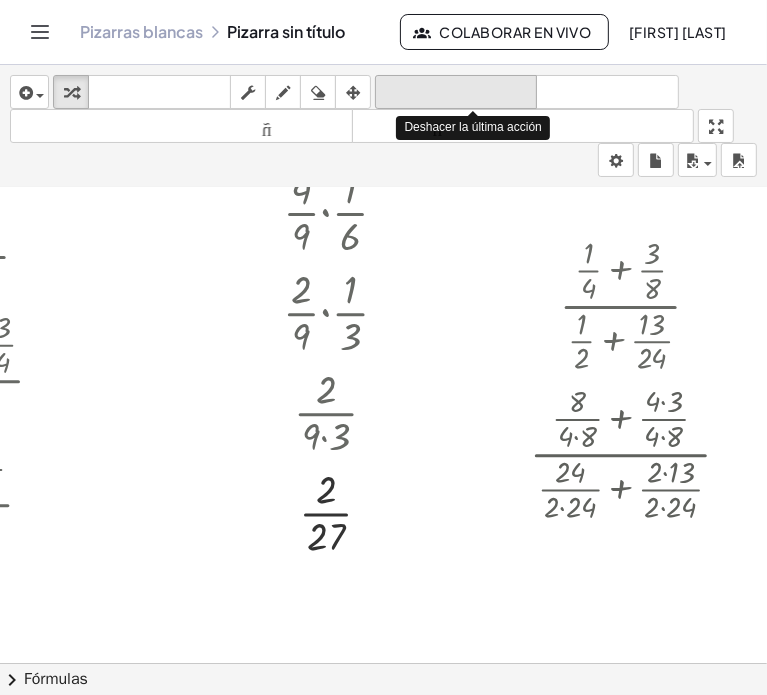click on "deshacer" at bounding box center [456, 92] 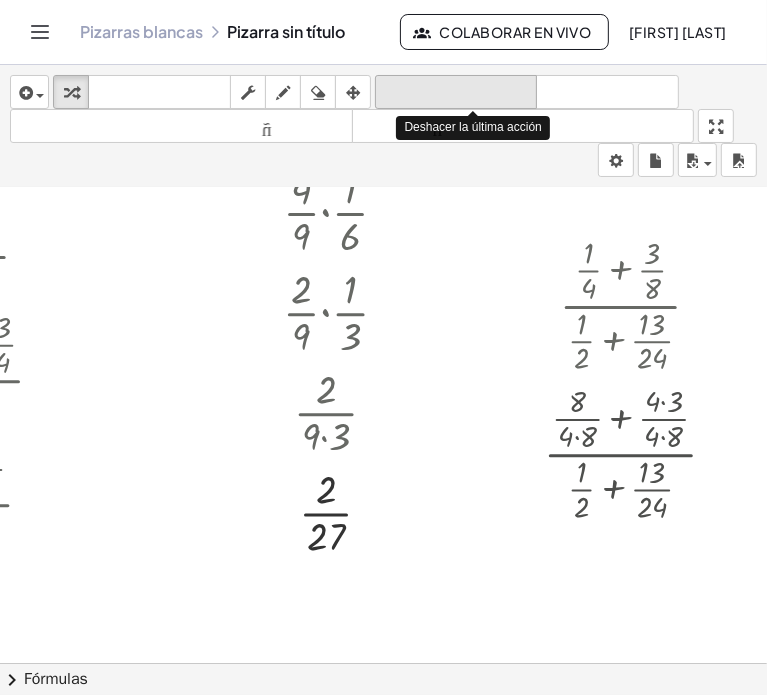 click on "deshacer" at bounding box center [456, 92] 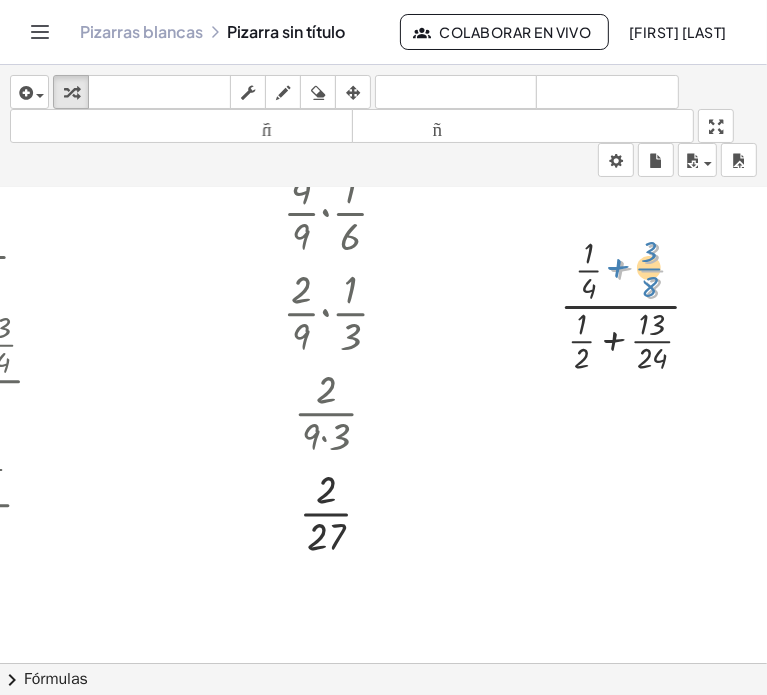 click at bounding box center [638, 304] 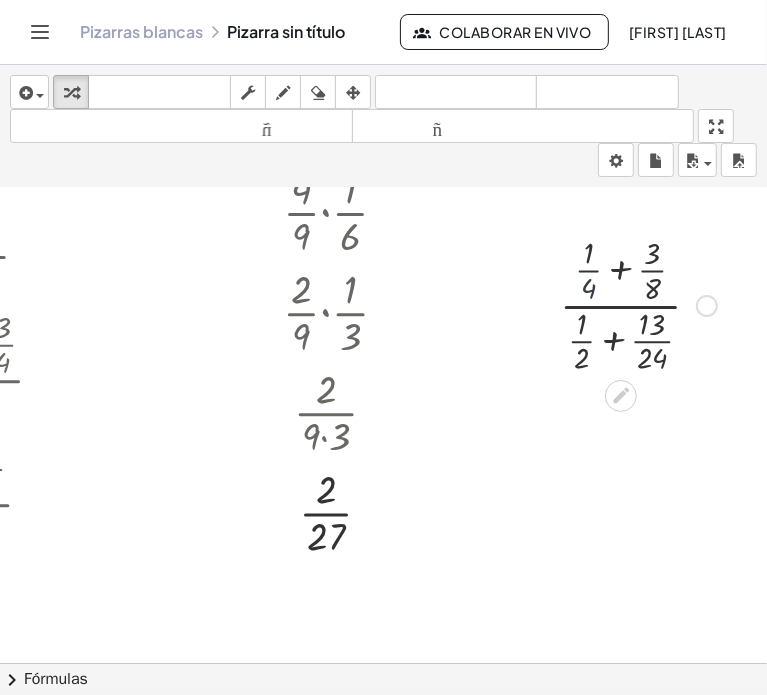 click at bounding box center (638, 304) 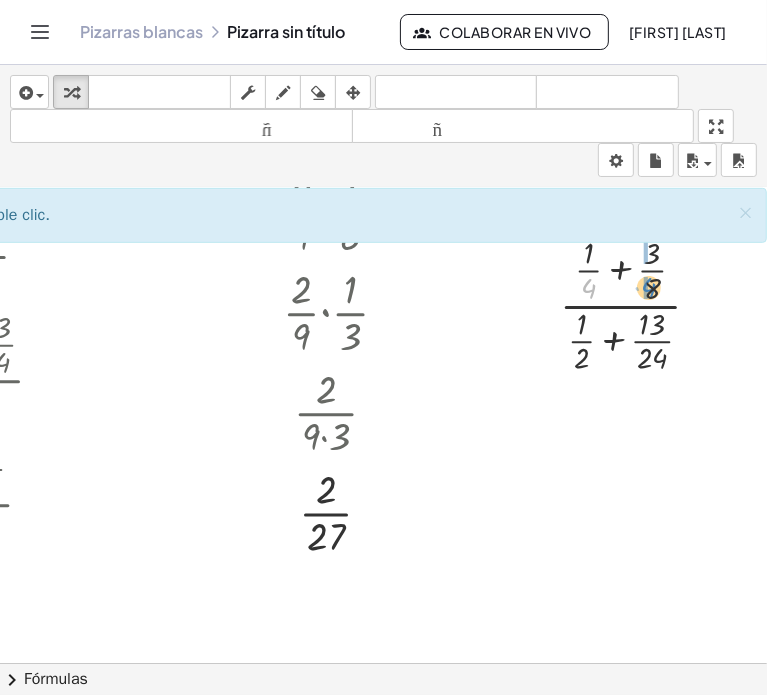 drag, startPoint x: 576, startPoint y: 287, endPoint x: 636, endPoint y: 286, distance: 60.00833 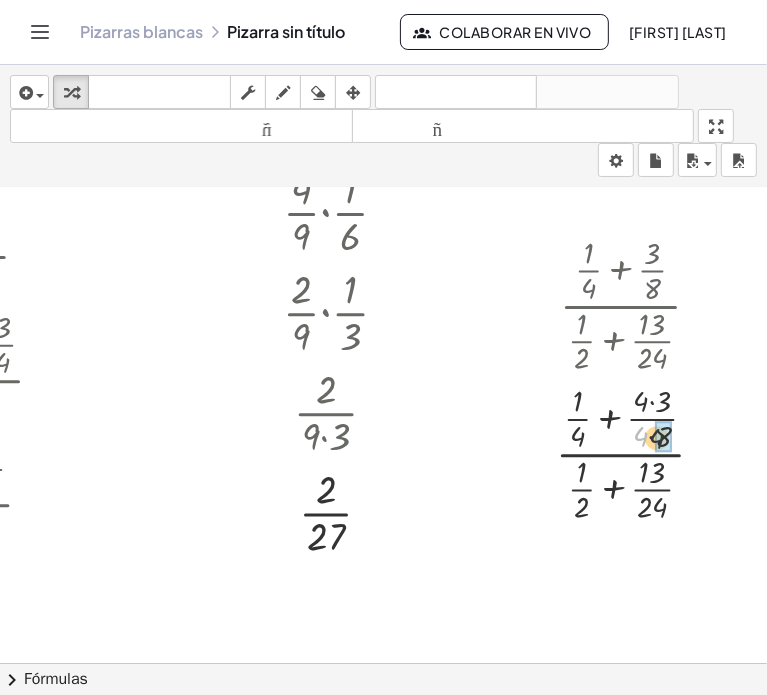 drag, startPoint x: 632, startPoint y: 428, endPoint x: 656, endPoint y: 430, distance: 24.083189 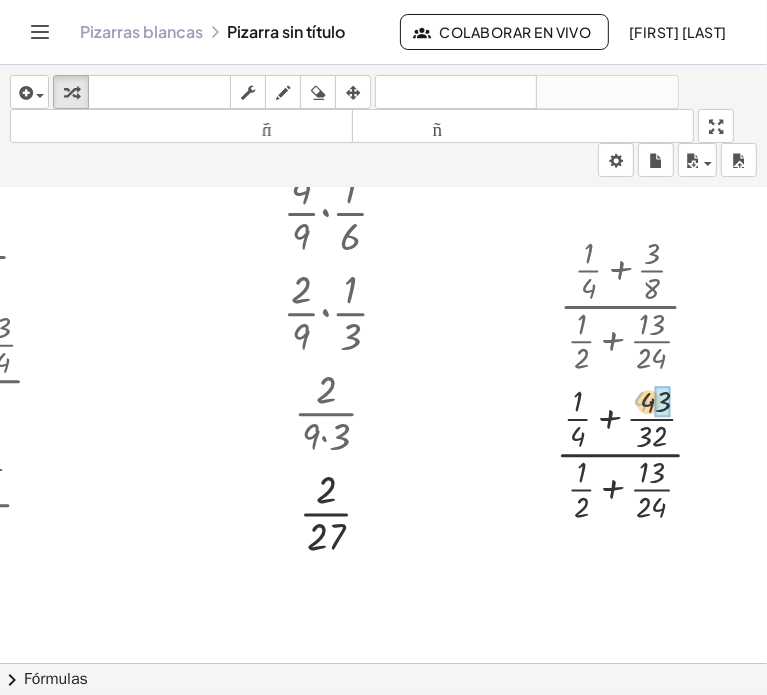drag, startPoint x: 631, startPoint y: 399, endPoint x: 647, endPoint y: 400, distance: 16.03122 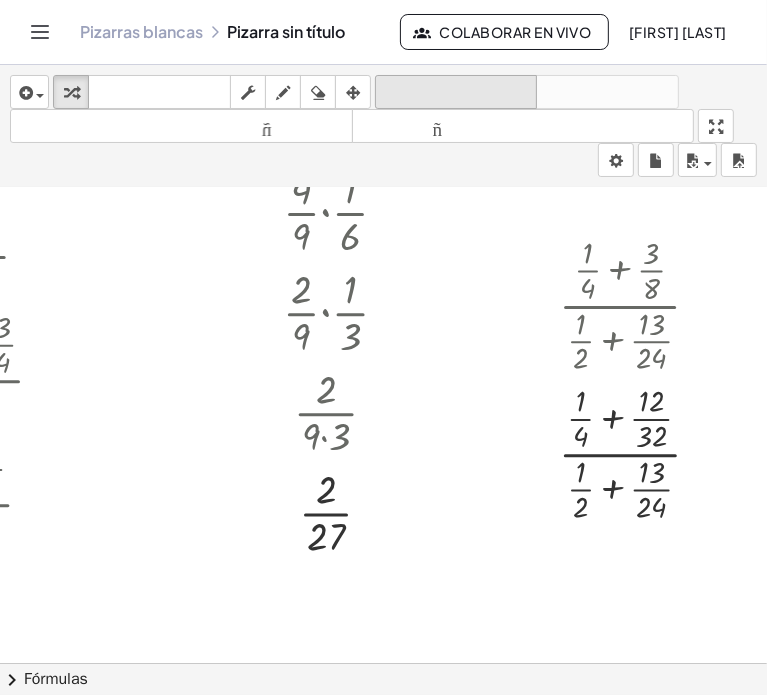 click on "deshacer deshacer" at bounding box center [456, 92] 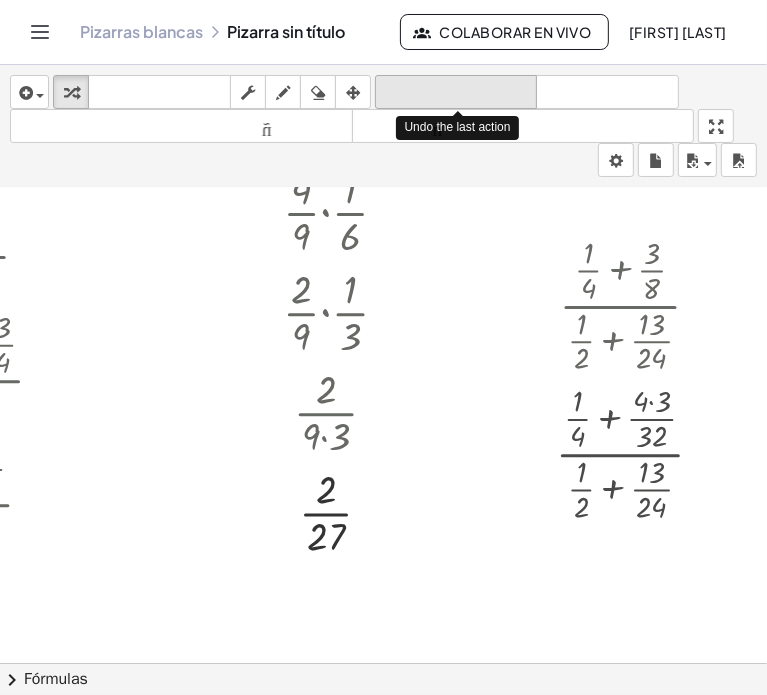 click on "deshacer deshacer" at bounding box center (456, 92) 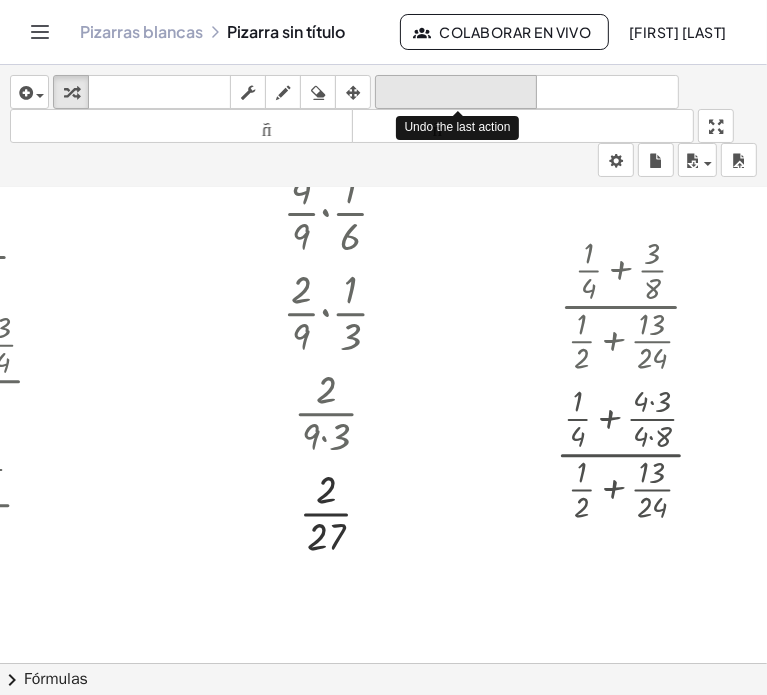 click on "deshacer deshacer" at bounding box center [456, 92] 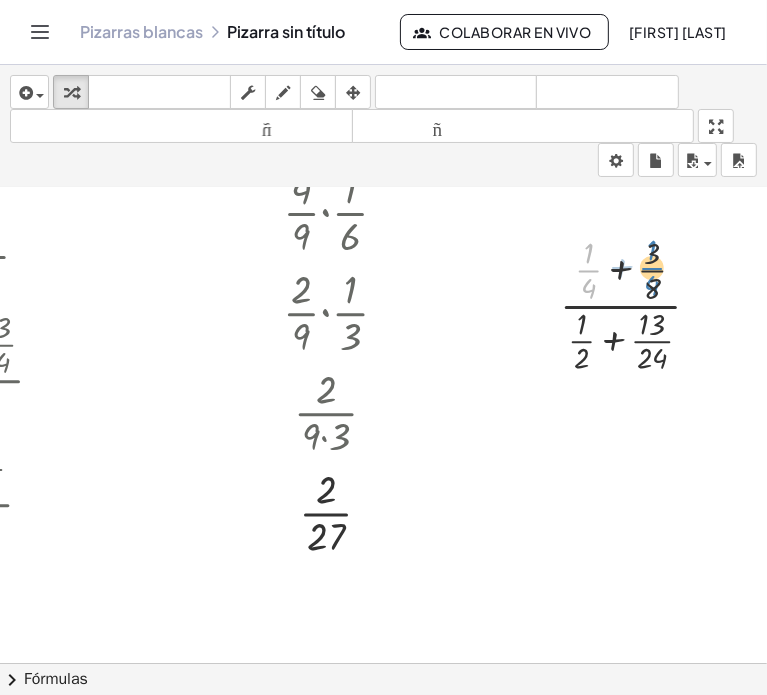 drag, startPoint x: 570, startPoint y: 276, endPoint x: 624, endPoint y: 278, distance: 54.037025 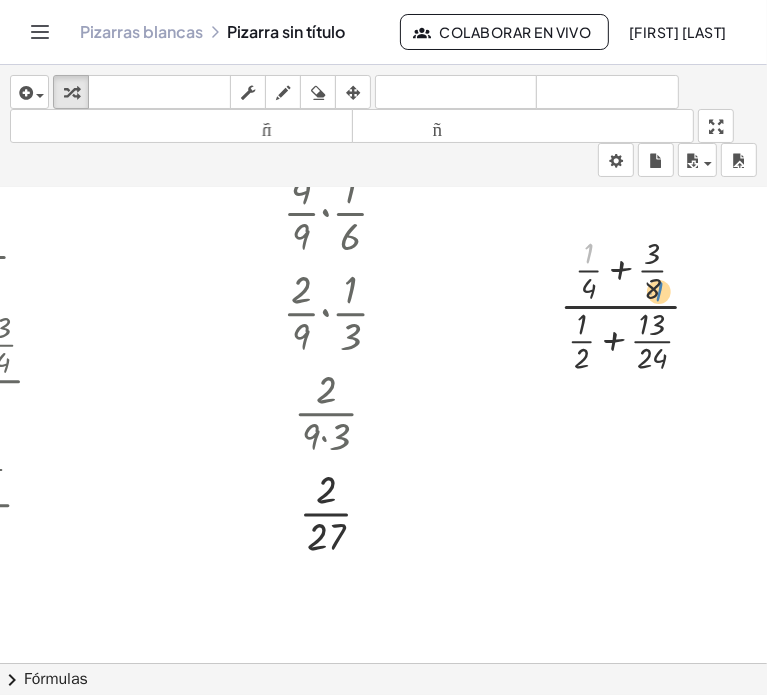 drag, startPoint x: 571, startPoint y: 251, endPoint x: 635, endPoint y: 282, distance: 71.11259 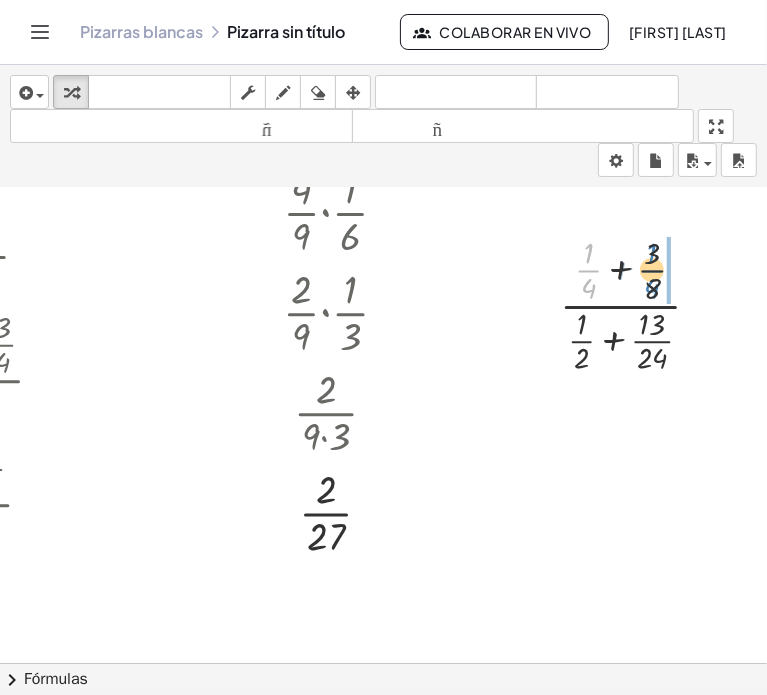 drag, startPoint x: 577, startPoint y: 277, endPoint x: 641, endPoint y: 277, distance: 64 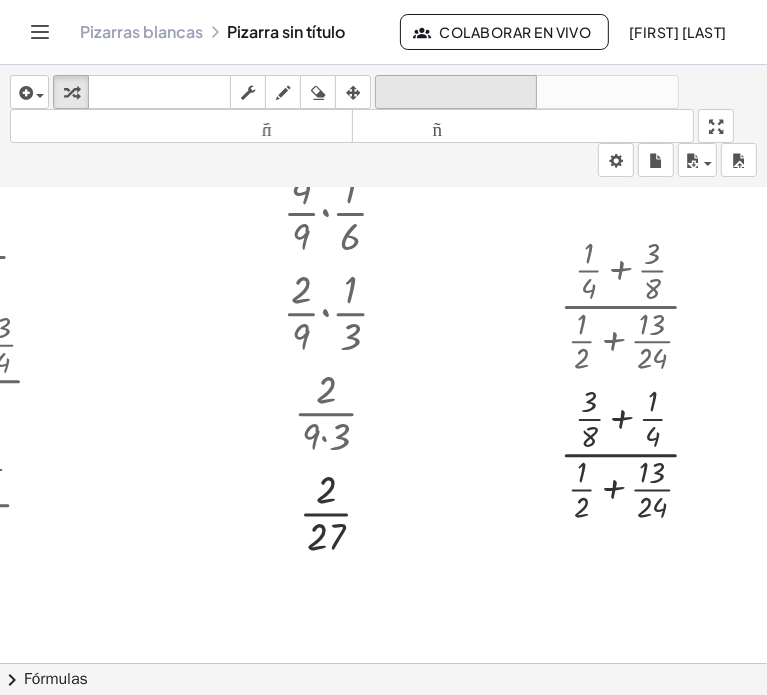 click on "deshacer" at bounding box center (456, 92) 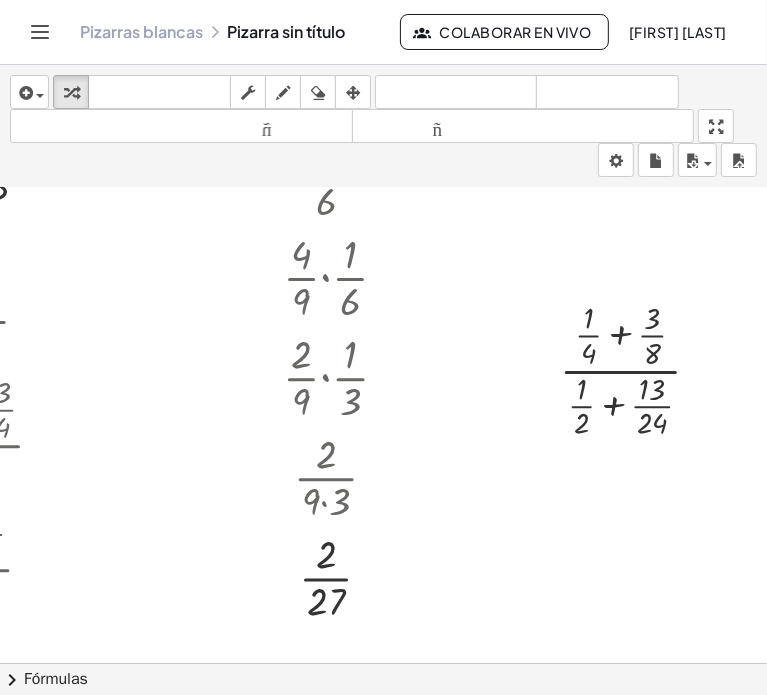 scroll, scrollTop: 557, scrollLeft: 148, axis: both 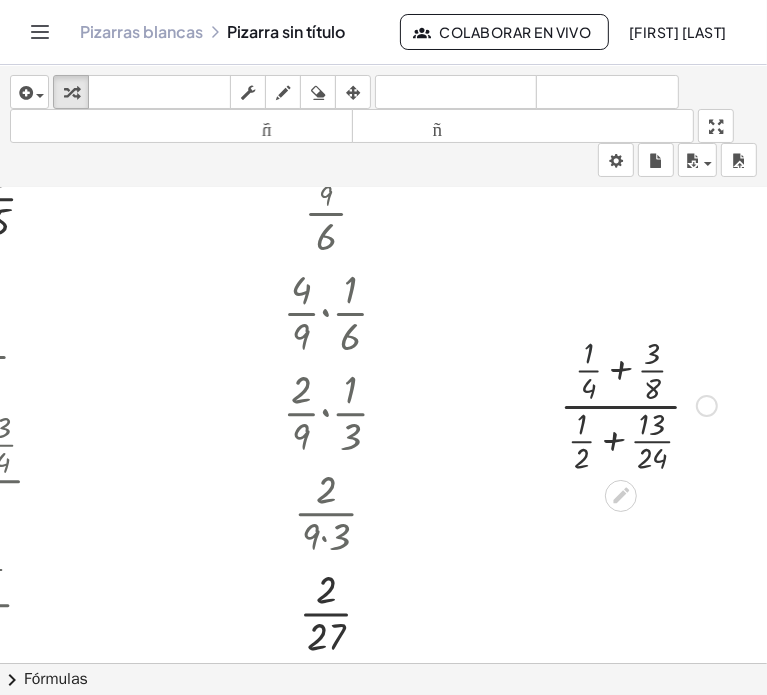 drag, startPoint x: 572, startPoint y: 360, endPoint x: 602, endPoint y: 366, distance: 30.594116 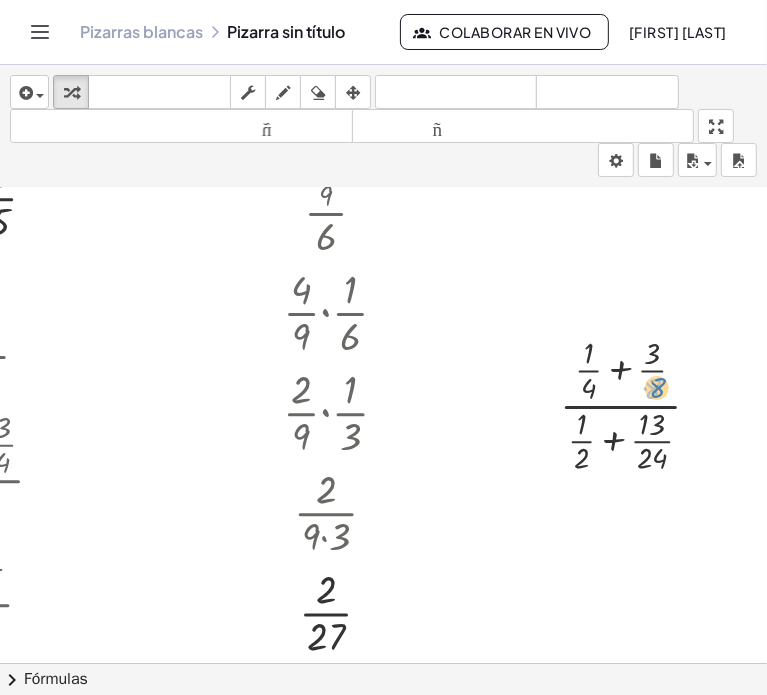 click at bounding box center [638, 404] 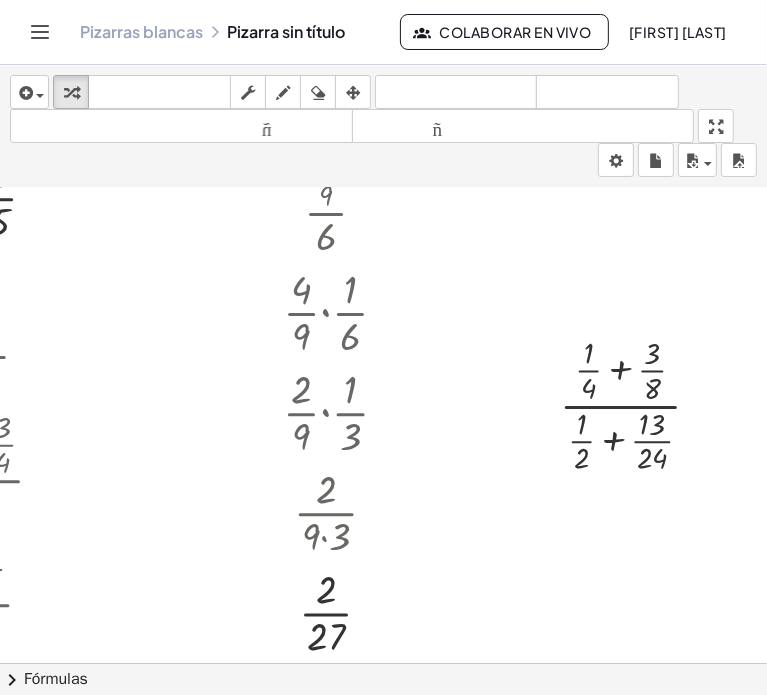 click at bounding box center (316, 346) 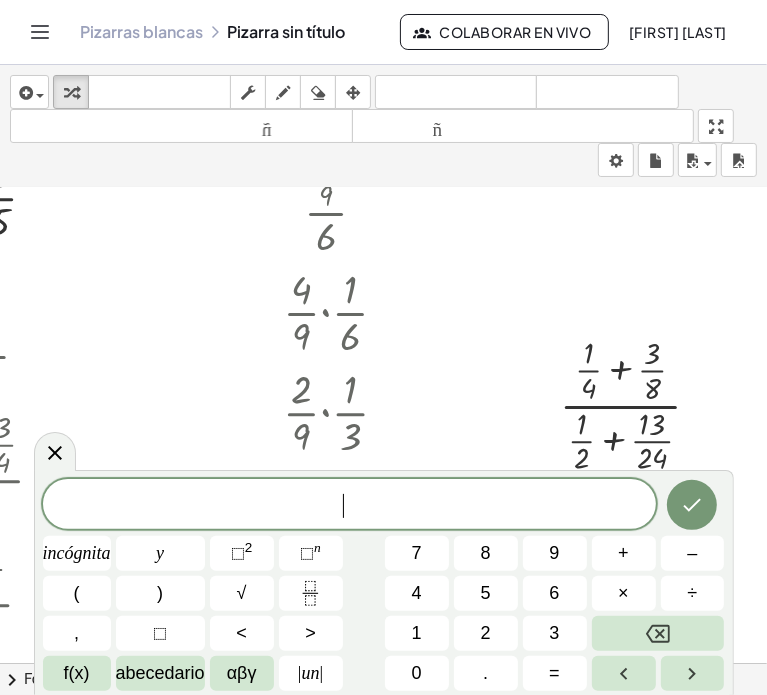 click at bounding box center (316, 346) 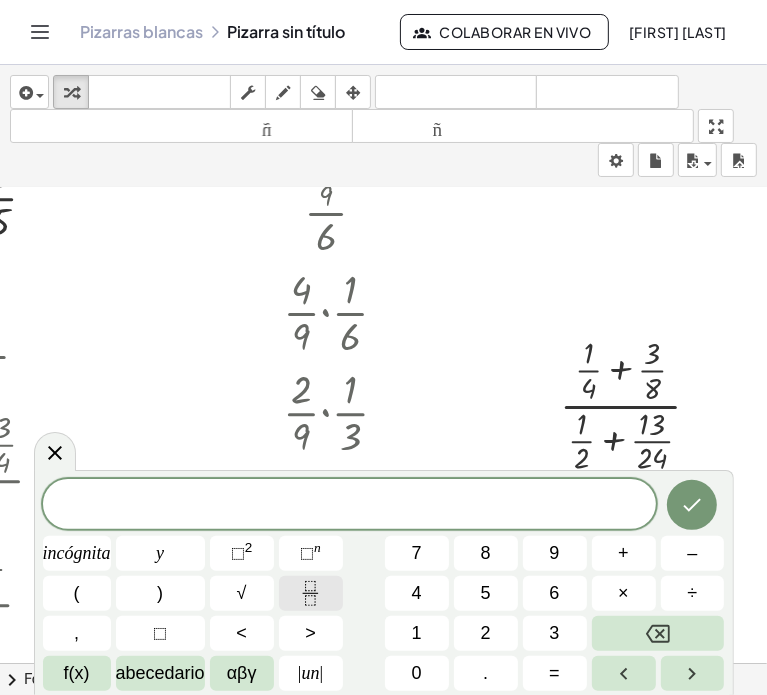click 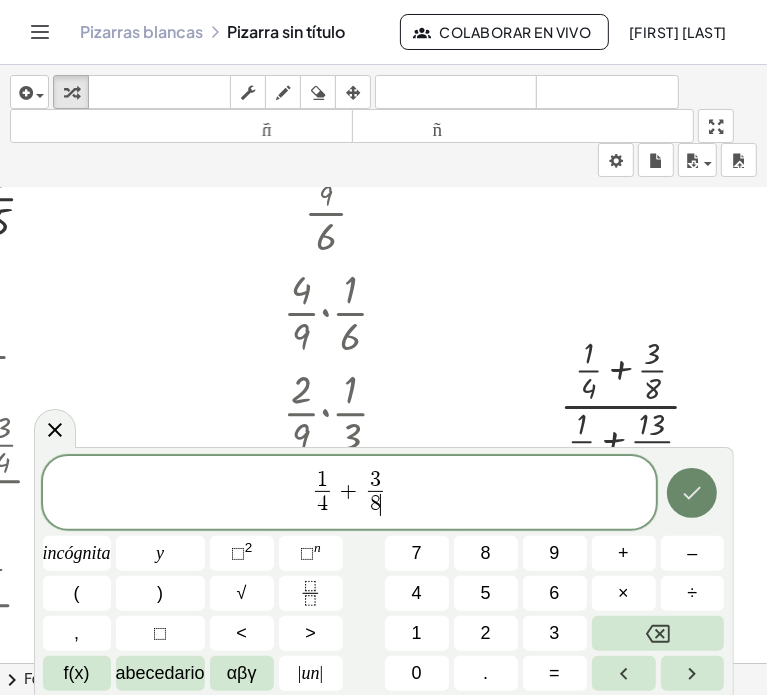 click at bounding box center (692, 493) 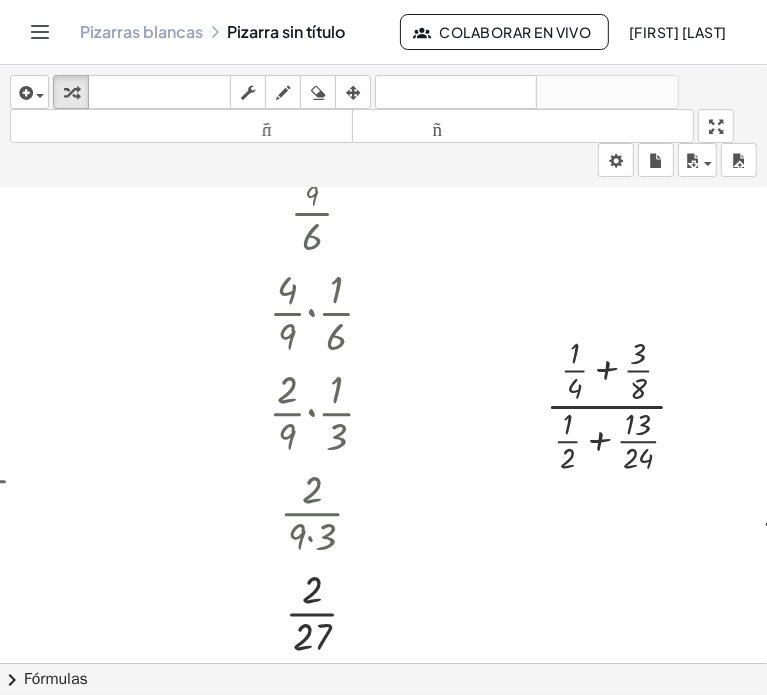 scroll, scrollTop: 557, scrollLeft: 334, axis: both 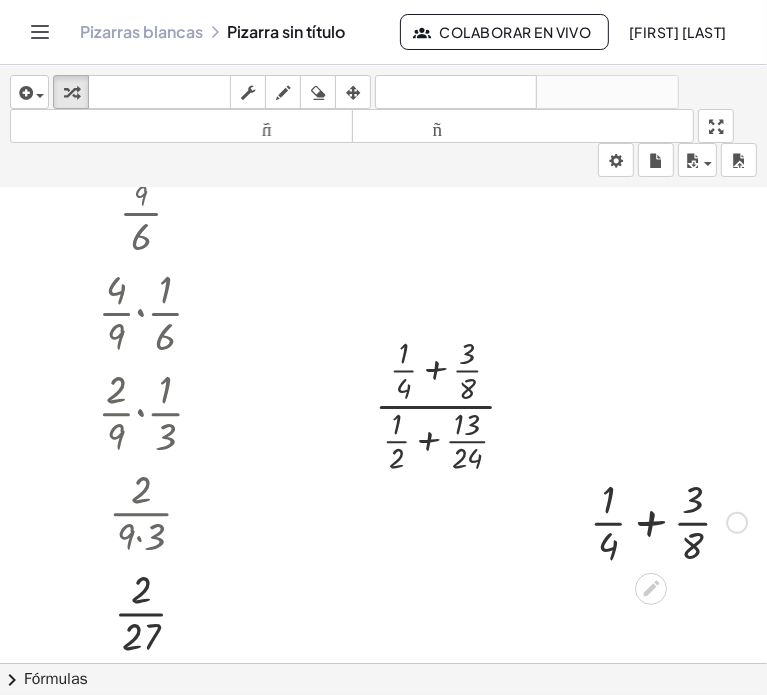 click at bounding box center [668, 521] 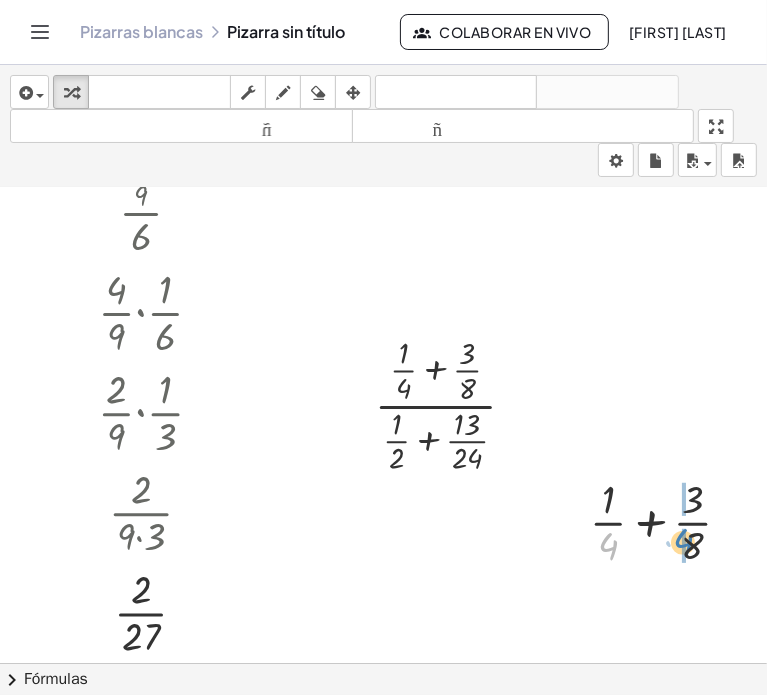 drag, startPoint x: 596, startPoint y: 539, endPoint x: 671, endPoint y: 535, distance: 75.10659 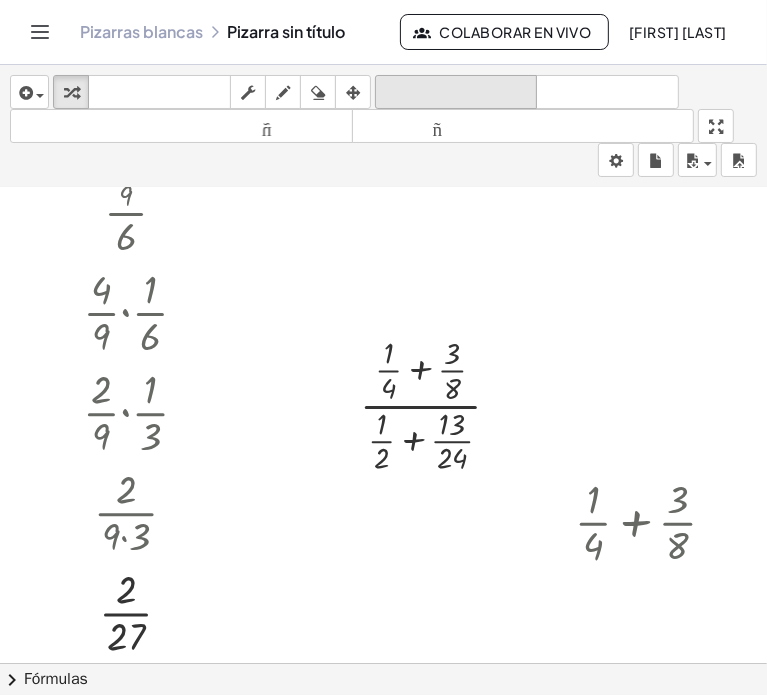 click on "deshacer" at bounding box center (456, 92) 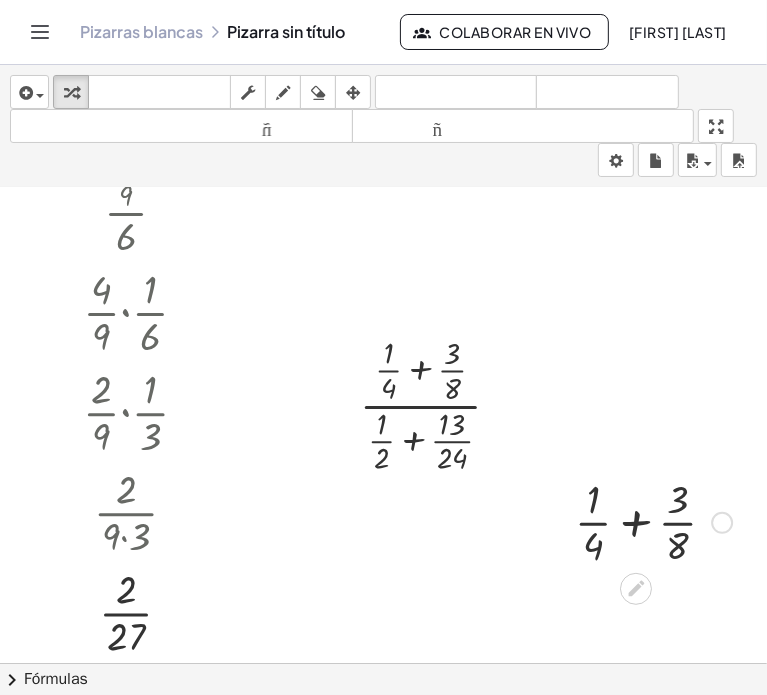 click at bounding box center [653, 521] 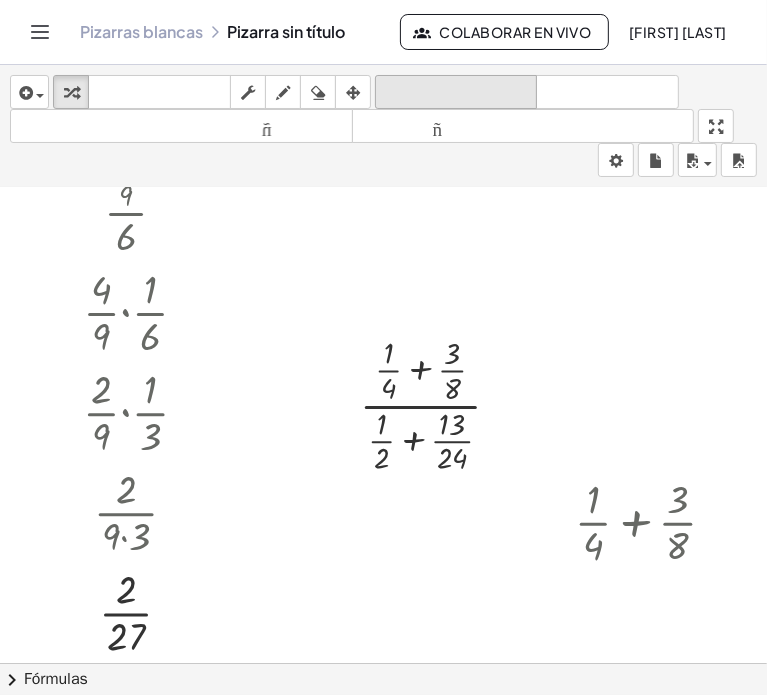 click on "deshacer" at bounding box center [456, 92] 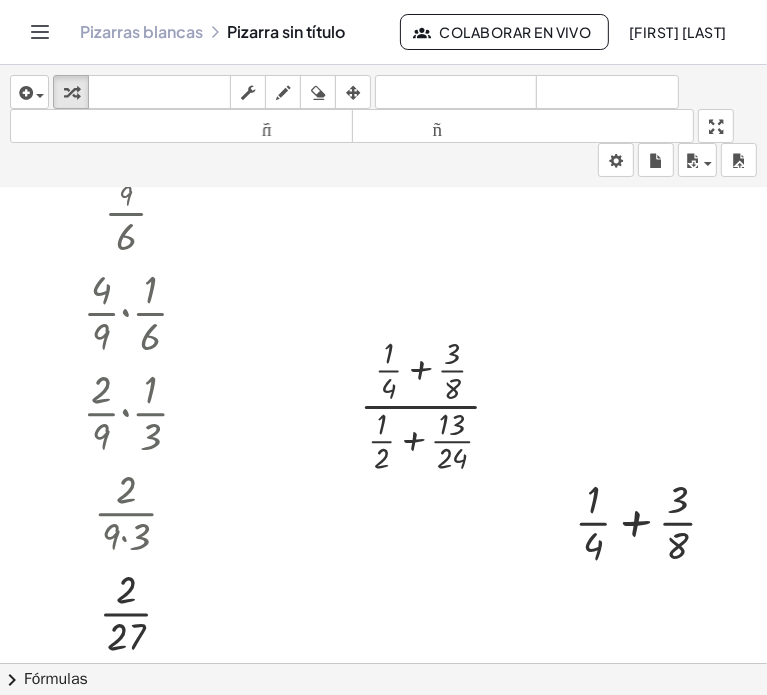 scroll, scrollTop: 557, scrollLeft: 372, axis: both 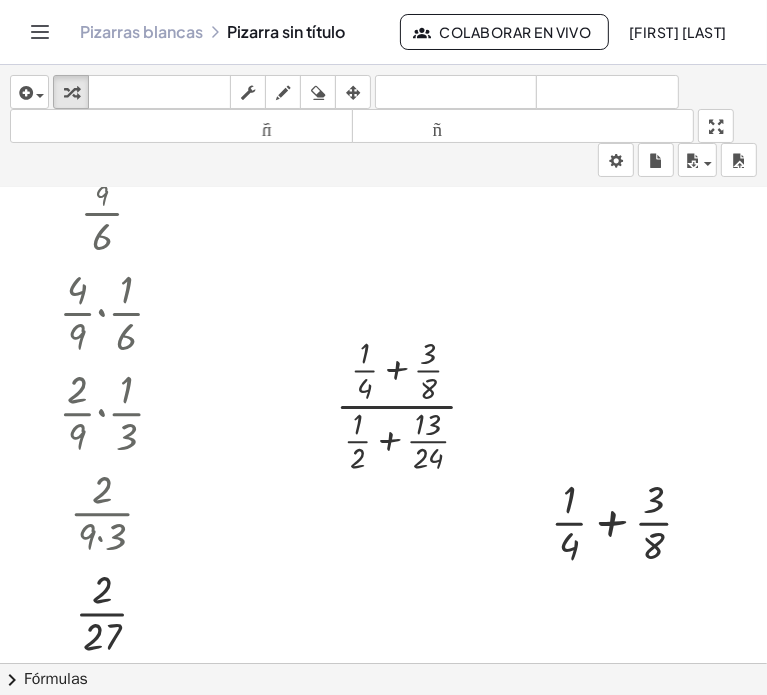 click at bounding box center (204, 346) 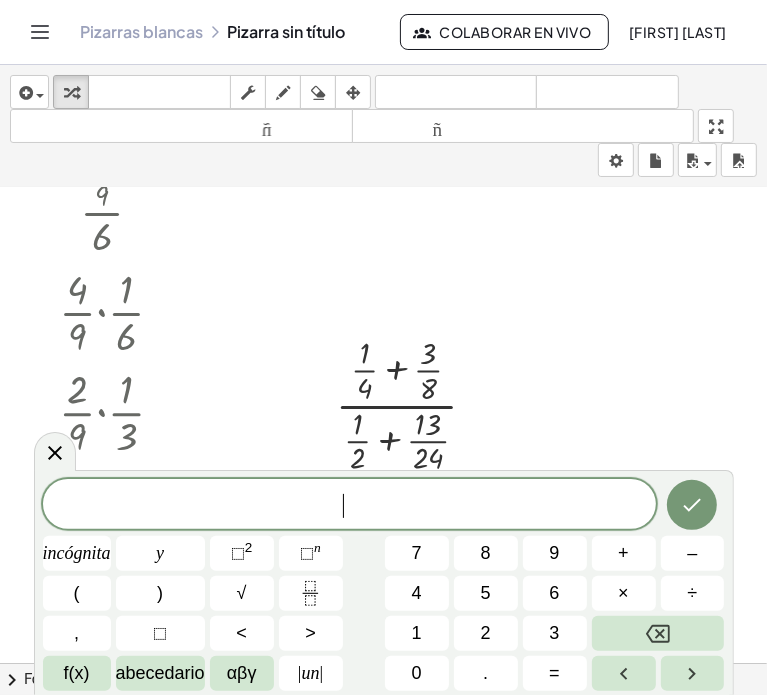 click on "×" at bounding box center (624, 593) 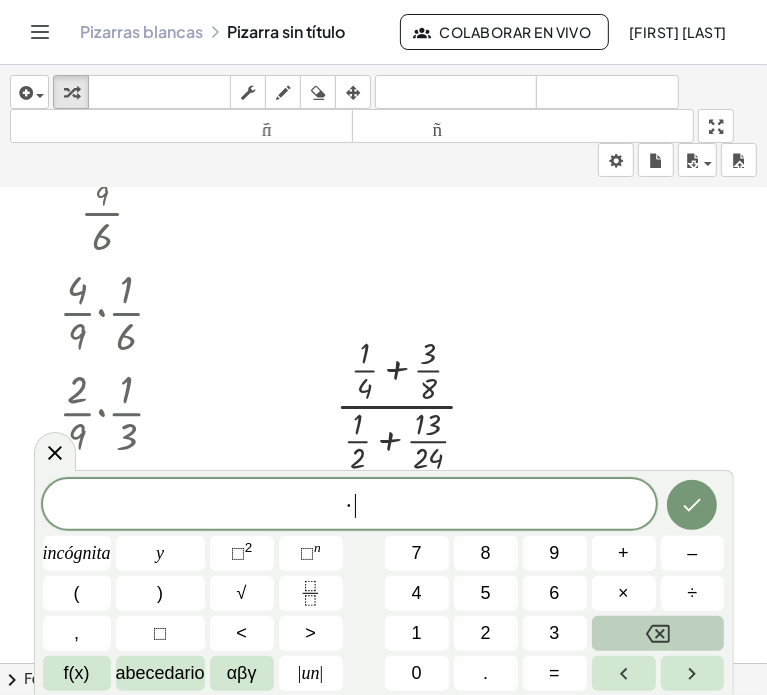 click at bounding box center (658, 633) 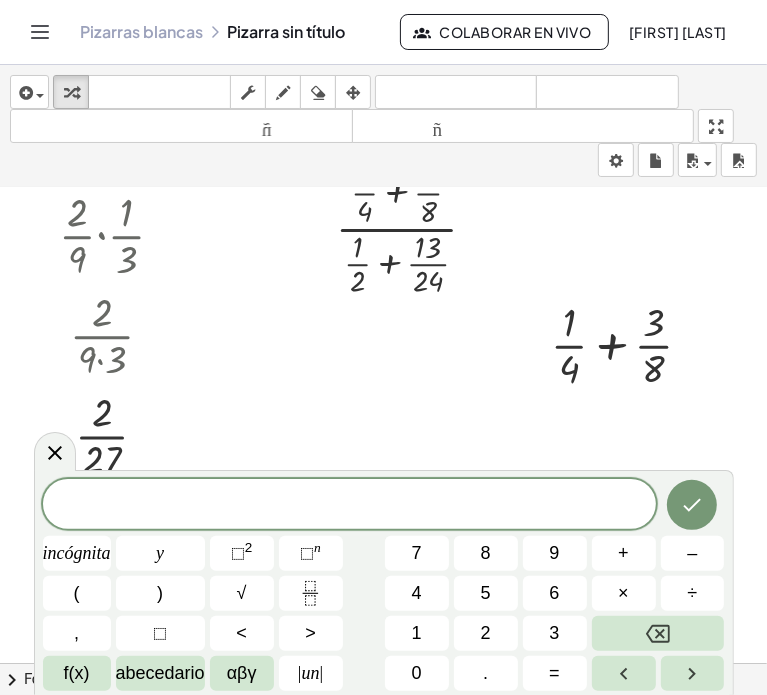 scroll, scrollTop: 757, scrollLeft: 372, axis: both 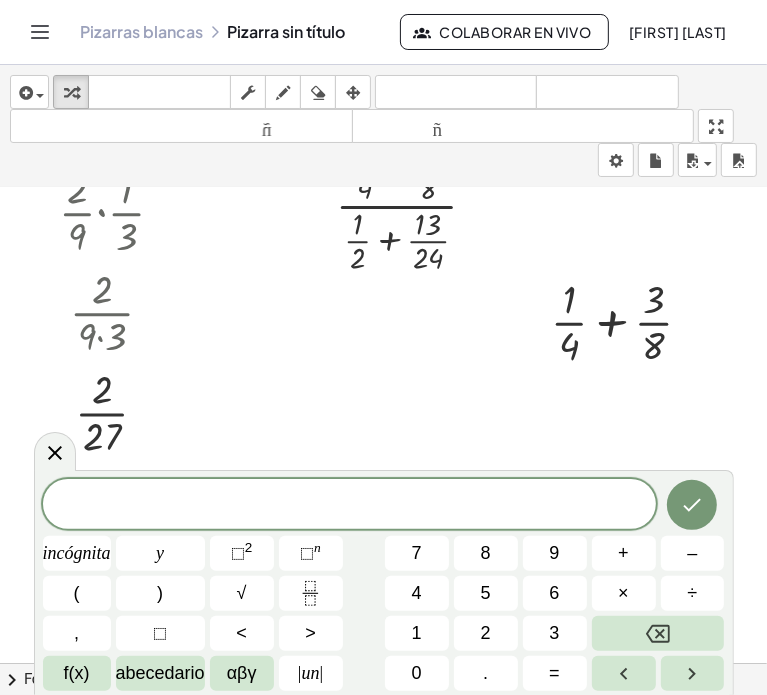 click at bounding box center (204, 146) 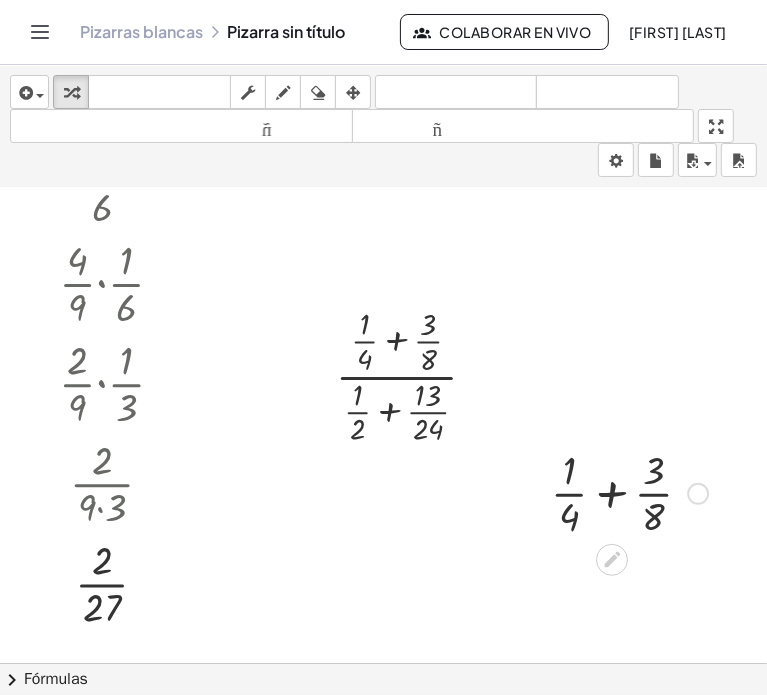 scroll, scrollTop: 557, scrollLeft: 372, axis: both 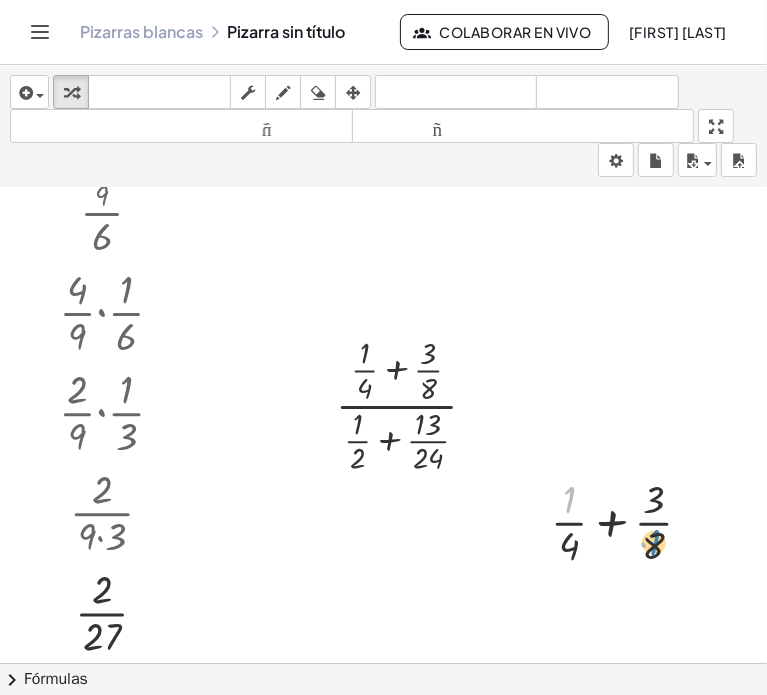 drag, startPoint x: 550, startPoint y: 495, endPoint x: 559, endPoint y: 508, distance: 15.811388 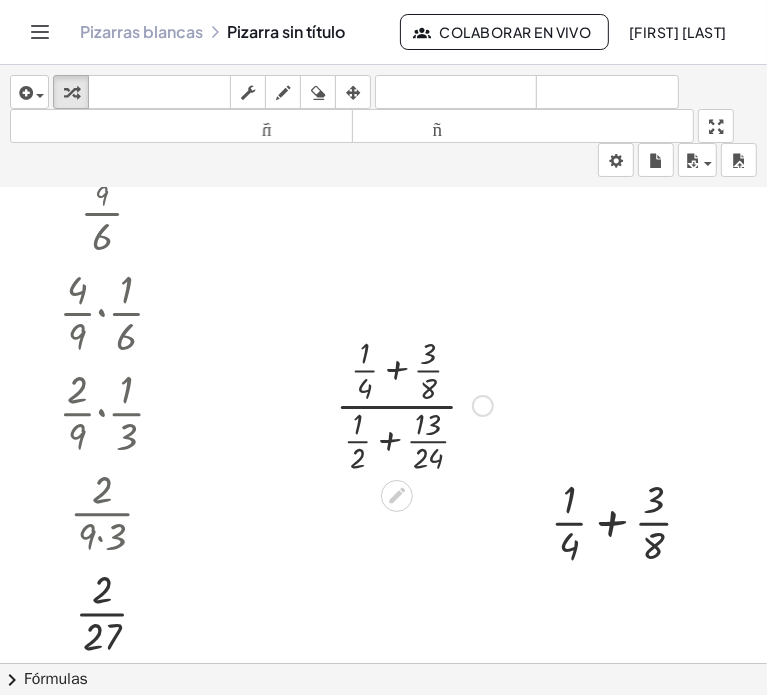 click at bounding box center [414, 404] 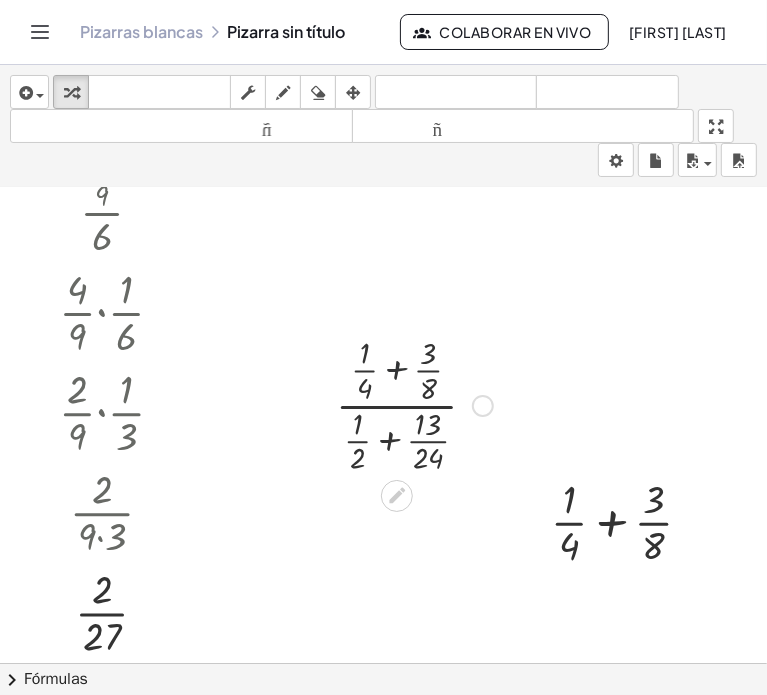click at bounding box center (414, 404) 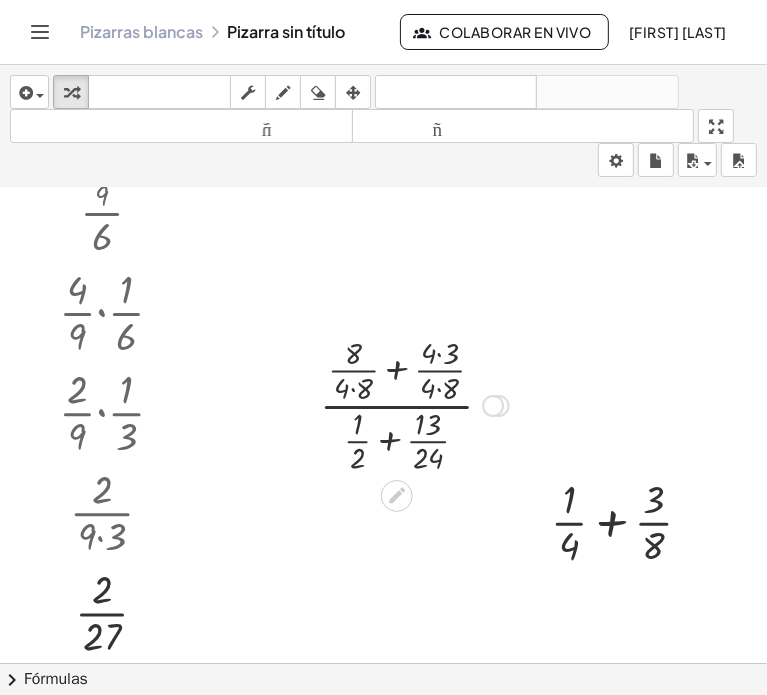 click at bounding box center [414, 404] 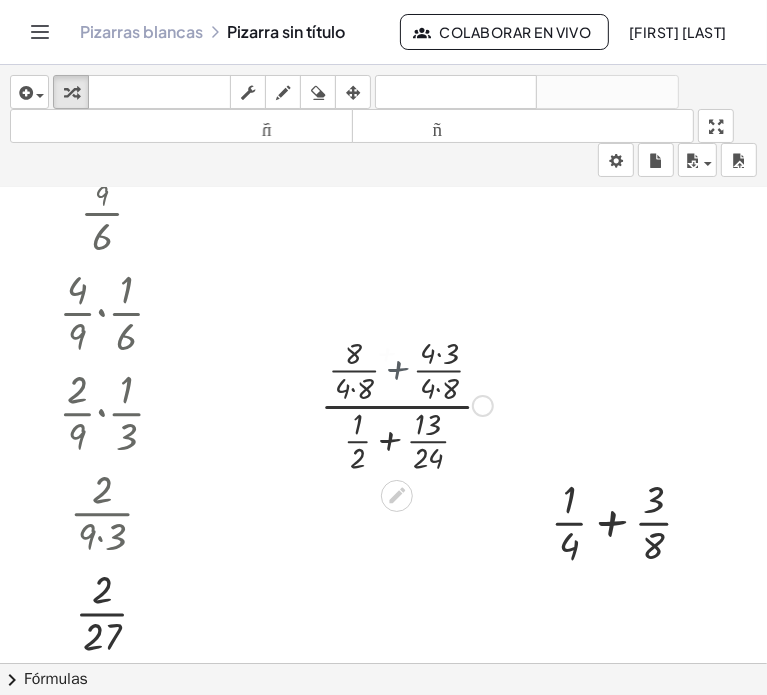 click at bounding box center (414, 404) 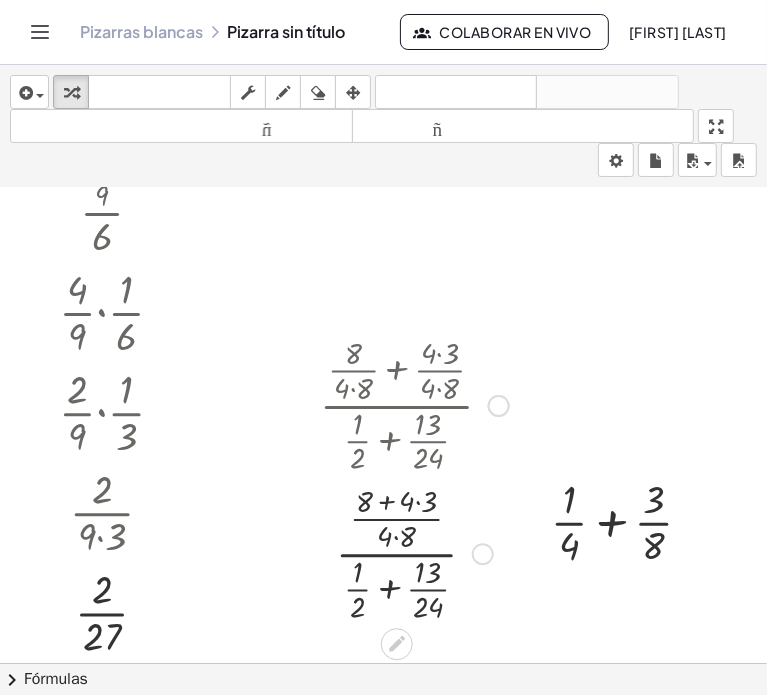scroll, scrollTop: 657, scrollLeft: 372, axis: both 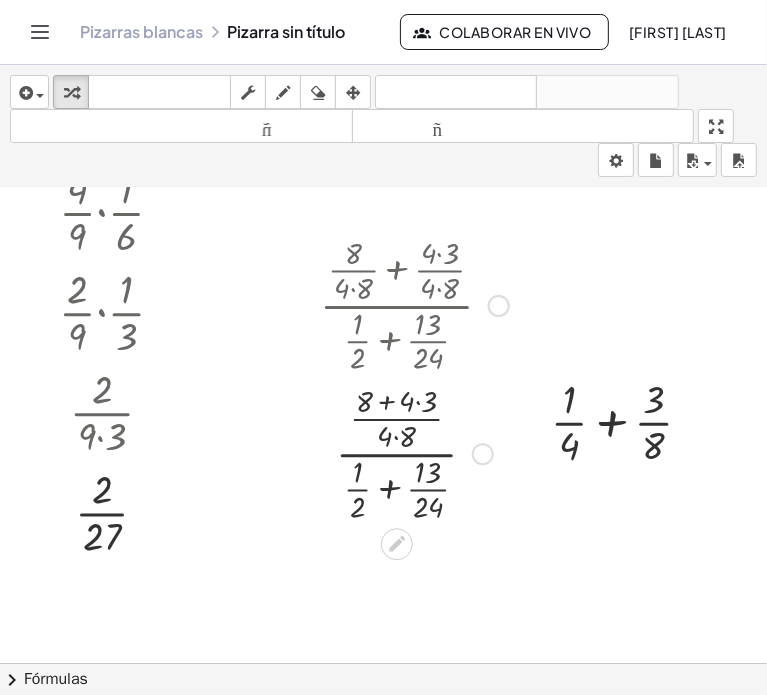 click at bounding box center (414, 452) 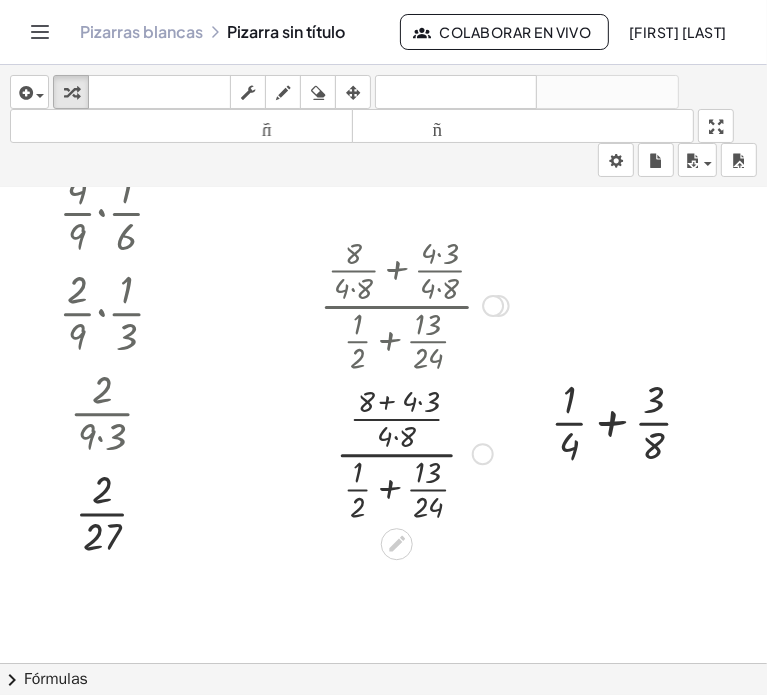 click at bounding box center [414, 452] 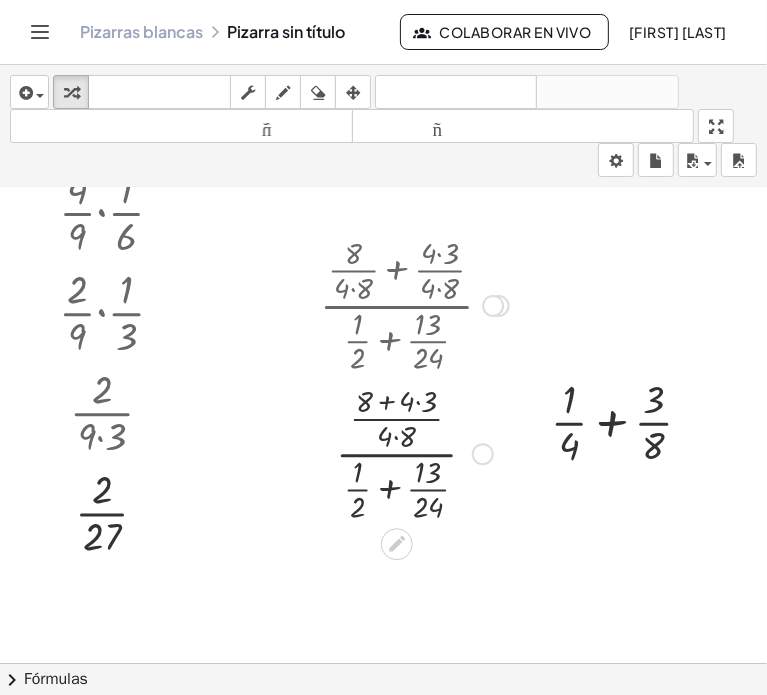 click at bounding box center [414, 452] 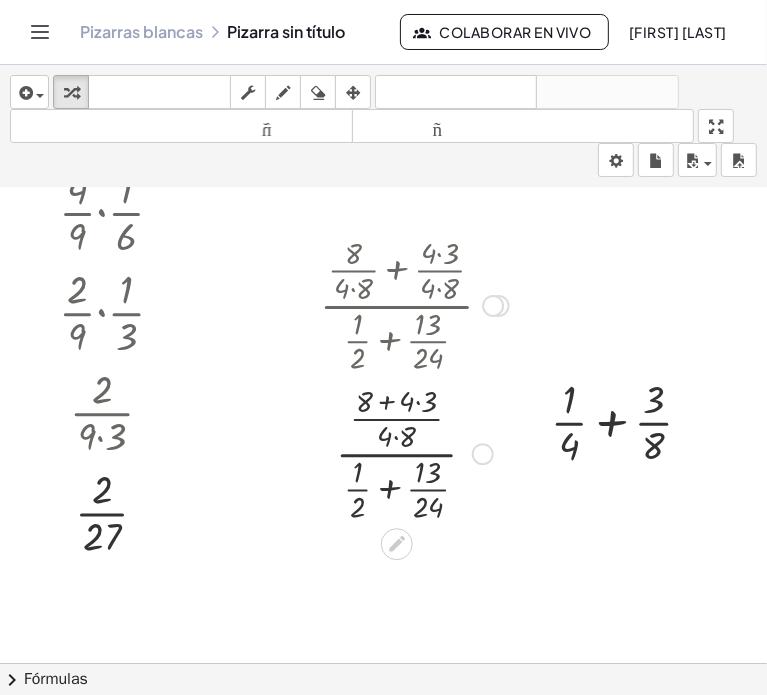 click at bounding box center (414, 452) 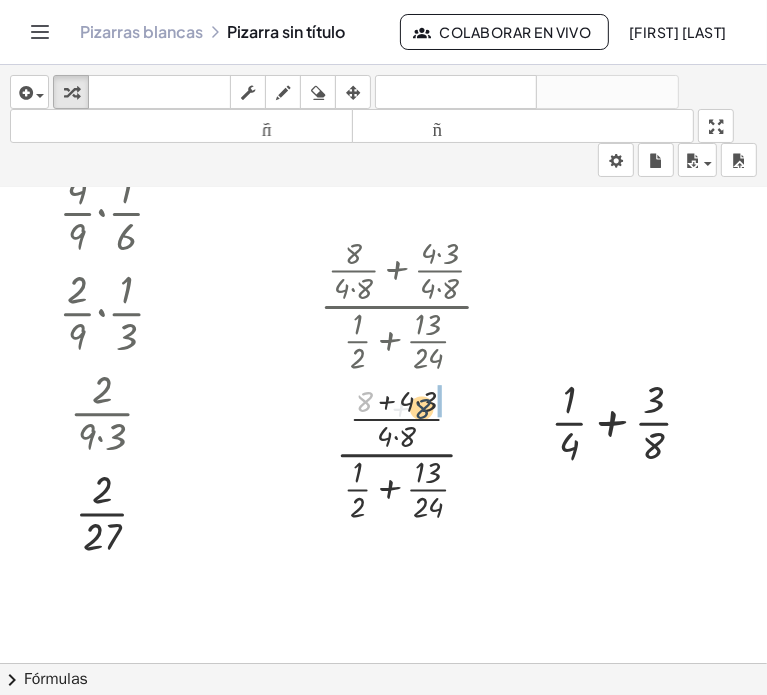 drag, startPoint x: 352, startPoint y: 396, endPoint x: 411, endPoint y: 403, distance: 59.413803 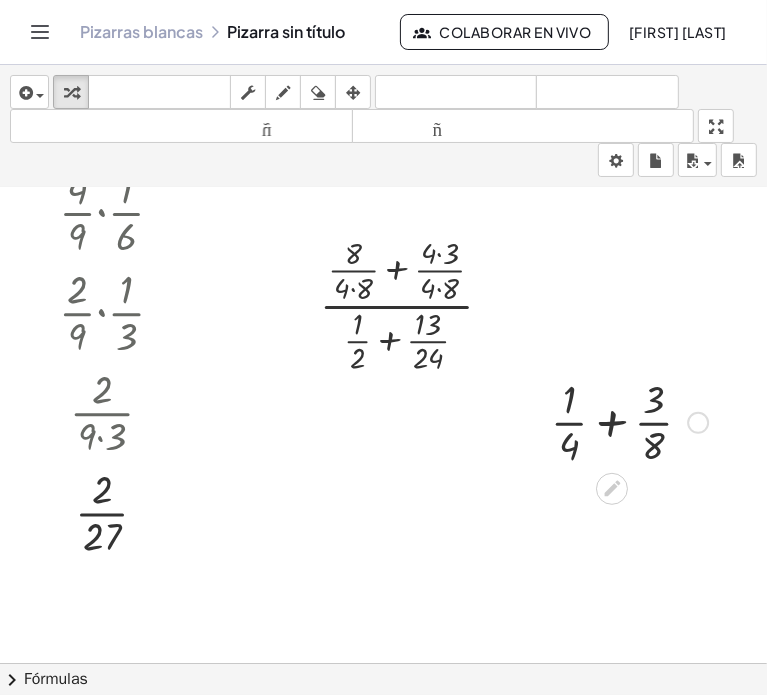 click at bounding box center (629, 421) 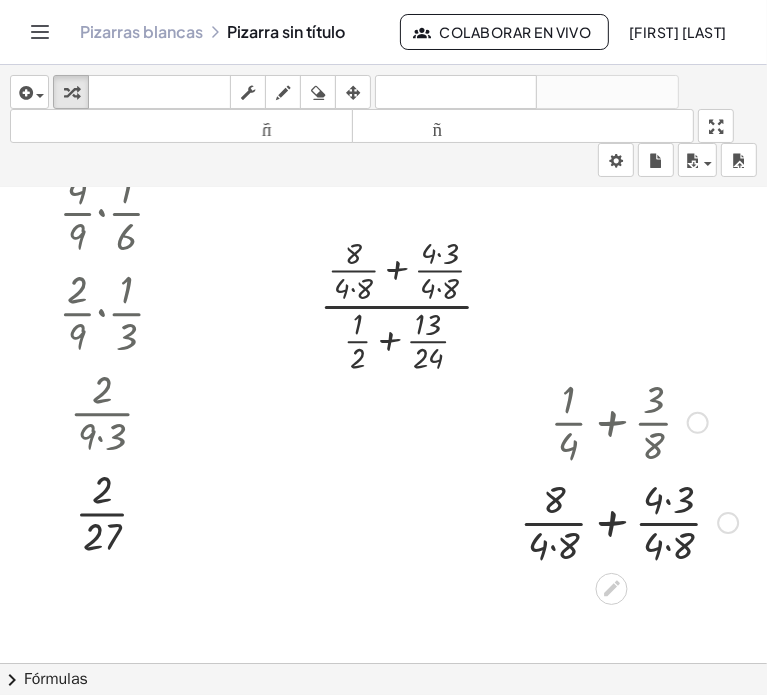 scroll, scrollTop: 757, scrollLeft: 372, axis: both 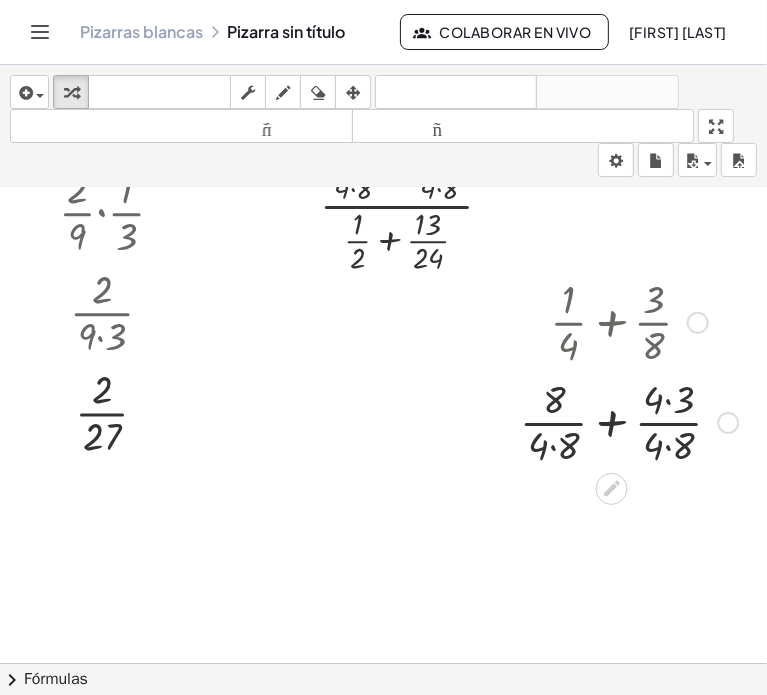 click at bounding box center [629, 421] 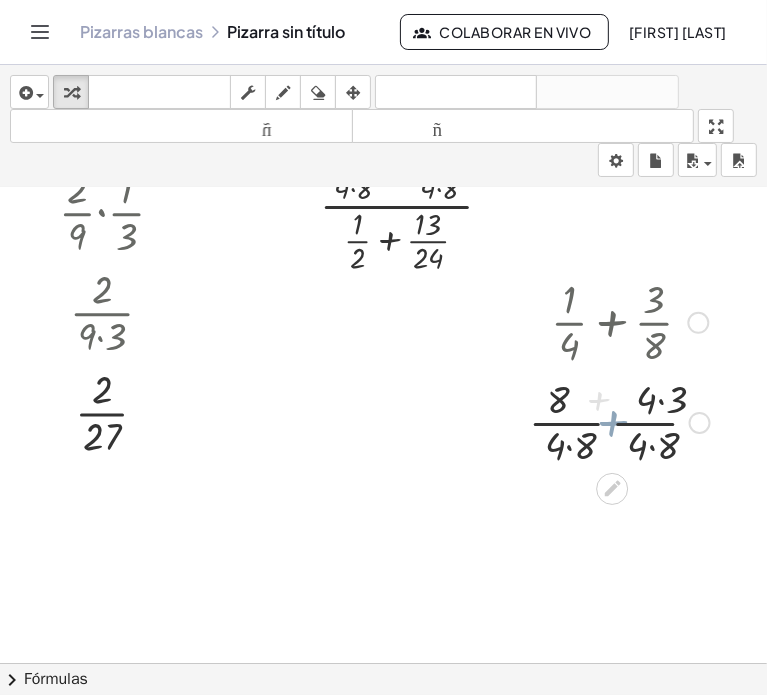 click at bounding box center (630, 421) 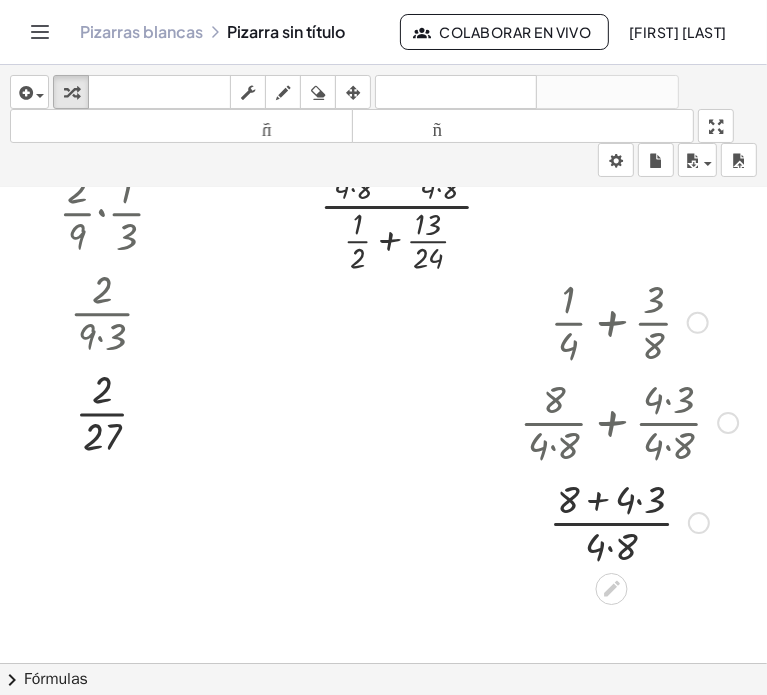 click at bounding box center (629, 521) 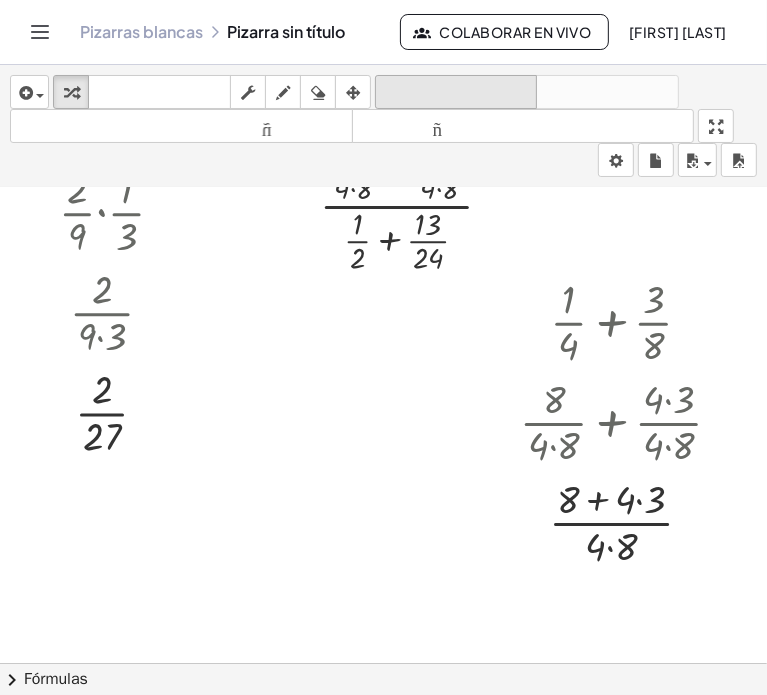 click on "deshacer" at bounding box center (456, 92) 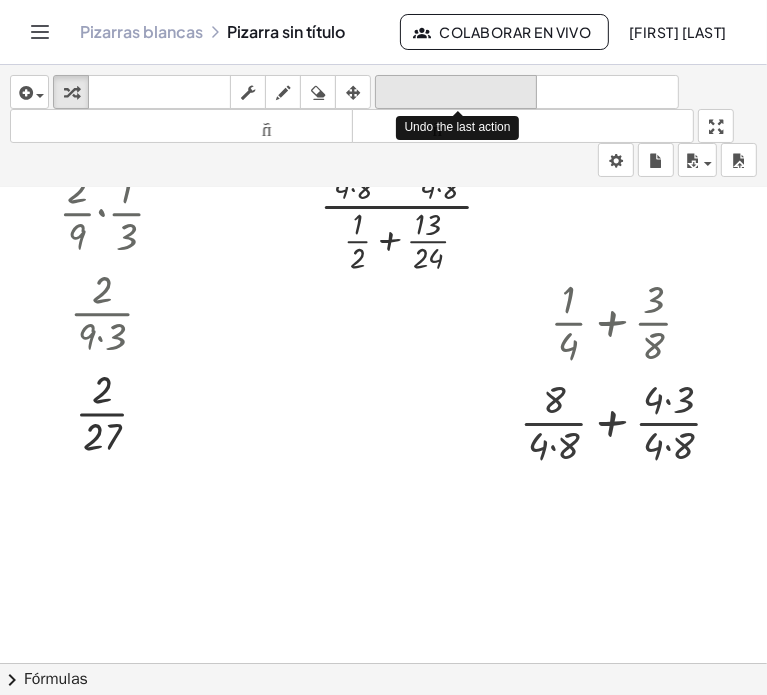 click on "deshacer" at bounding box center [456, 92] 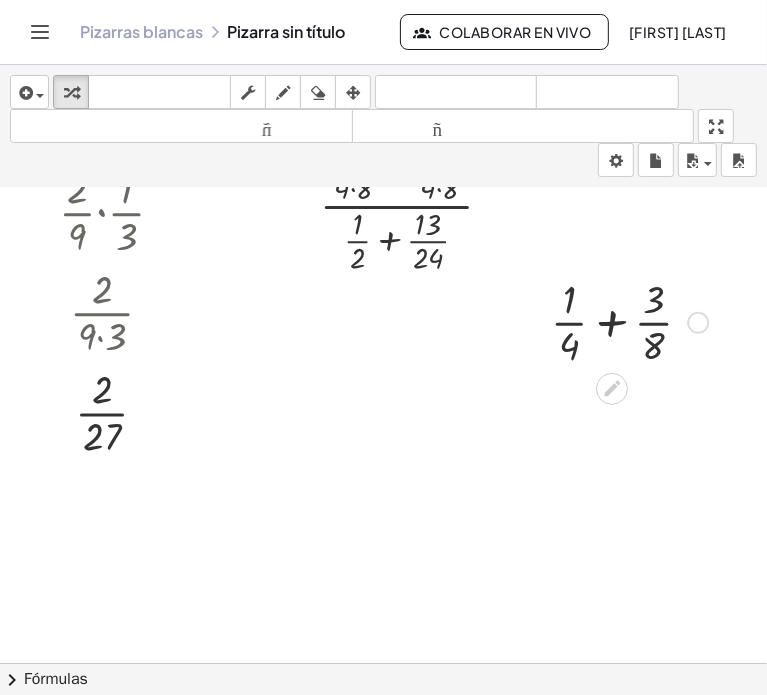 click at bounding box center [629, 321] 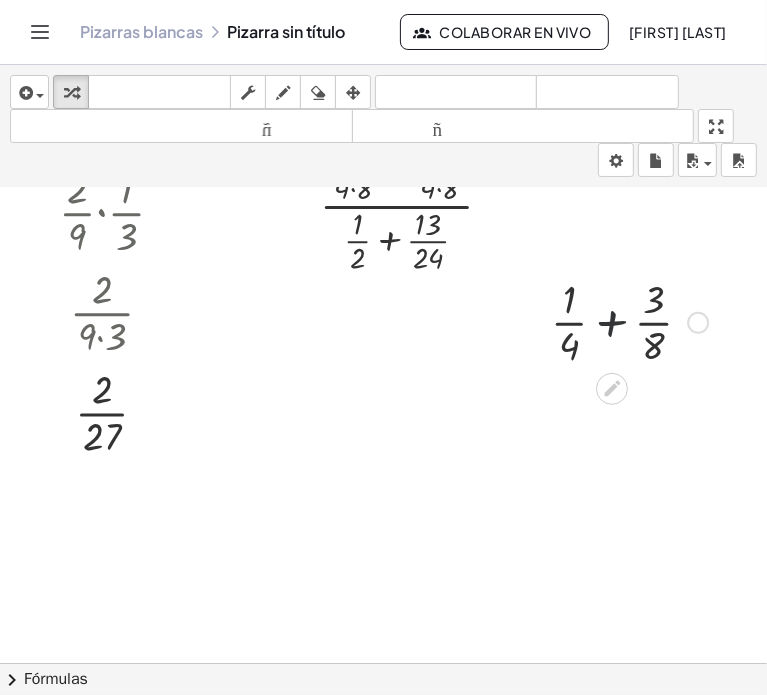 click at bounding box center (629, 321) 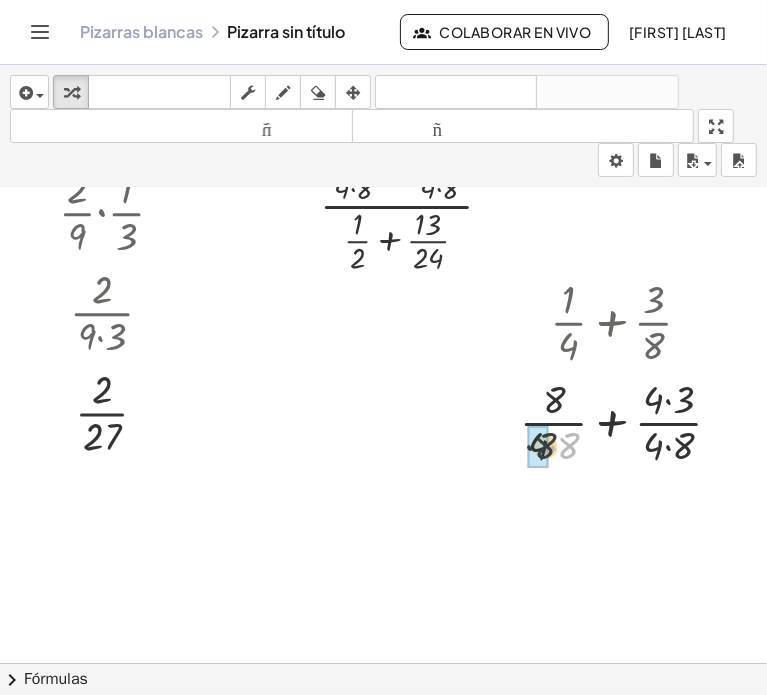 drag, startPoint x: 556, startPoint y: 440, endPoint x: 534, endPoint y: 440, distance: 22 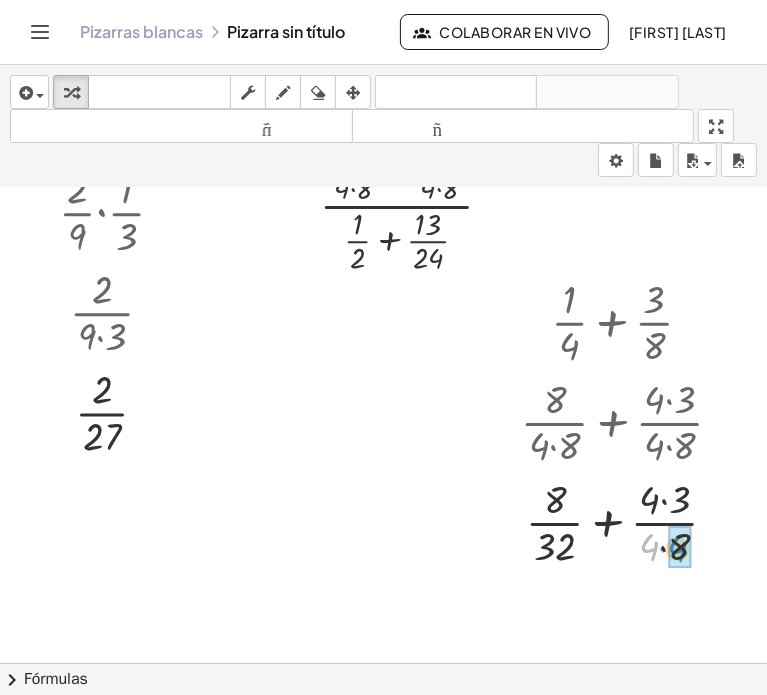 drag, startPoint x: 635, startPoint y: 445, endPoint x: 663, endPoint y: 446, distance: 28.01785 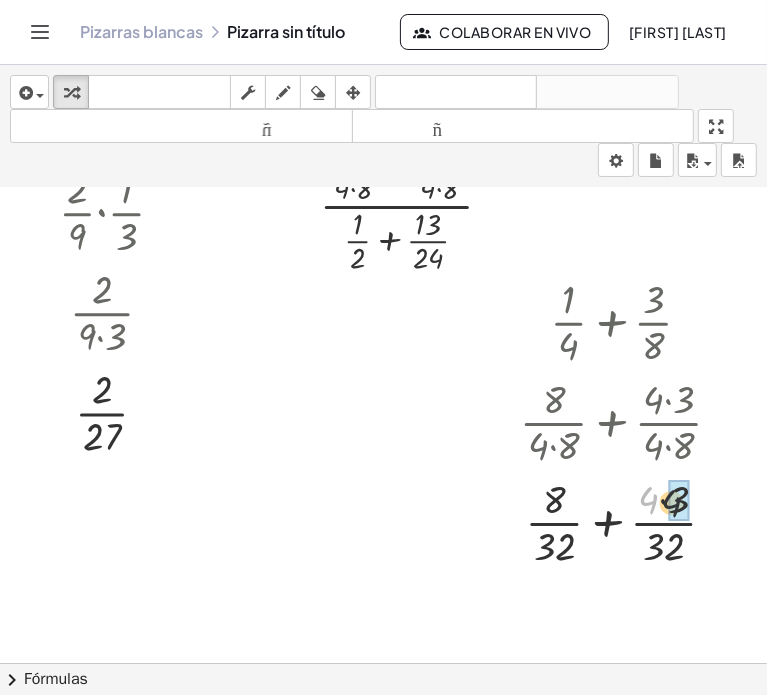 drag, startPoint x: 633, startPoint y: 492, endPoint x: 667, endPoint y: 495, distance: 34.132095 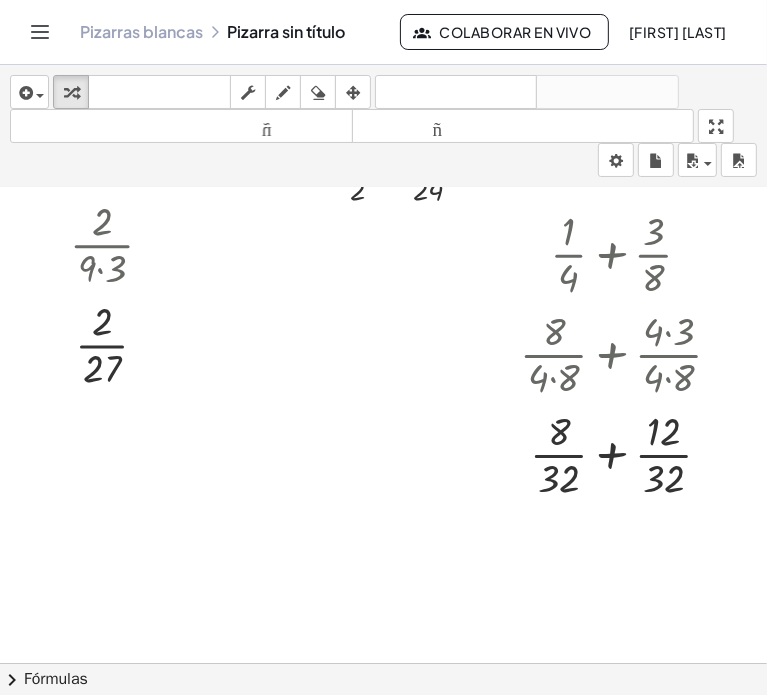 scroll, scrollTop: 857, scrollLeft: 372, axis: both 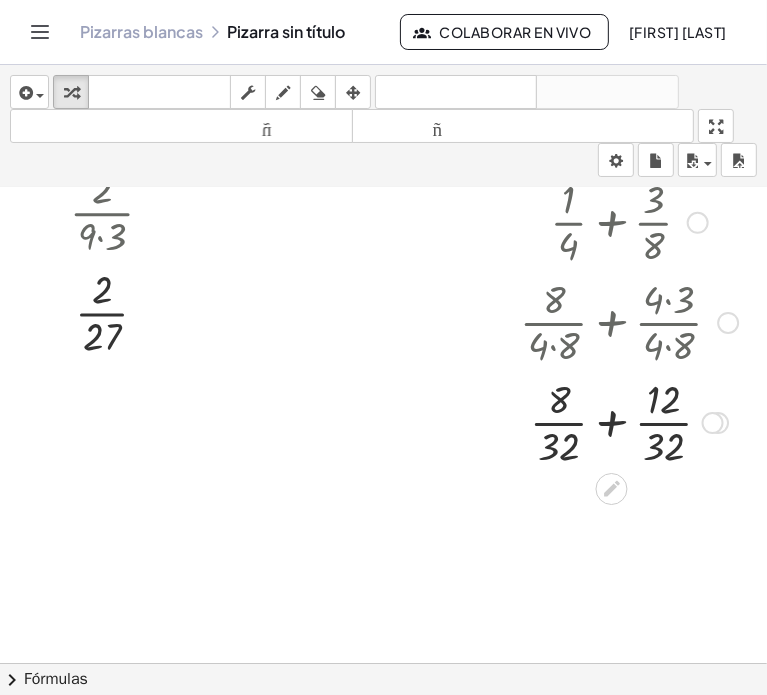 click at bounding box center (629, 421) 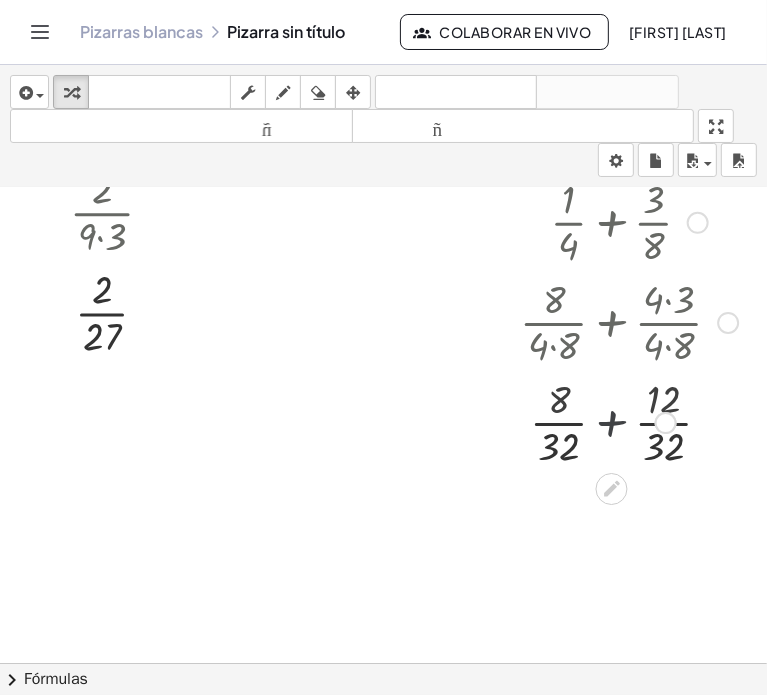 click at bounding box center [629, 421] 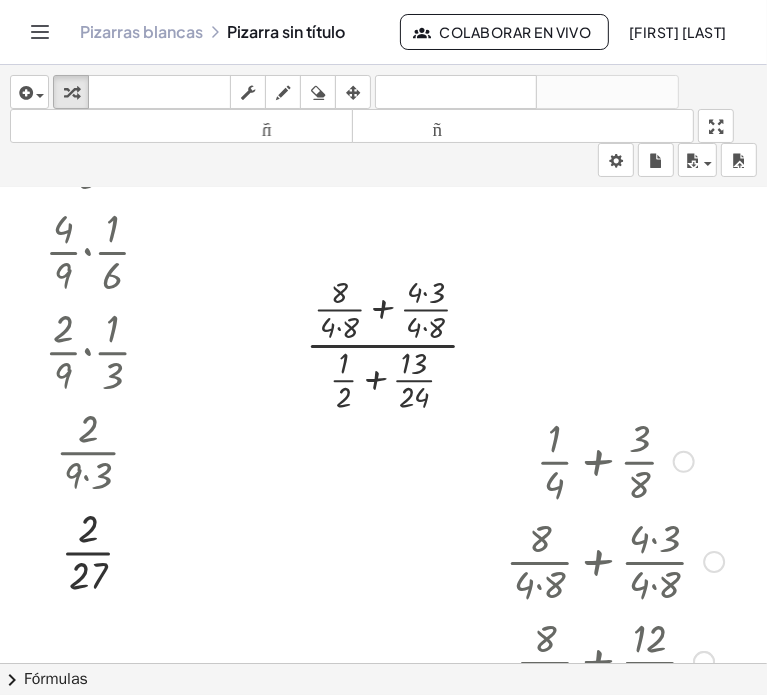 scroll, scrollTop: 557, scrollLeft: 372, axis: both 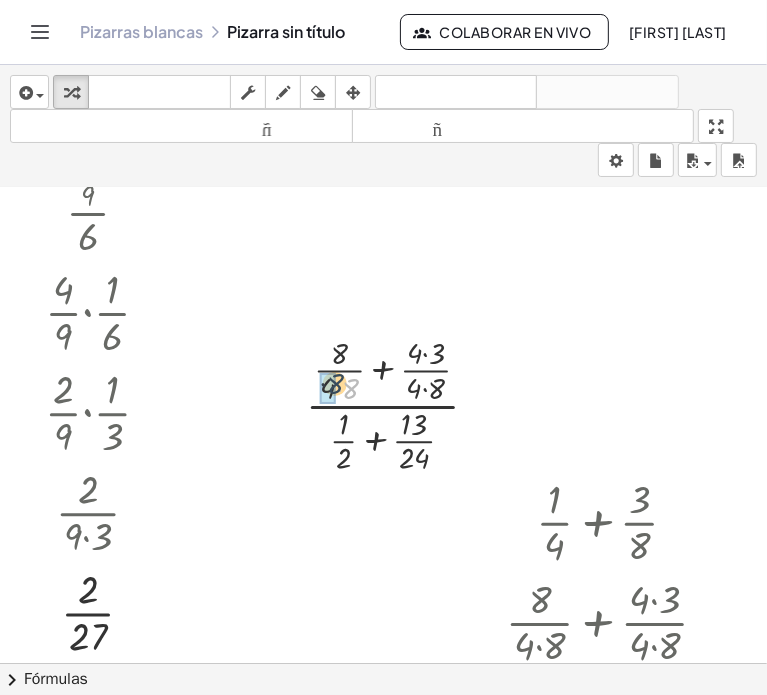 drag, startPoint x: 352, startPoint y: 388, endPoint x: 336, endPoint y: 383, distance: 16.763054 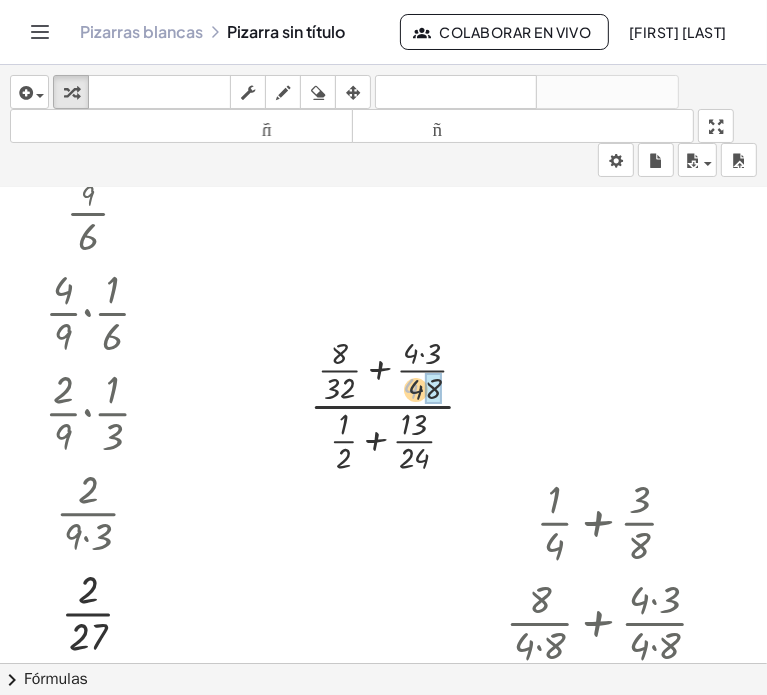 drag, startPoint x: 412, startPoint y: 383, endPoint x: 426, endPoint y: 385, distance: 14.142136 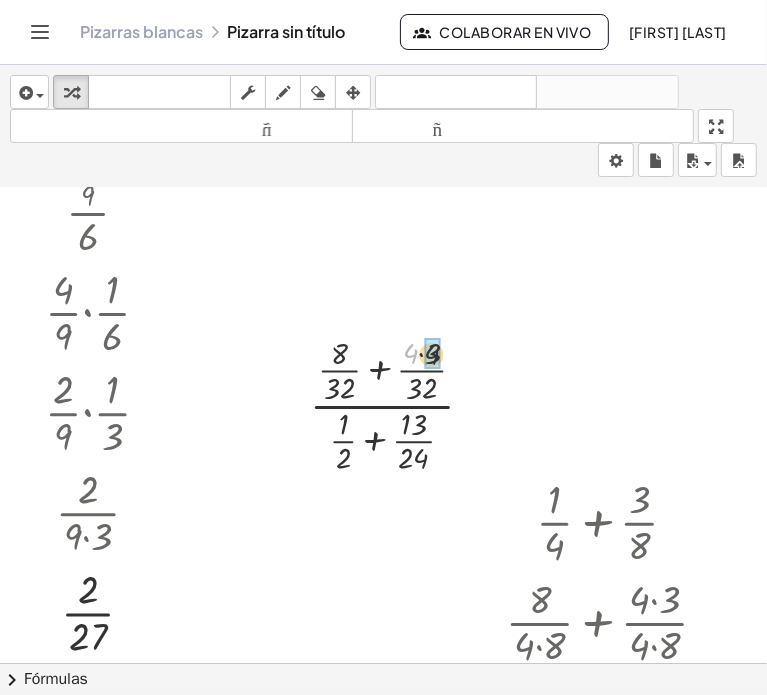 drag, startPoint x: 416, startPoint y: 348, endPoint x: 434, endPoint y: 349, distance: 18.027756 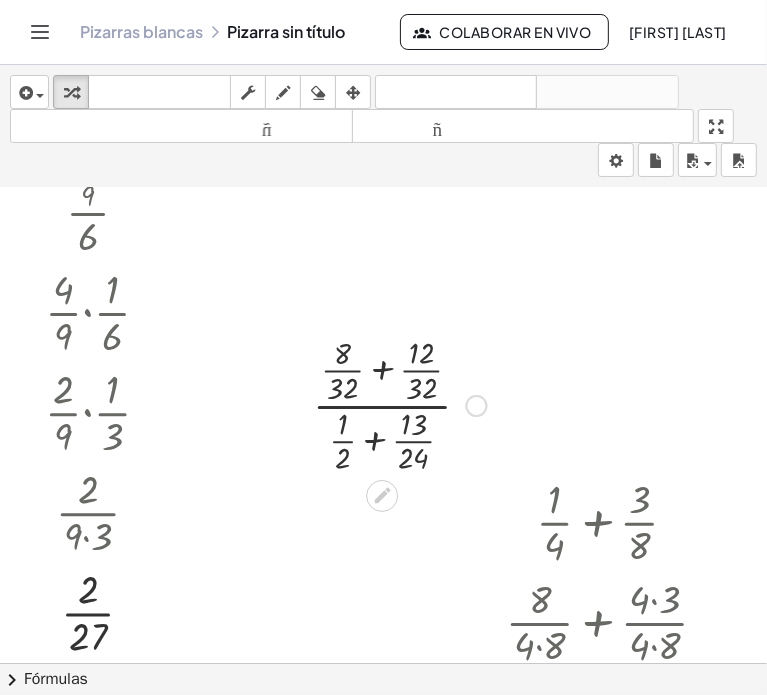 click at bounding box center (400, 404) 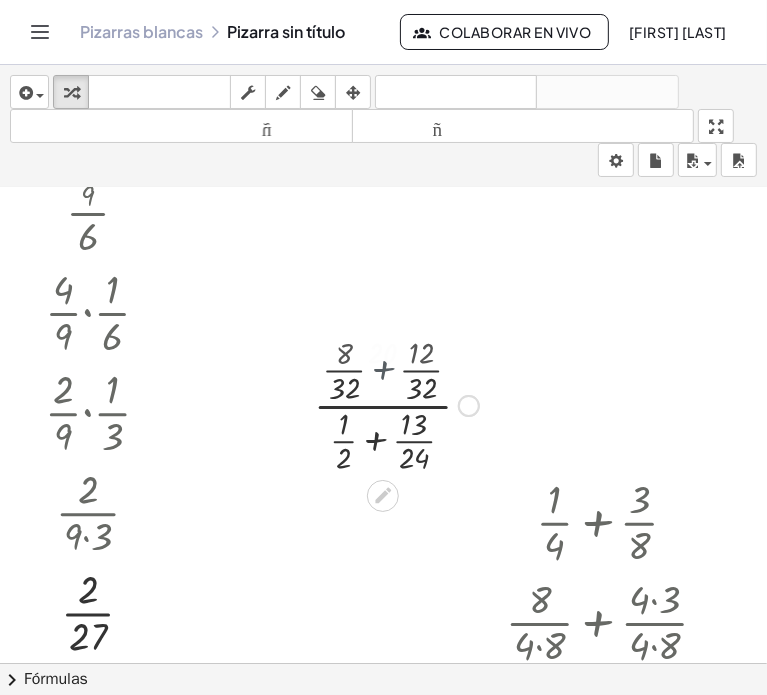 click at bounding box center (400, 404) 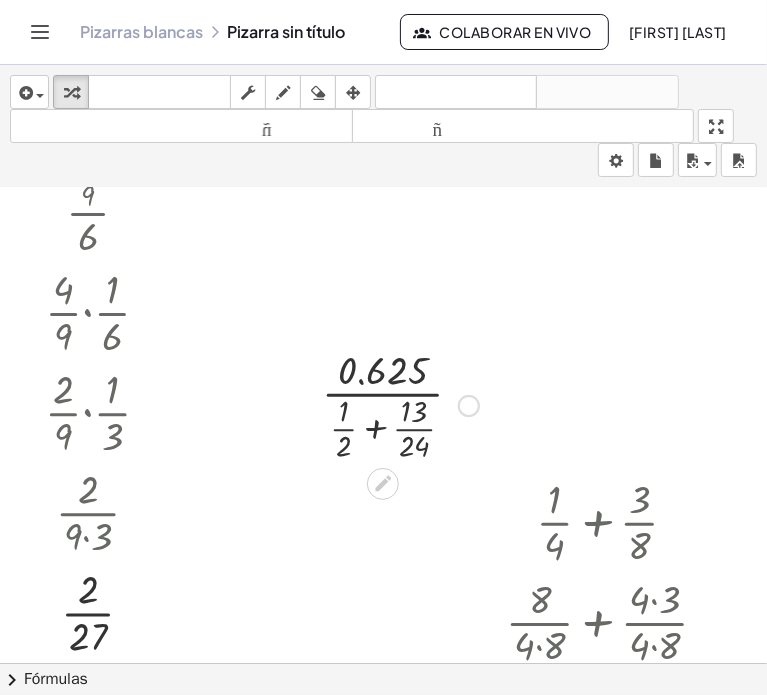 click at bounding box center [400, 404] 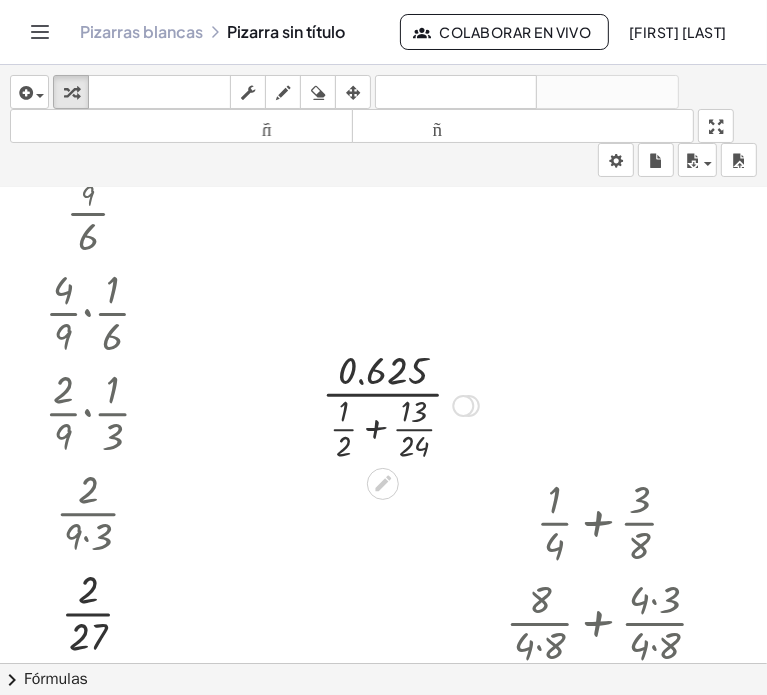 click at bounding box center (400, 404) 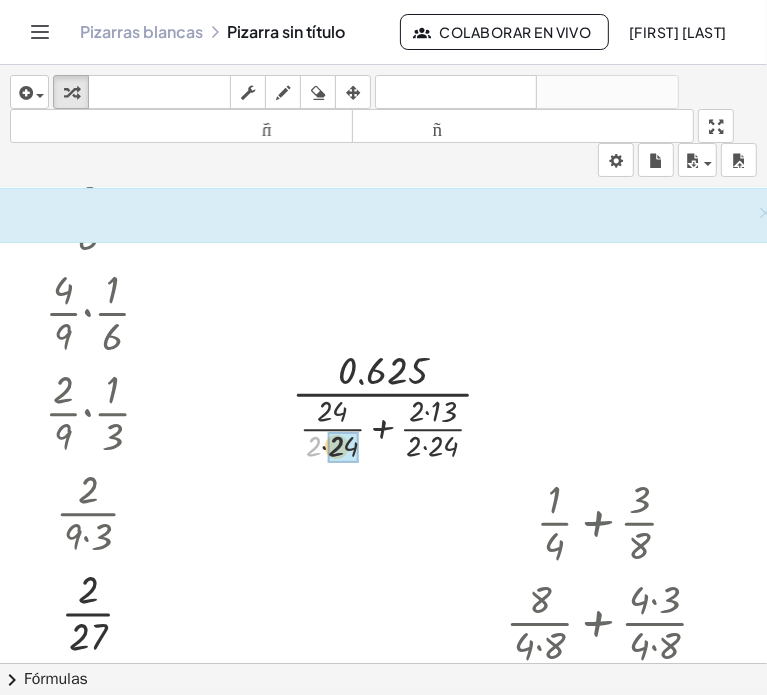 drag, startPoint x: 320, startPoint y: 442, endPoint x: 336, endPoint y: 442, distance: 16 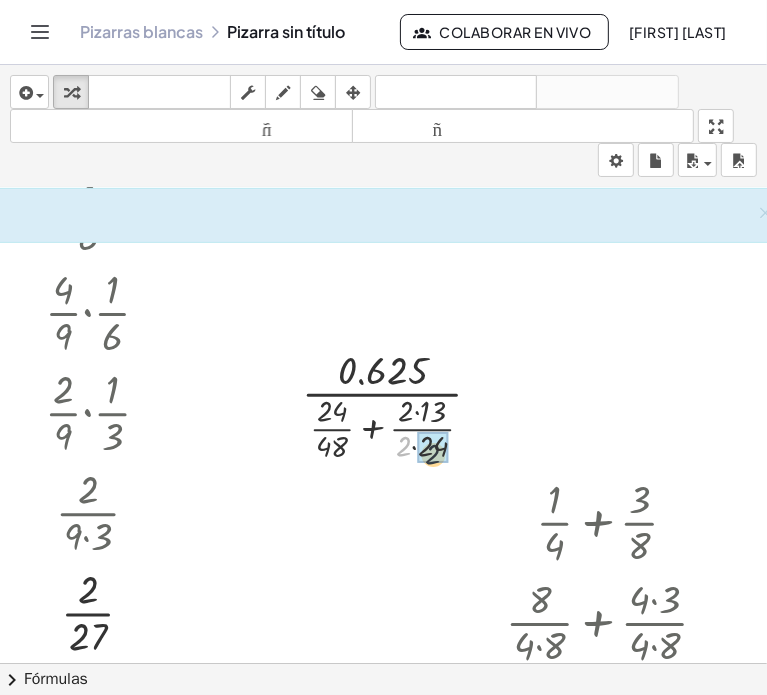 drag, startPoint x: 404, startPoint y: 443, endPoint x: 436, endPoint y: 451, distance: 32.984844 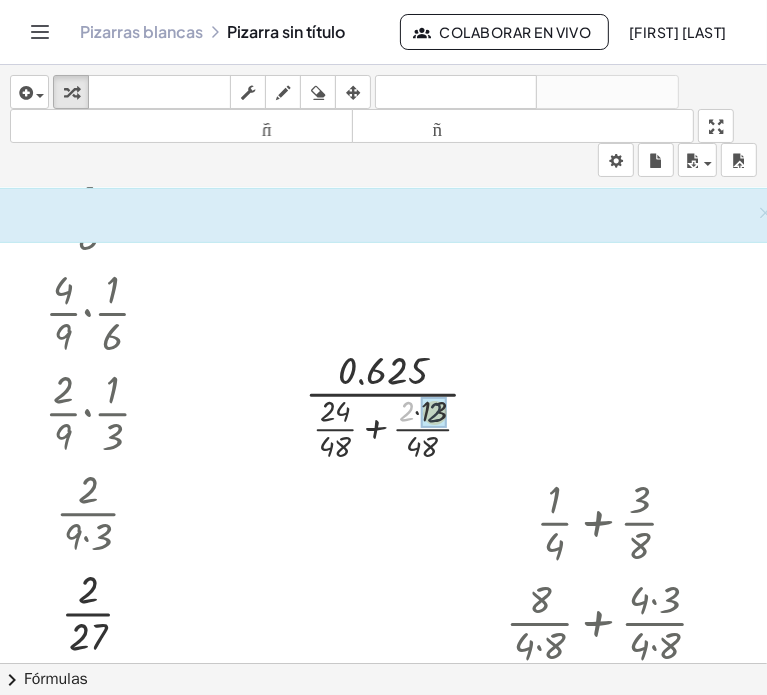 drag, startPoint x: 406, startPoint y: 409, endPoint x: 436, endPoint y: 410, distance: 30.016663 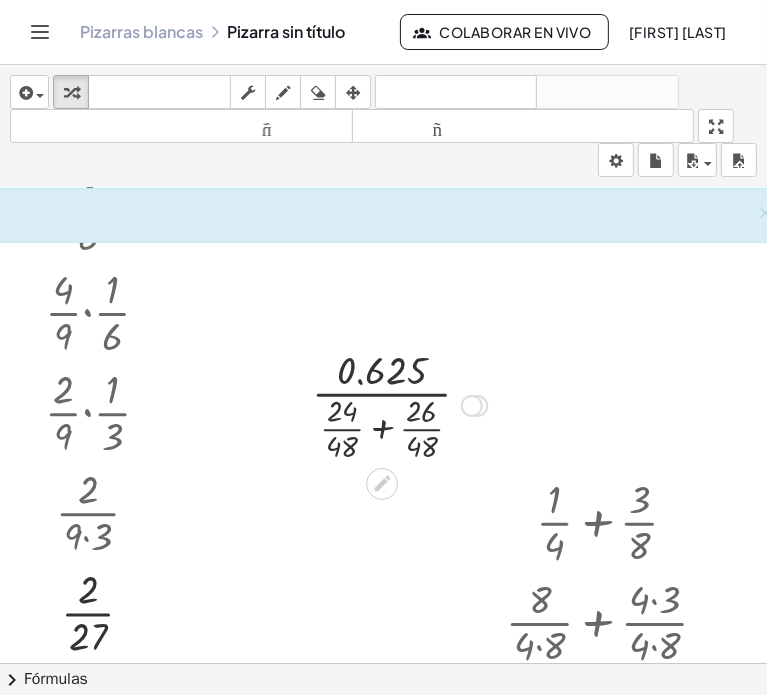 click at bounding box center [399, 404] 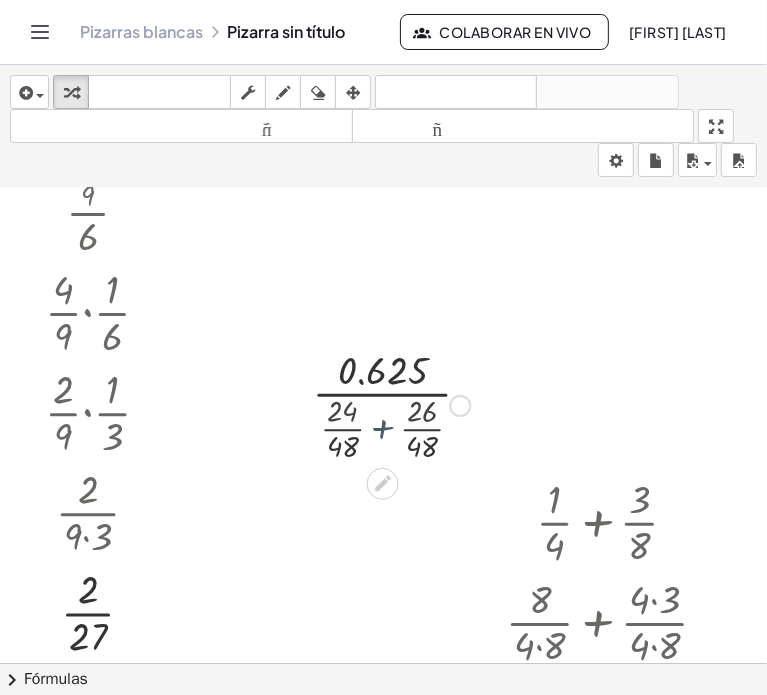 click at bounding box center (400, 404) 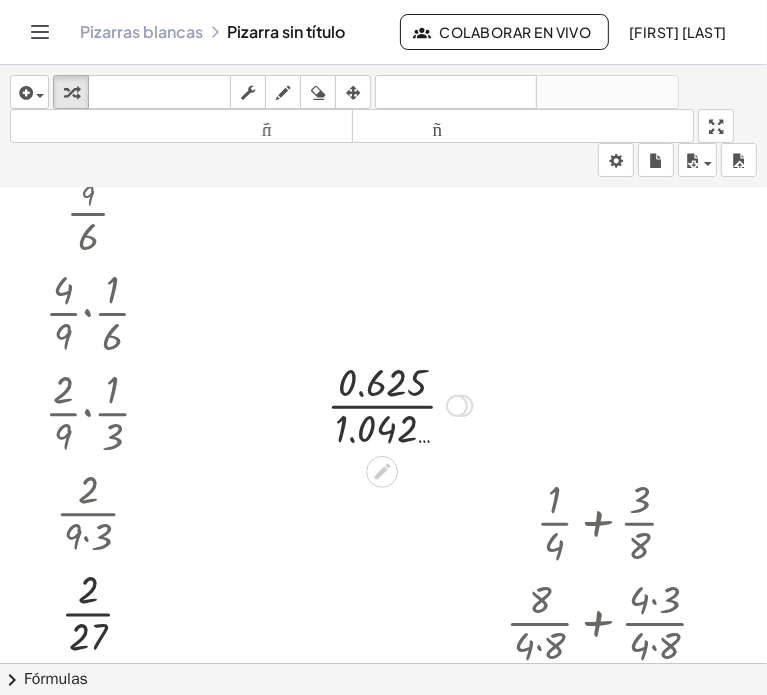 click at bounding box center (400, 404) 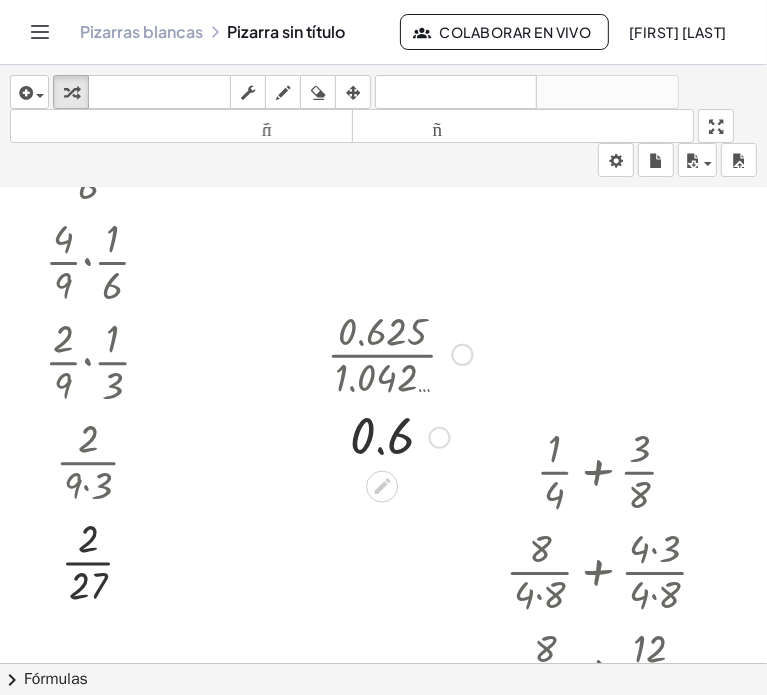 scroll, scrollTop: 657, scrollLeft: 372, axis: both 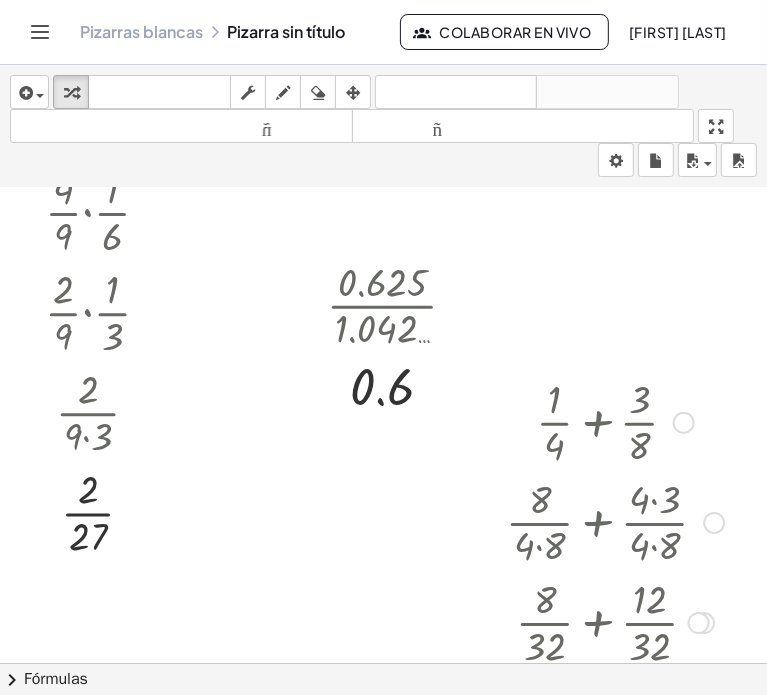 click at bounding box center (615, 421) 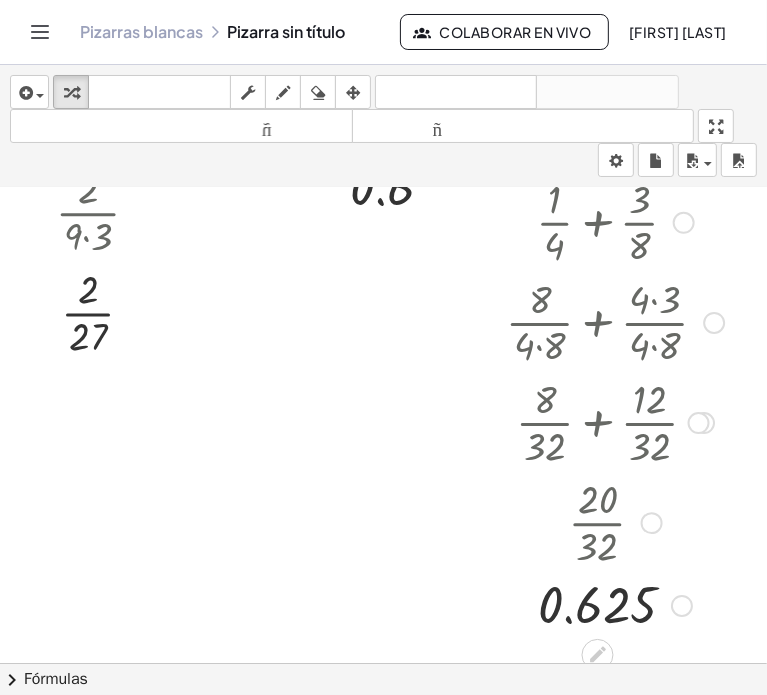 click at bounding box center (615, 421) 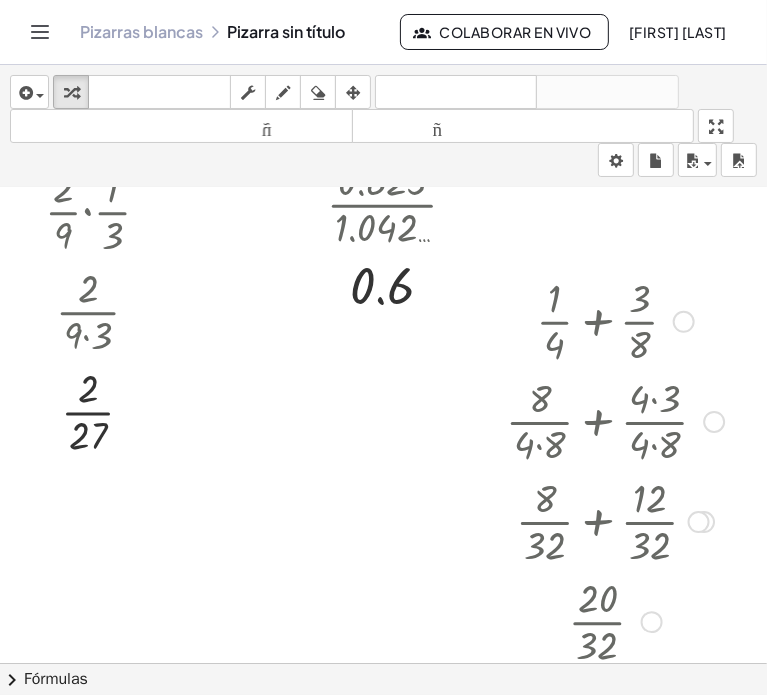 scroll, scrollTop: 757, scrollLeft: 372, axis: both 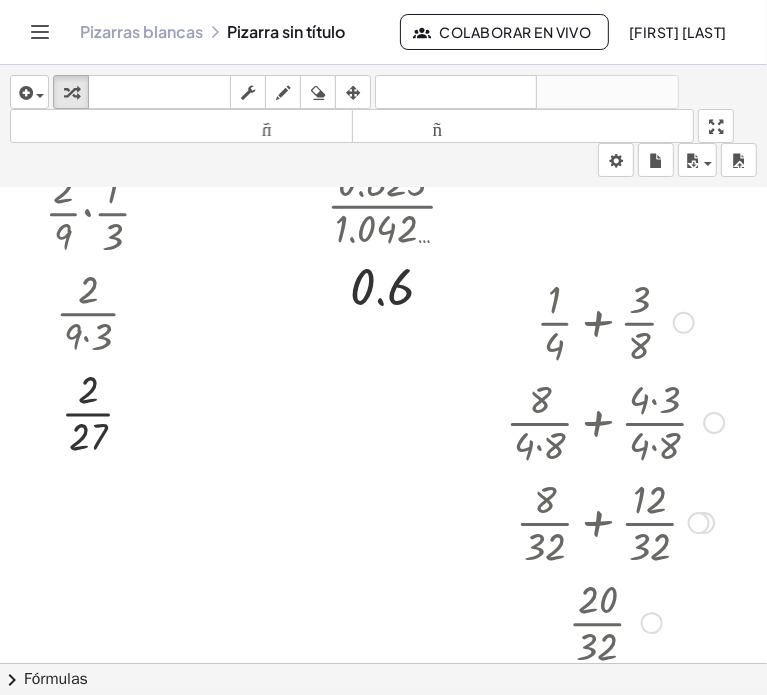 click at bounding box center [684, 323] 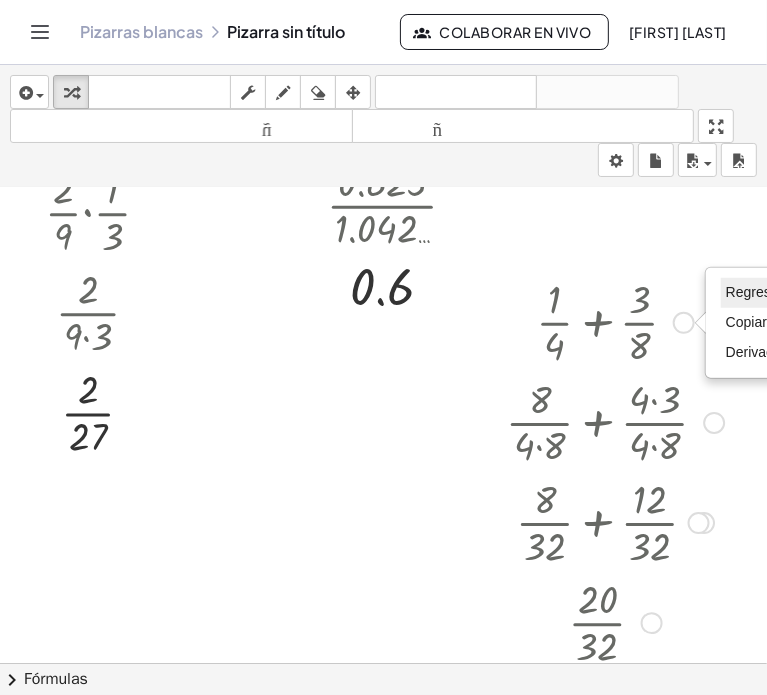 click on "Regresa a esta línea" at bounding box center (828, 293) 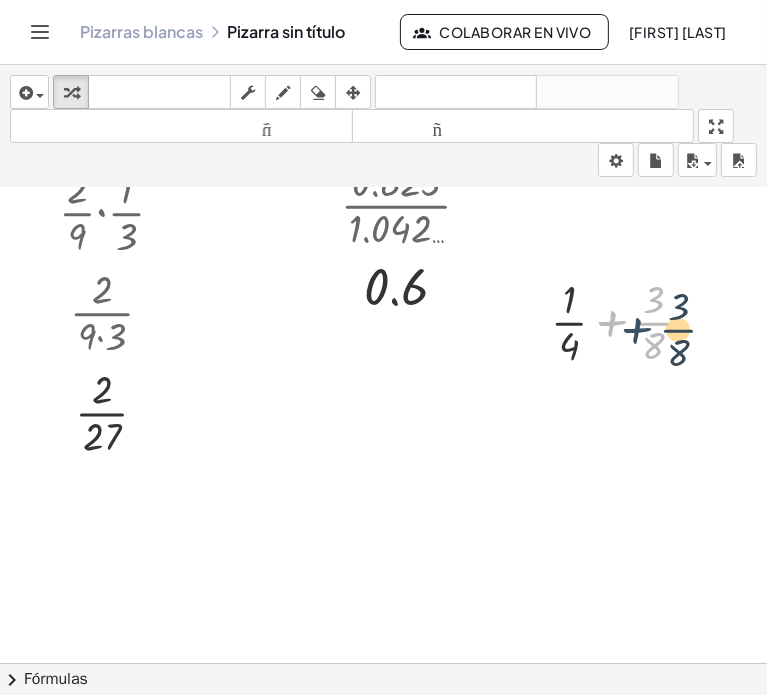 drag, startPoint x: 586, startPoint y: 327, endPoint x: 611, endPoint y: 334, distance: 25.96151 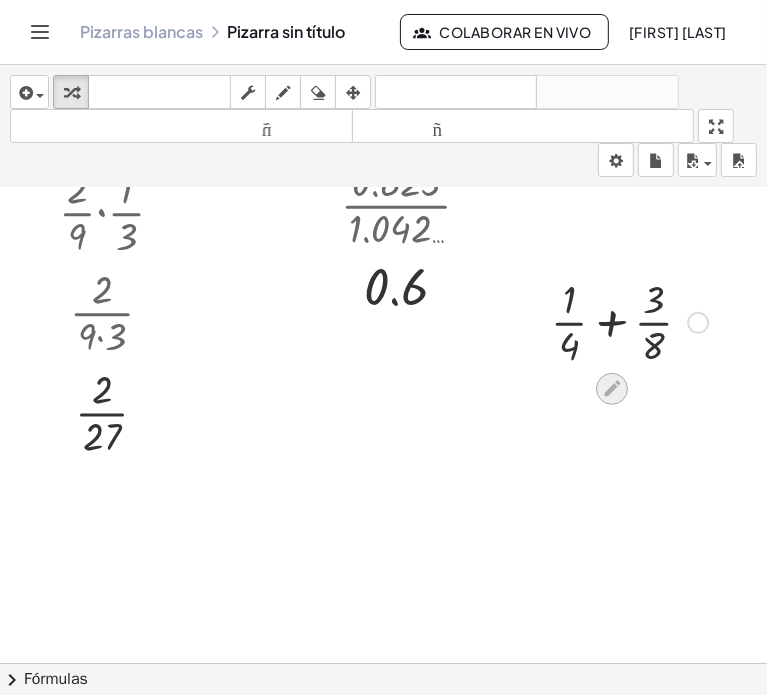 click 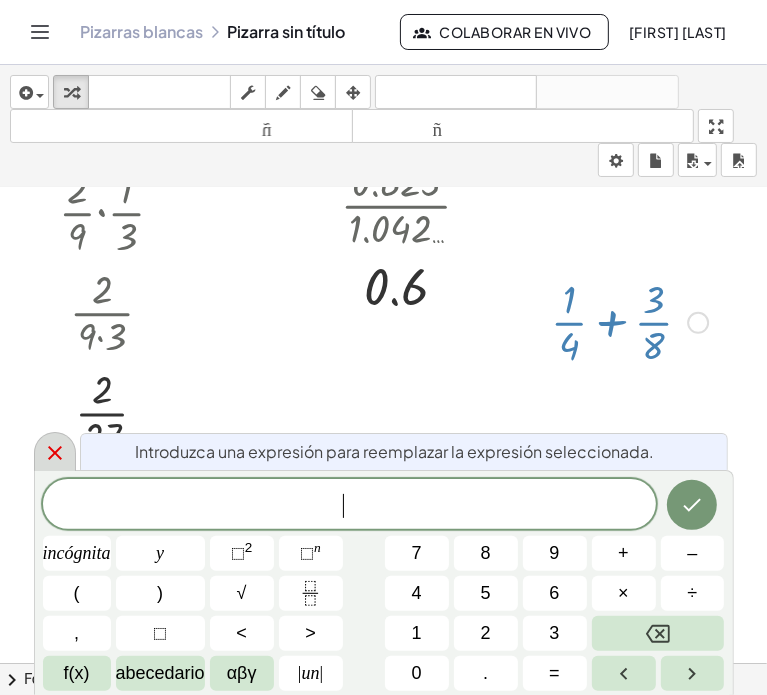 click 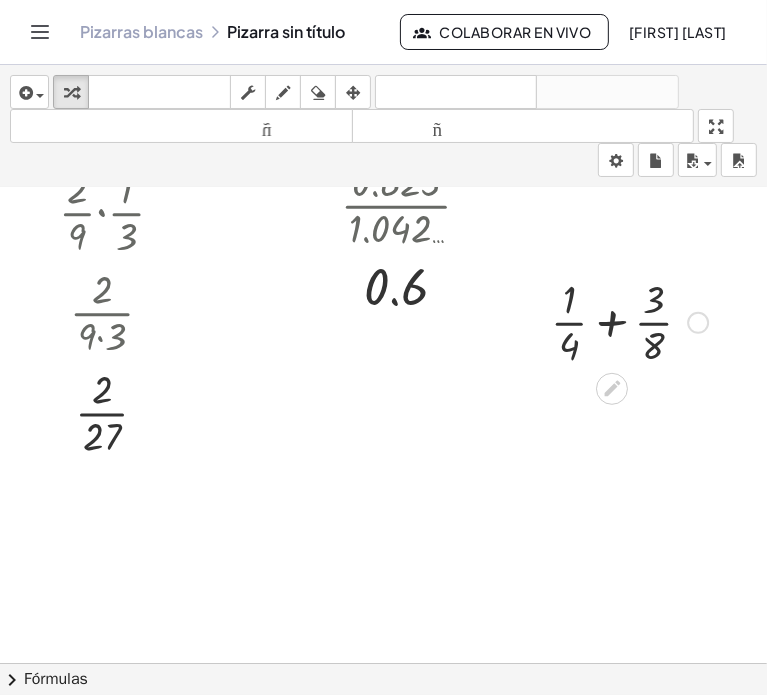 click at bounding box center [629, 321] 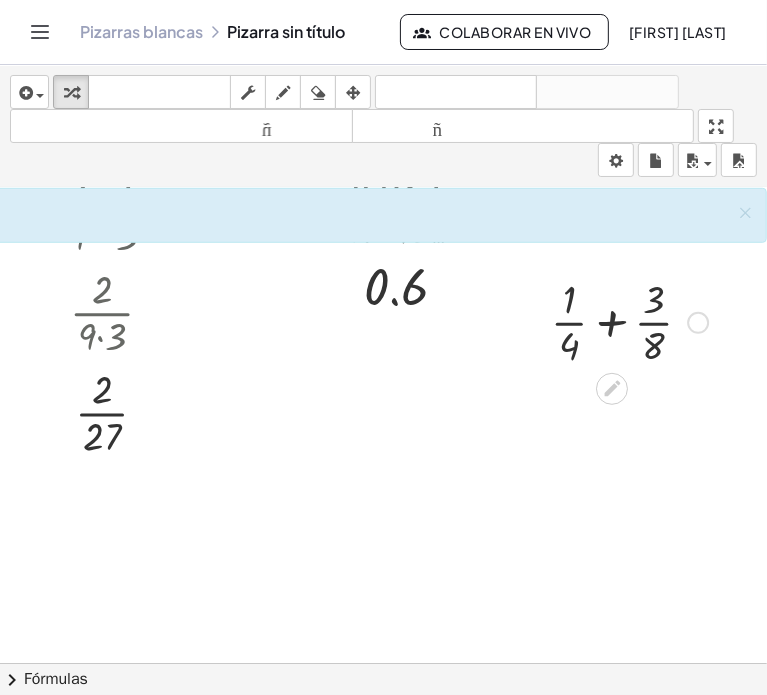 drag, startPoint x: 569, startPoint y: 304, endPoint x: 635, endPoint y: 436, distance: 147.58049 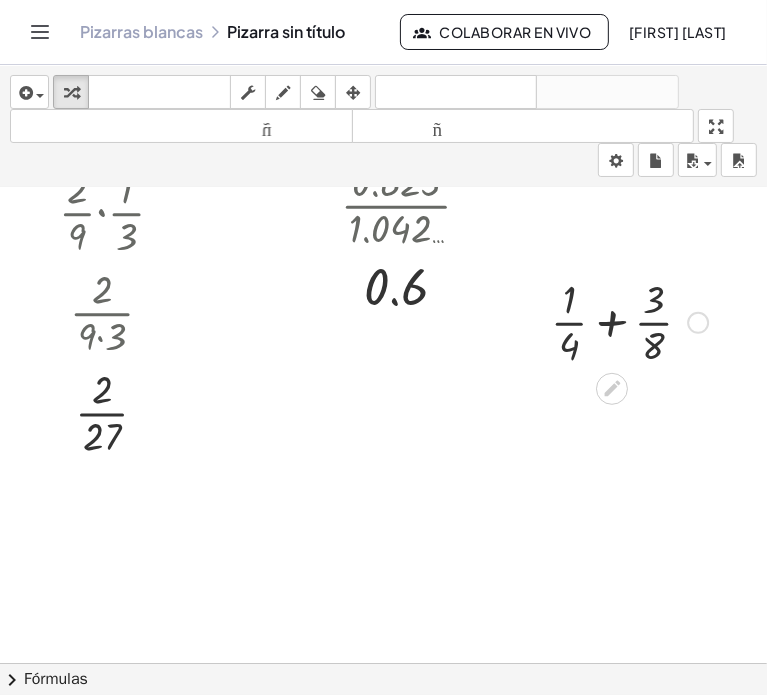 click at bounding box center (612, 389) 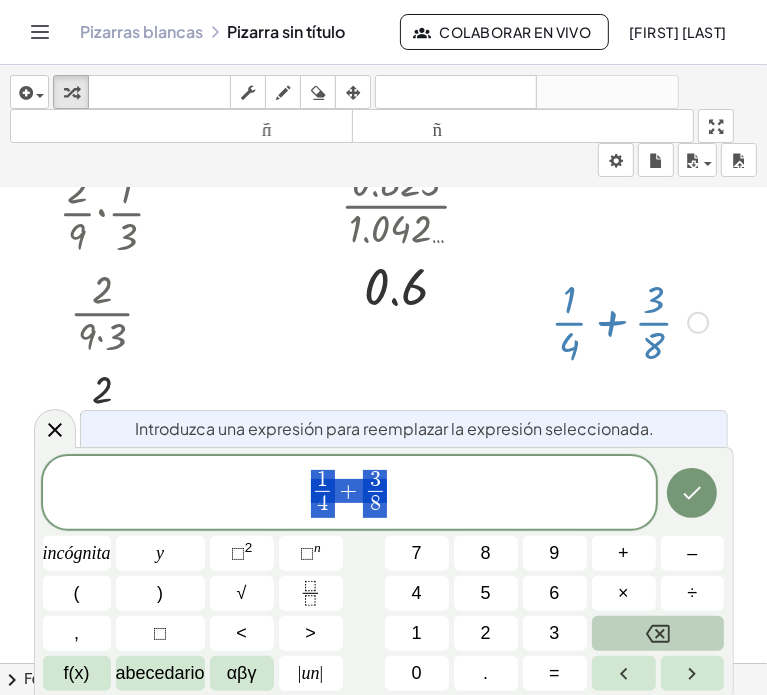 click 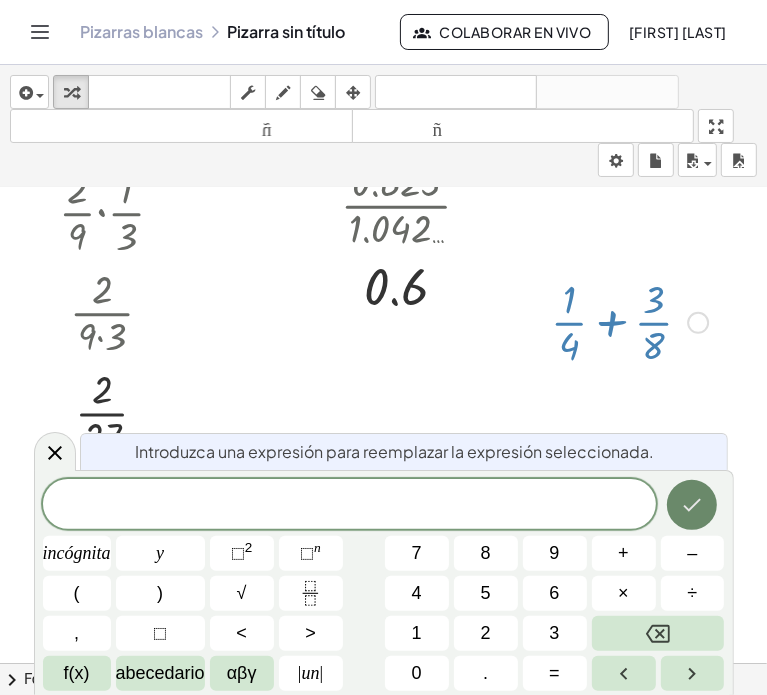 click 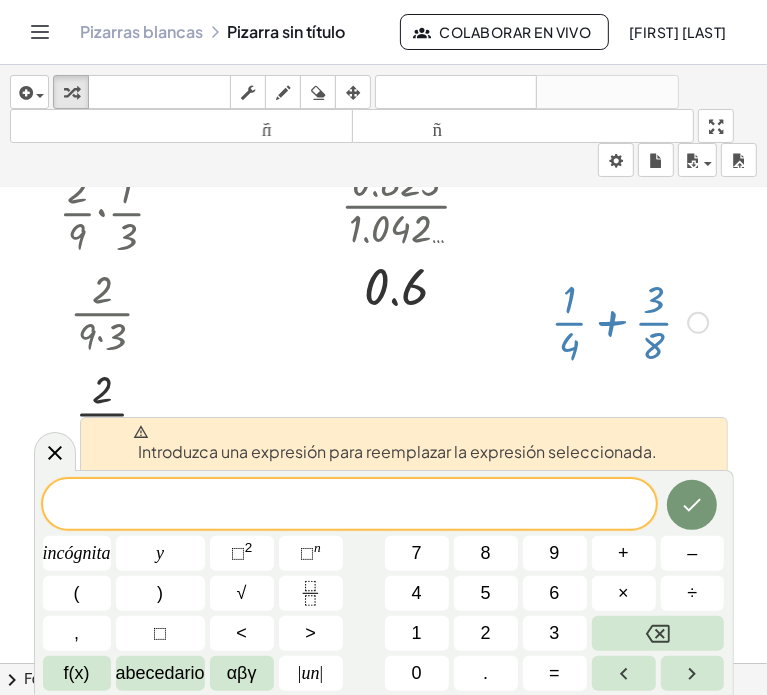 click at bounding box center [629, 321] 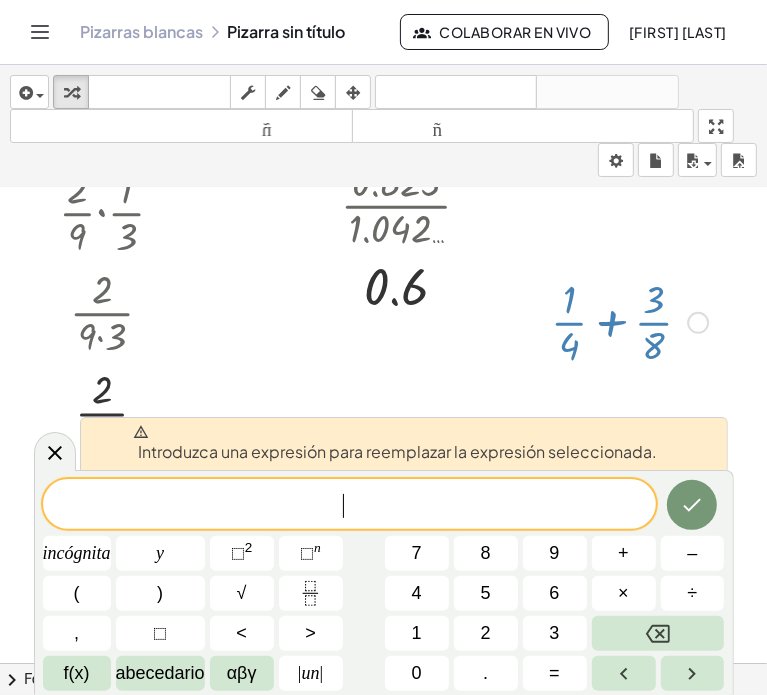 click at bounding box center (629, 321) 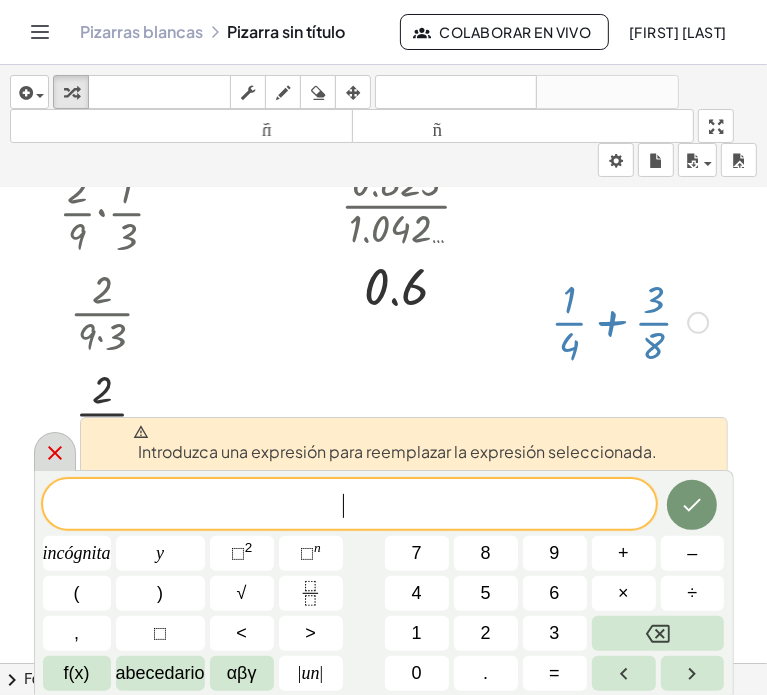 click 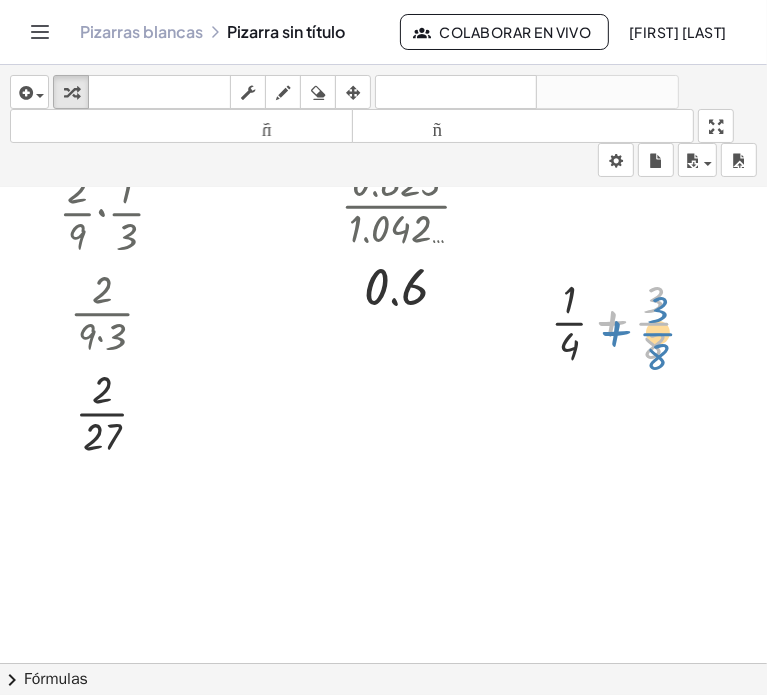 click at bounding box center (629, 321) 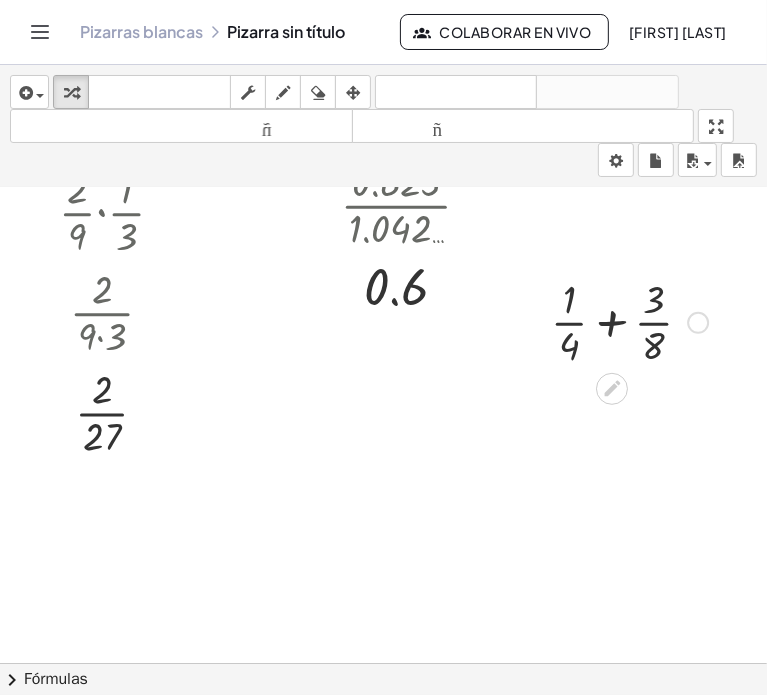 click on "Regresa a esta línea Copiar línea como LaTeX Derivación de copia como LaTeX" at bounding box center [698, 323] 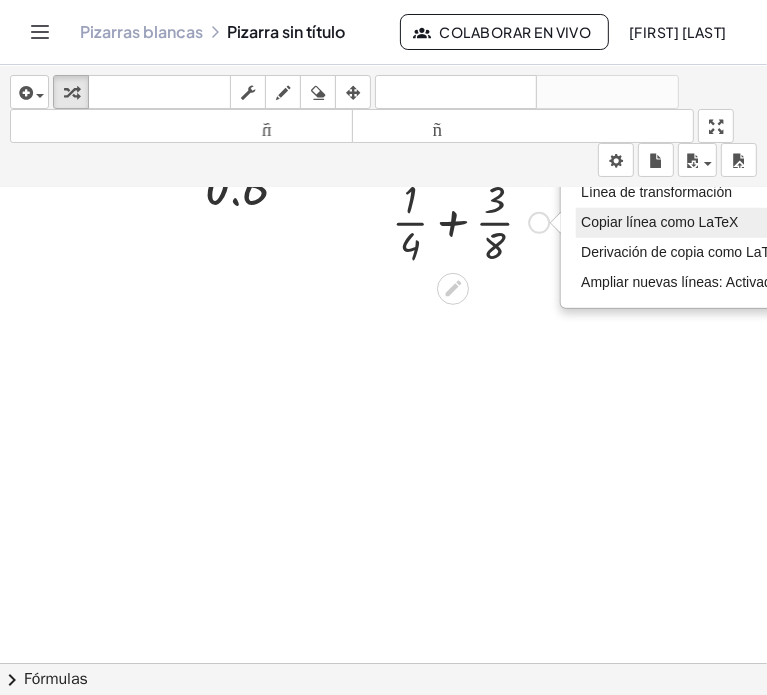 scroll, scrollTop: 757, scrollLeft: 517, axis: both 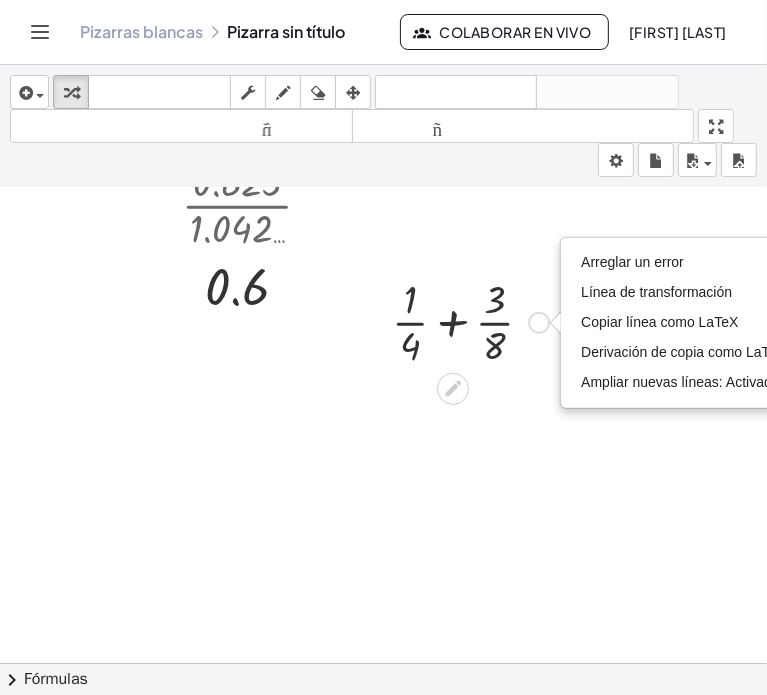 click at bounding box center [470, 321] 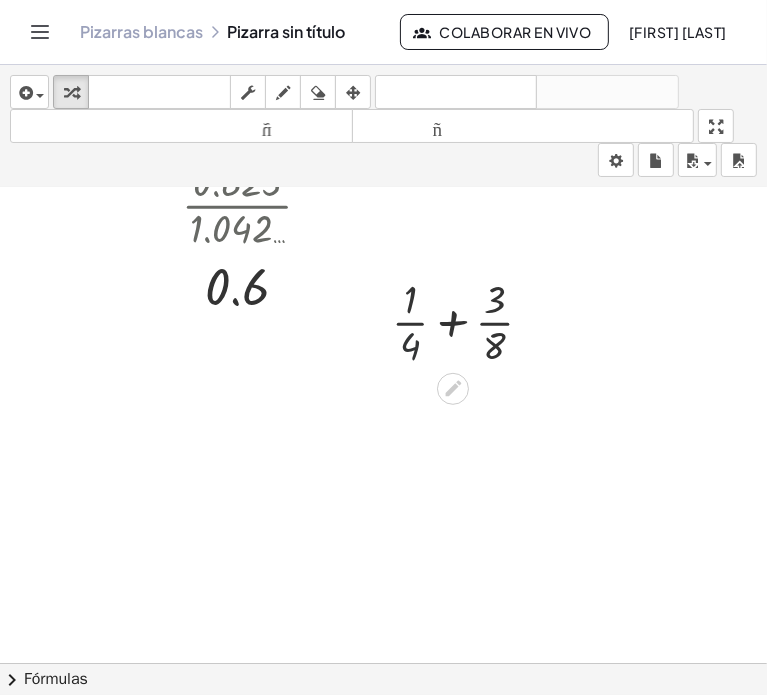 drag, startPoint x: 281, startPoint y: 378, endPoint x: 288, endPoint y: 267, distance: 111.220505 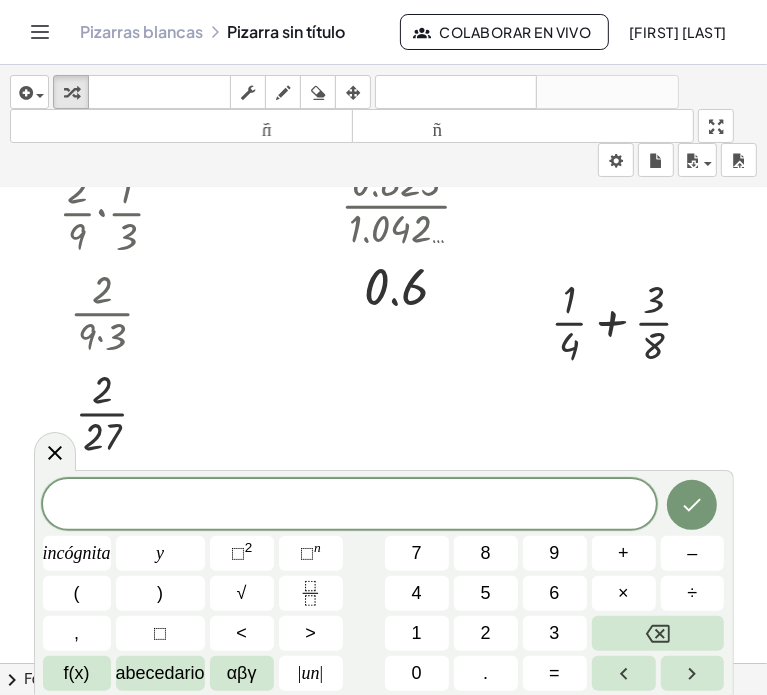 click at bounding box center (204, 146) 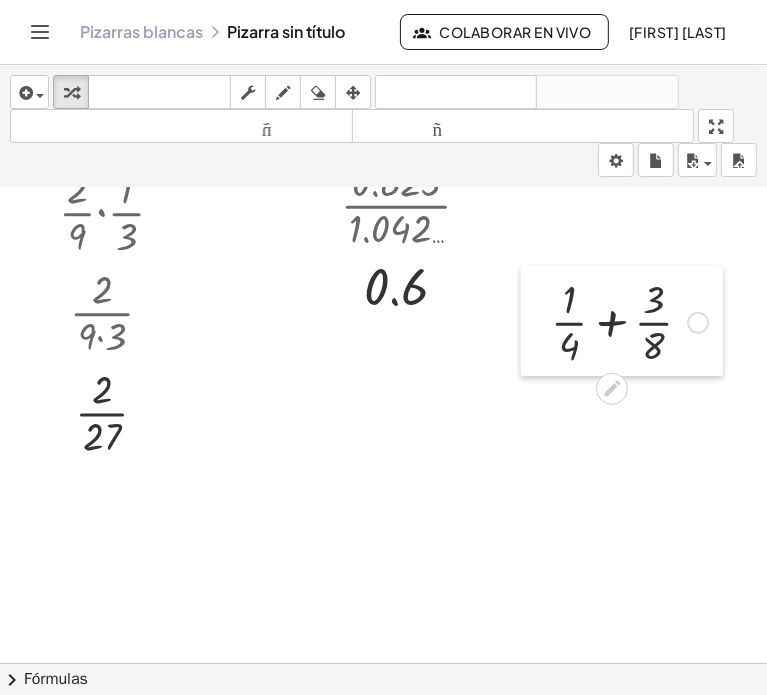 click at bounding box center (536, 321) 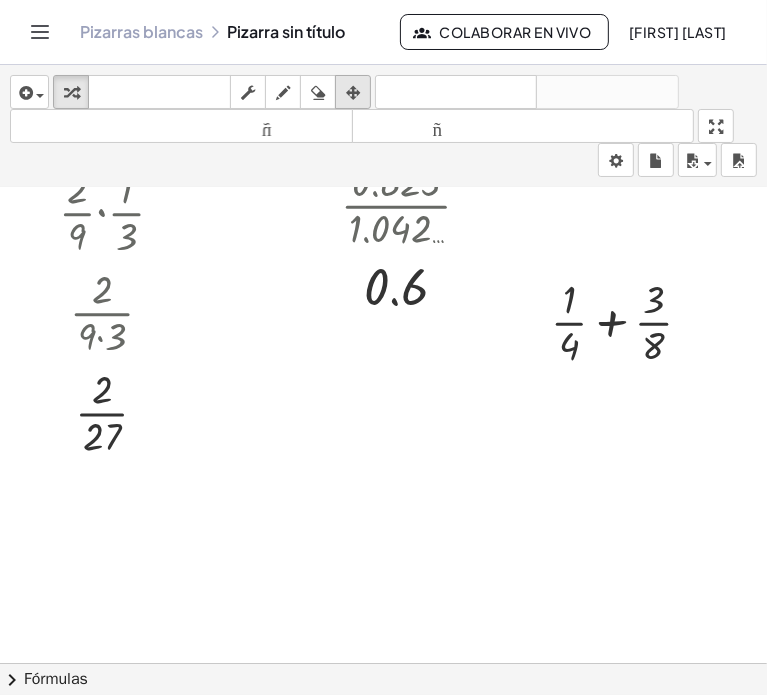 click at bounding box center [353, 93] 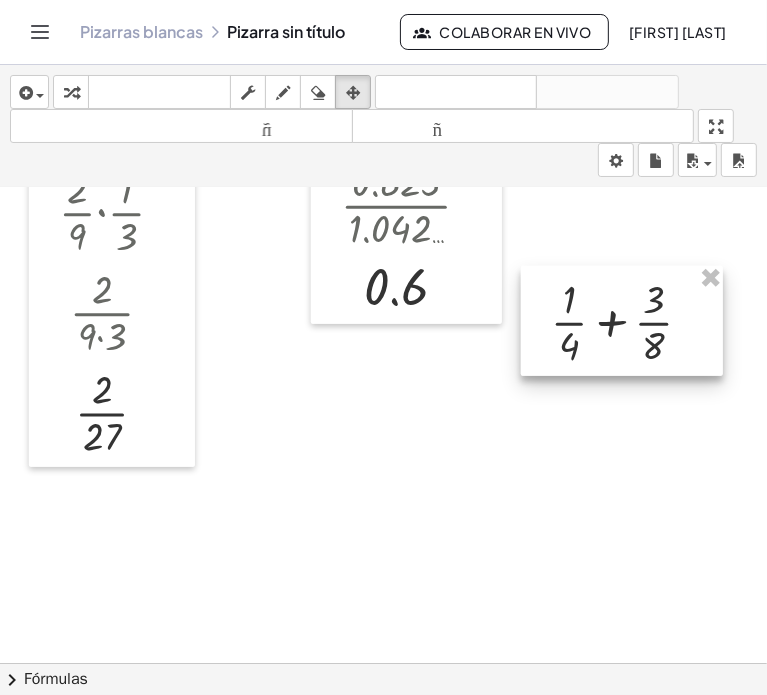 click at bounding box center [622, 321] 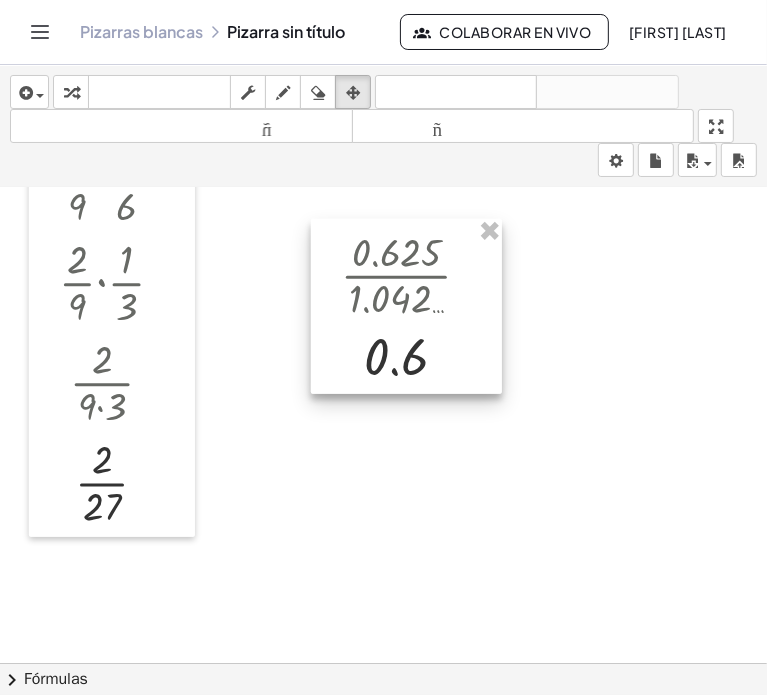 scroll, scrollTop: 657, scrollLeft: 372, axis: both 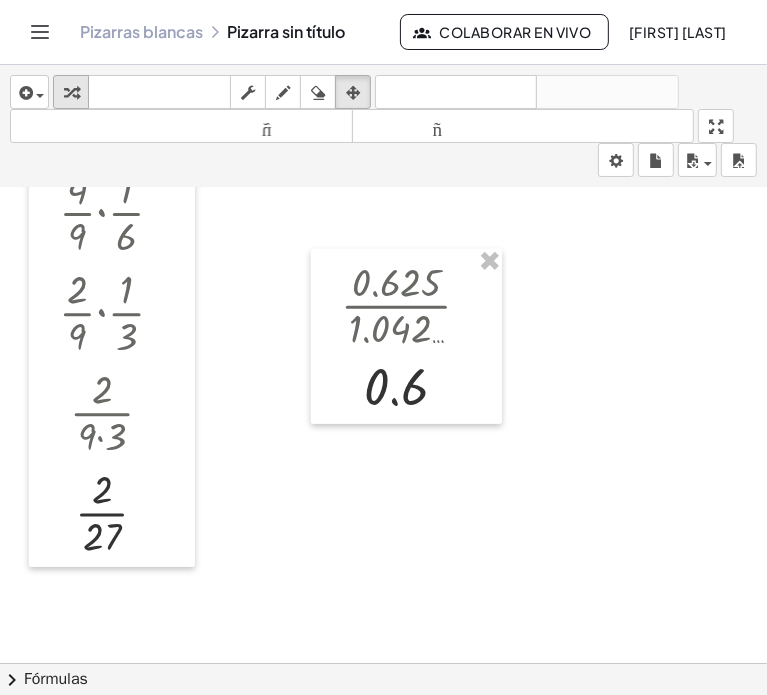 click at bounding box center [71, 92] 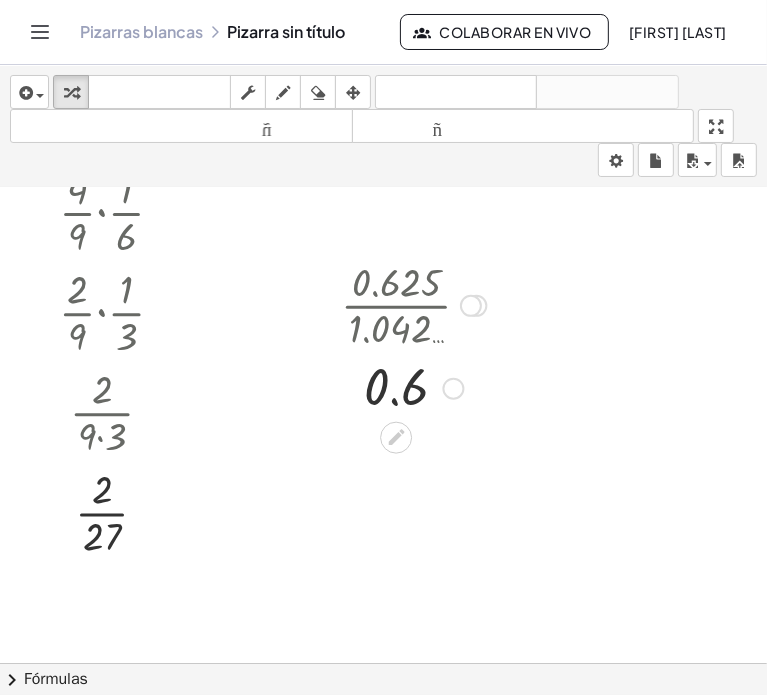 click at bounding box center [414, 304] 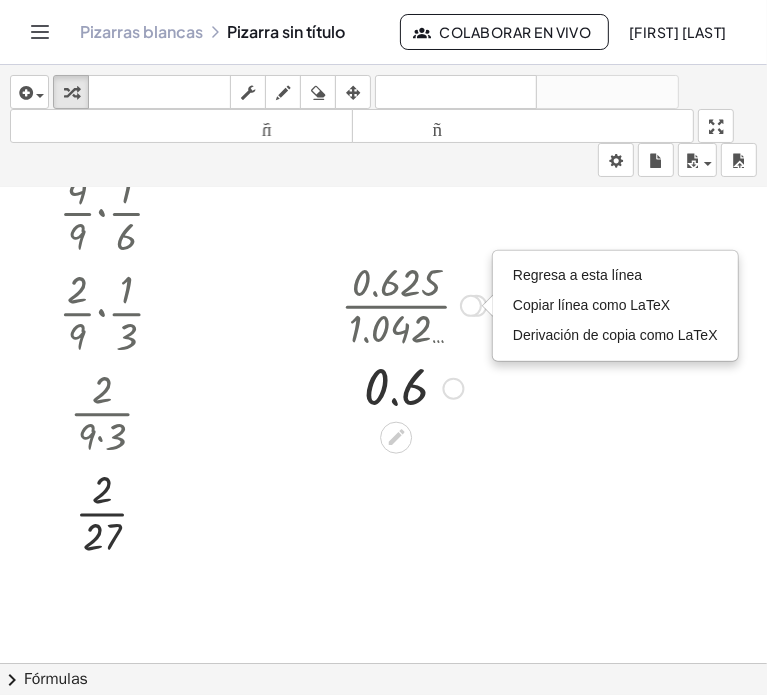 click at bounding box center (414, 304) 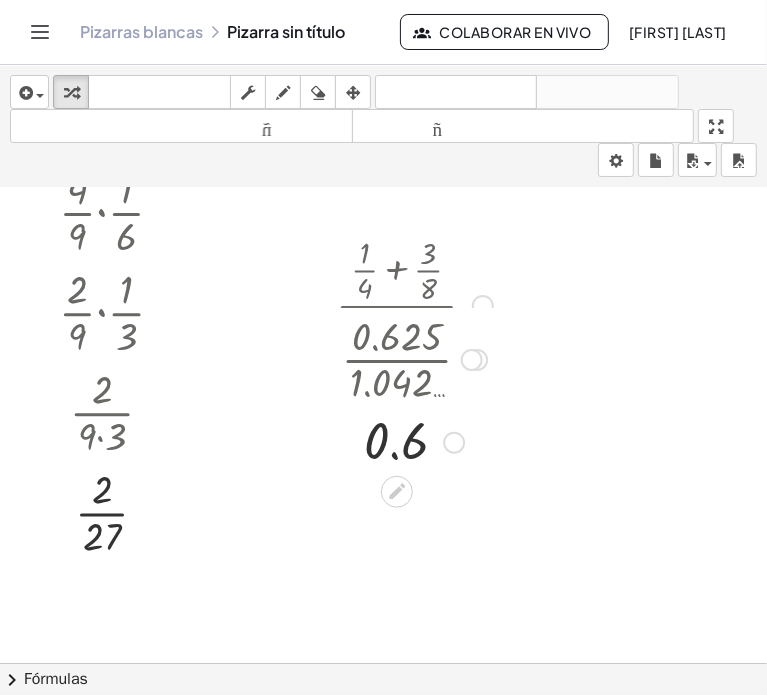 drag, startPoint x: 455, startPoint y: 303, endPoint x: 460, endPoint y: 367, distance: 64.195015 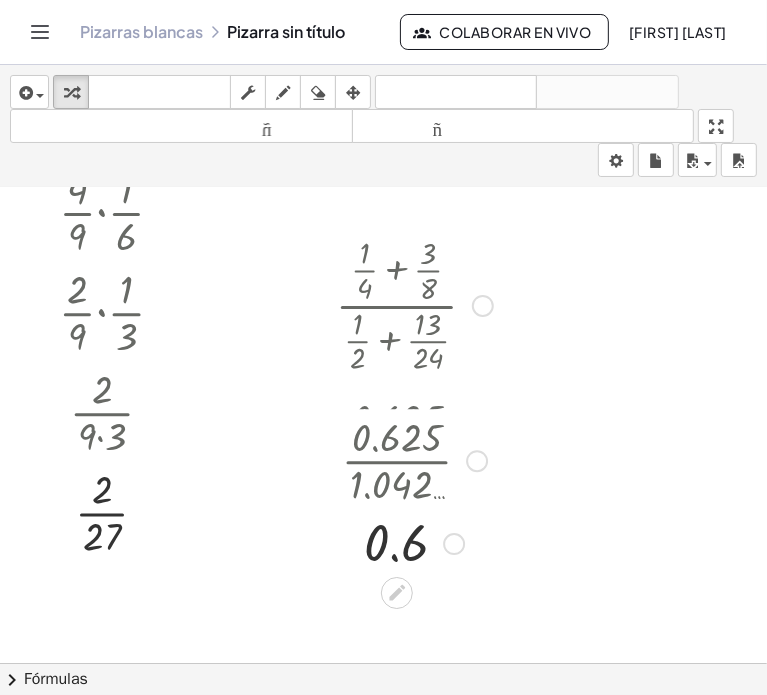 drag, startPoint x: 452, startPoint y: 308, endPoint x: 469, endPoint y: 478, distance: 170.84789 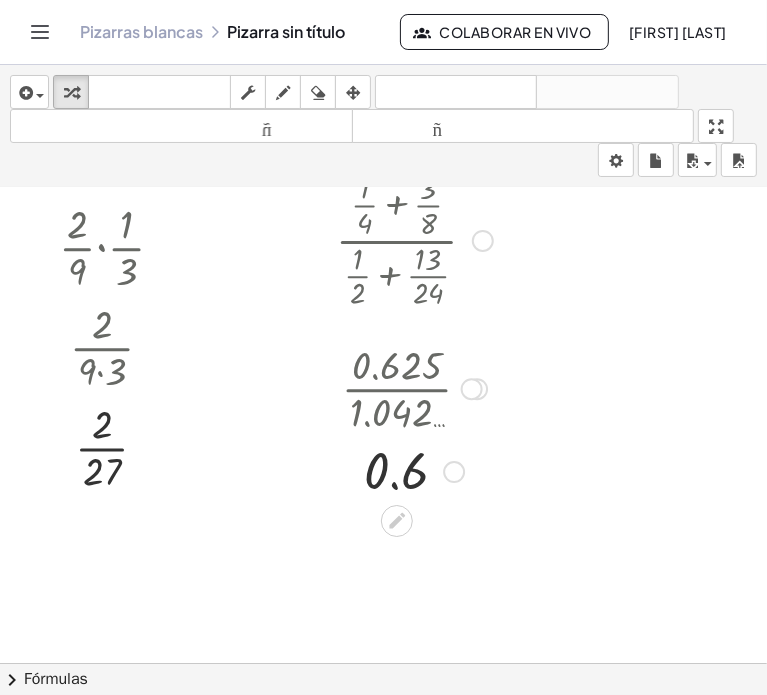 scroll, scrollTop: 757, scrollLeft: 372, axis: both 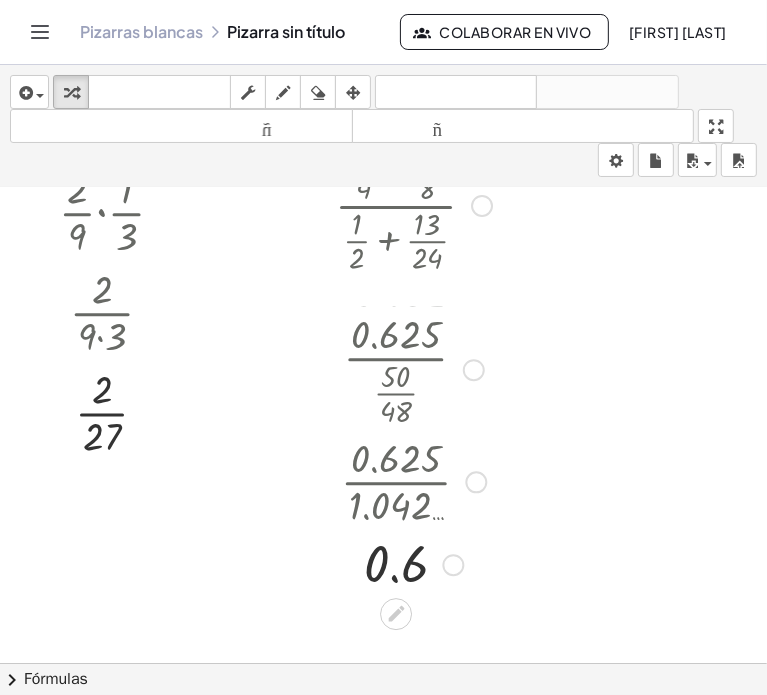 drag, startPoint x: 446, startPoint y: 353, endPoint x: 452, endPoint y: 491, distance: 138.13037 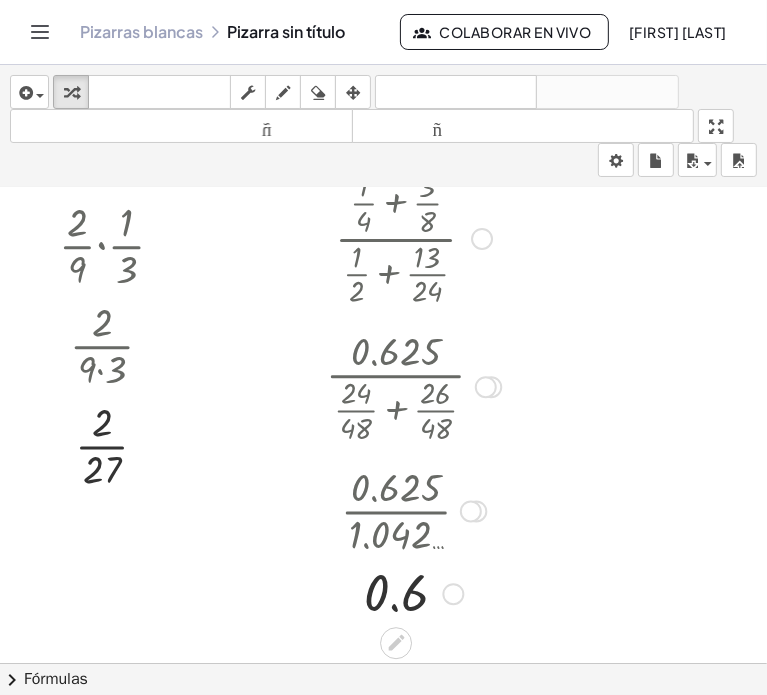 scroll, scrollTop: 757, scrollLeft: 372, axis: both 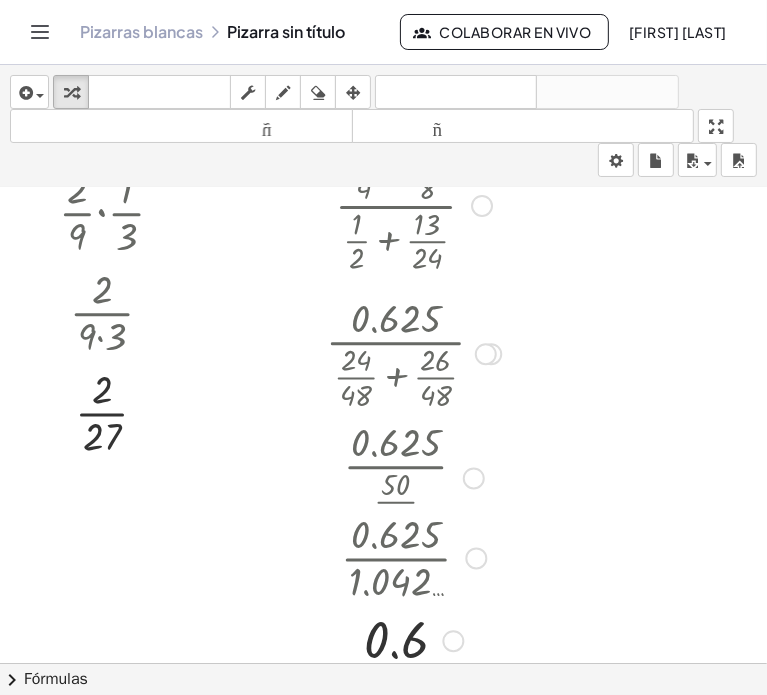 drag, startPoint x: 452, startPoint y: 477, endPoint x: 456, endPoint y: 566, distance: 89.08984 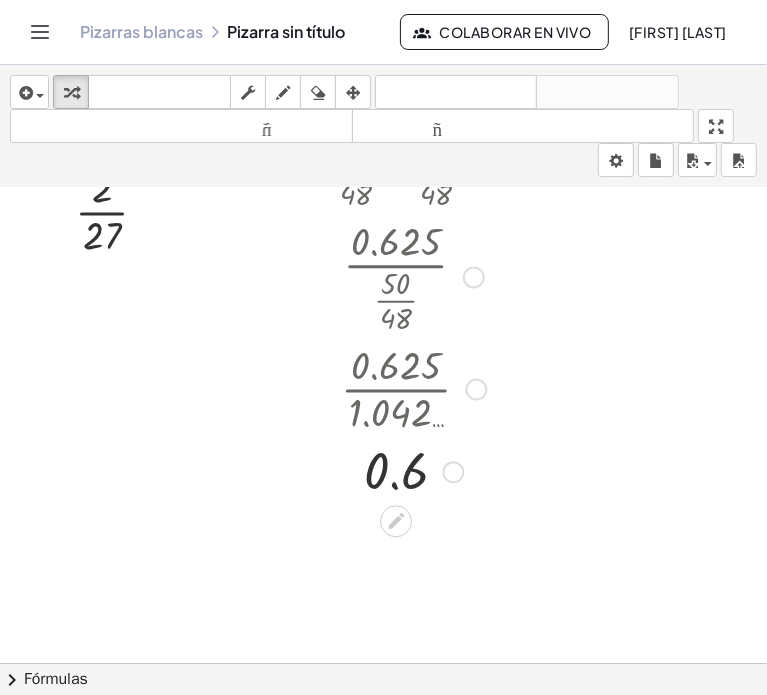scroll, scrollTop: 968, scrollLeft: 372, axis: both 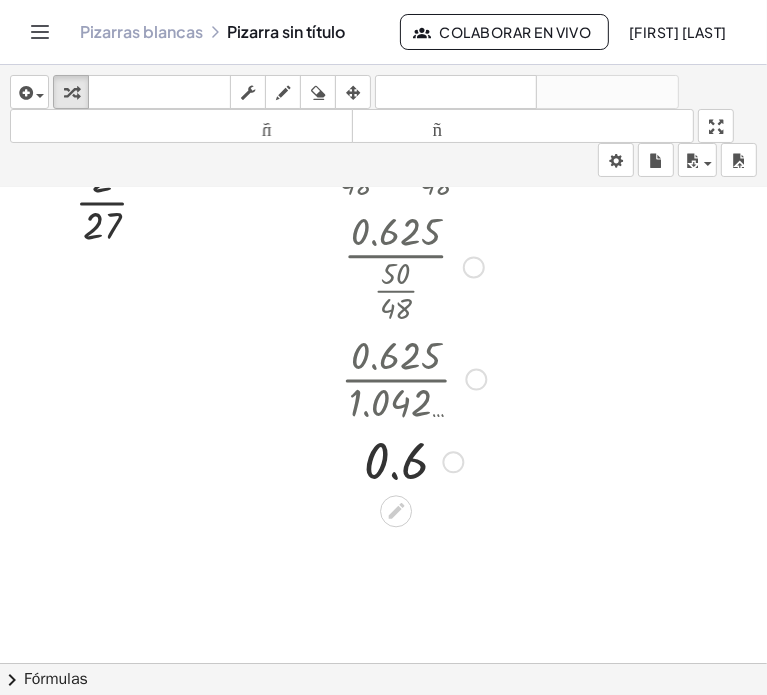 click at bounding box center [413, 378] 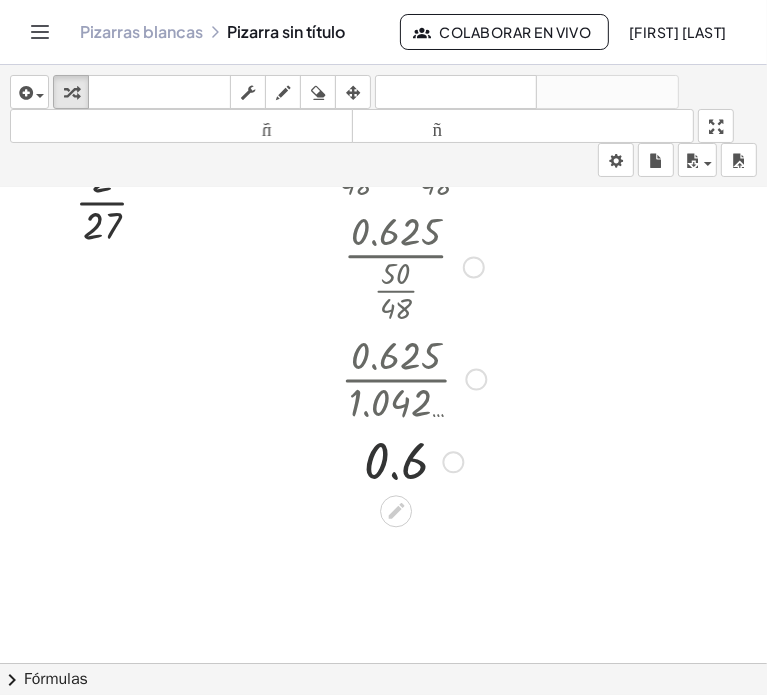 click at bounding box center [413, 461] 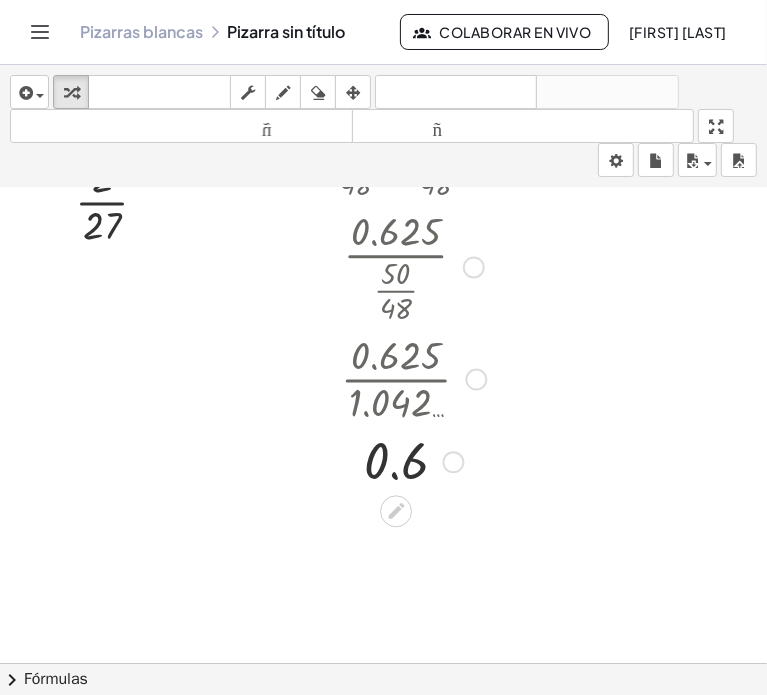 click at bounding box center (454, 462) 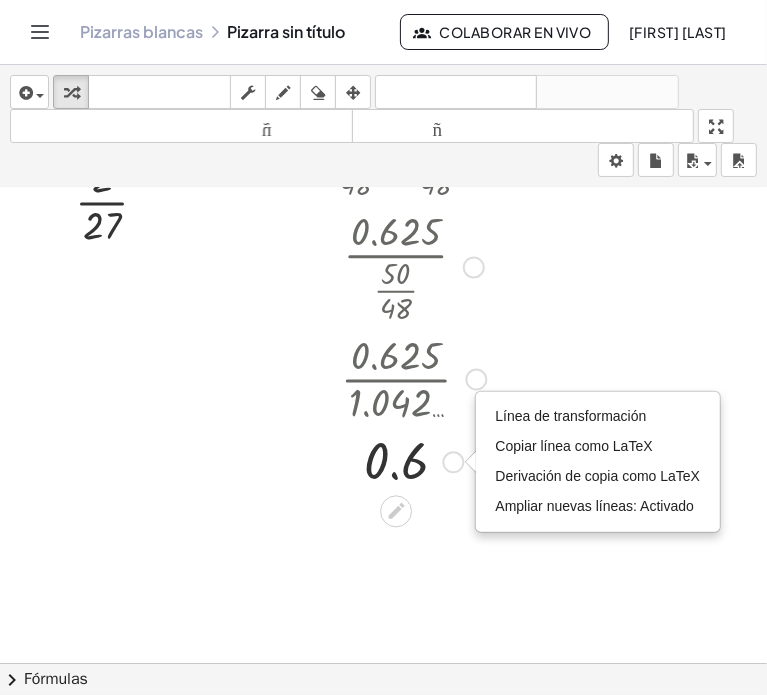 click at bounding box center (477, 380) 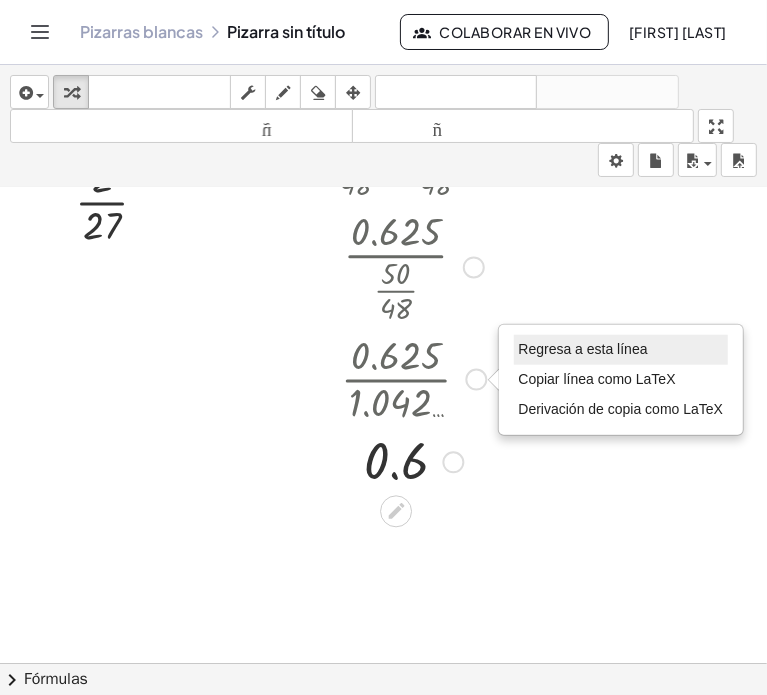 click on "Regresa a esta línea" at bounding box center [621, 350] 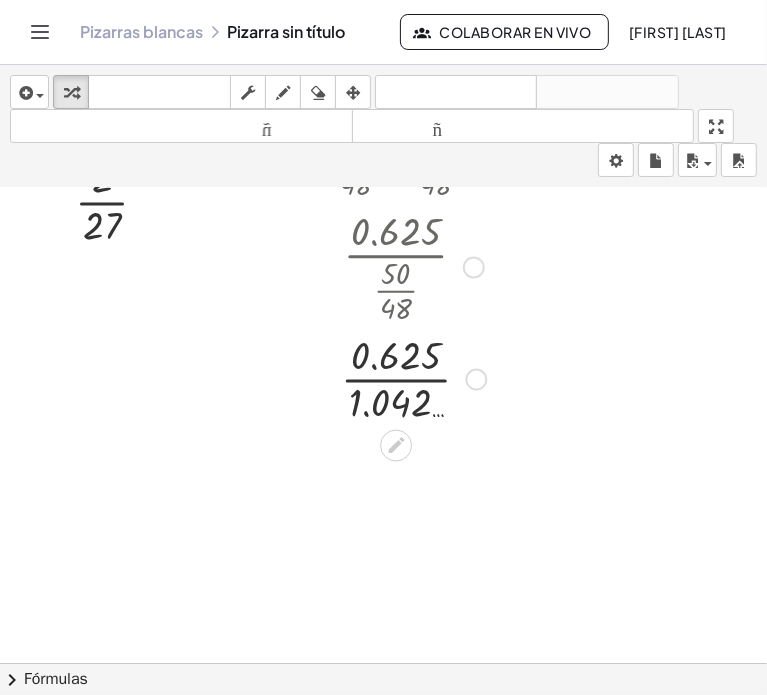 click at bounding box center [413, 378] 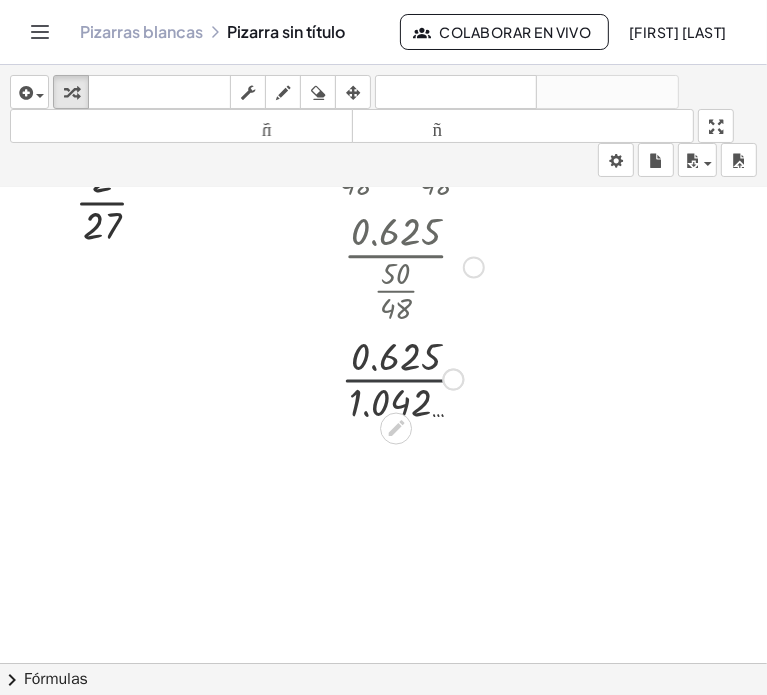 click at bounding box center (413, 378) 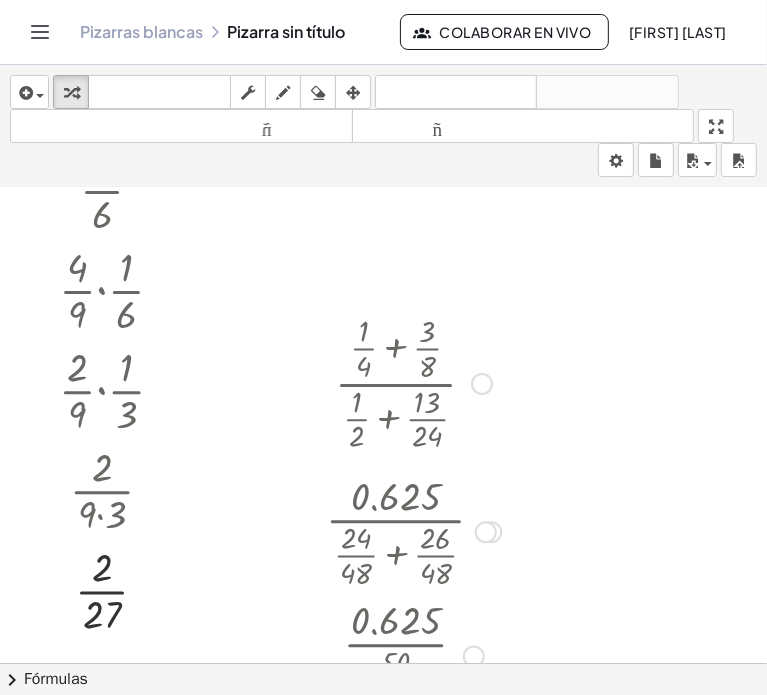 scroll, scrollTop: 568, scrollLeft: 372, axis: both 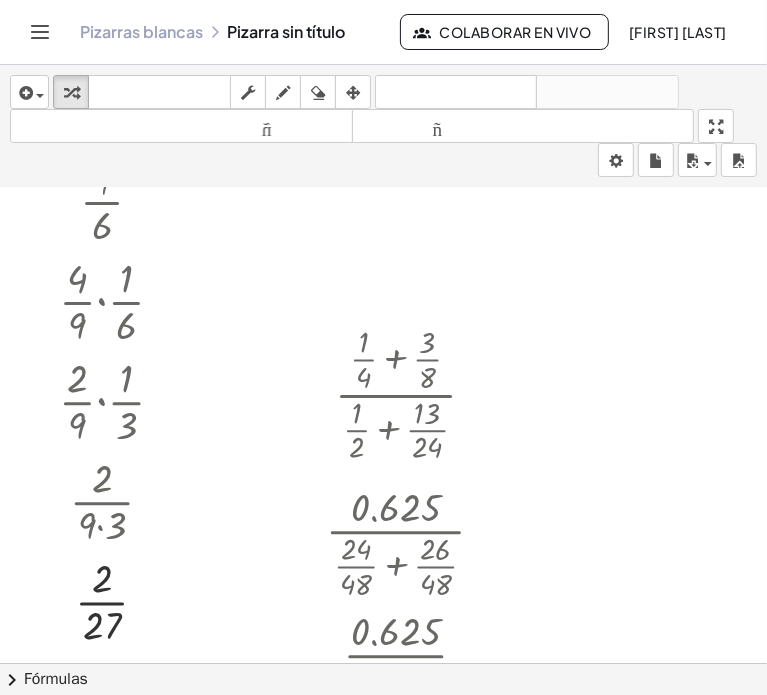 click at bounding box center [204, 335] 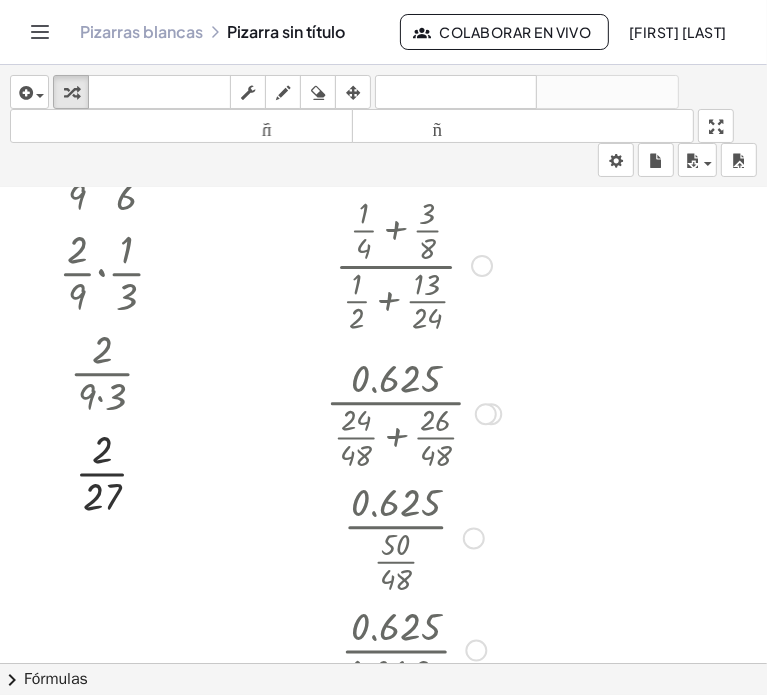 scroll, scrollTop: 668, scrollLeft: 372, axis: both 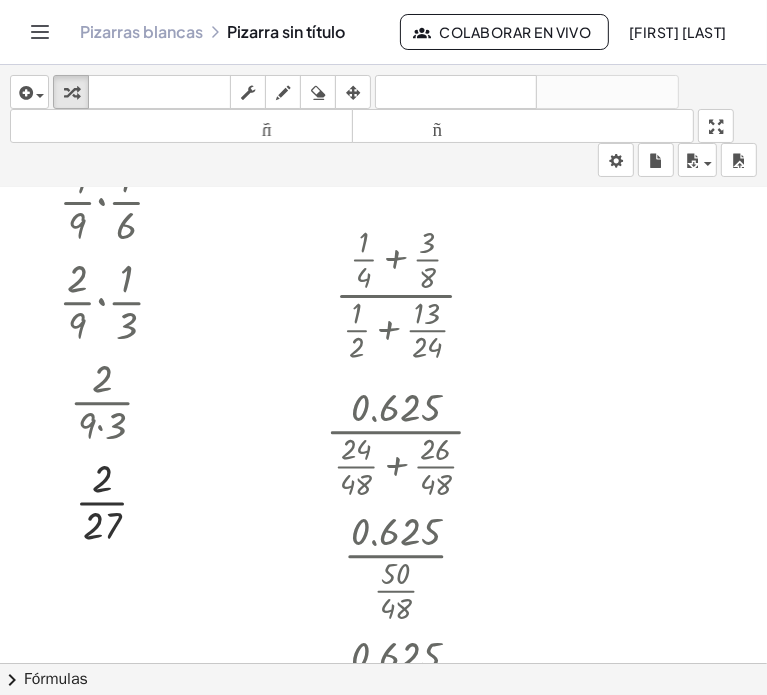 click at bounding box center (204, 235) 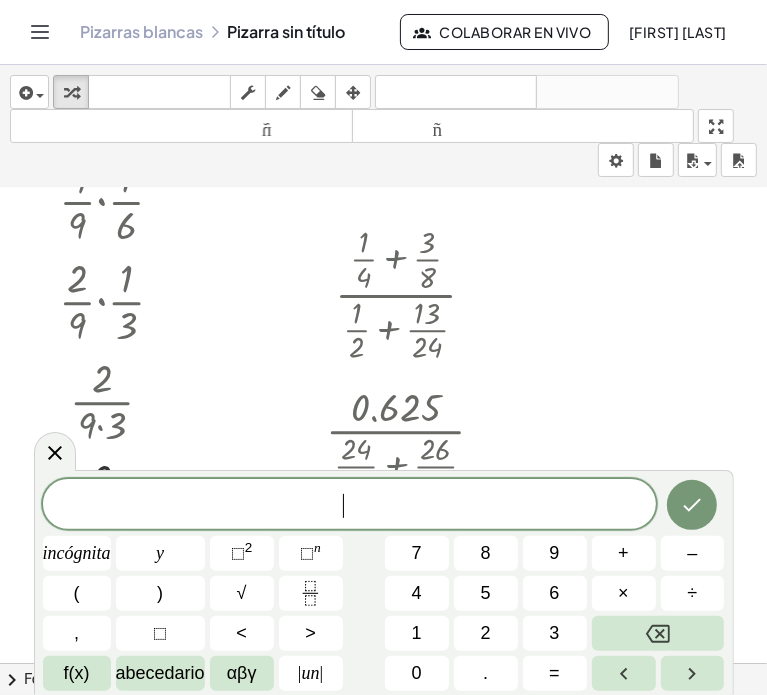 click at bounding box center [204, 235] 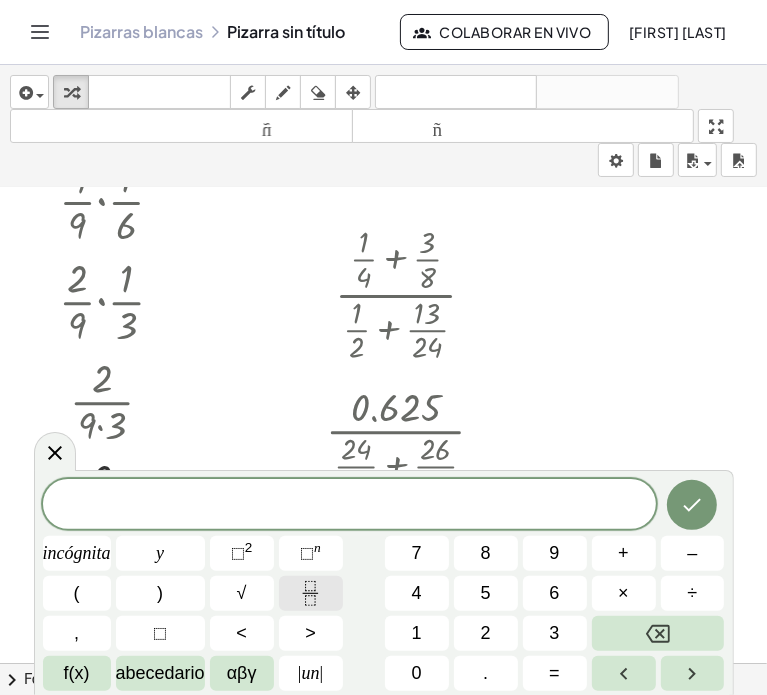 click at bounding box center (311, 593) 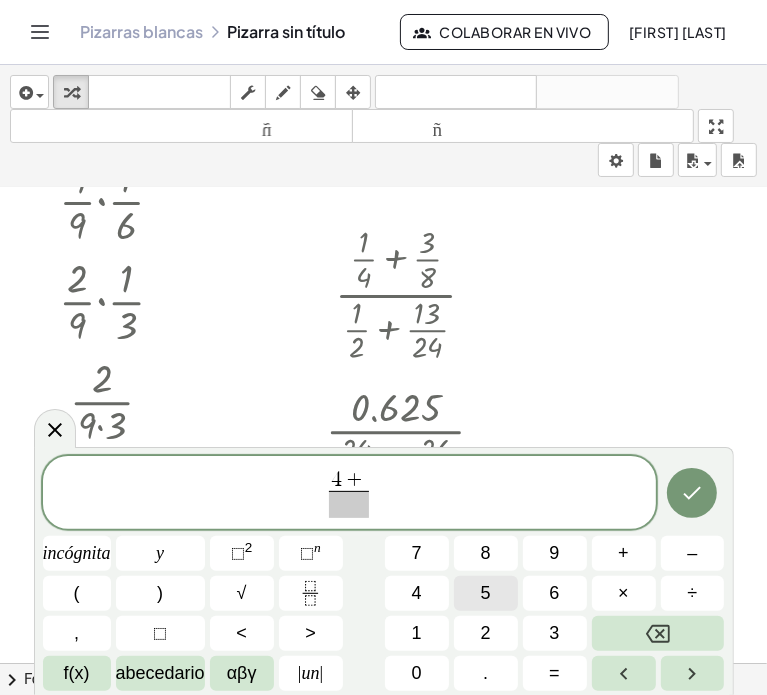 click on "5" at bounding box center (486, 593) 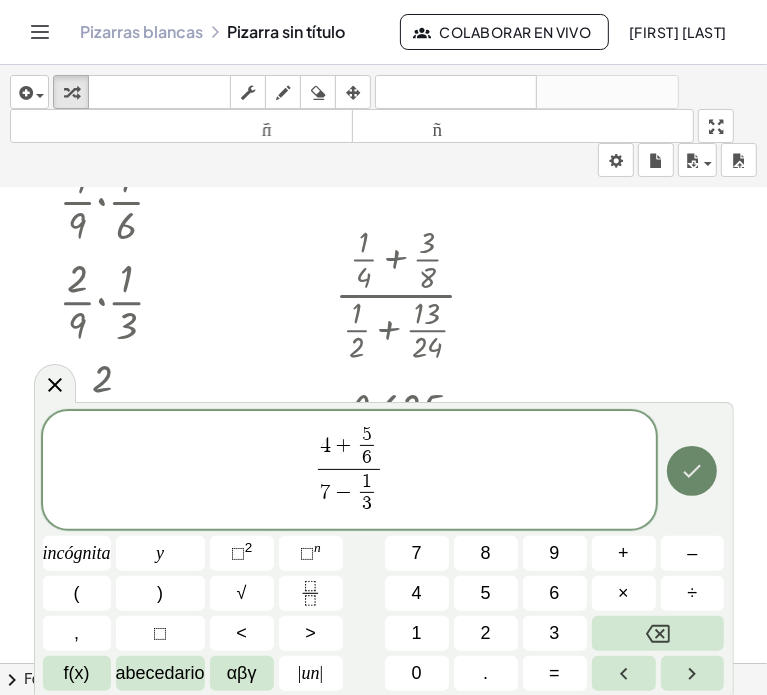 click 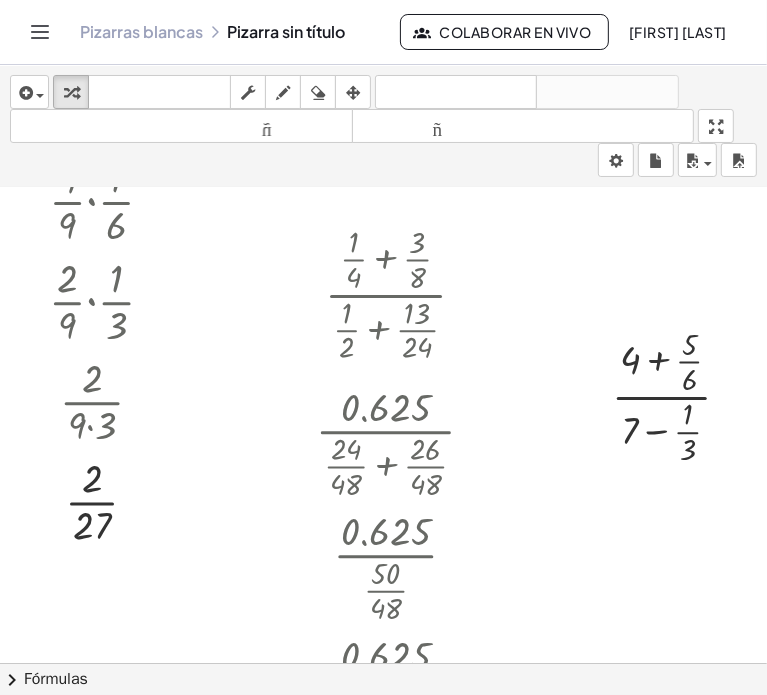 scroll, scrollTop: 668, scrollLeft: 383, axis: both 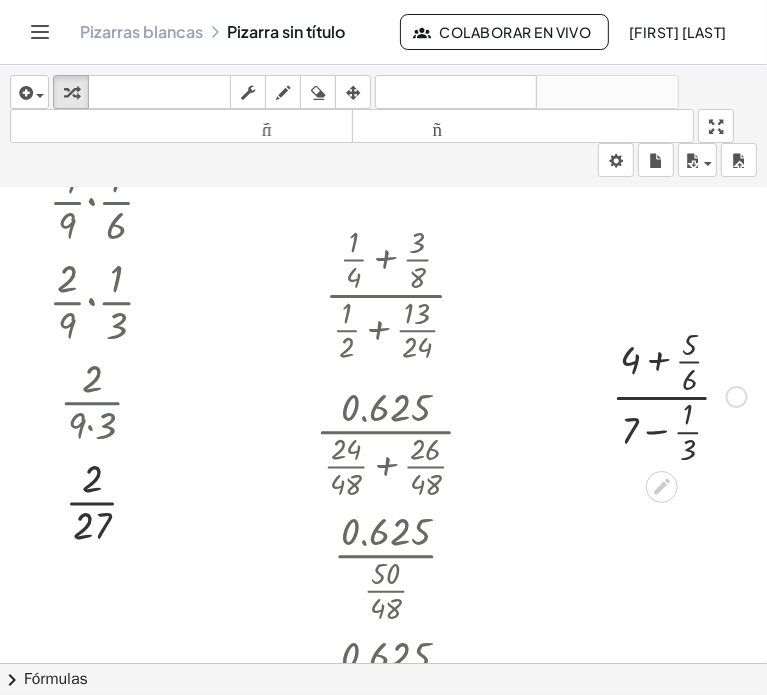click at bounding box center (679, 395) 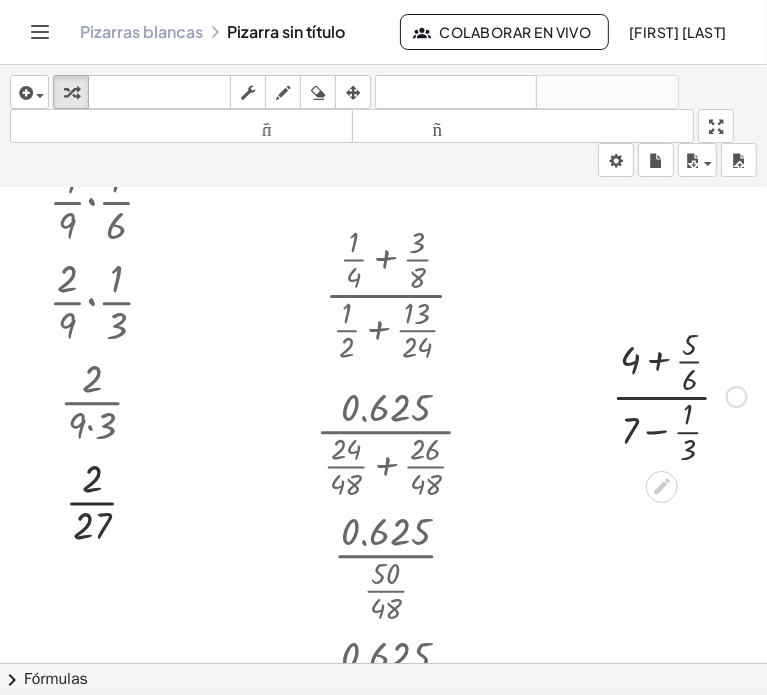 click at bounding box center [679, 395] 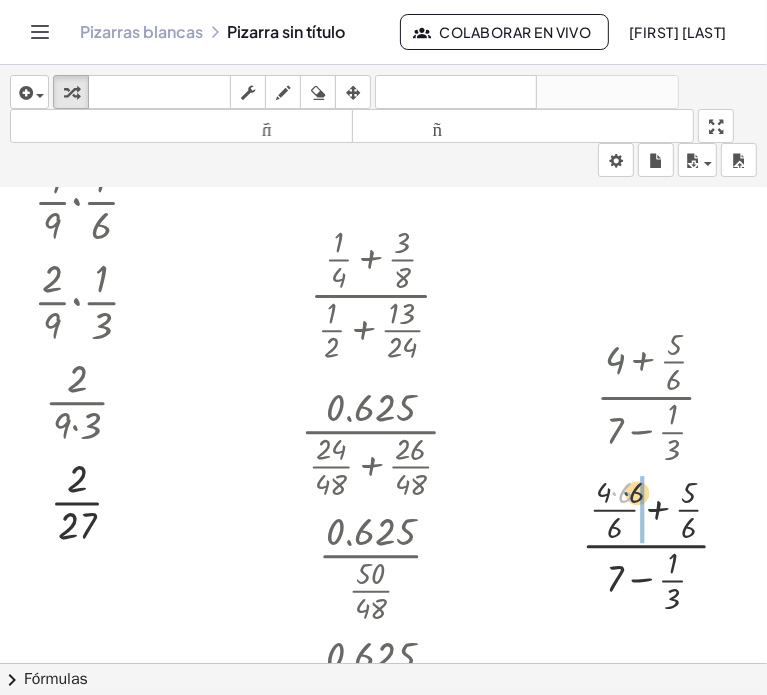 drag, startPoint x: 612, startPoint y: 491, endPoint x: 624, endPoint y: 491, distance: 12 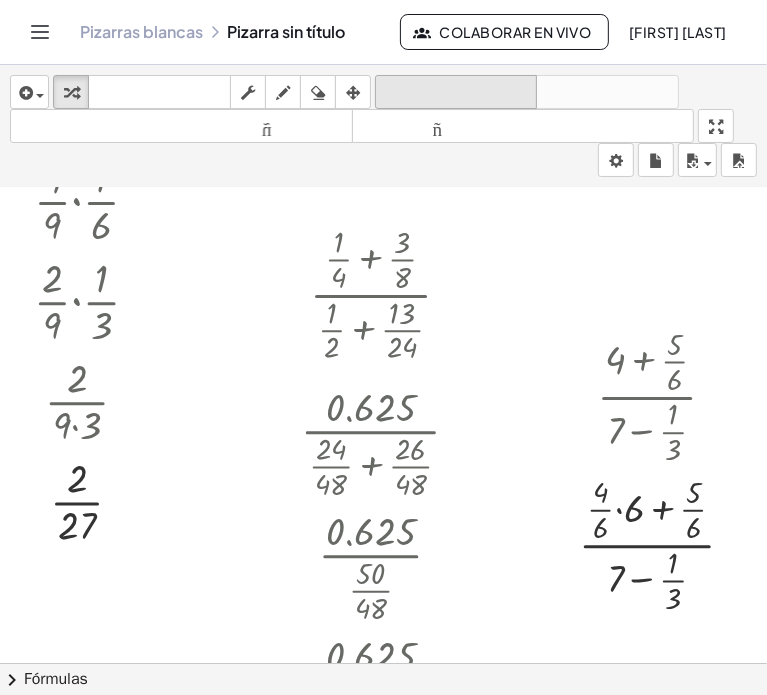 click on "deshacer" at bounding box center (456, 92) 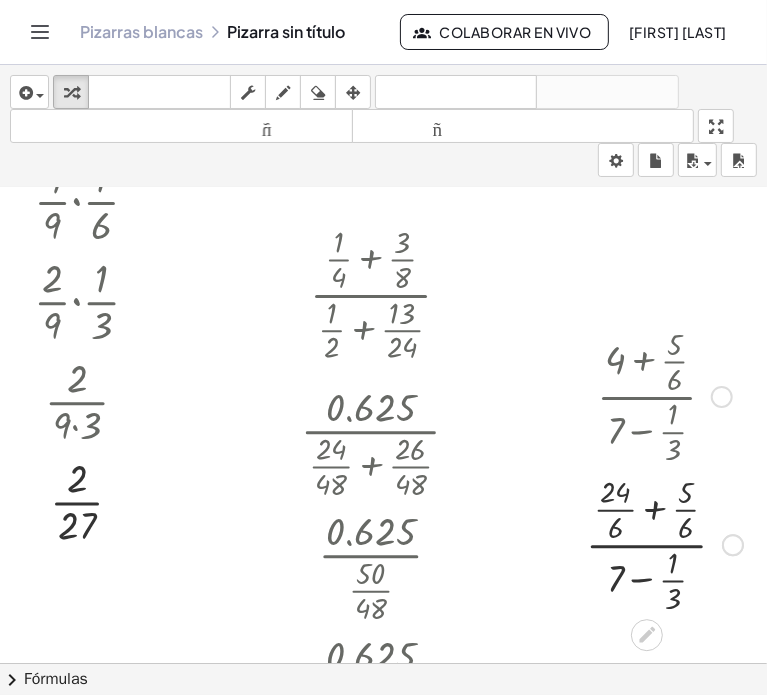 scroll, scrollTop: 768, scrollLeft: 383, axis: both 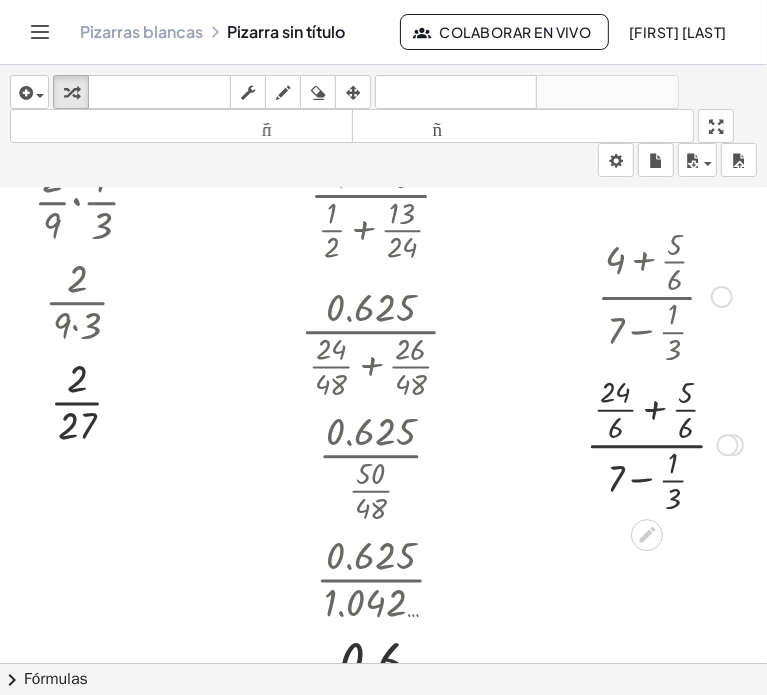 click at bounding box center (664, 443) 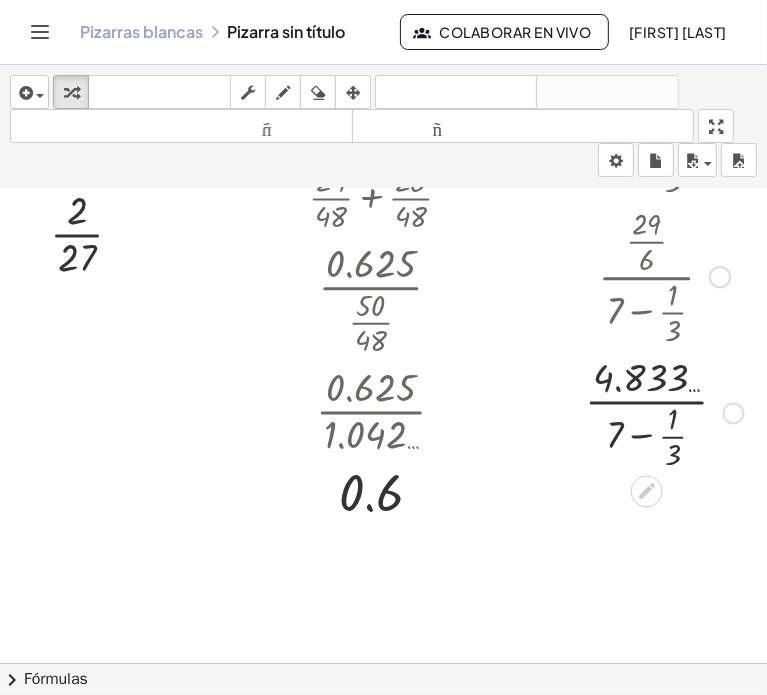 scroll, scrollTop: 968, scrollLeft: 383, axis: both 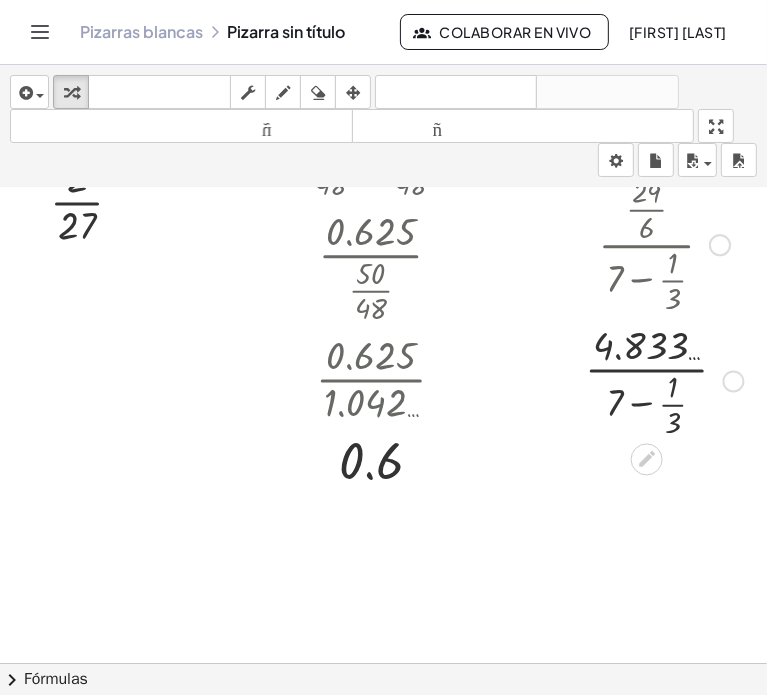 click at bounding box center (664, 379) 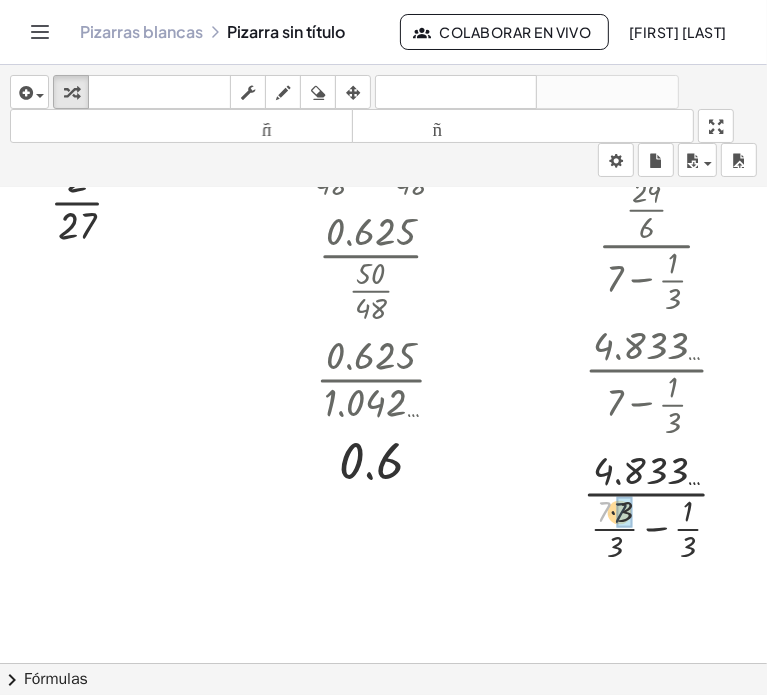drag, startPoint x: 606, startPoint y: 503, endPoint x: 626, endPoint y: 504, distance: 20.024984 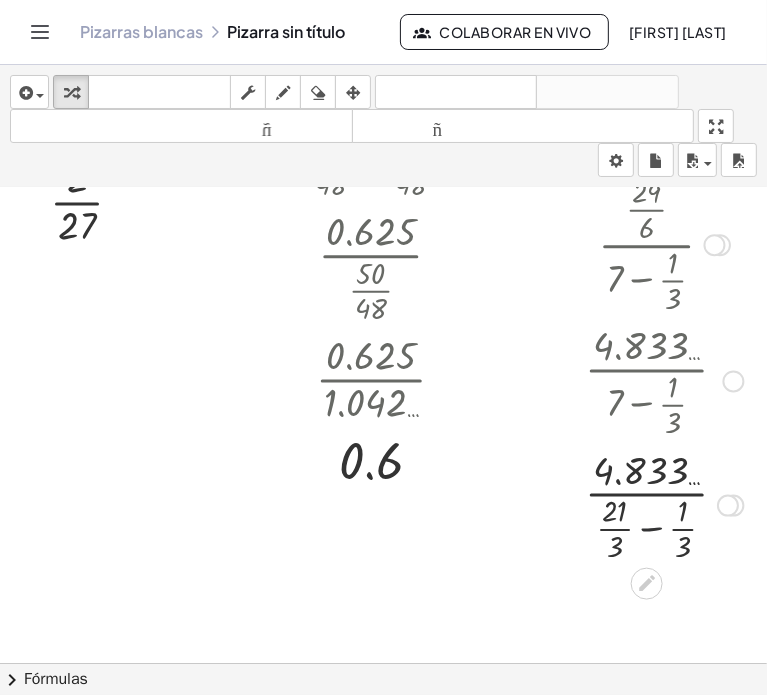click at bounding box center [664, 504] 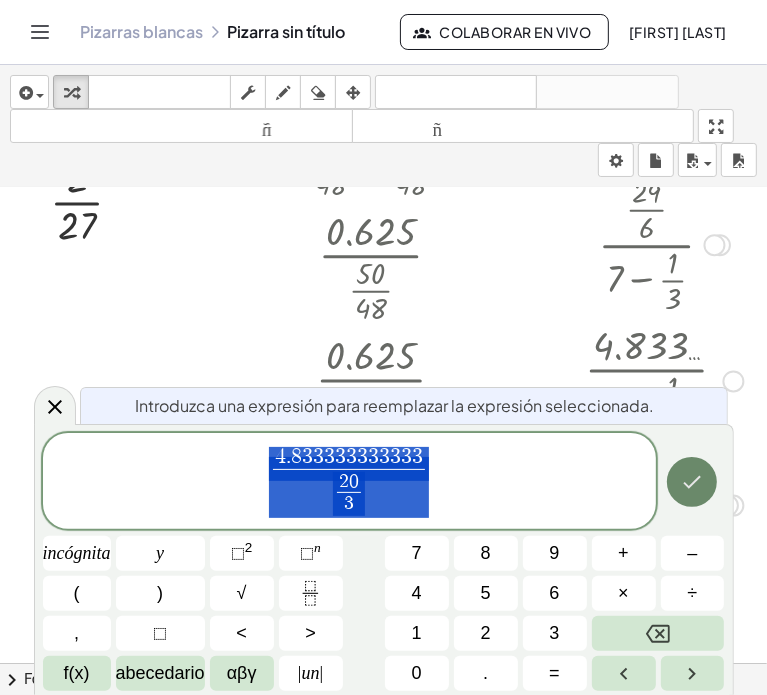 click 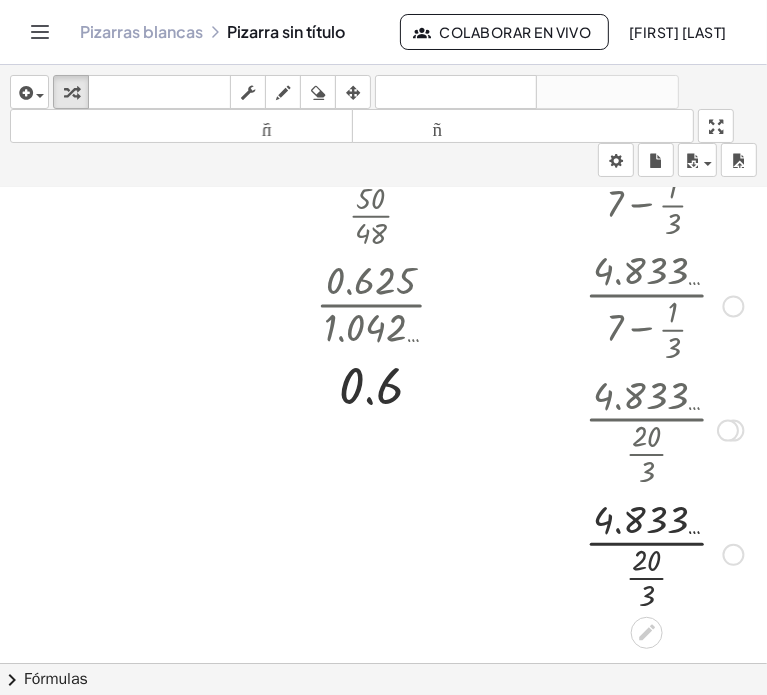 scroll, scrollTop: 1168, scrollLeft: 383, axis: both 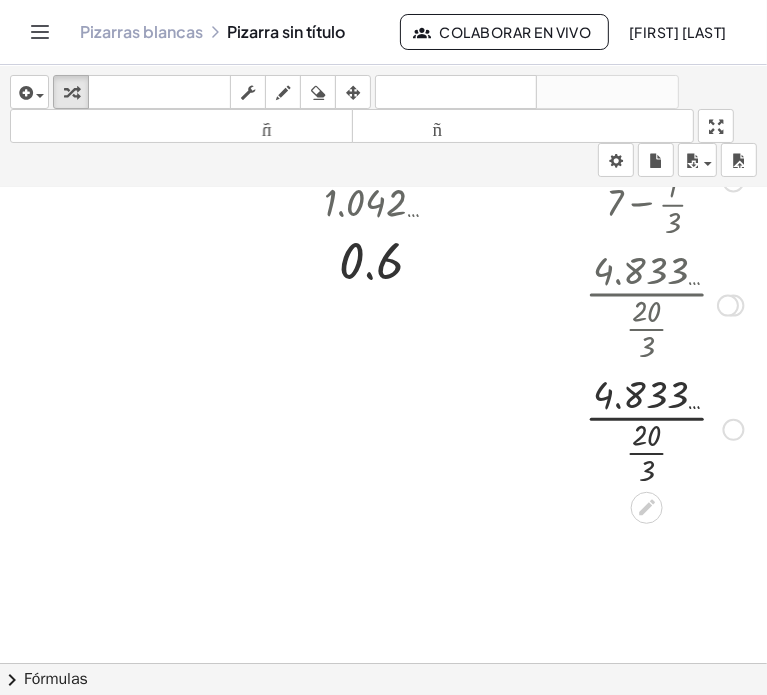 click at bounding box center [664, 428] 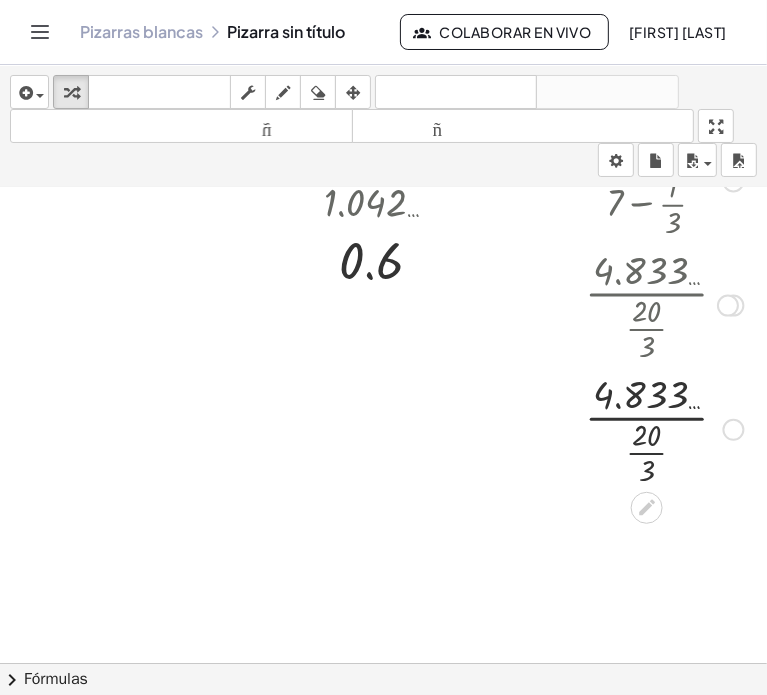 click at bounding box center [664, 428] 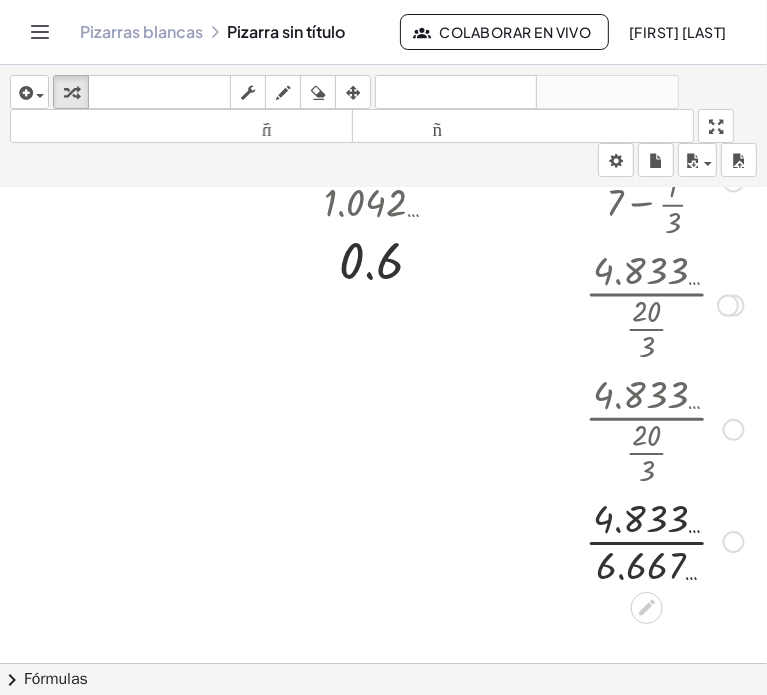click at bounding box center (664, 540) 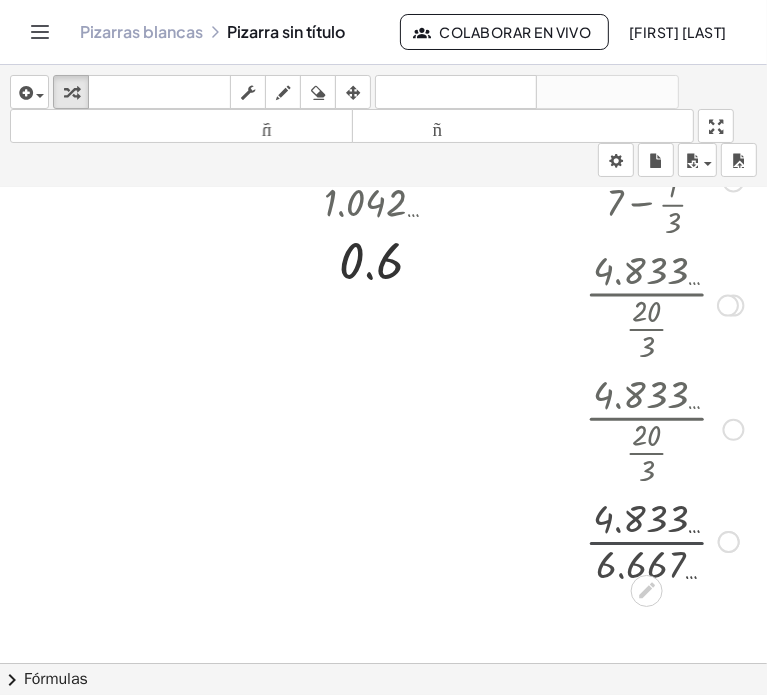 click at bounding box center [664, 540] 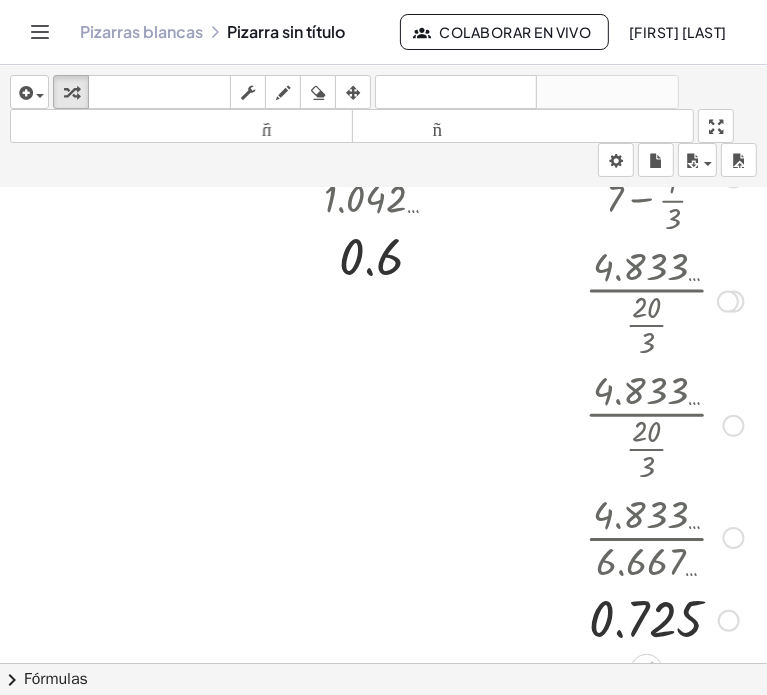 scroll, scrollTop: 1175, scrollLeft: 397, axis: both 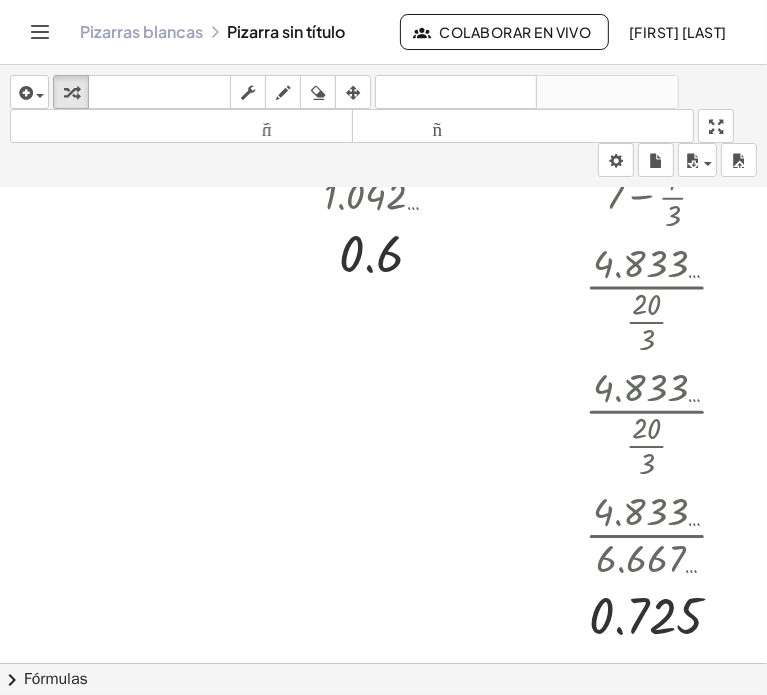 click at bounding box center [192, -34] 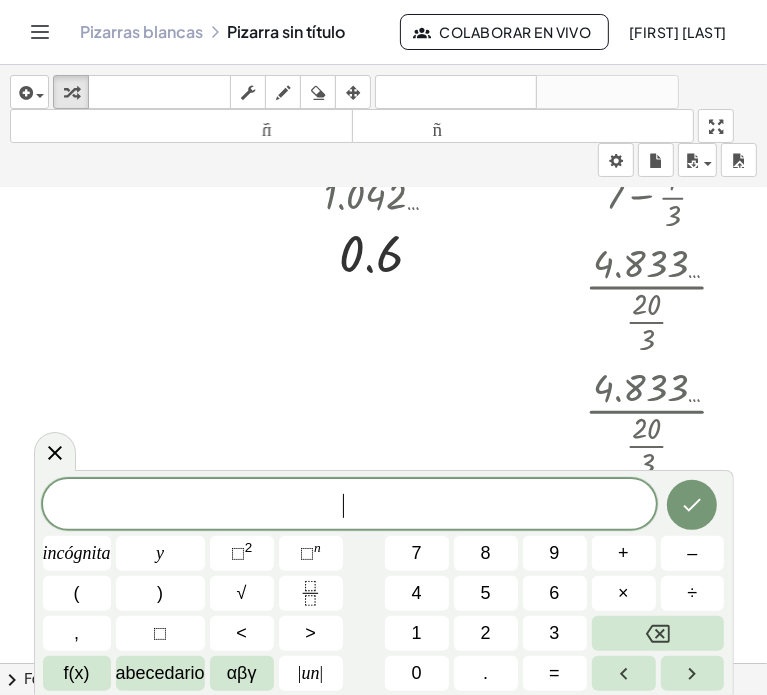 click at bounding box center [192, -34] 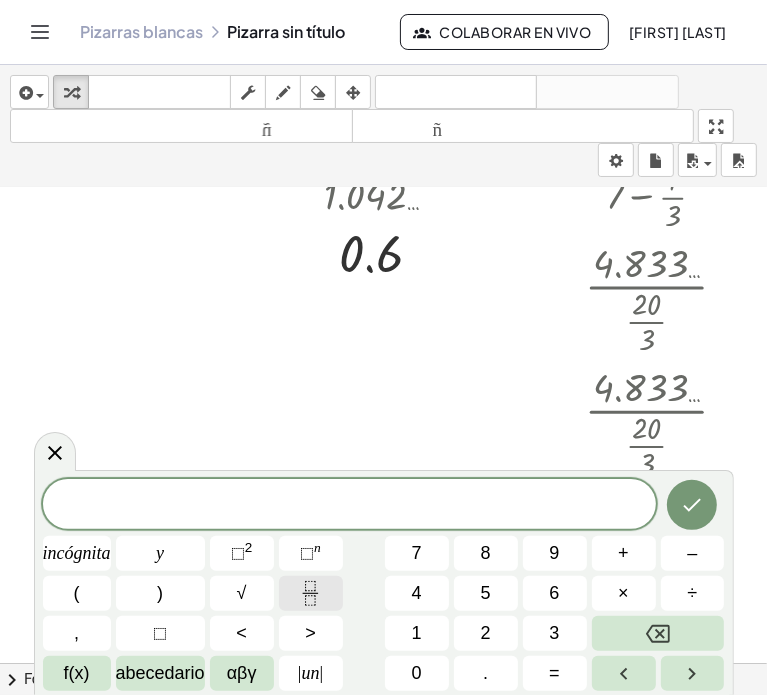 click at bounding box center (311, 593) 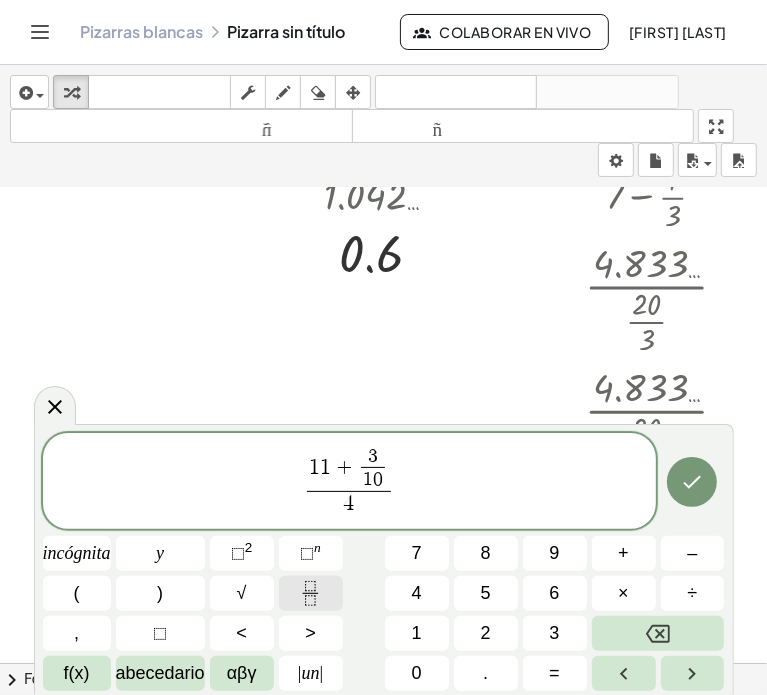 click 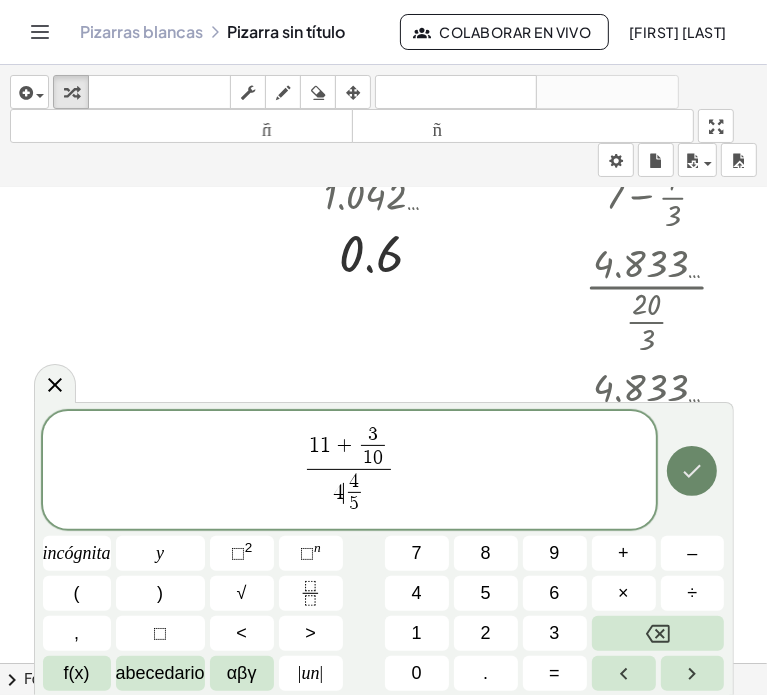 click 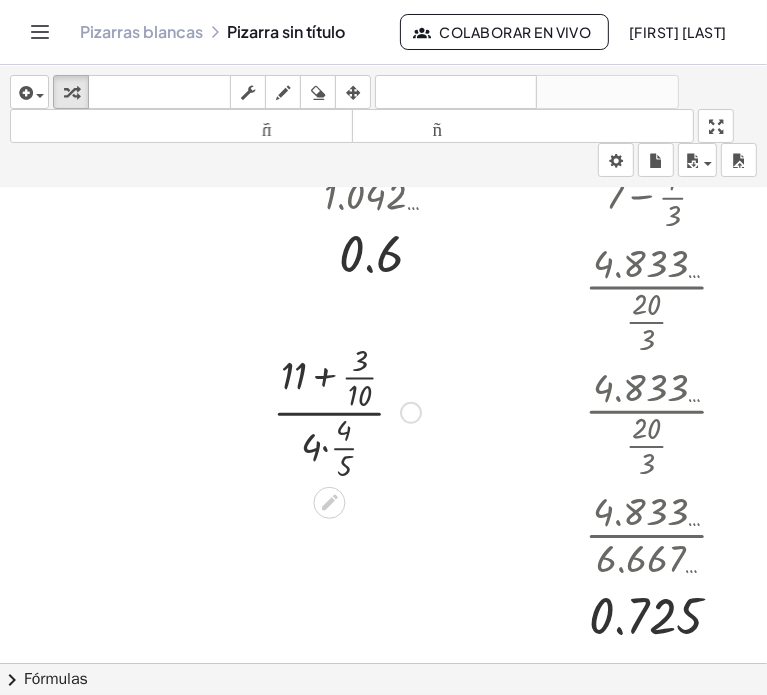 click at bounding box center (347, 411) 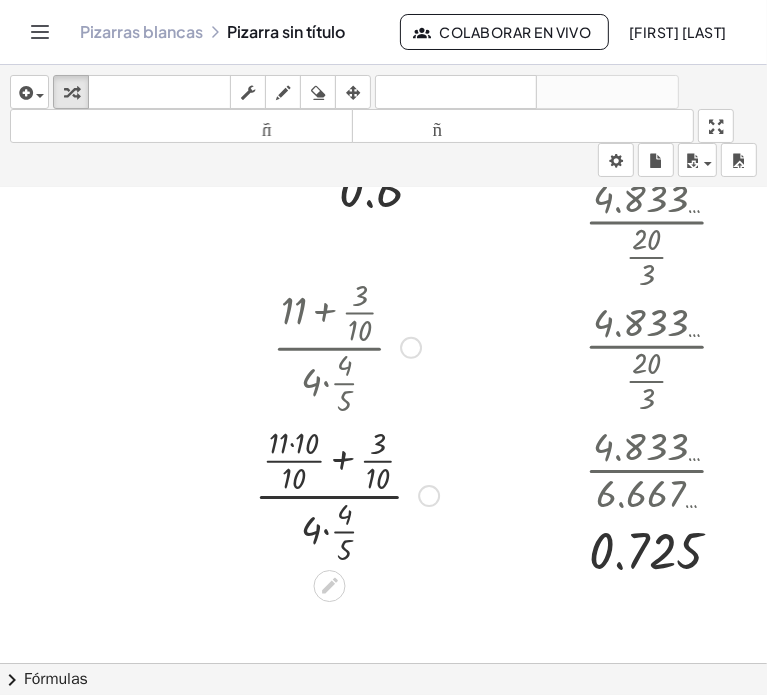 scroll, scrollTop: 1275, scrollLeft: 397, axis: both 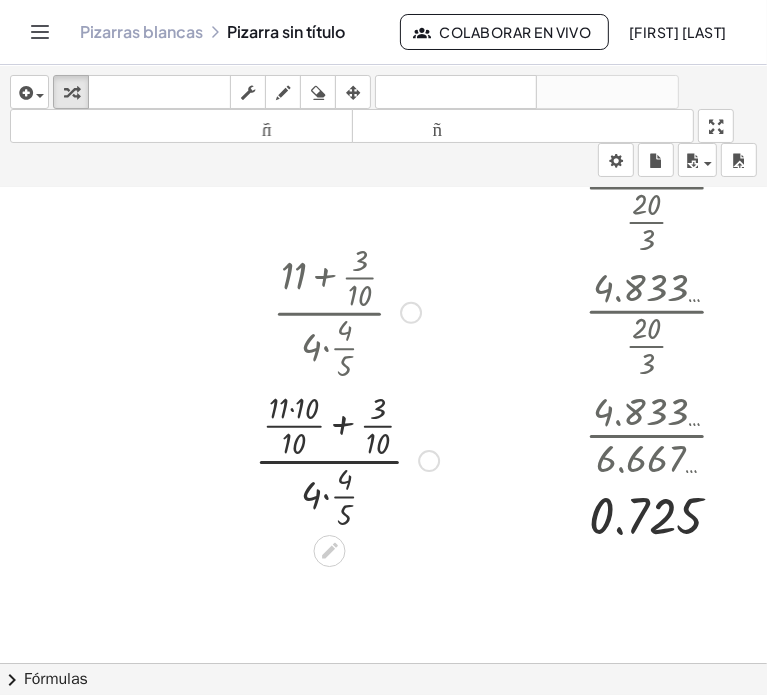 click at bounding box center [347, 459] 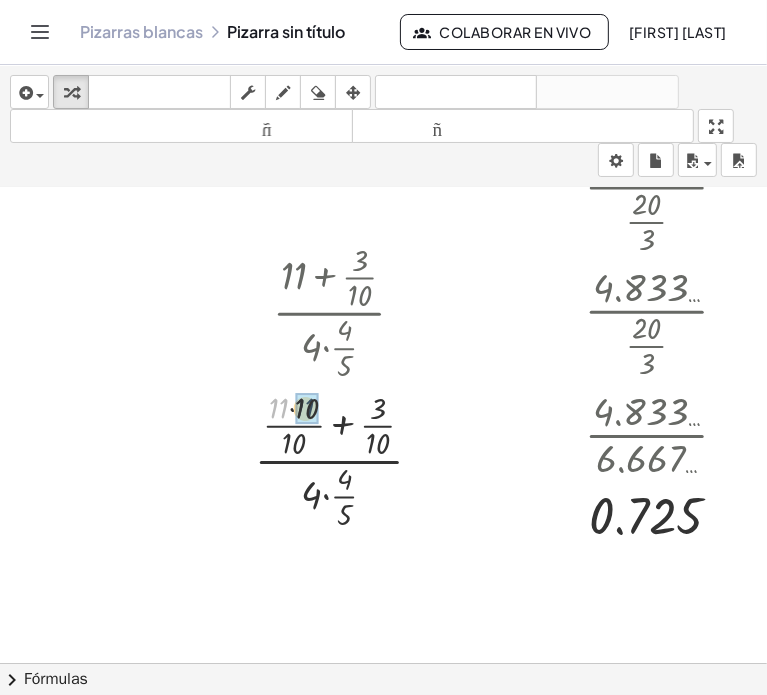 drag, startPoint x: 266, startPoint y: 407, endPoint x: 293, endPoint y: 407, distance: 27 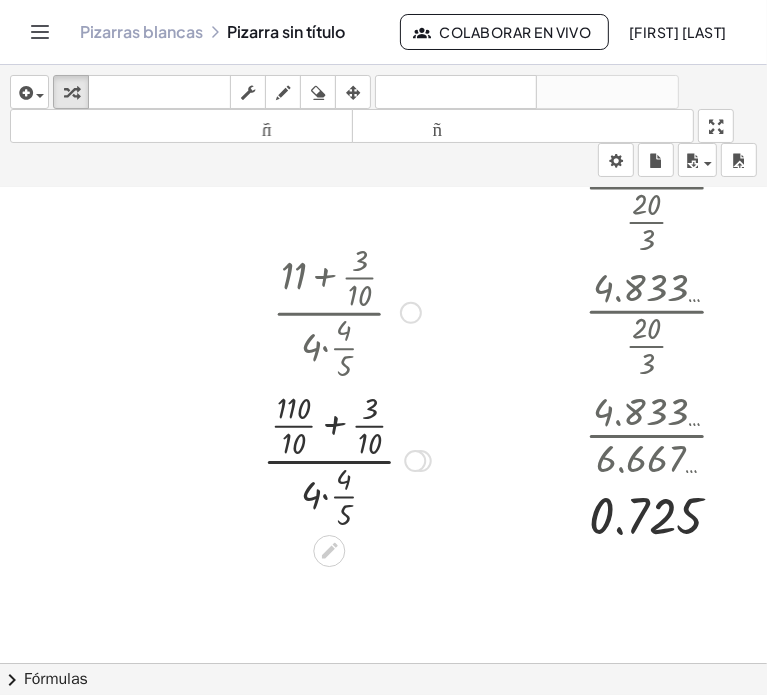 click at bounding box center [347, 459] 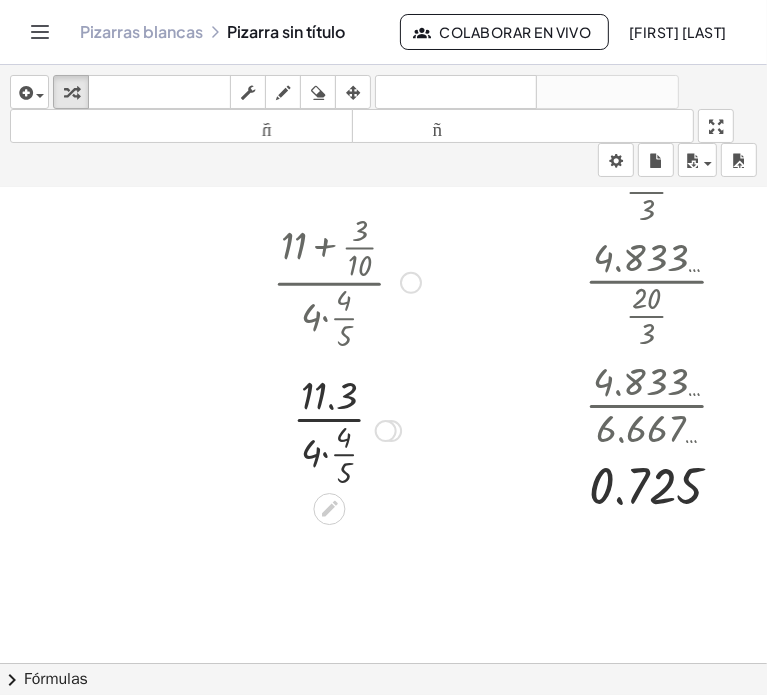scroll, scrollTop: 1275, scrollLeft: 397, axis: both 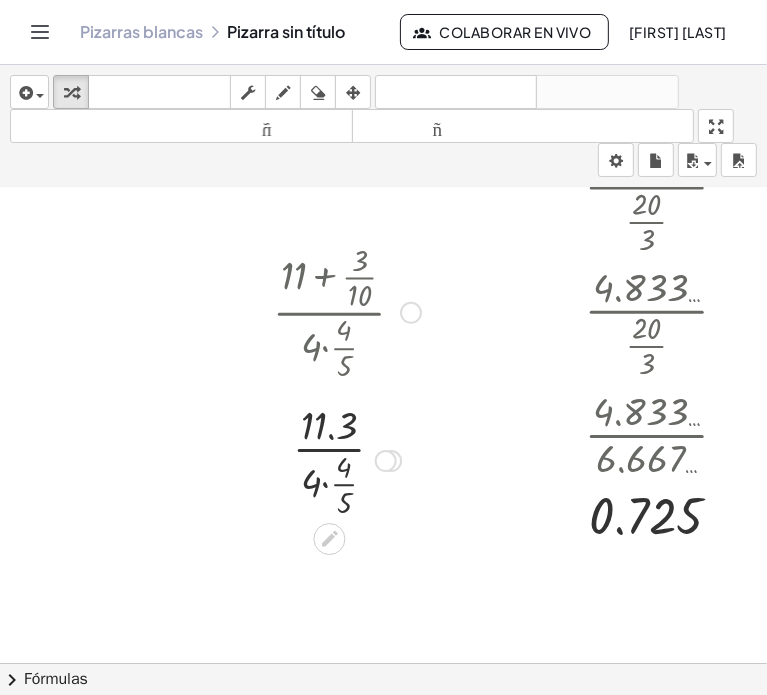 click at bounding box center [347, 459] 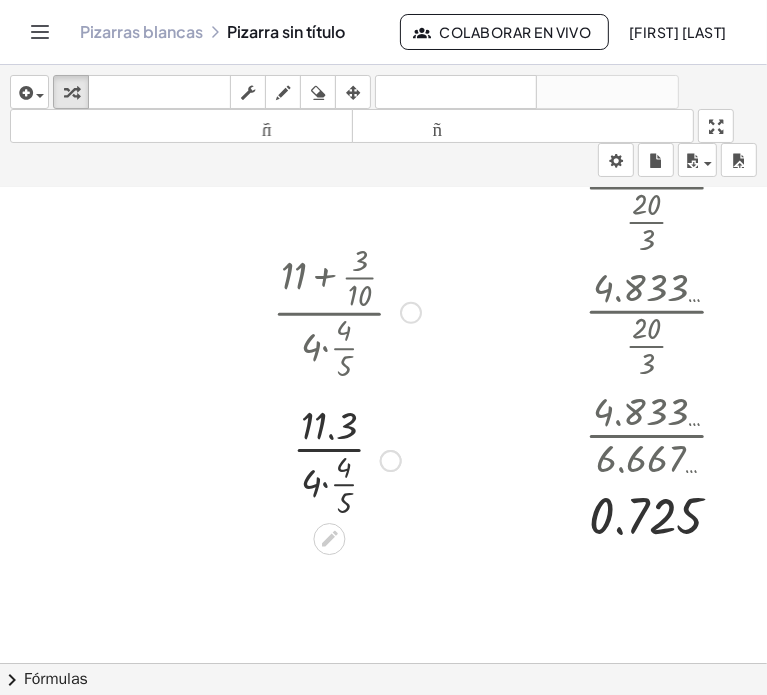 click at bounding box center (347, 459) 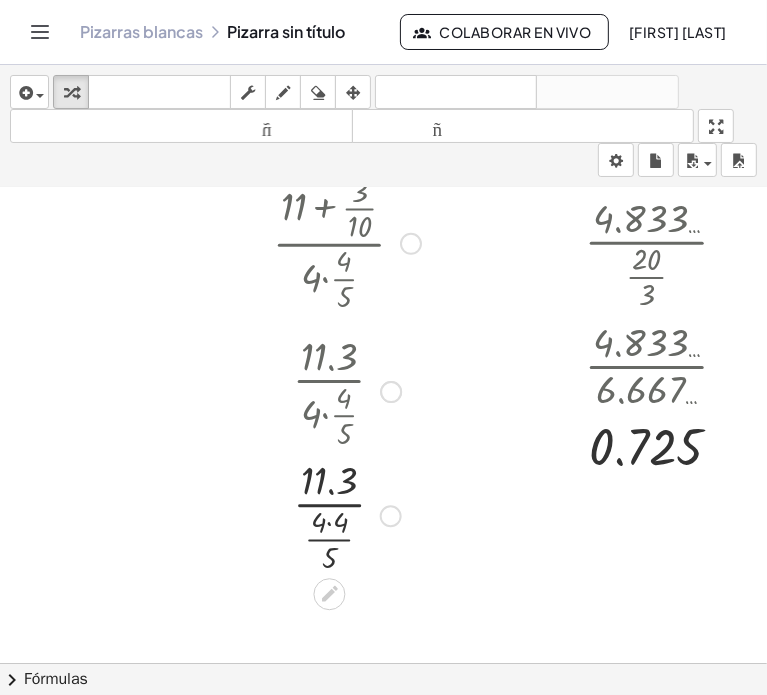 scroll, scrollTop: 1375, scrollLeft: 397, axis: both 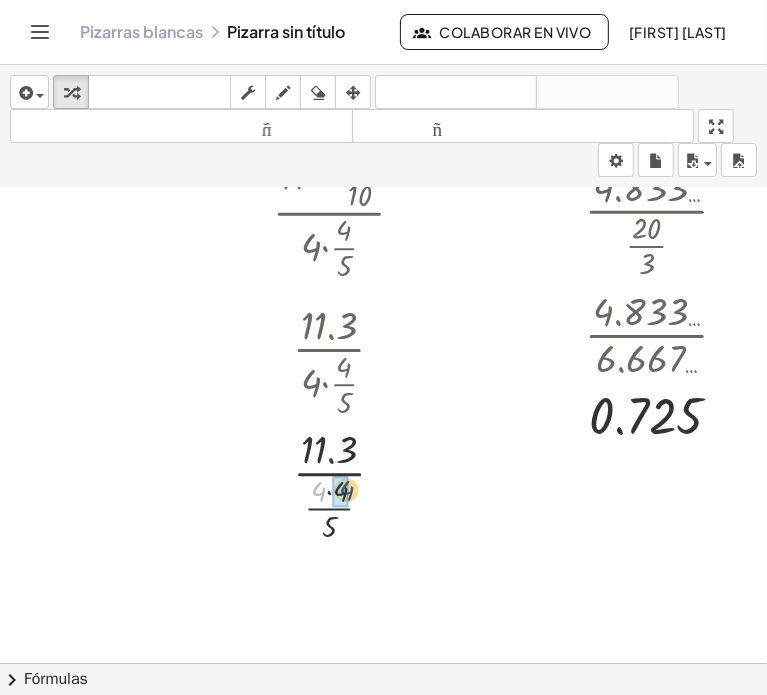 drag, startPoint x: 302, startPoint y: 498, endPoint x: 331, endPoint y: 497, distance: 29.017237 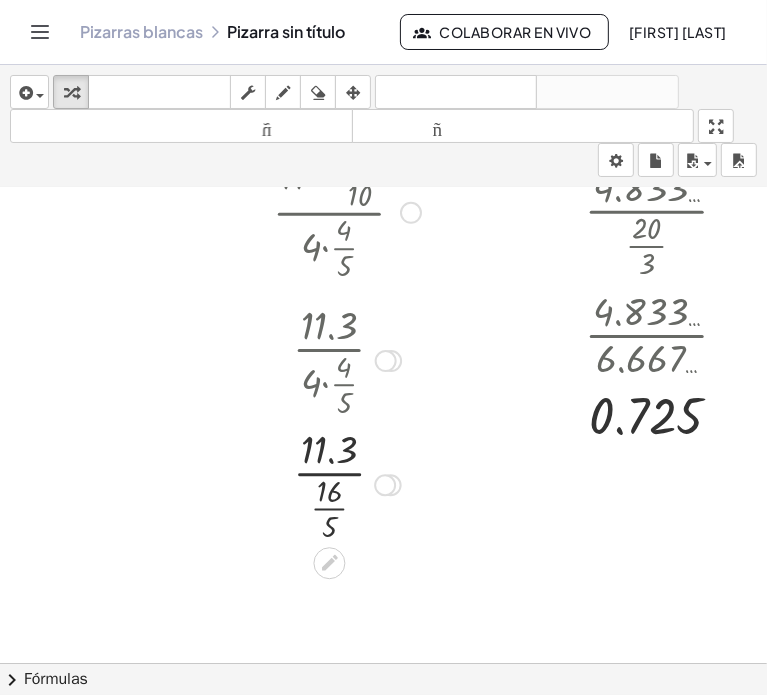 click at bounding box center (347, 483) 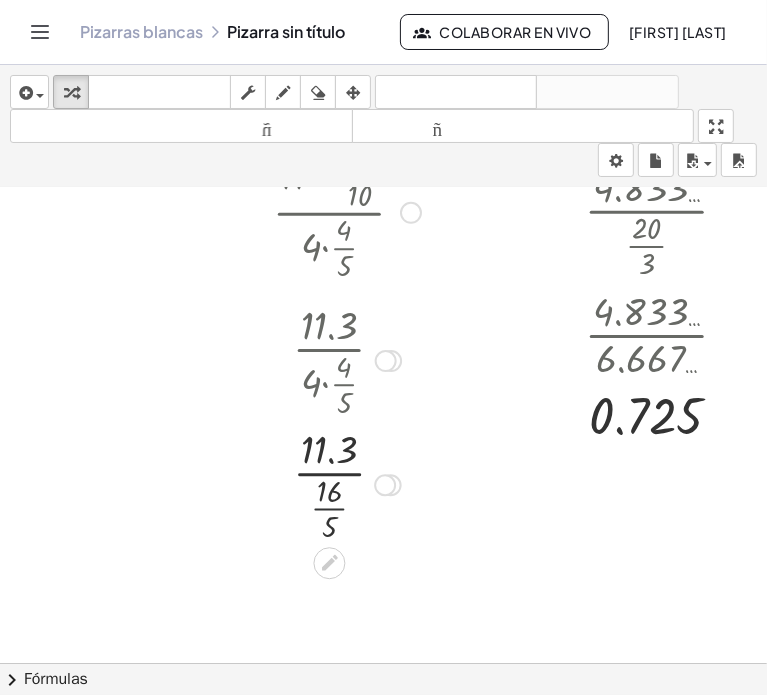 click at bounding box center [347, 483] 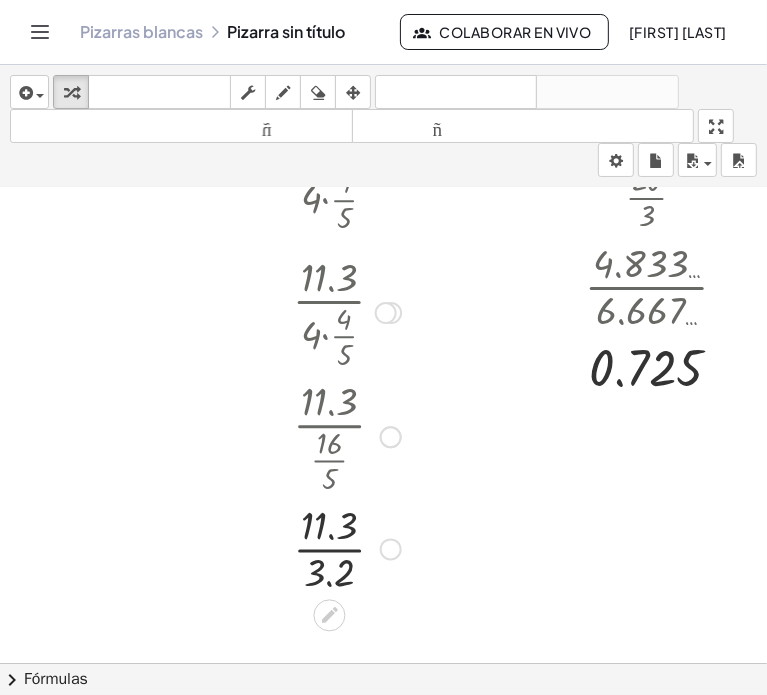 scroll, scrollTop: 1445, scrollLeft: 397, axis: both 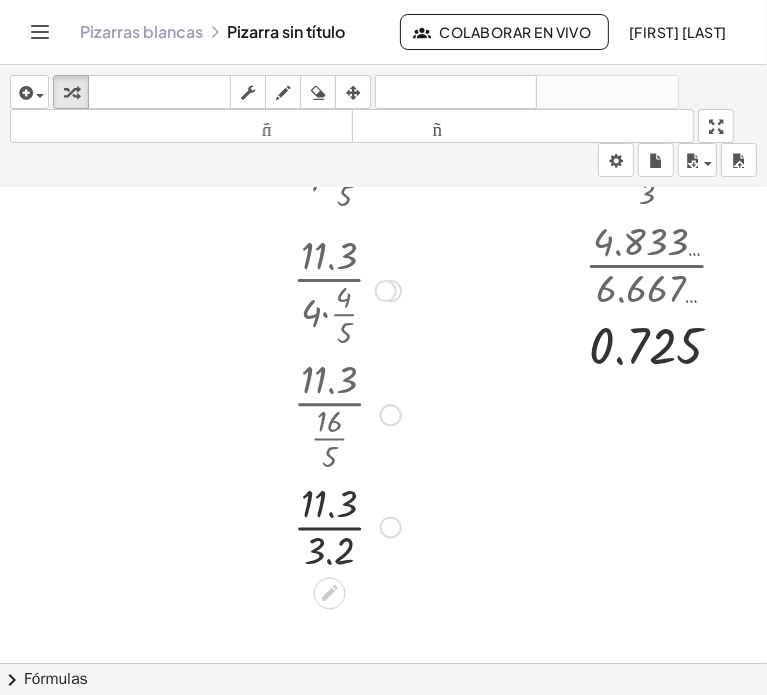 click at bounding box center (347, 526) 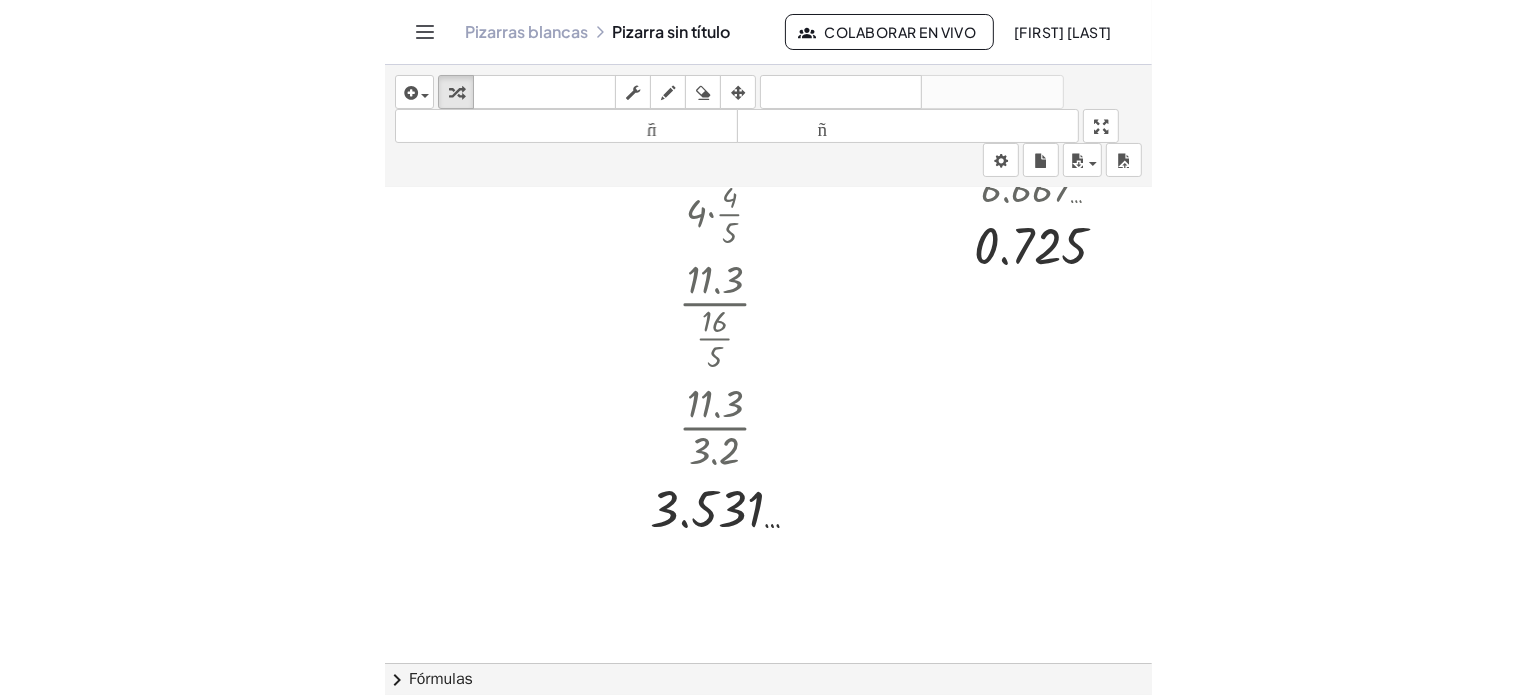 scroll, scrollTop: 1545, scrollLeft: 0, axis: vertical 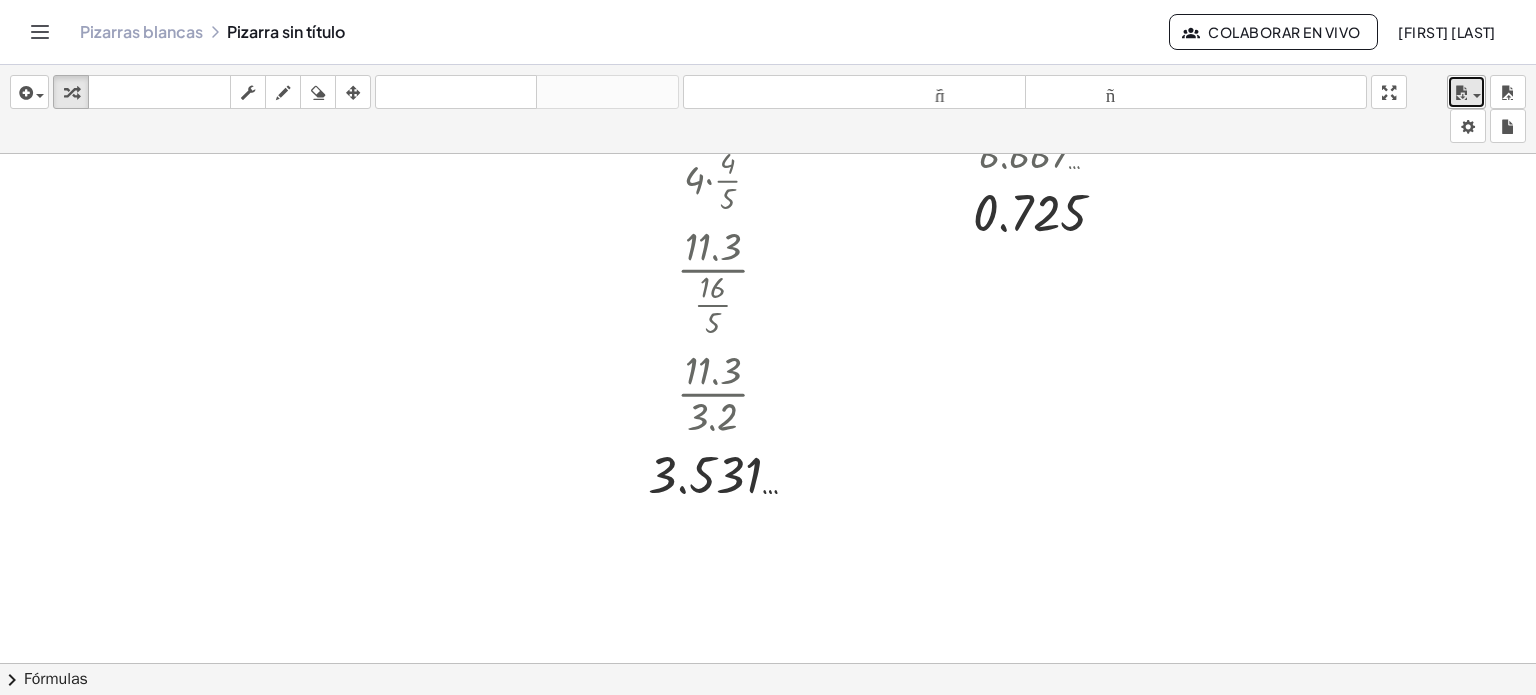 click at bounding box center (1466, 92) 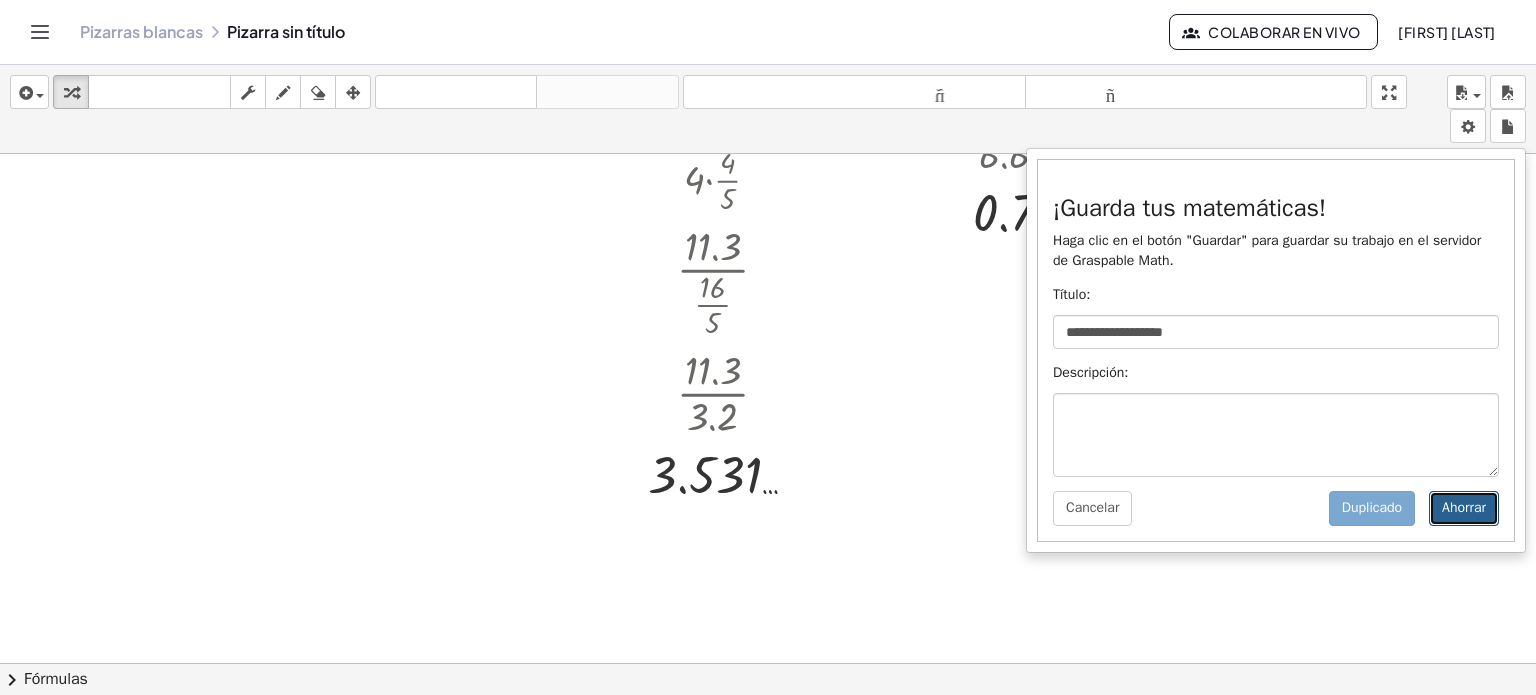 click on "Ahorrar" at bounding box center (1464, 508) 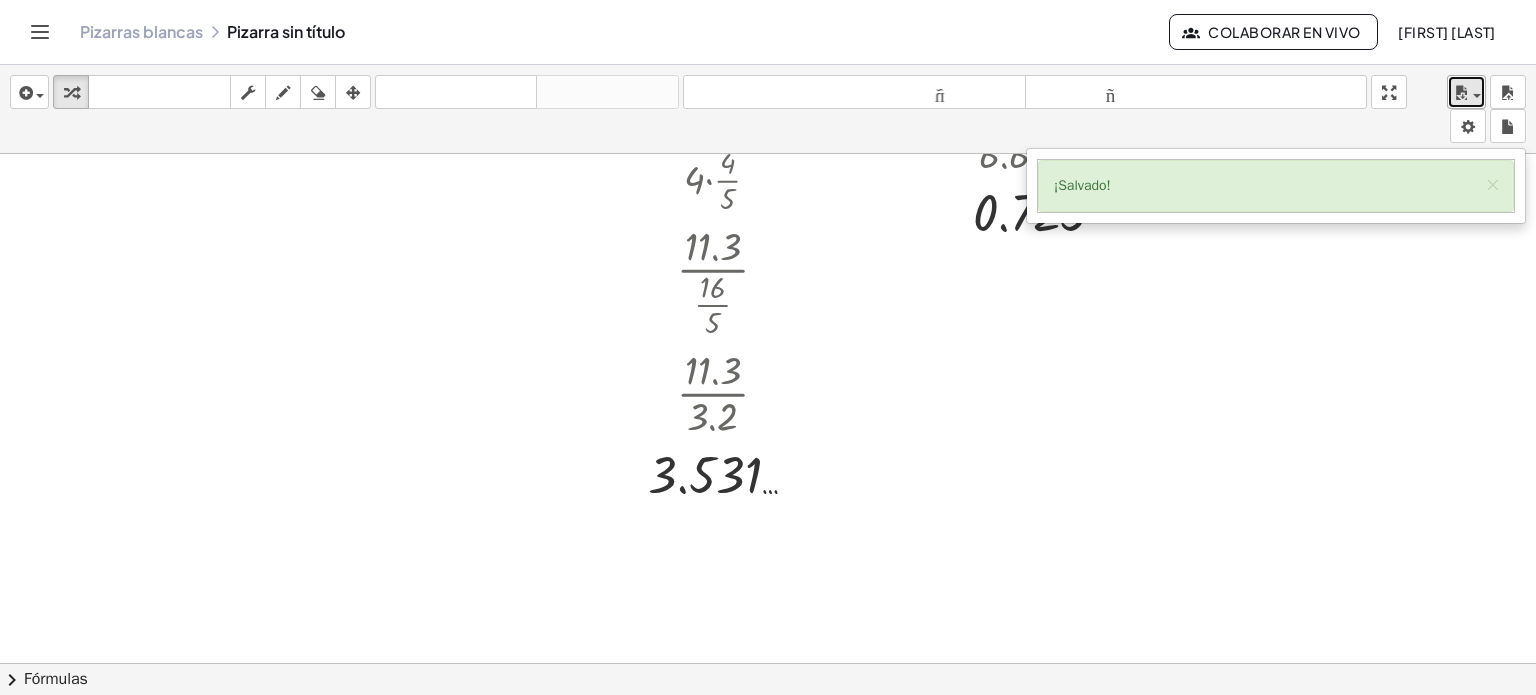 click at bounding box center [1461, 93] 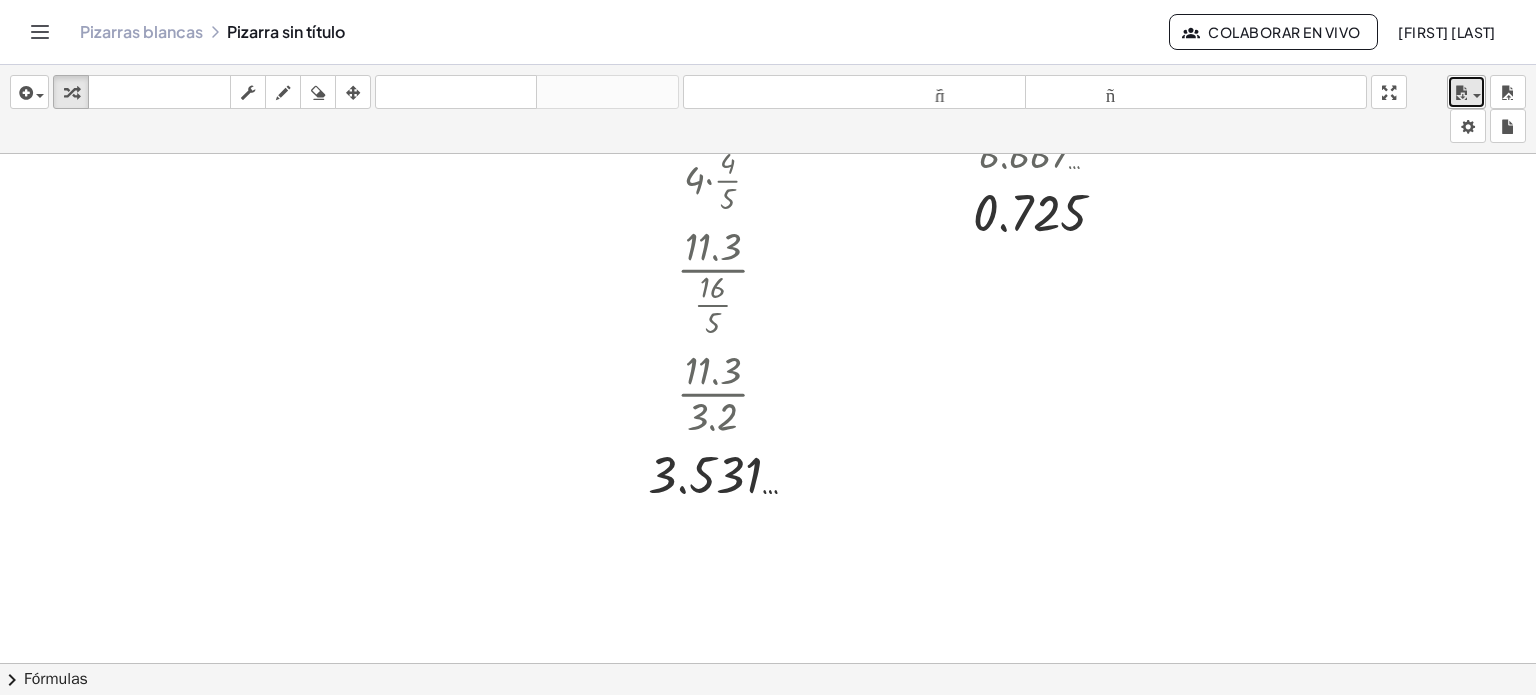 click at bounding box center [1461, 93] 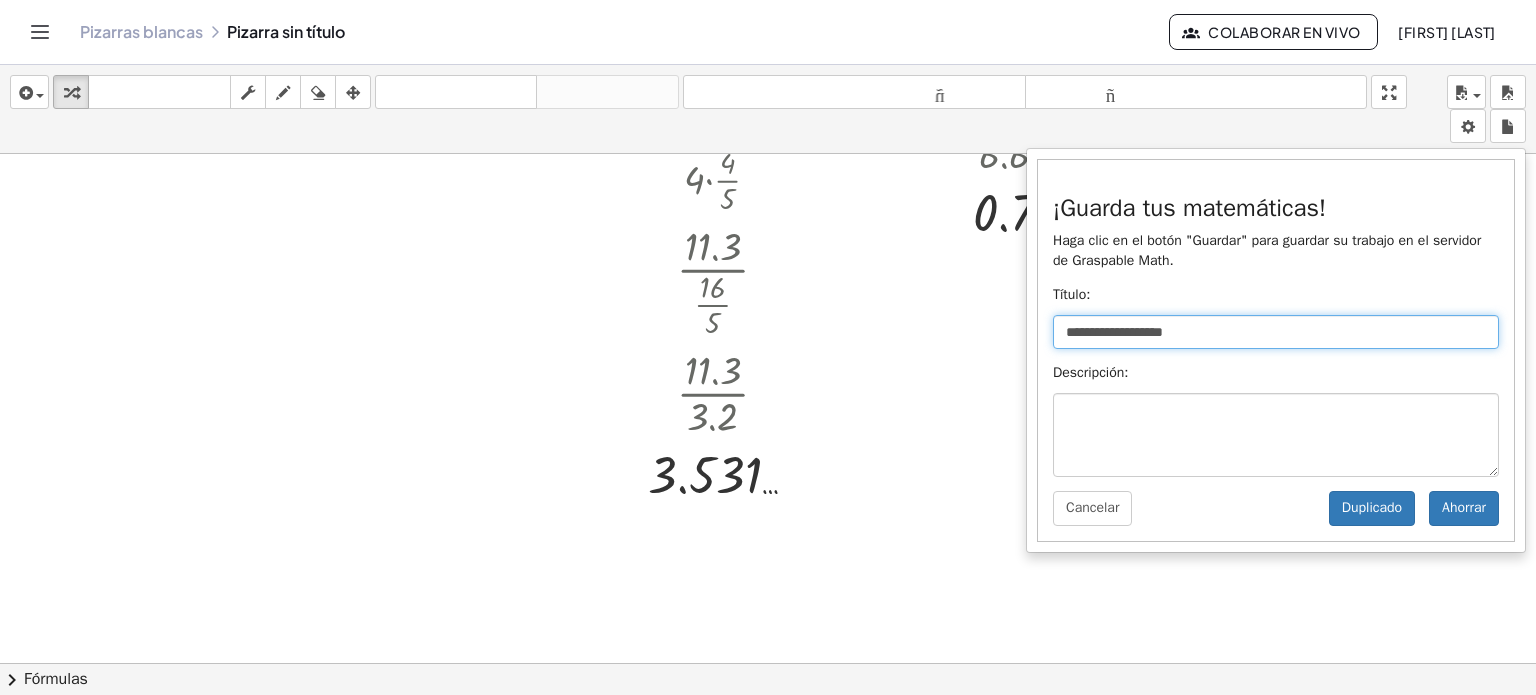 click on "**********" at bounding box center [1276, 332] 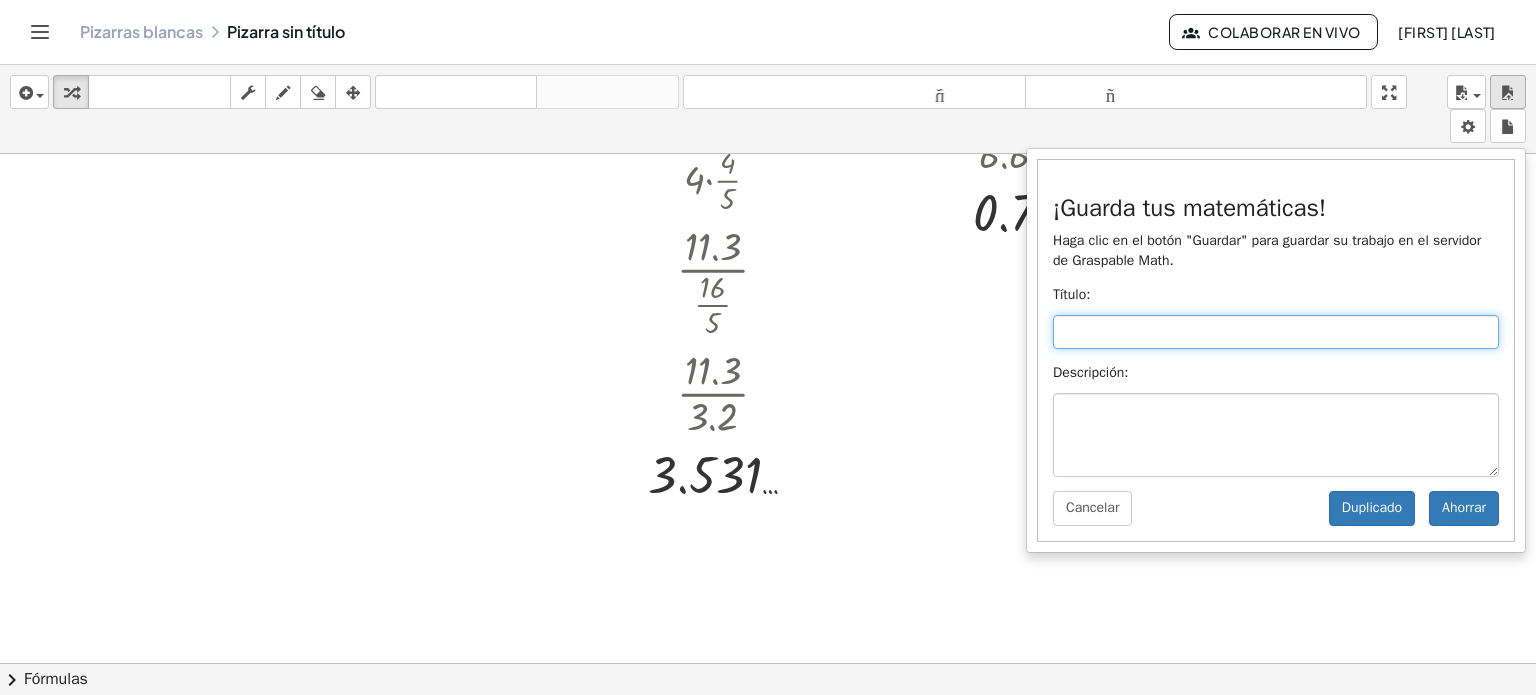 type 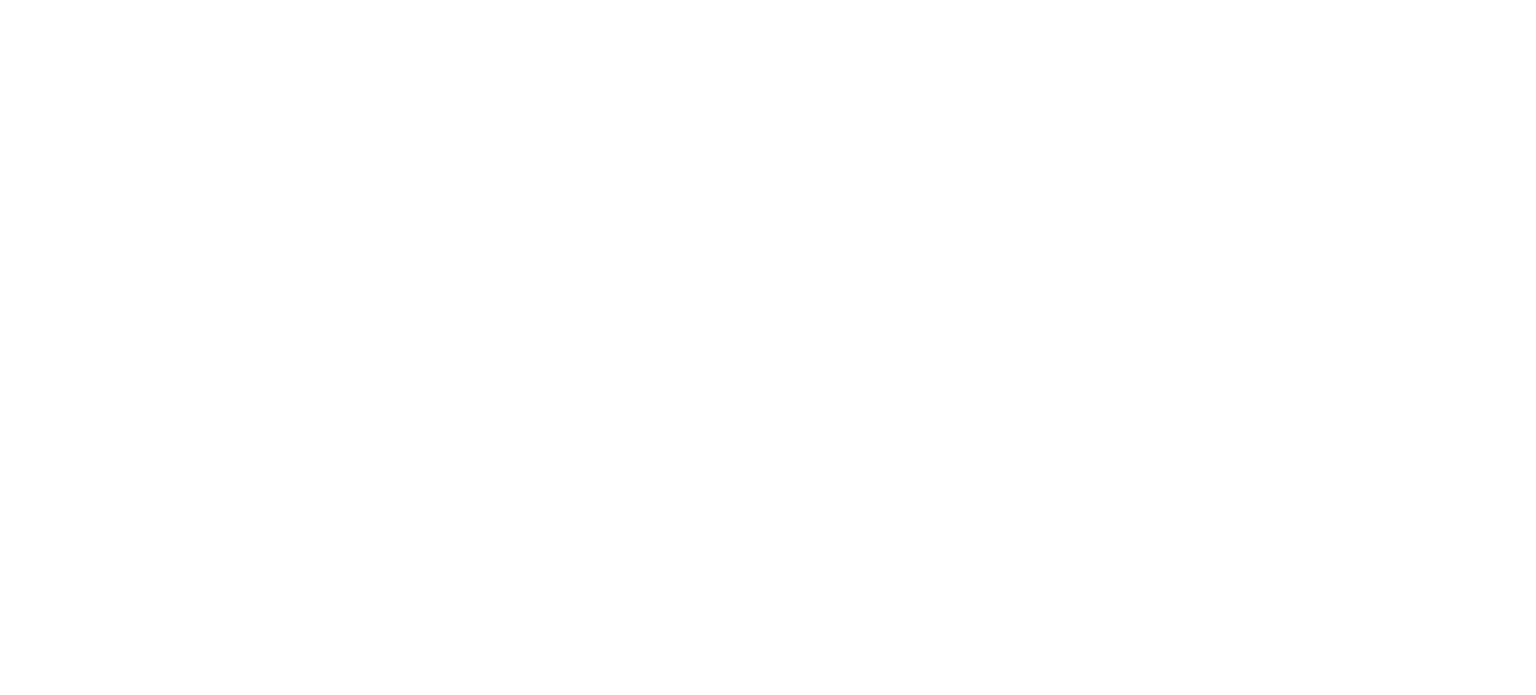 scroll, scrollTop: 0, scrollLeft: 0, axis: both 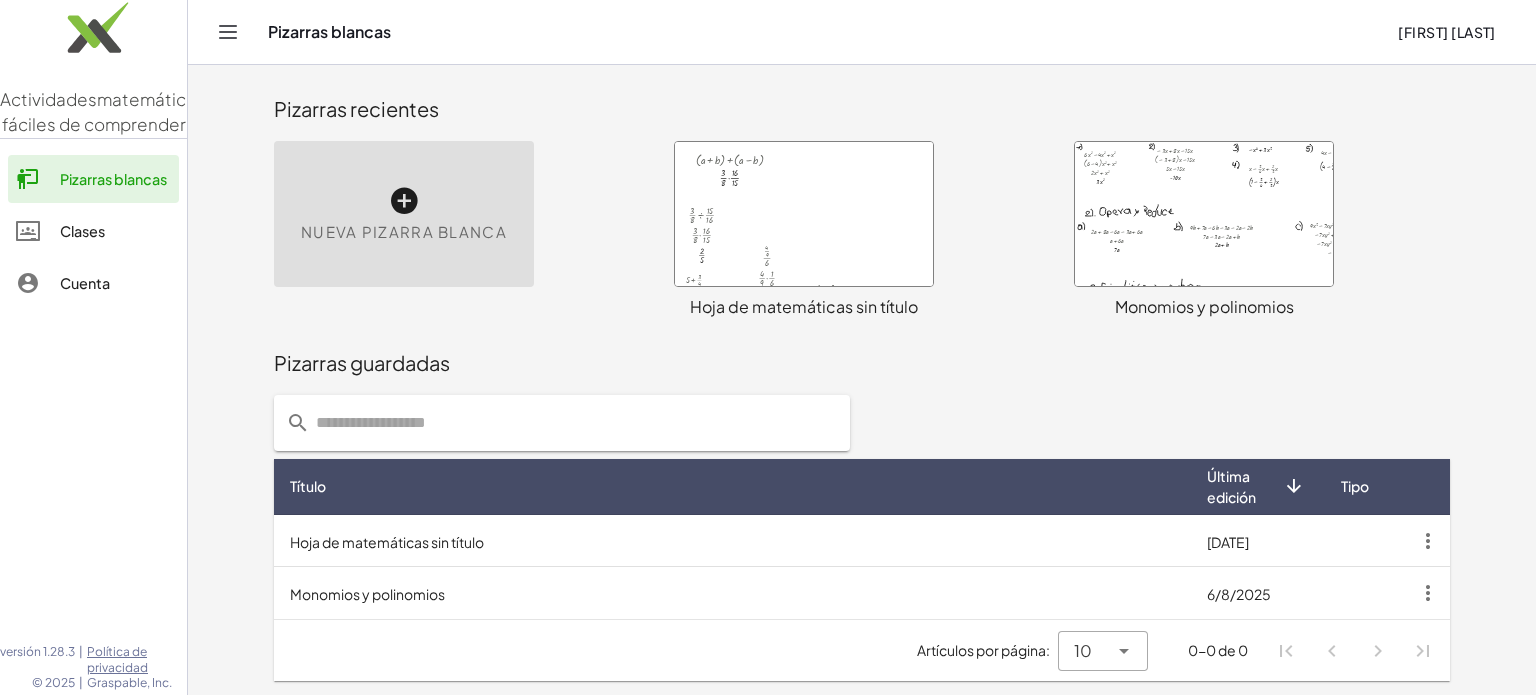 click 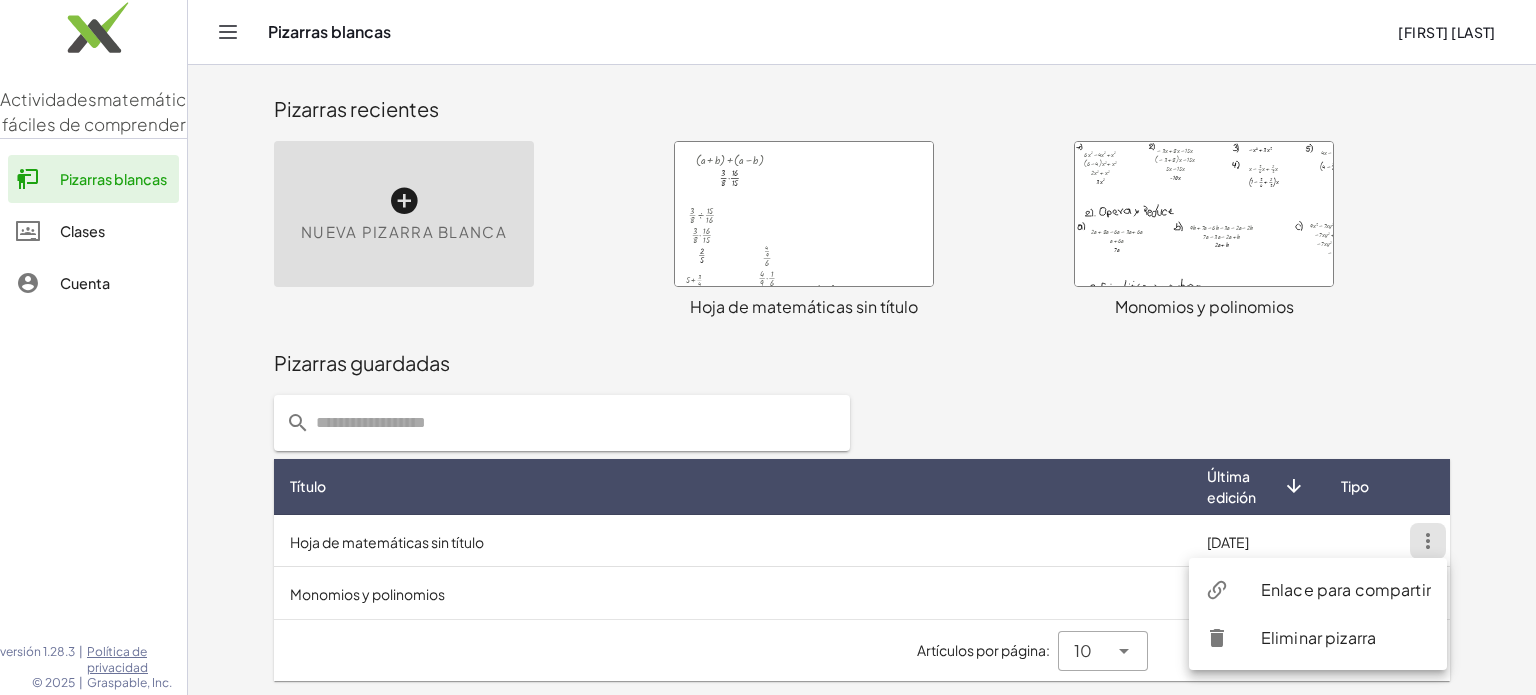 click at bounding box center [862, 423] 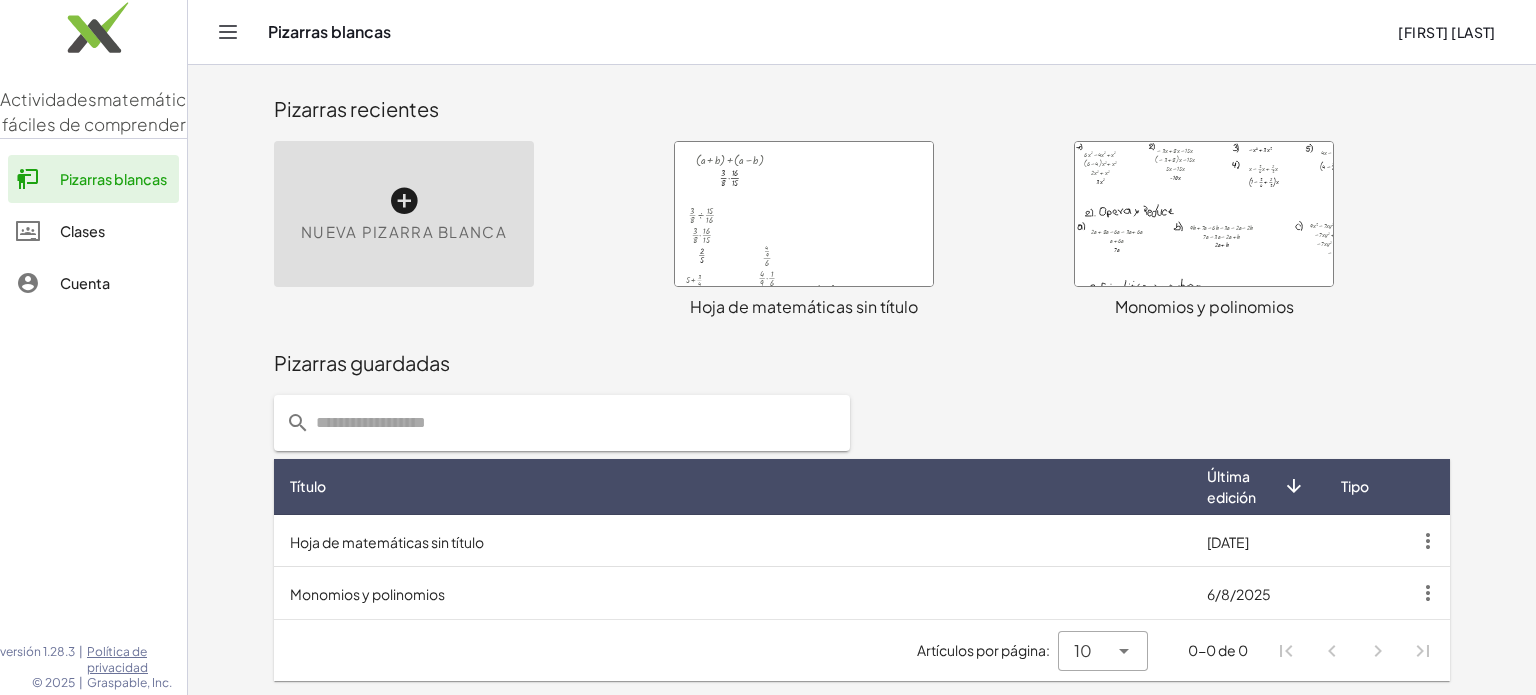click at bounding box center [1204, 214] 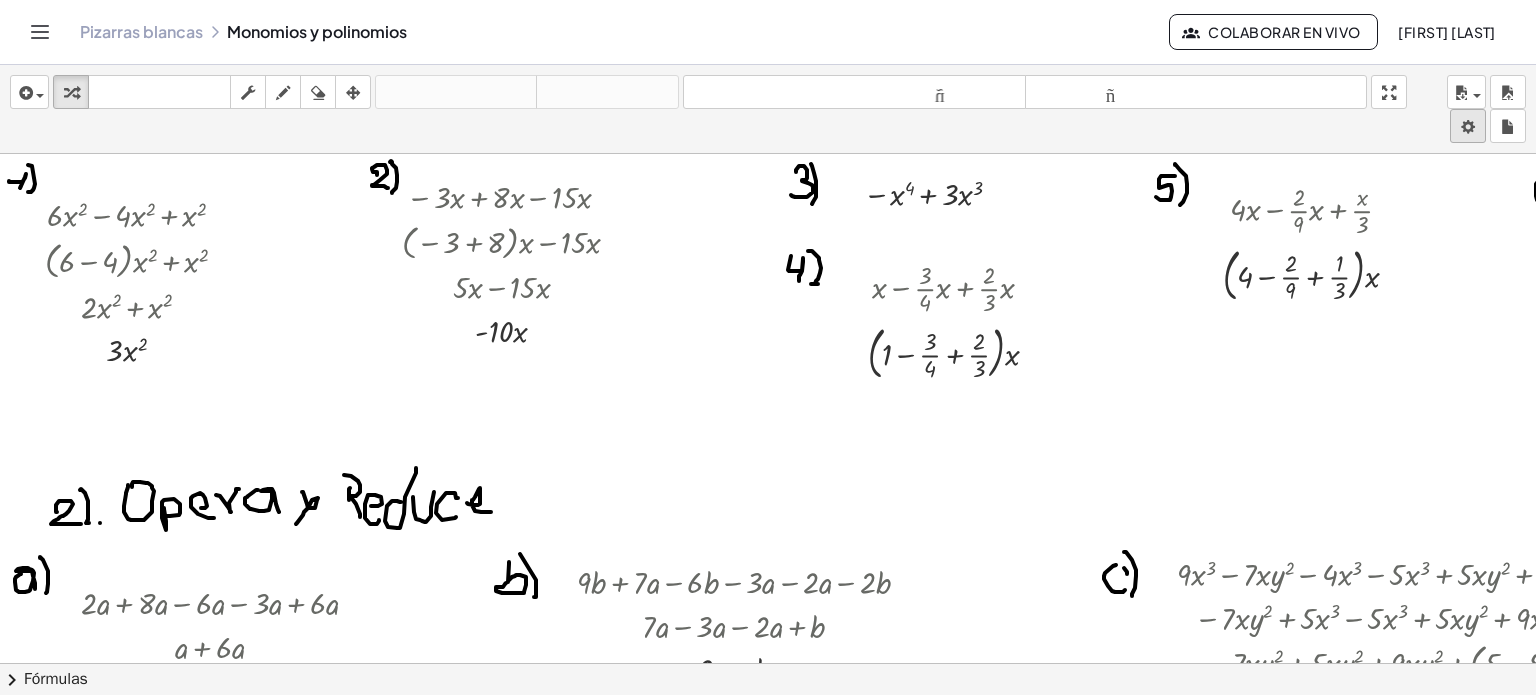 click on "Actividades  matemáticas fáciles de comprender Pizarras blancas Clases Cuenta versión 1.28.3 | Política de privacidad © 2025 | Graspable, Inc. Pizarras blancas Monomios y polinomios Colaborar en vivo Milia González   insertar Seleccione uno: Expresión matemática Función Texto Vídeo de YouTube Graficando Geometría Geometría 3D transformar teclado teclado fregar dibujar borrar arreglar deshacer deshacer rehacer rehacer tamaño_del_formato menor tamaño_del_formato más grande pantalla completa carga   ahorrar nuevo ajustes + · 6 · x 2 − · 4 · x 2 + x 2 + · ( + 6 − 4 ) · x 2 + x 2 + · 2 · x 2 + x 2 · 3 · x 2 − · 3 · x + · 8 · x − · 15 · x + · ( − 3 + 8 ) · x − · 15 · x + · 5 · x − · 15 · x · - 10 · x − x 4 − · 2 · x 3 + · 5 · x 3 − x 4 + · 3 · x 3 − x 4 − · 2 · x 3 + · 5 · x 3 − x 4 + · 3 · x 3 + x − · · 3 · 4 · x + · · 2 · 3 · x + · ( + 1 − · 3 · 4 ) · x + · · 2 · 3 · x · ( + 1 − · 3 · 4 + · 2 ·" at bounding box center (768, 347) 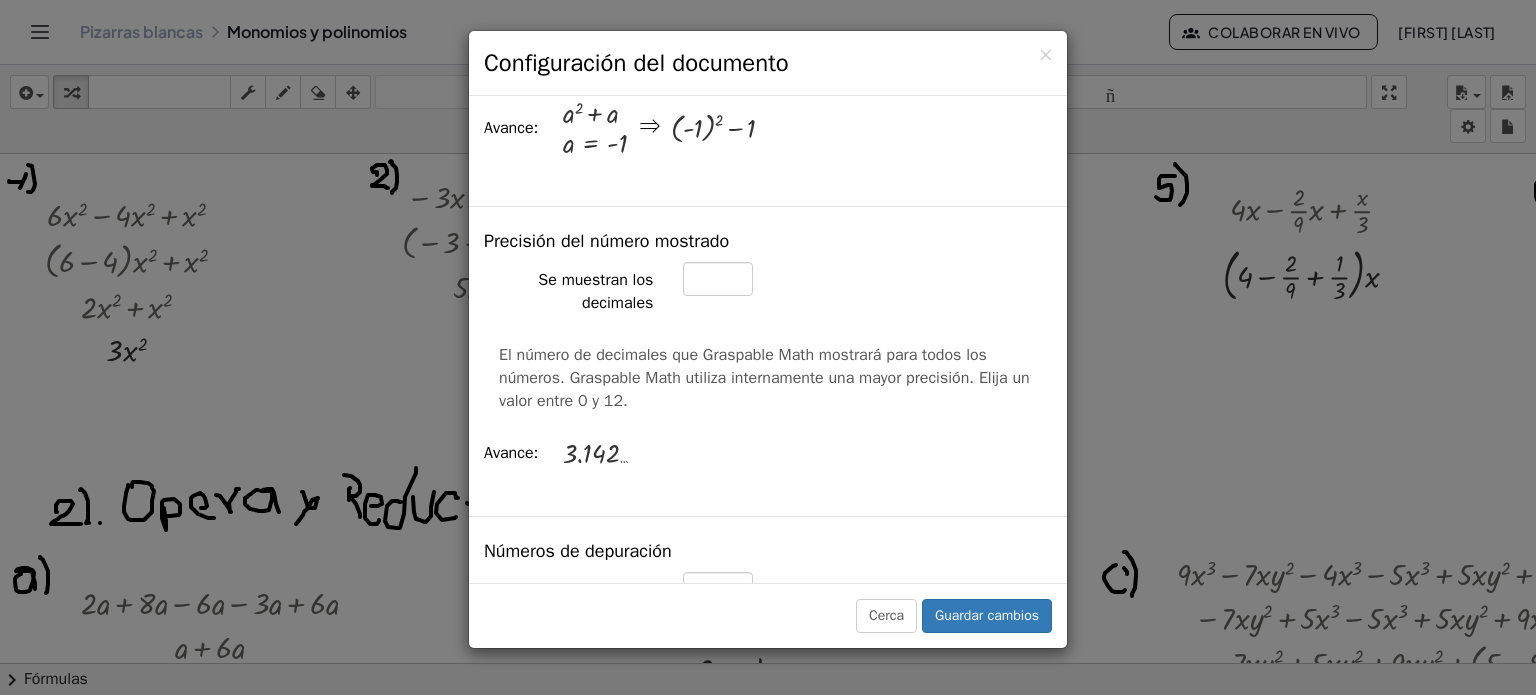 scroll, scrollTop: 800, scrollLeft: 0, axis: vertical 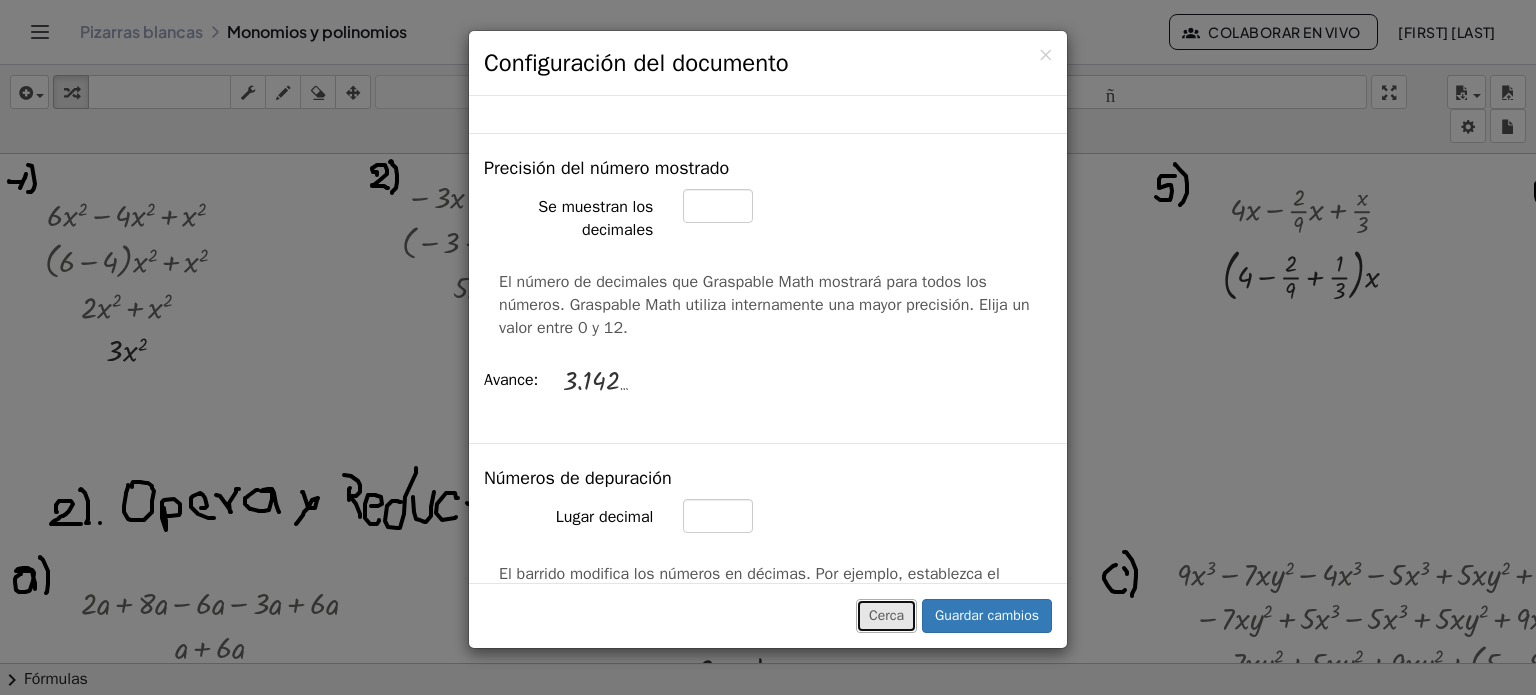 click on "Cerca" at bounding box center (886, 615) 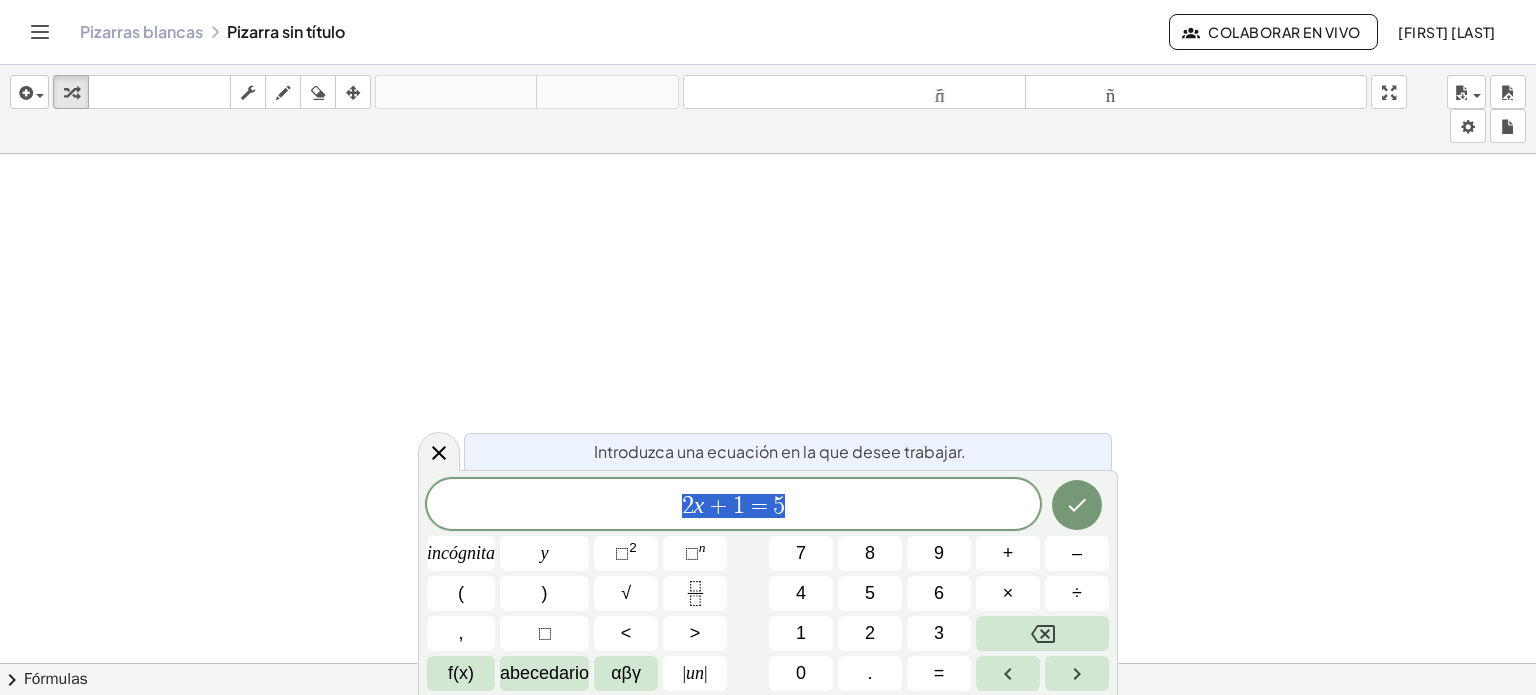 scroll, scrollTop: 0, scrollLeft: 0, axis: both 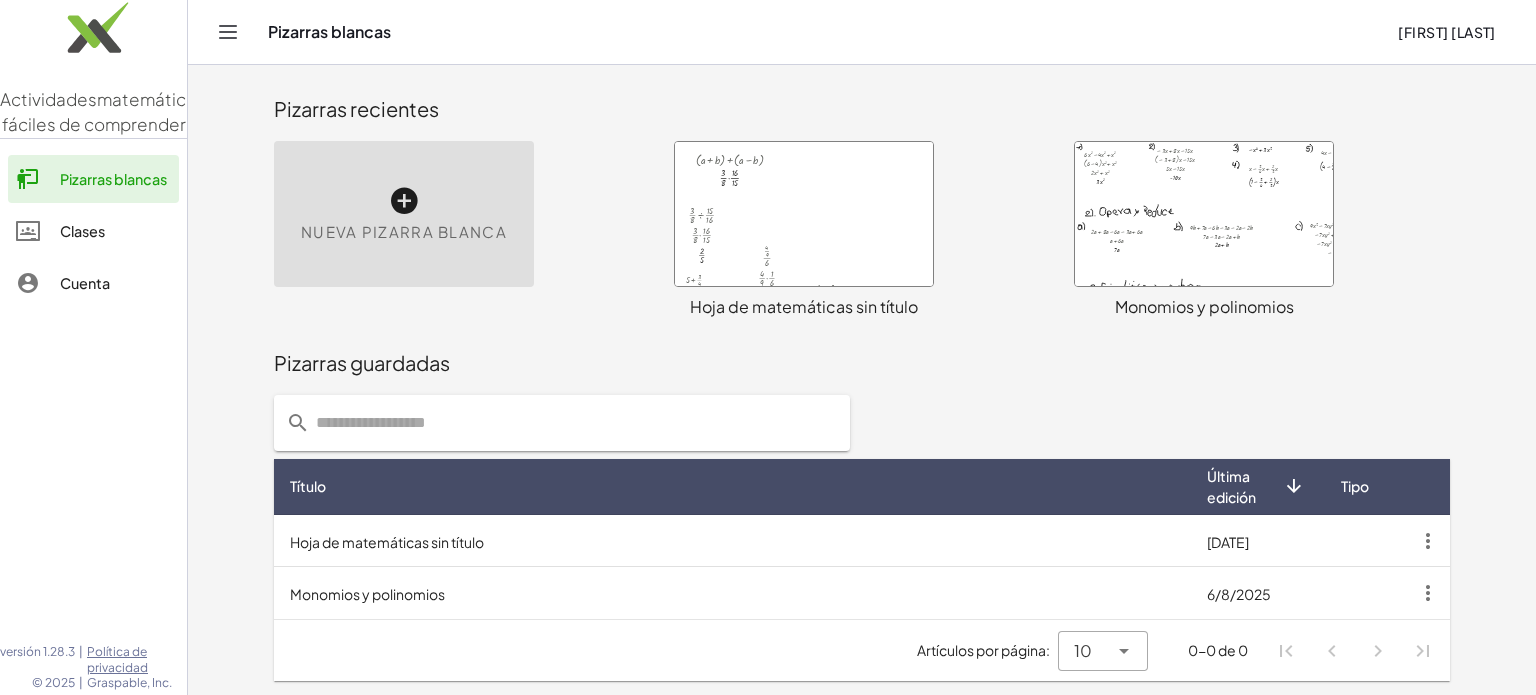 click at bounding box center (1204, 214) 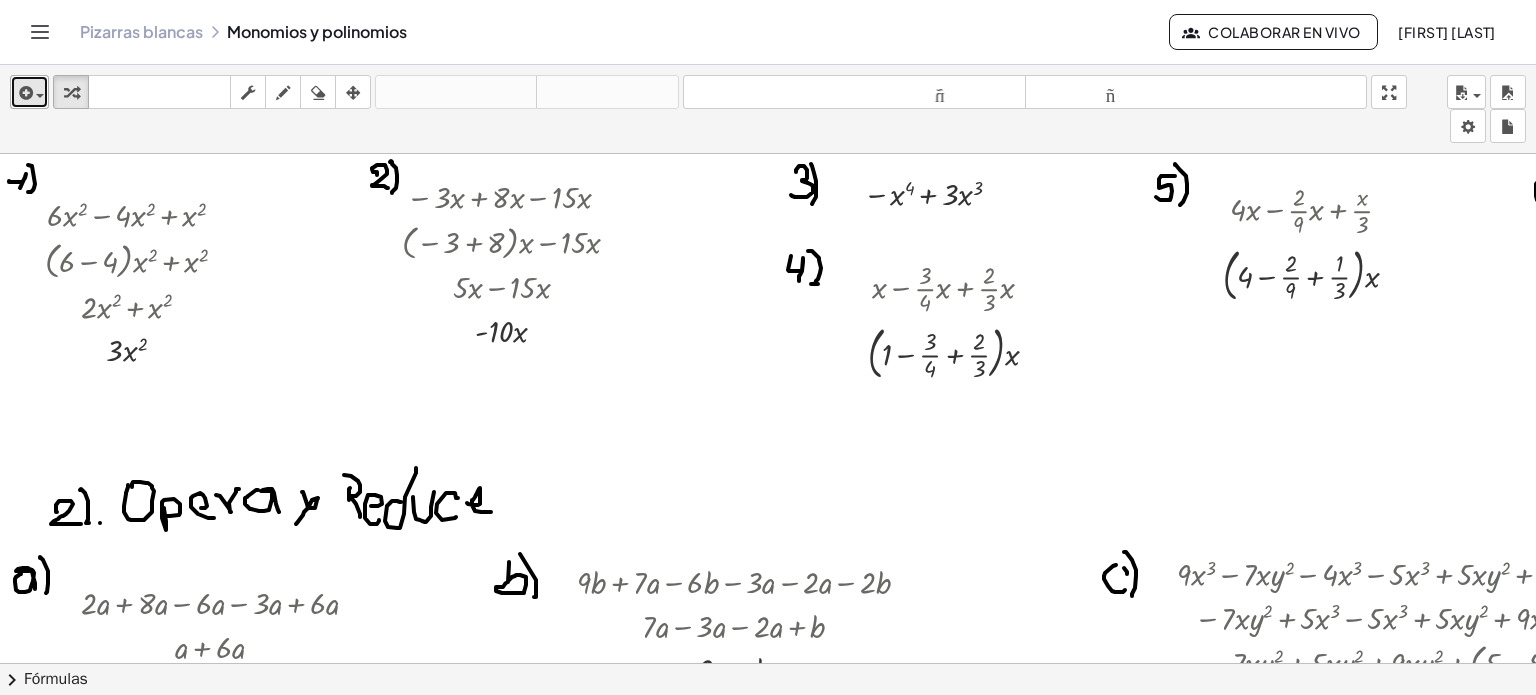 click at bounding box center [24, 93] 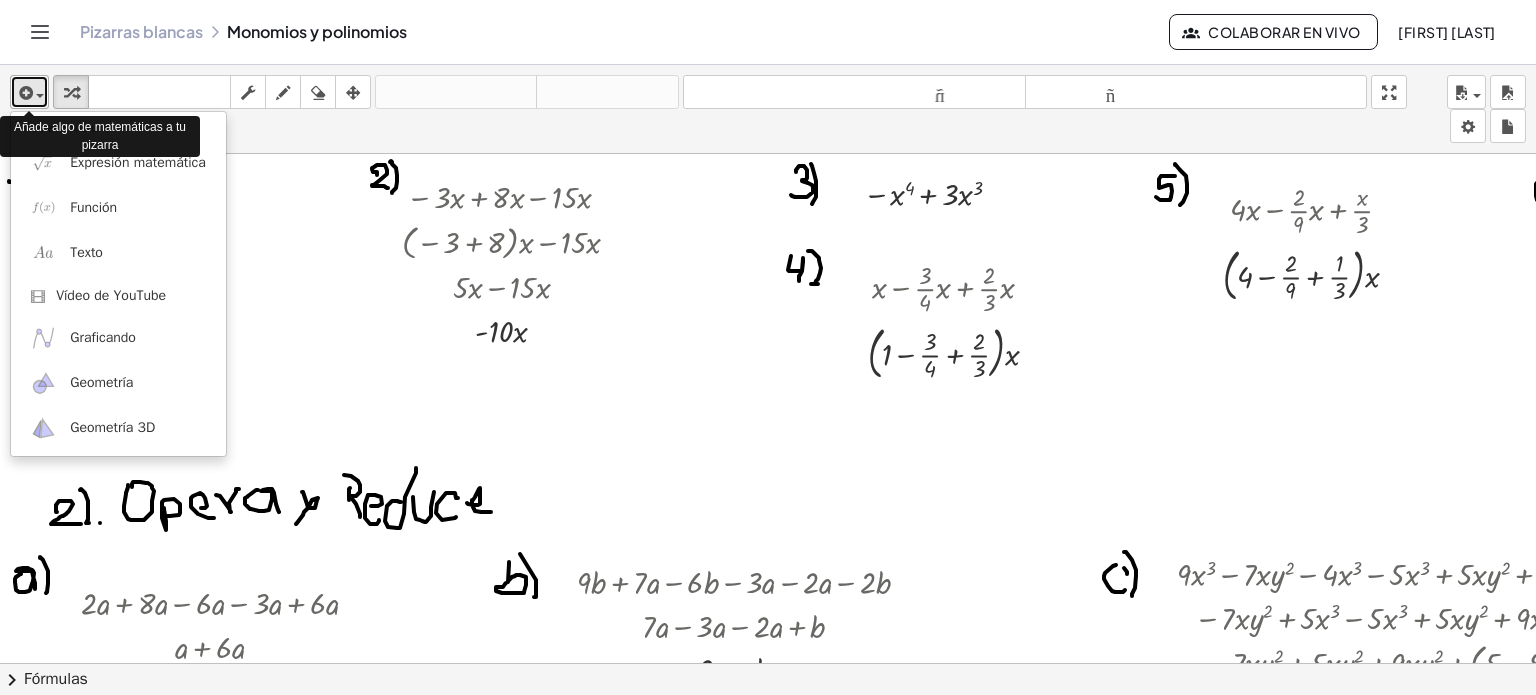 click at bounding box center [24, 93] 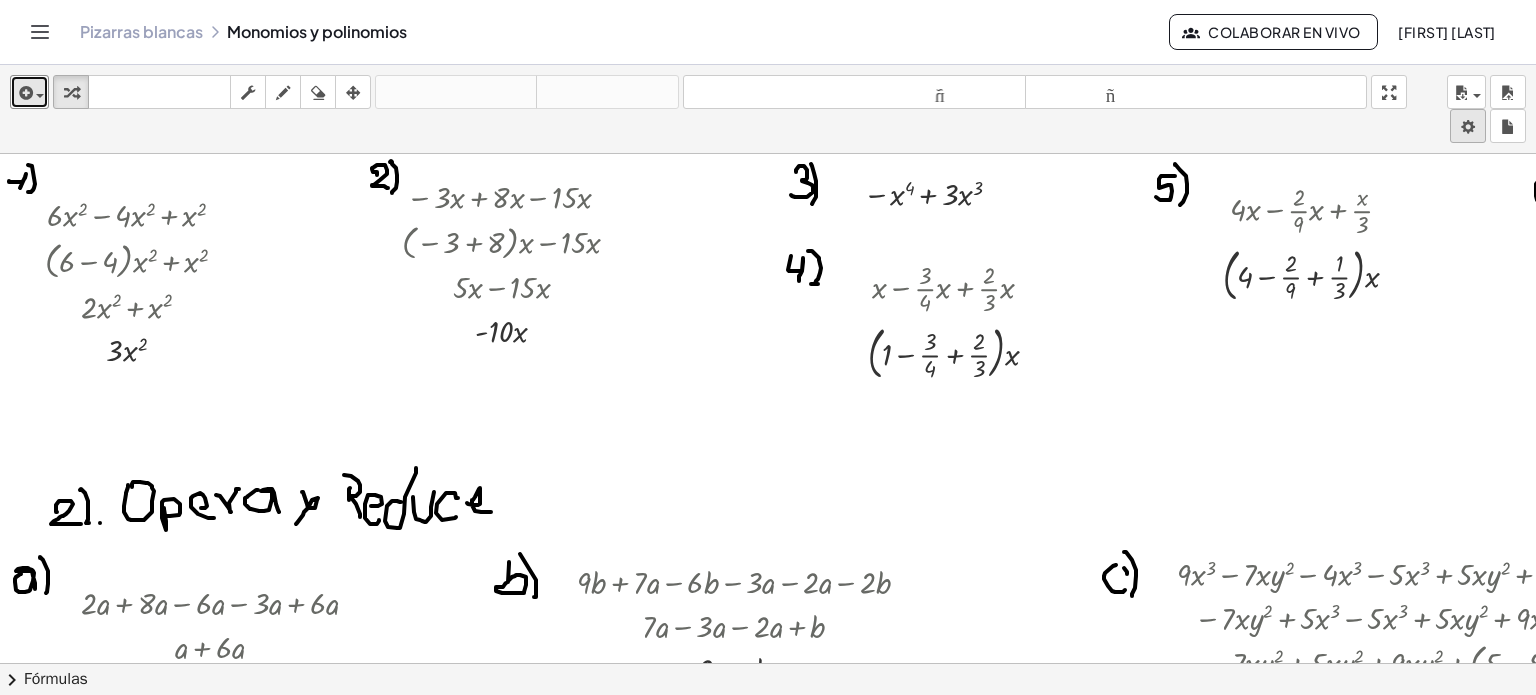click on "Actividades  matemáticas fáciles de comprender Pizarras blancas Clases Cuenta versión 1.28.3 | Política de privacidad © 2025 | Graspable, Inc. Pizarras blancas Monomios y polinomios Colaborar en vivo Milia González   insertar Seleccione uno: Expresión matemática Función Texto Vídeo de YouTube Graficando Geometría Geometría 3D transformar teclado teclado fregar dibujar borrar arreglar deshacer deshacer rehacer rehacer tamaño_del_formato menor tamaño_del_formato más grande pantalla completa carga   ahorrar nuevo ajustes + · 6 · x 2 − · 4 · x 2 + x 2 + · ( + 6 − 4 ) · x 2 + x 2 + · 2 · x 2 + x 2 · 3 · x 2 − · 3 · x + · 8 · x − · 15 · x + · ( − 3 + 8 ) · x − · 15 · x + · 5 · x − · 15 · x · - 10 · x − x 4 − · 2 · x 3 + · 5 · x 3 − x 4 + · 3 · x 3 − x 4 − · 2 · x 3 + · 5 · x 3 − x 4 + · 3 · x 3 + x − · · 3 · 4 · x + · · 2 · 3 · x + · ( + 1 − · 3 · 4 ) · x + · · 2 · 3 · x · ( + 1 − · 3 · 4 + · 2 ·" at bounding box center [768, 347] 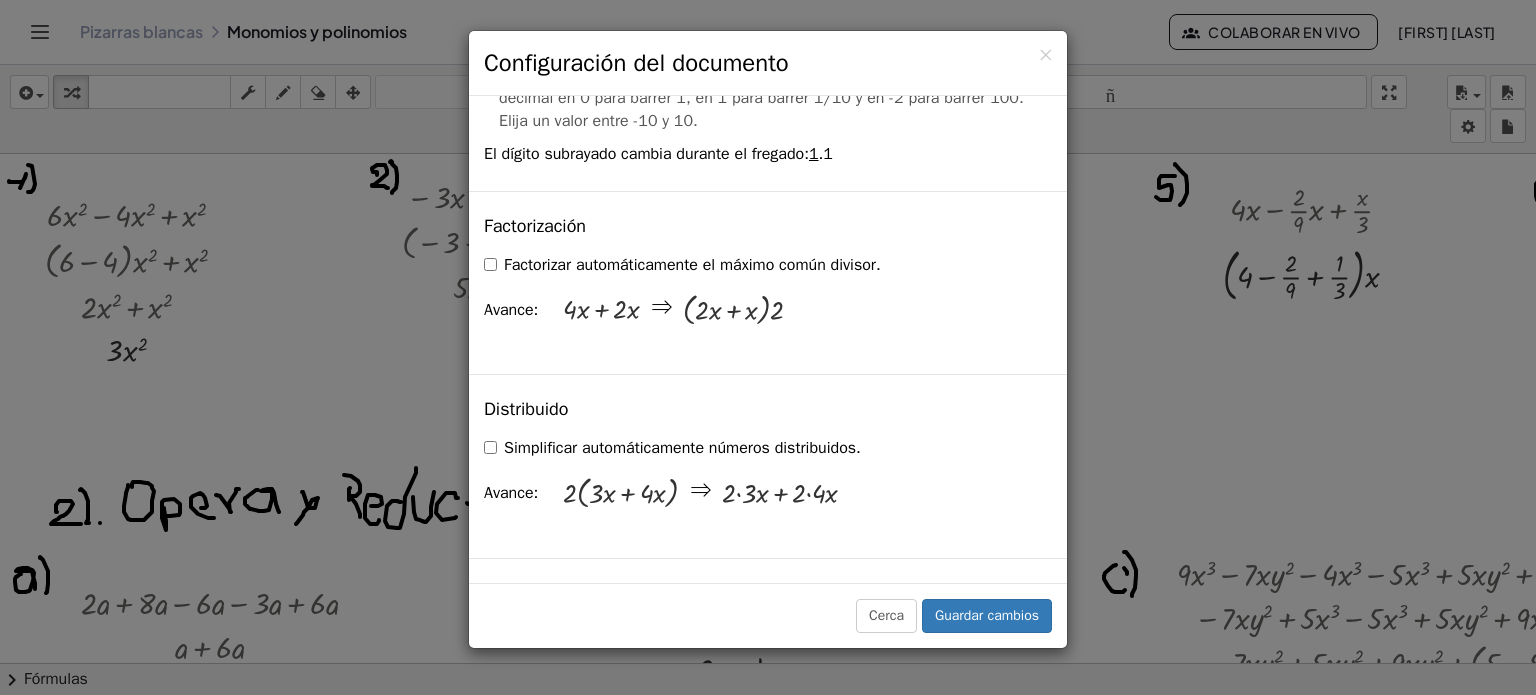 scroll, scrollTop: 1300, scrollLeft: 0, axis: vertical 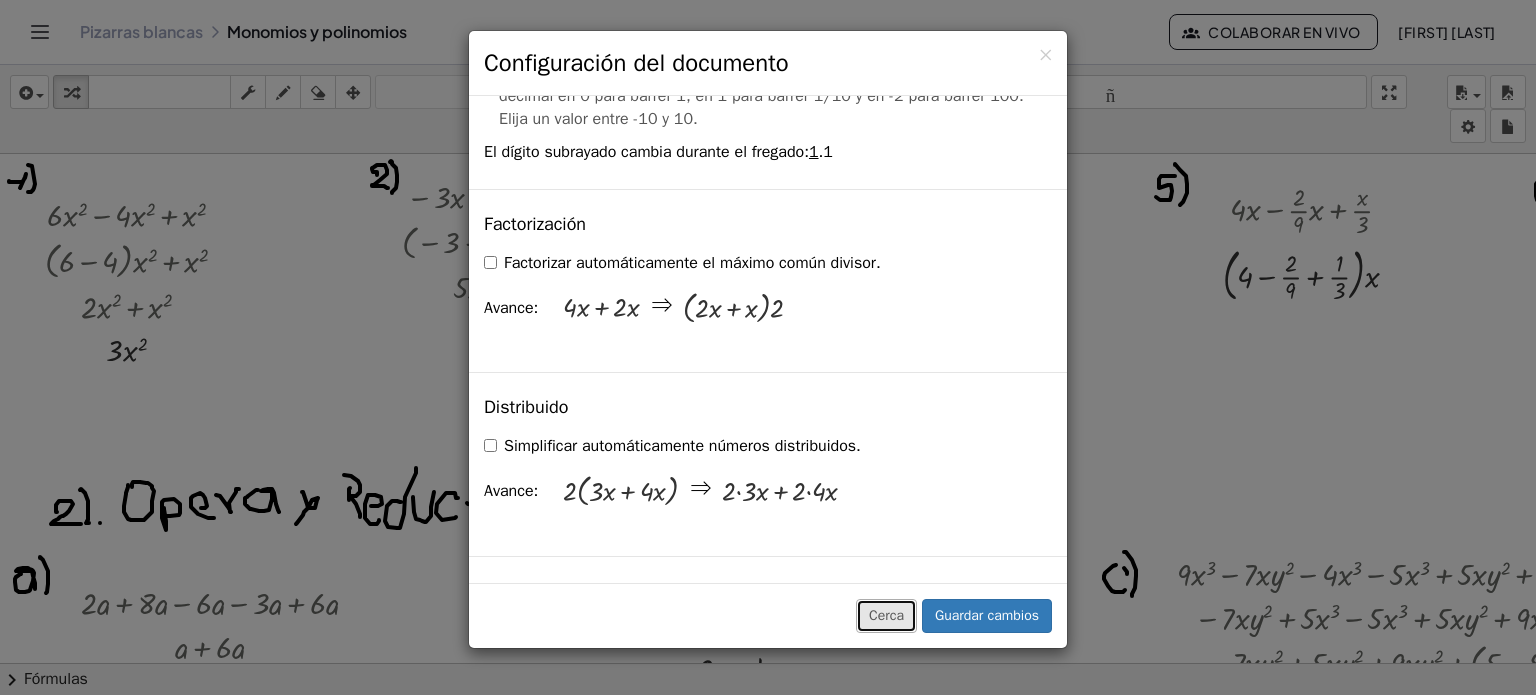 click on "Cerca" at bounding box center [886, 615] 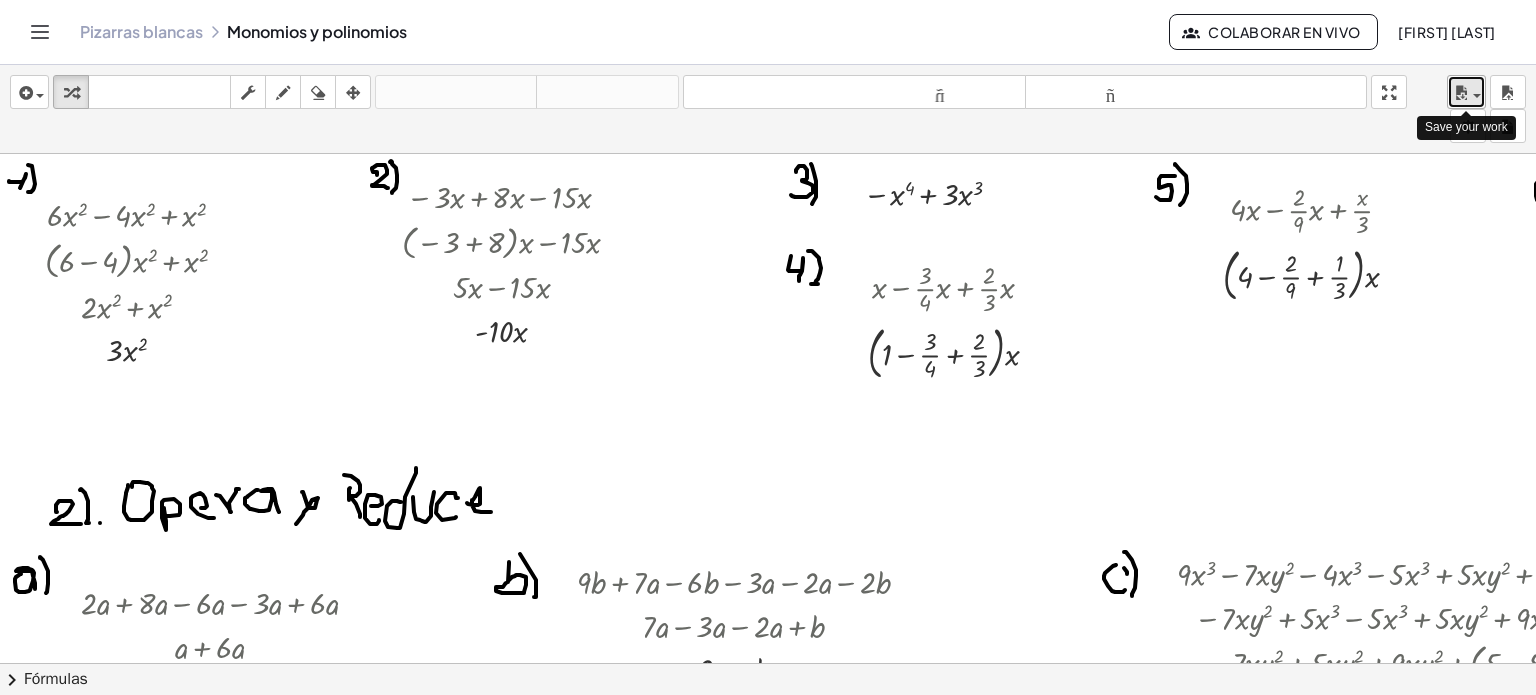 click at bounding box center (1461, 93) 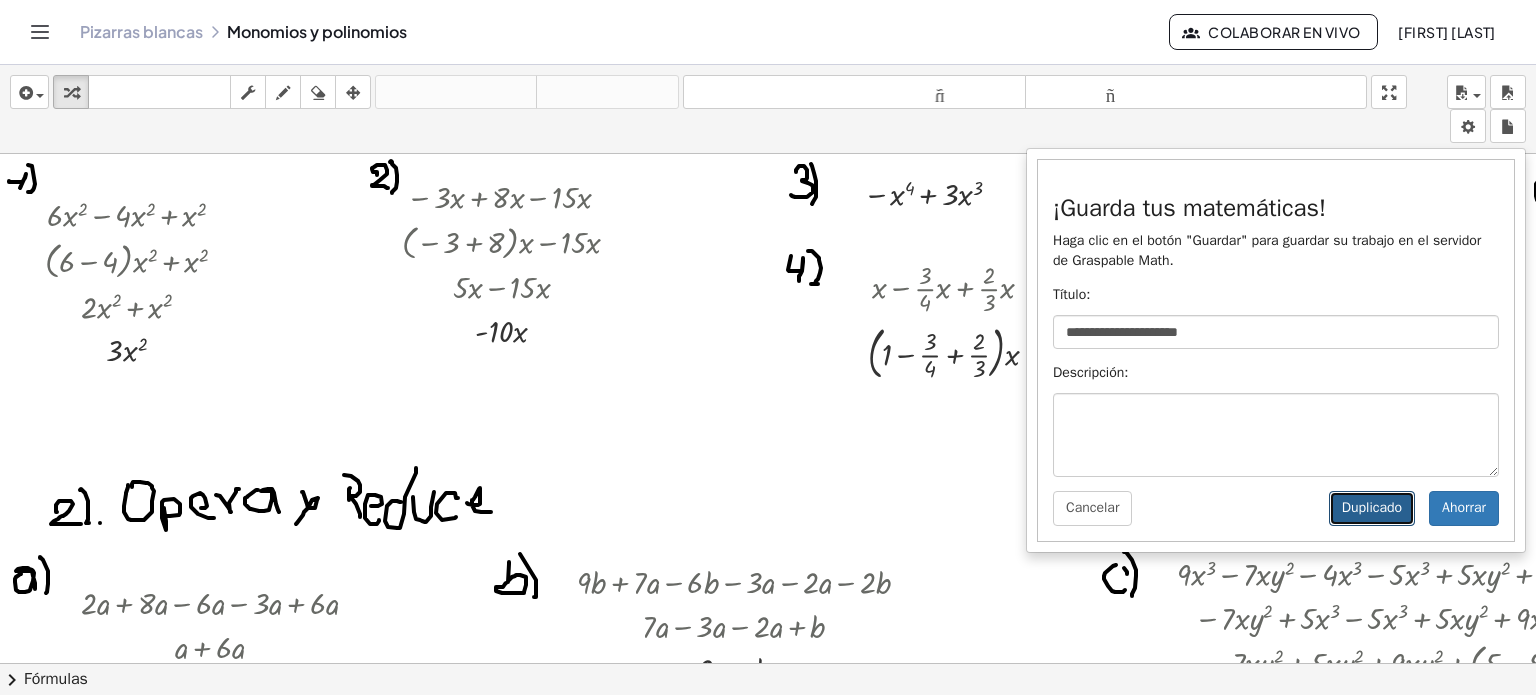 click on "Duplicado" at bounding box center [1372, 508] 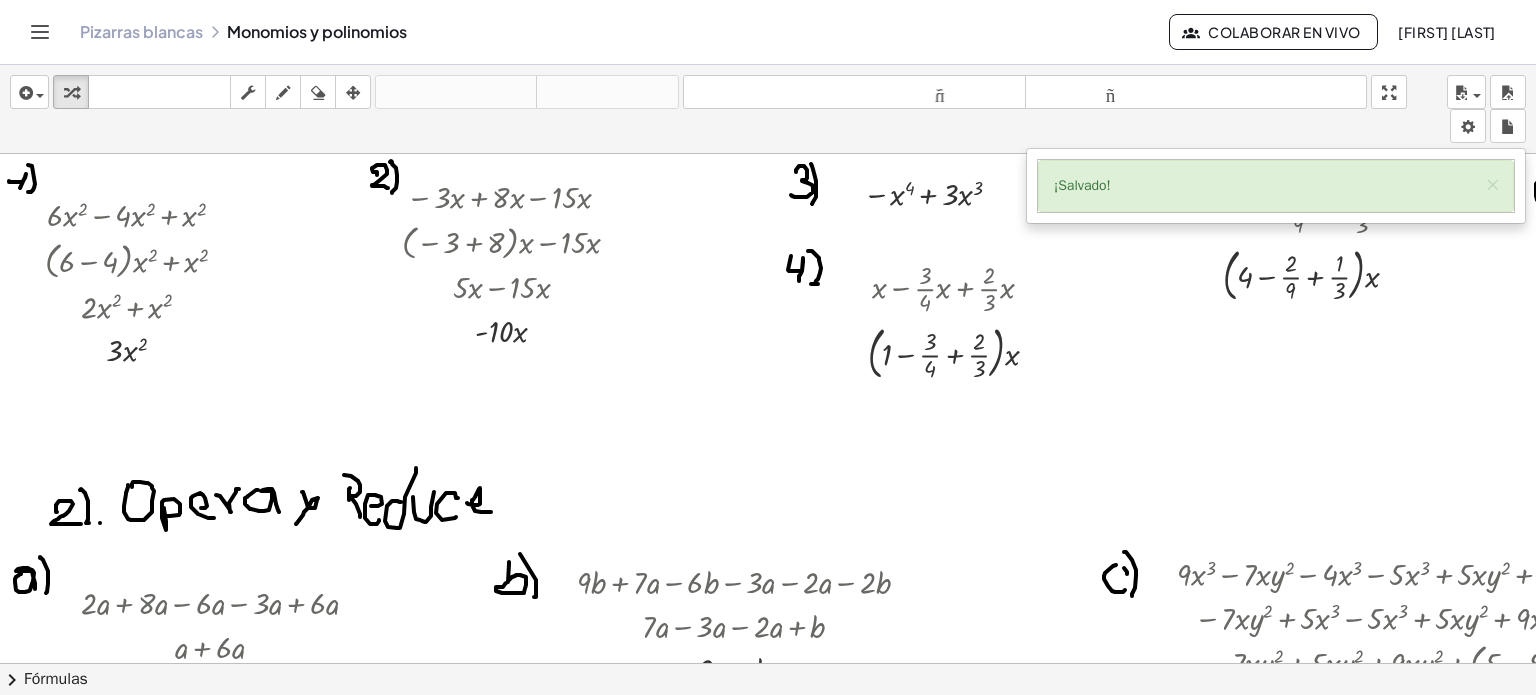 click at bounding box center [1138, 1236] 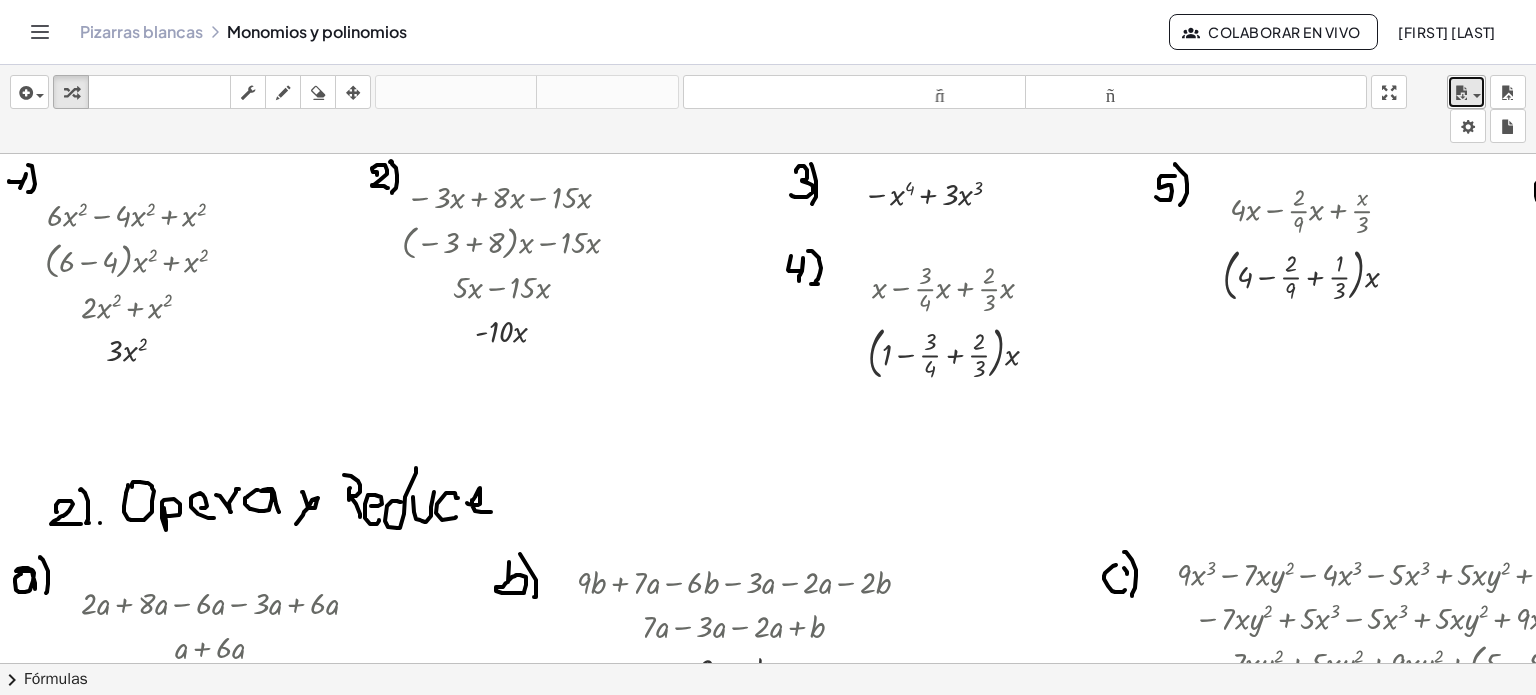 click at bounding box center [1477, 96] 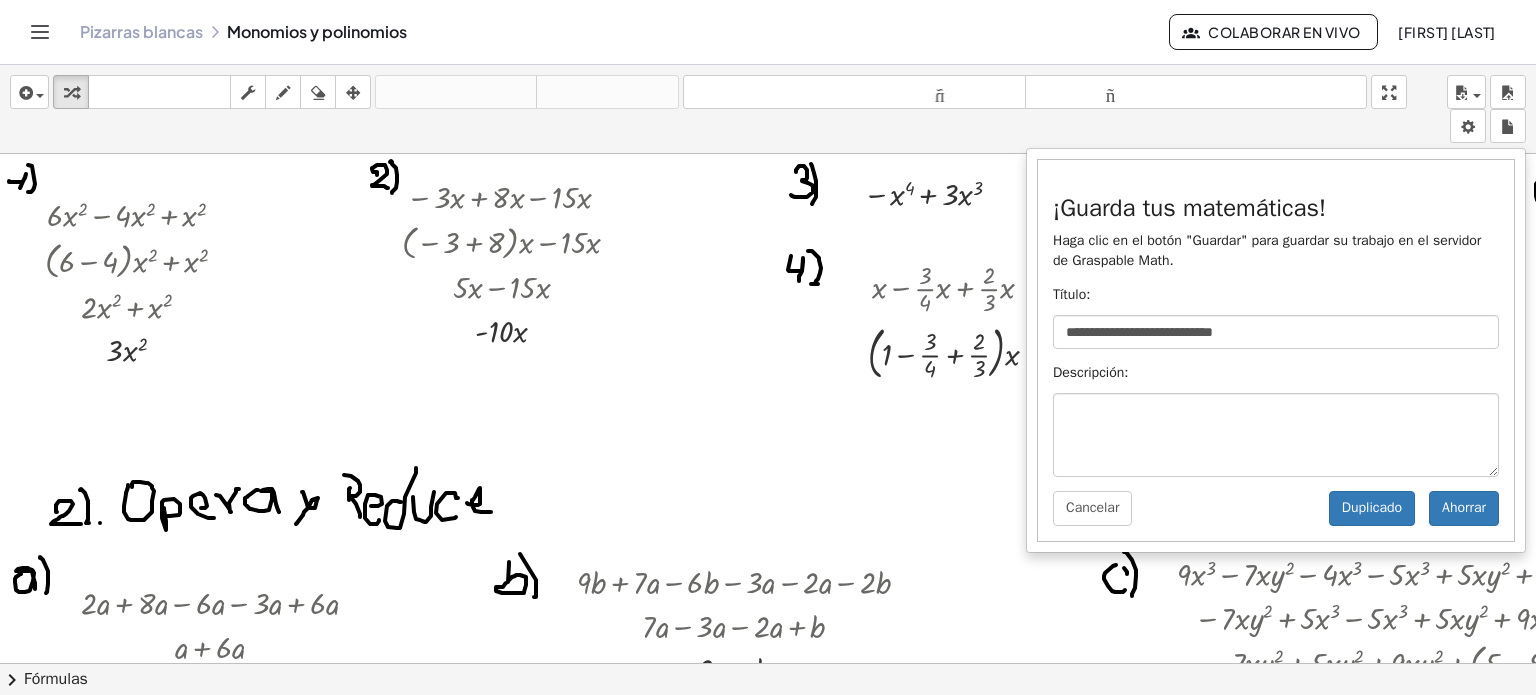 click at bounding box center [1435, 616] 